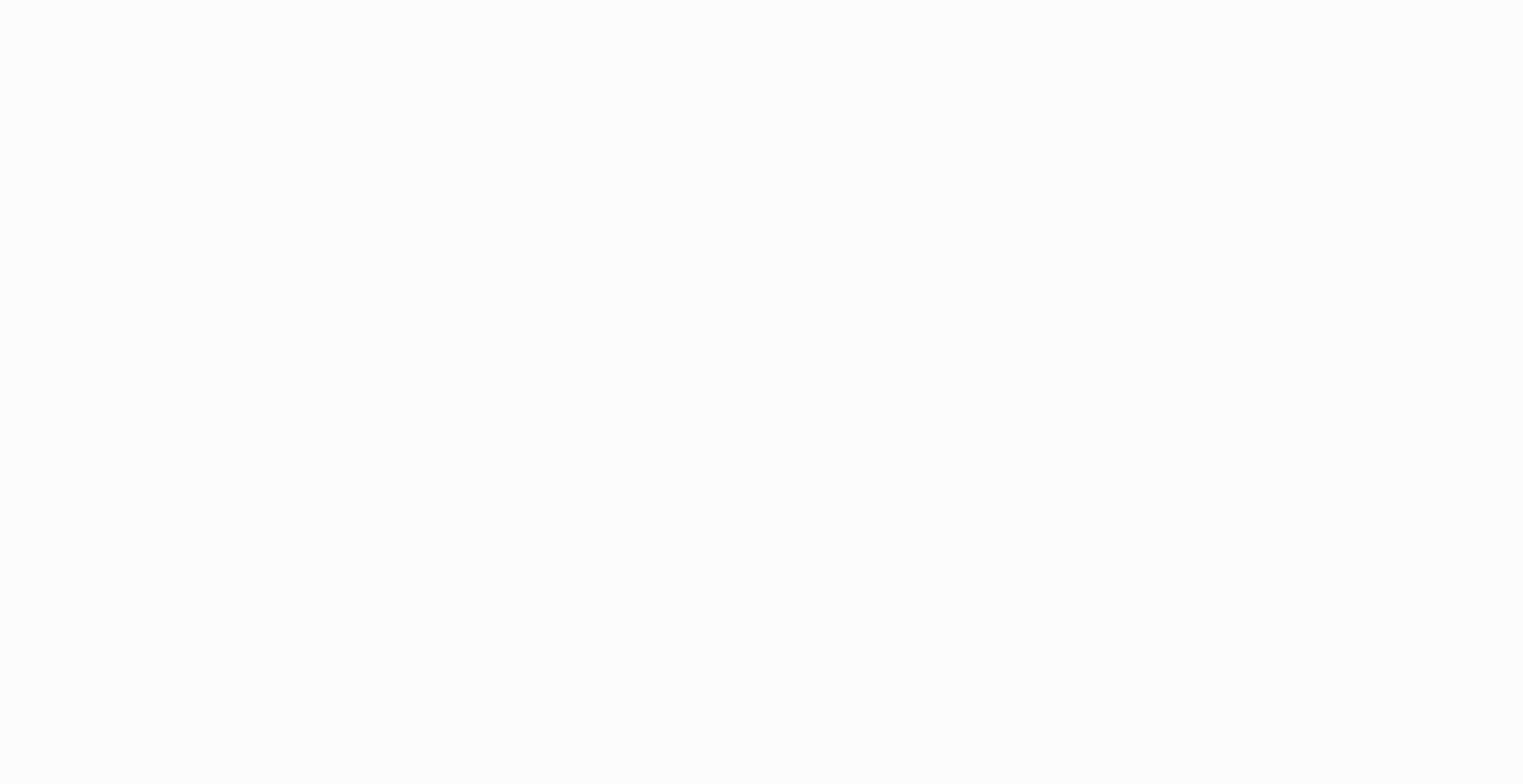 scroll, scrollTop: 0, scrollLeft: 0, axis: both 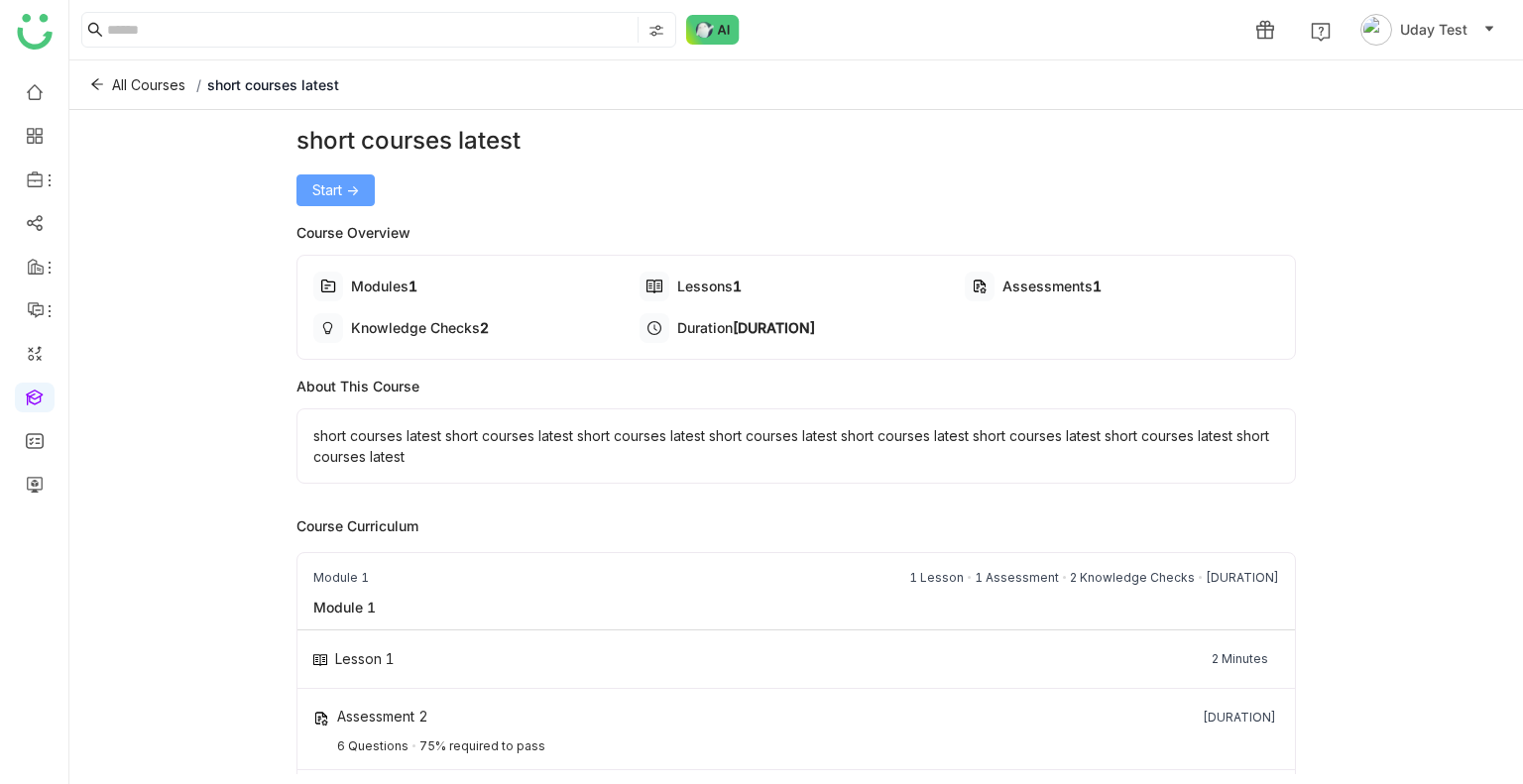 click on "Start ->" 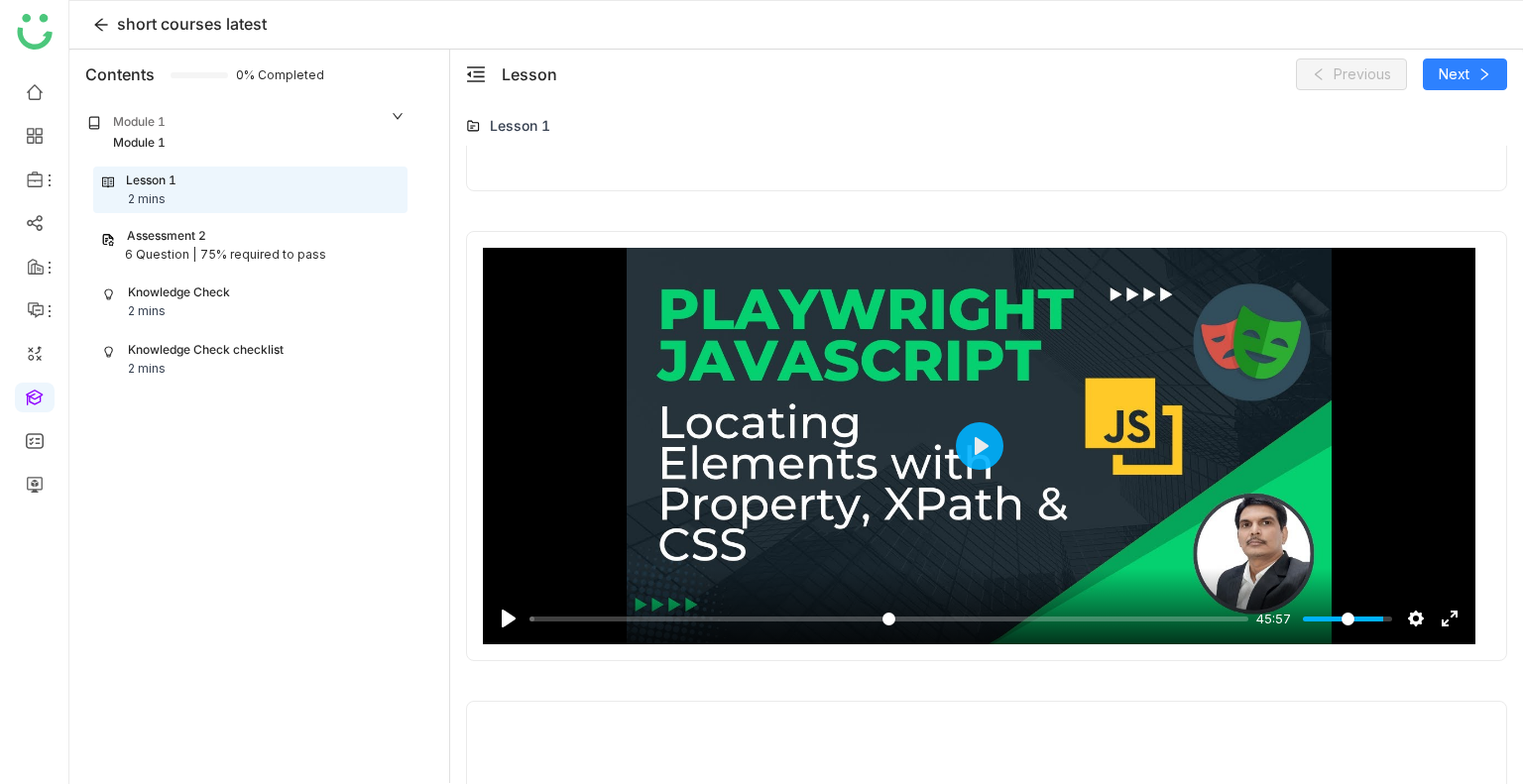 scroll, scrollTop: 1364, scrollLeft: 0, axis: vertical 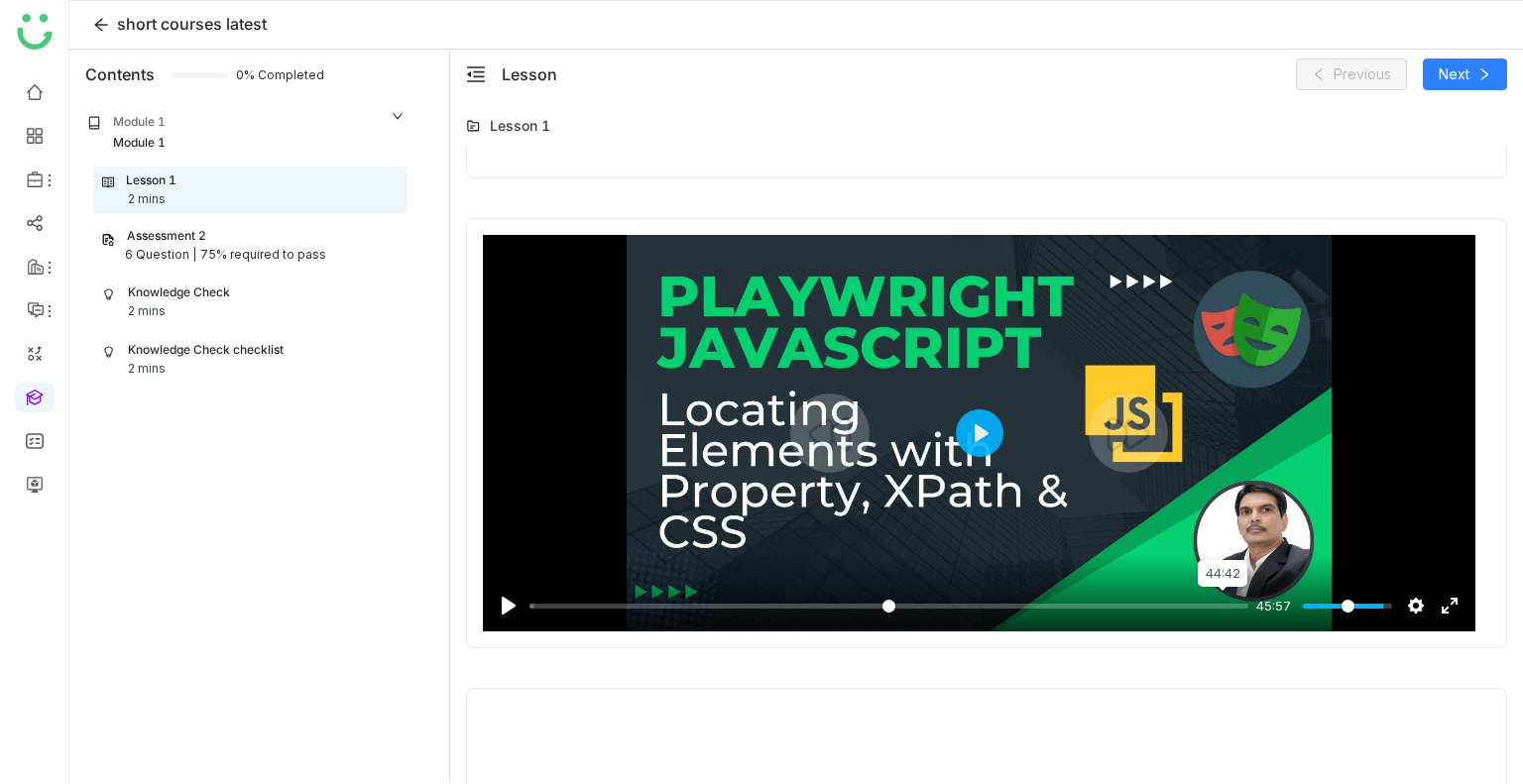 click at bounding box center (888, 606) 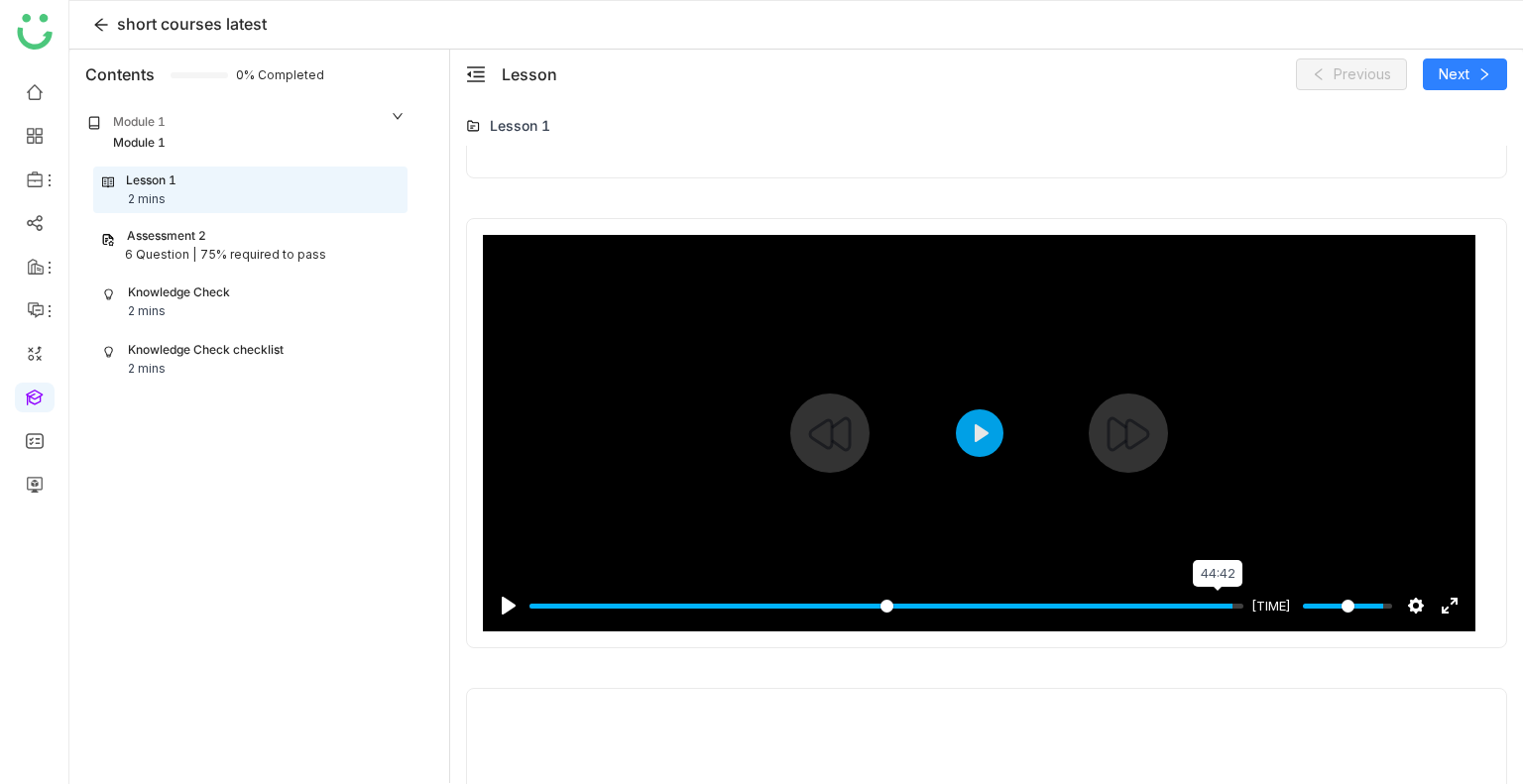 click at bounding box center (886, 606) 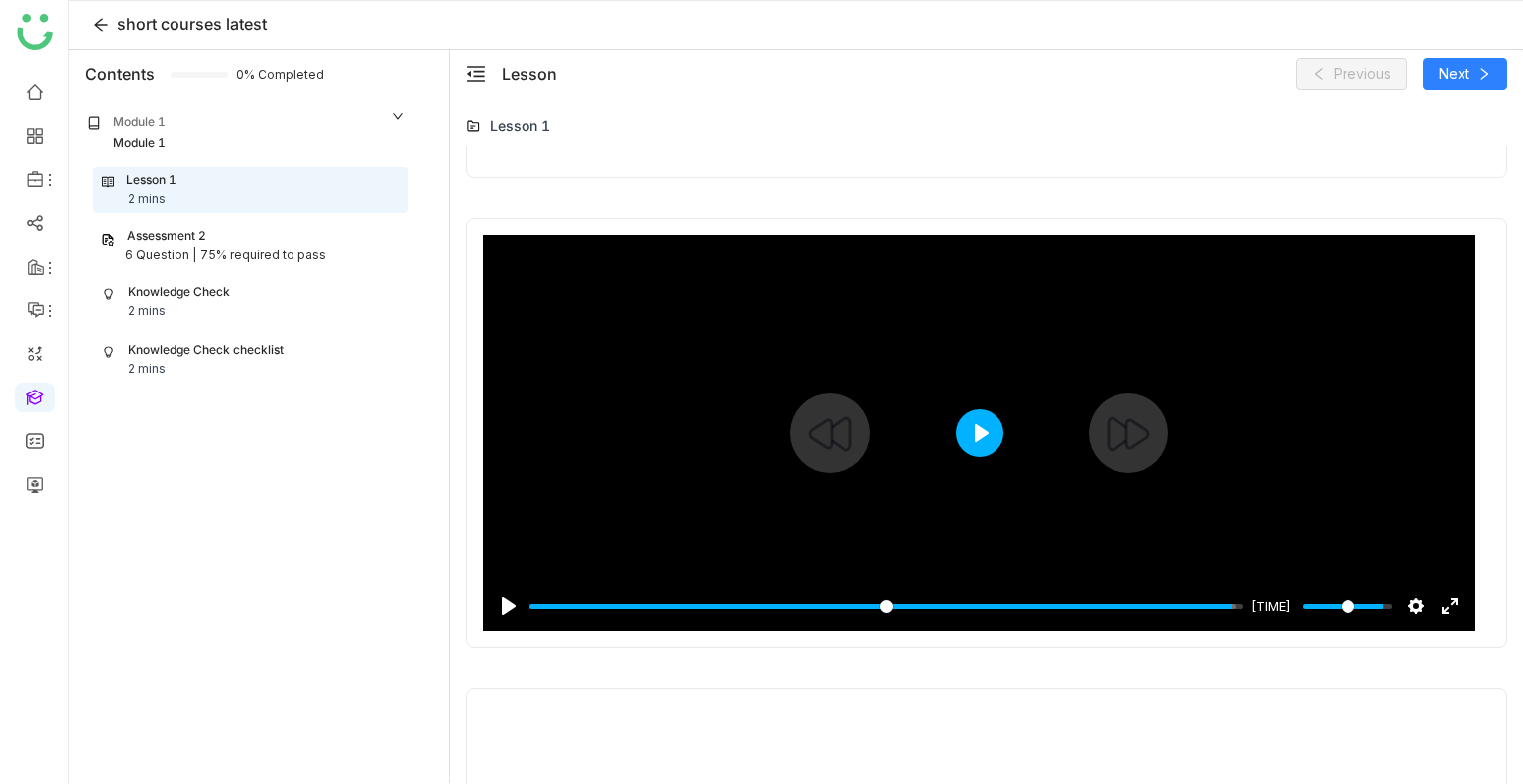 click on "Play" 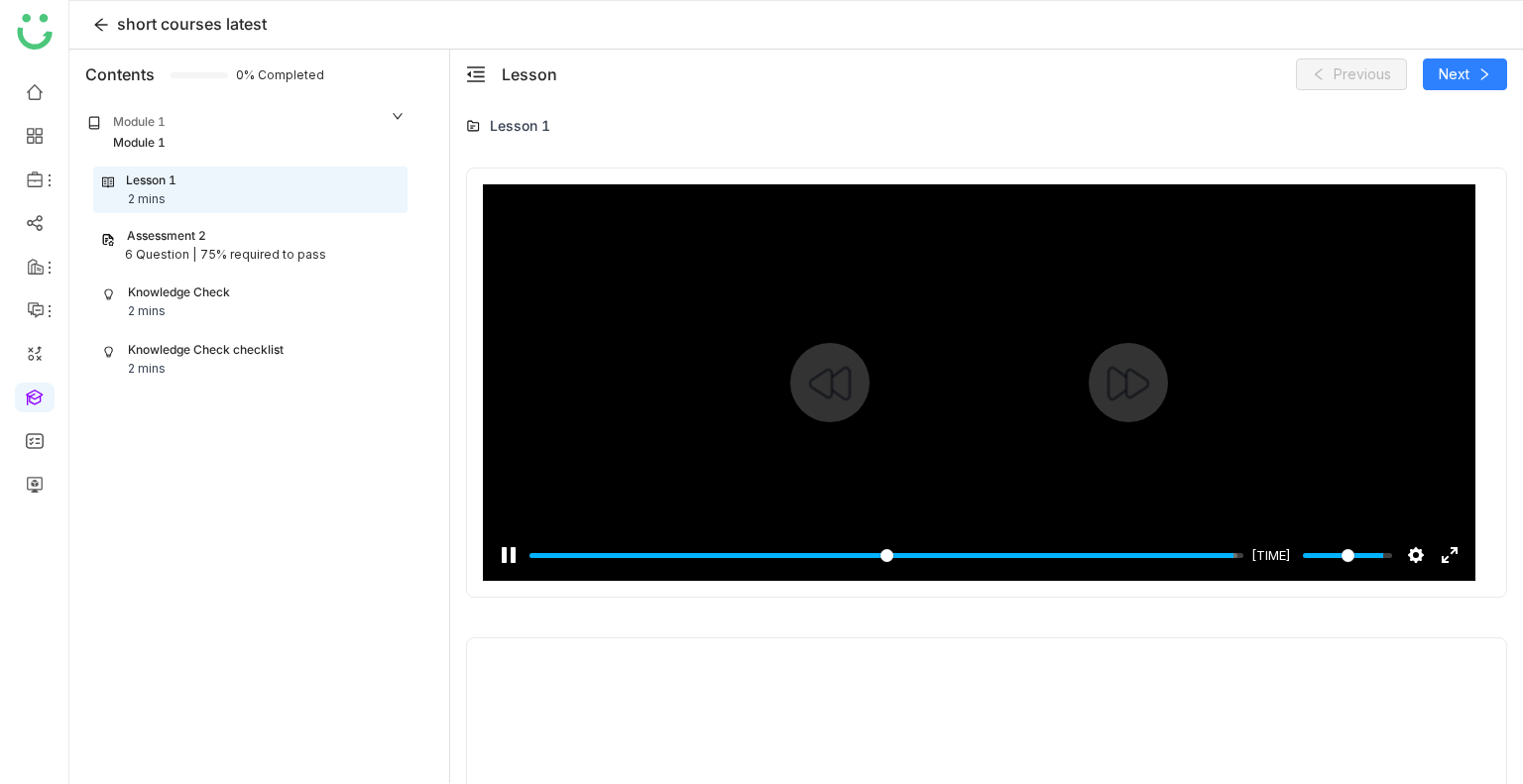 scroll, scrollTop: 1417, scrollLeft: 0, axis: vertical 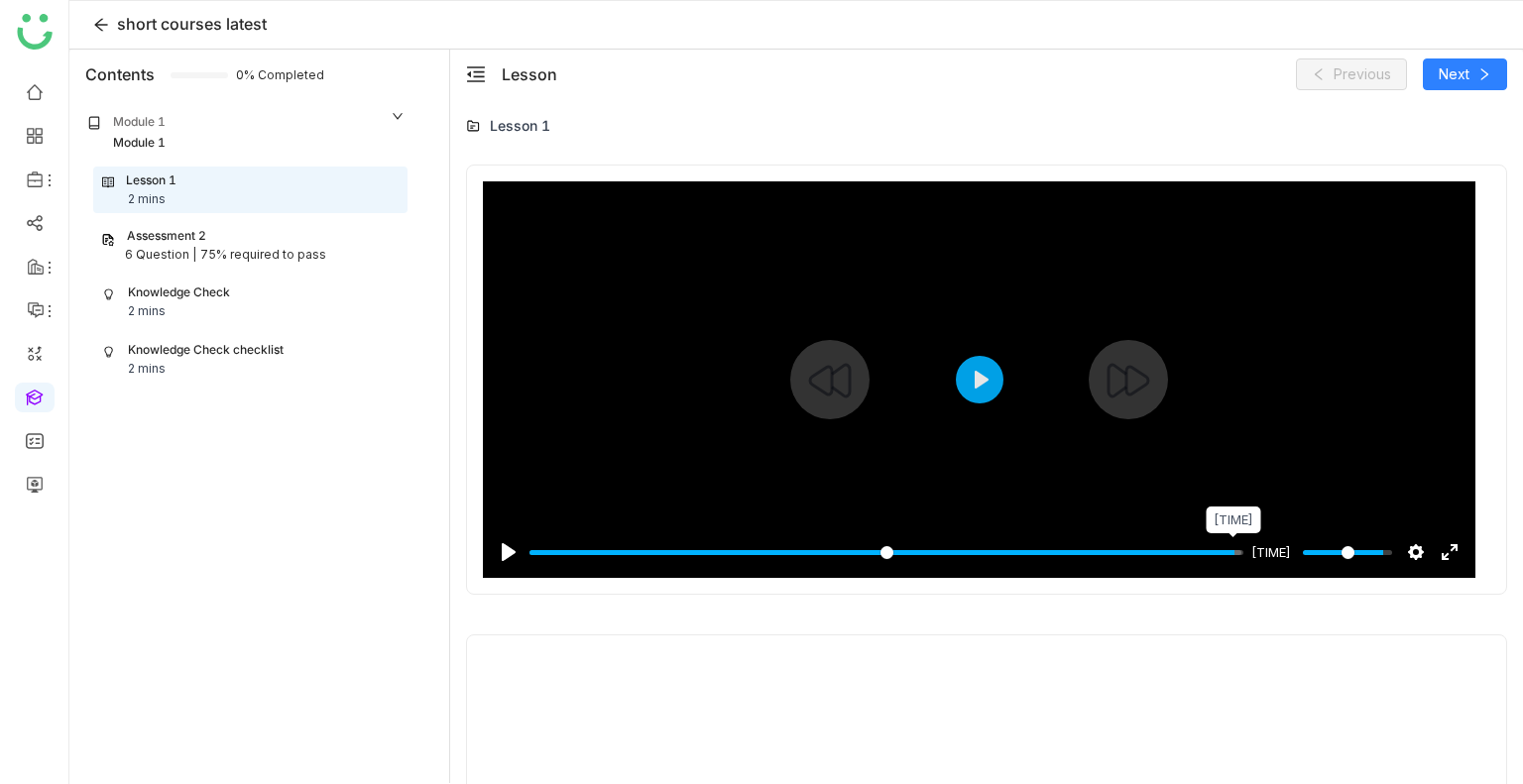 click at bounding box center (886, 552) 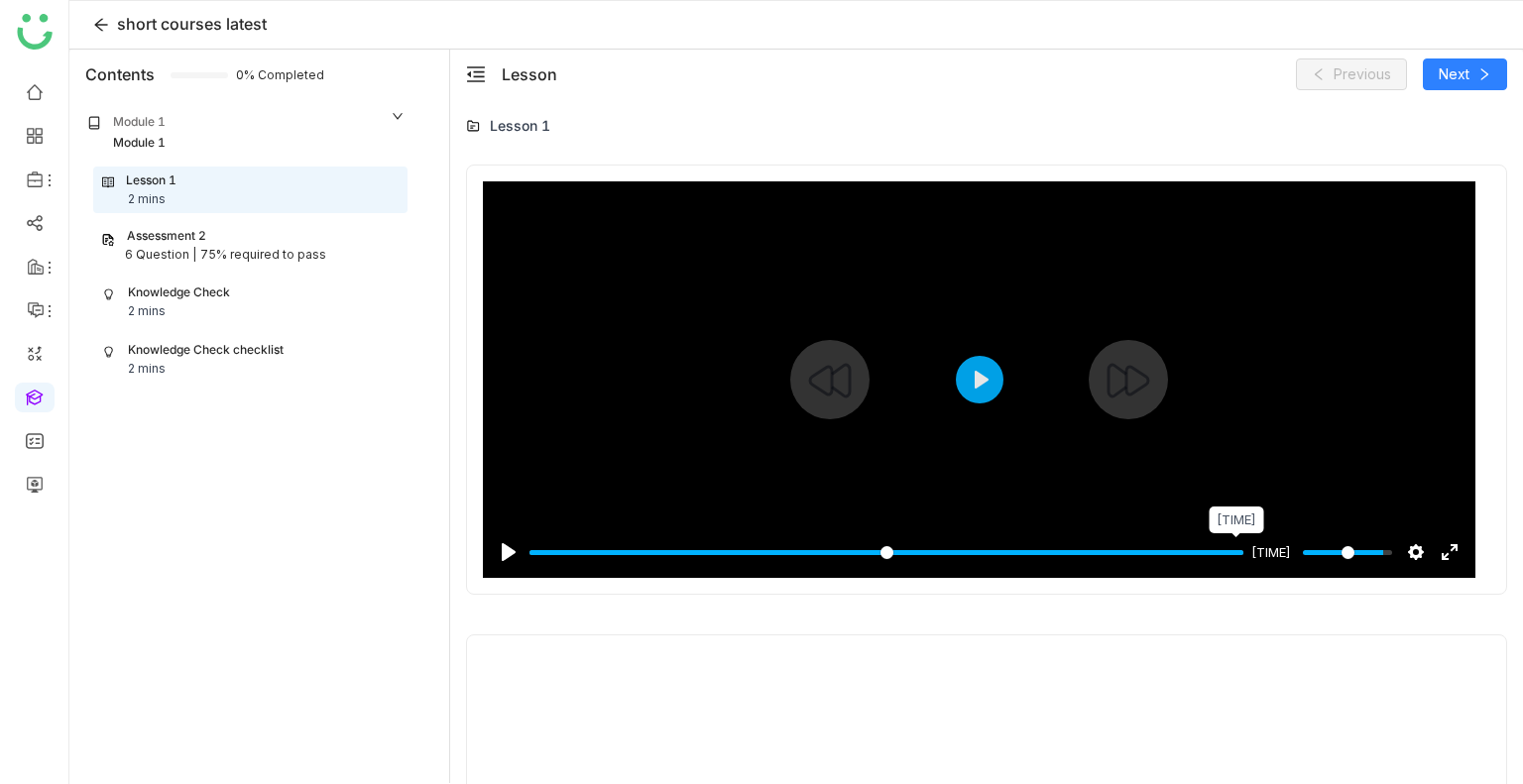 click at bounding box center (886, 552) 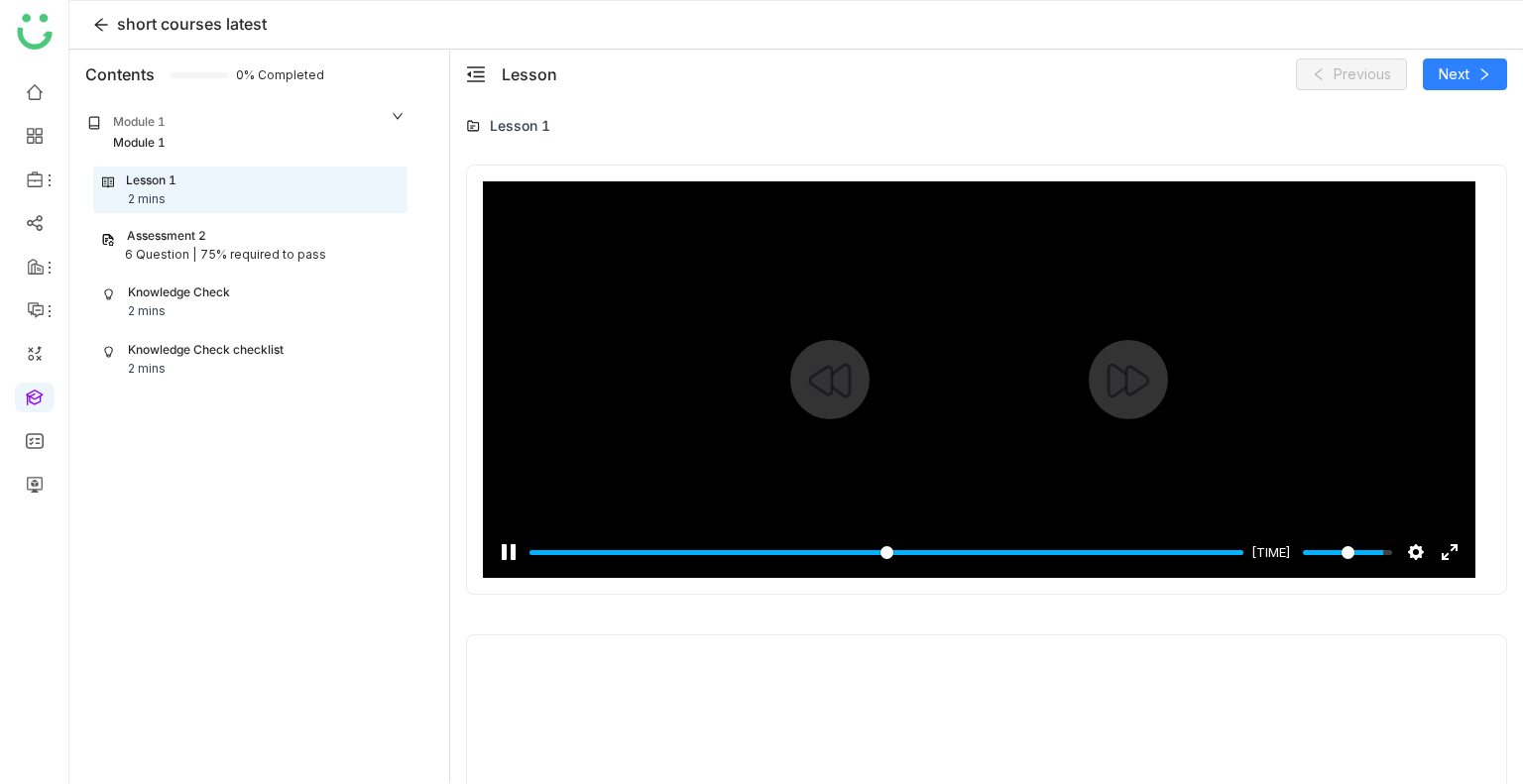 click 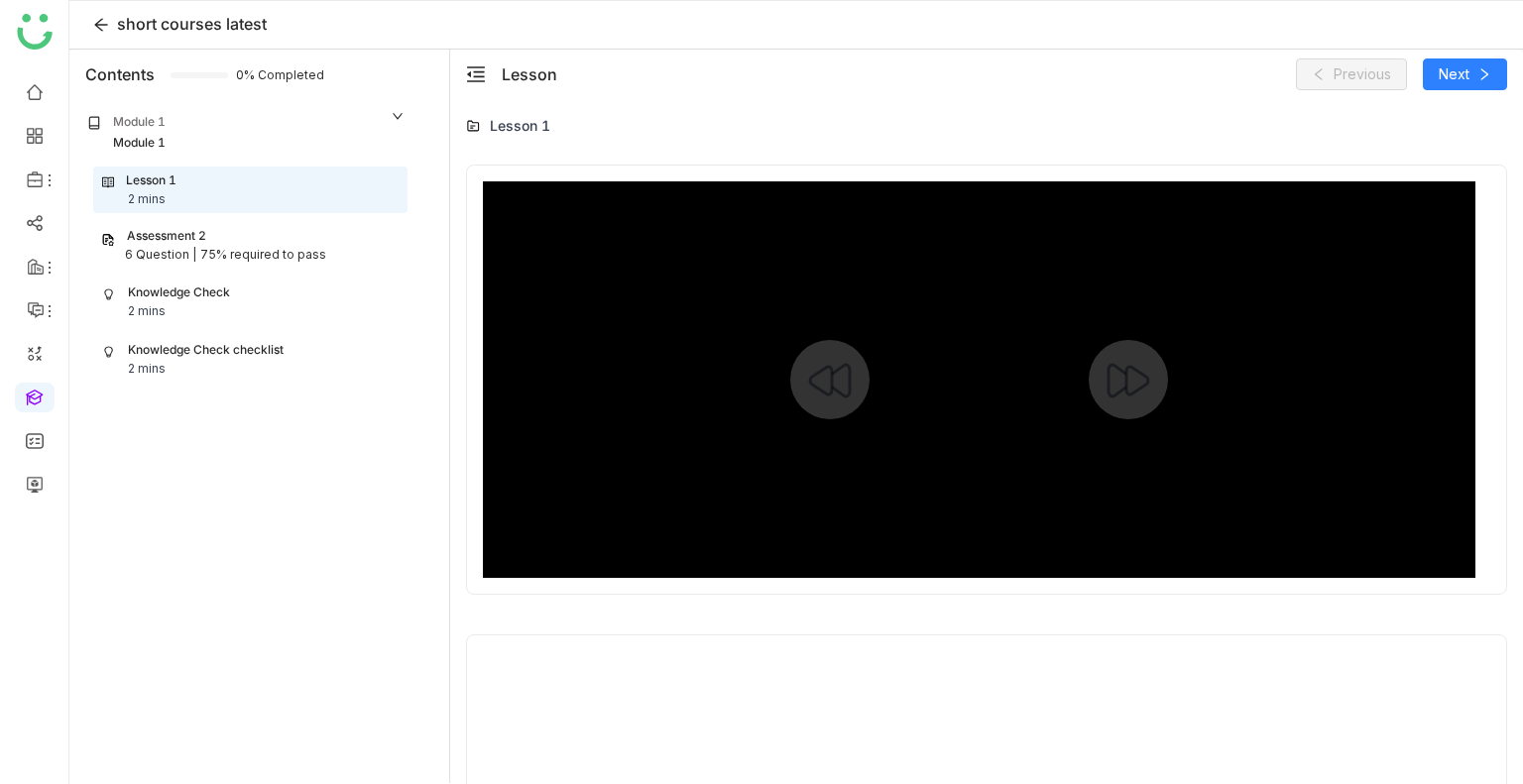 type on "*****" 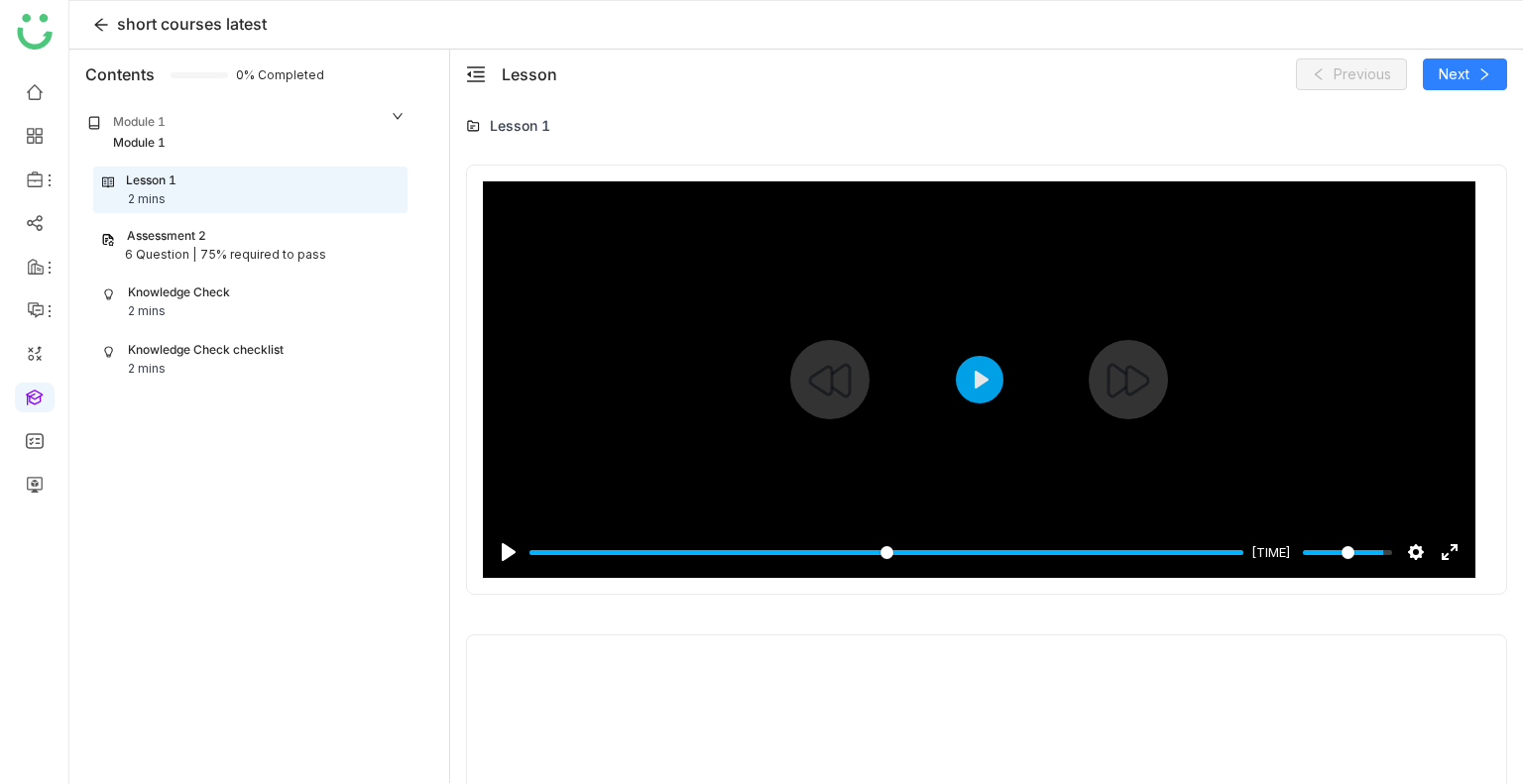 scroll, scrollTop: 1693, scrollLeft: 0, axis: vertical 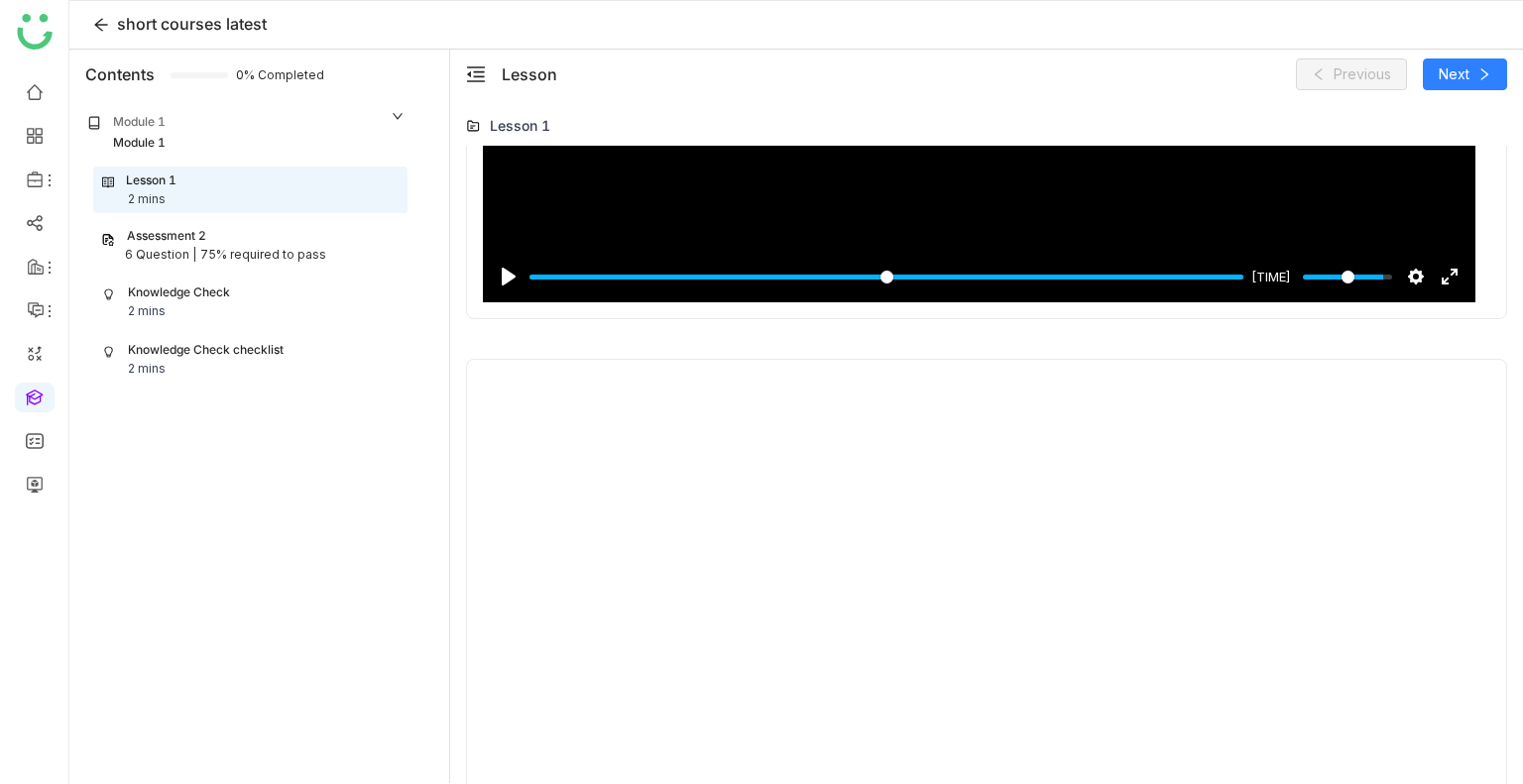 click on "Assessment 2" at bounding box center [167, 236] 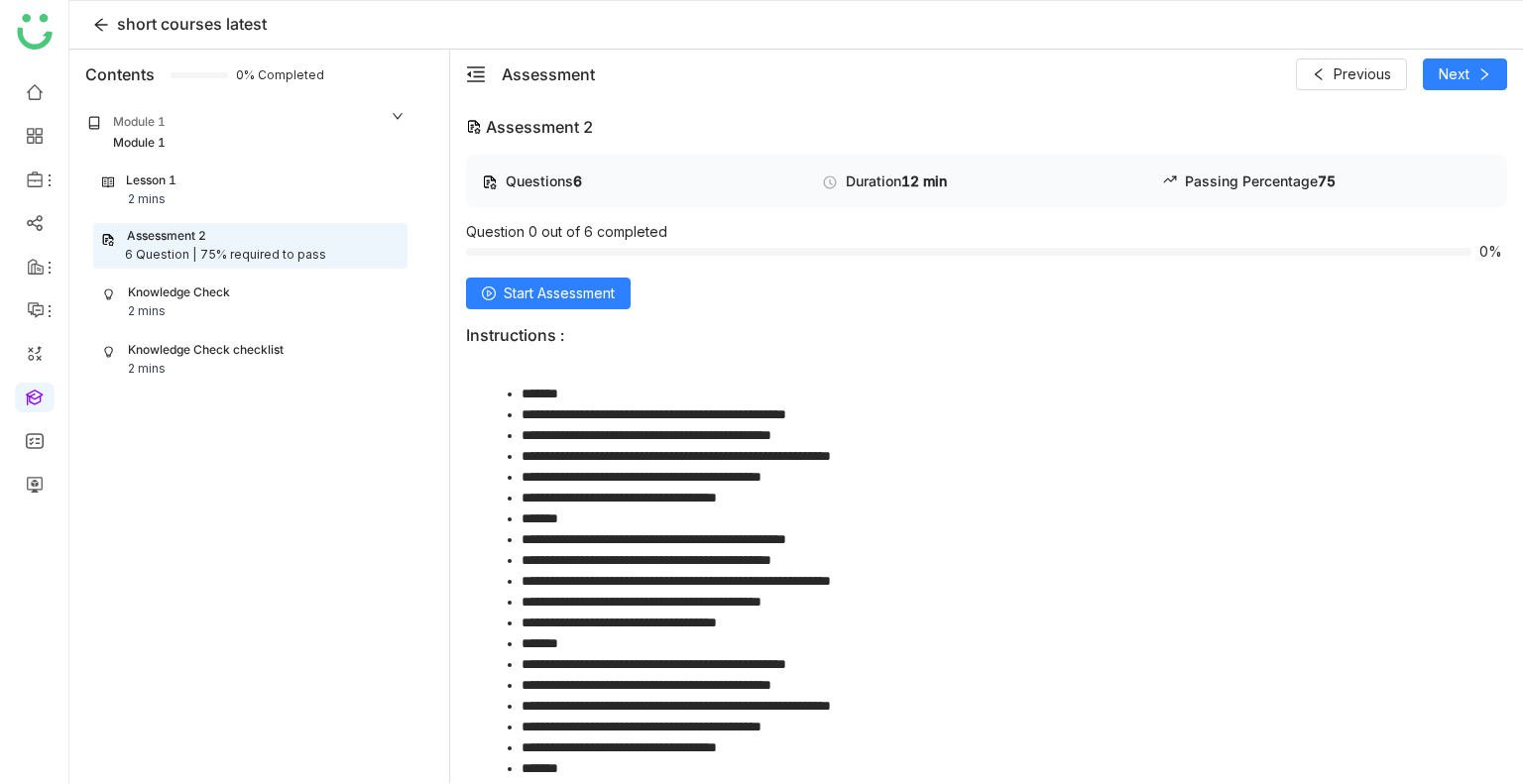 click on "Lesson 1 2 mins" at bounding box center (250, 190) 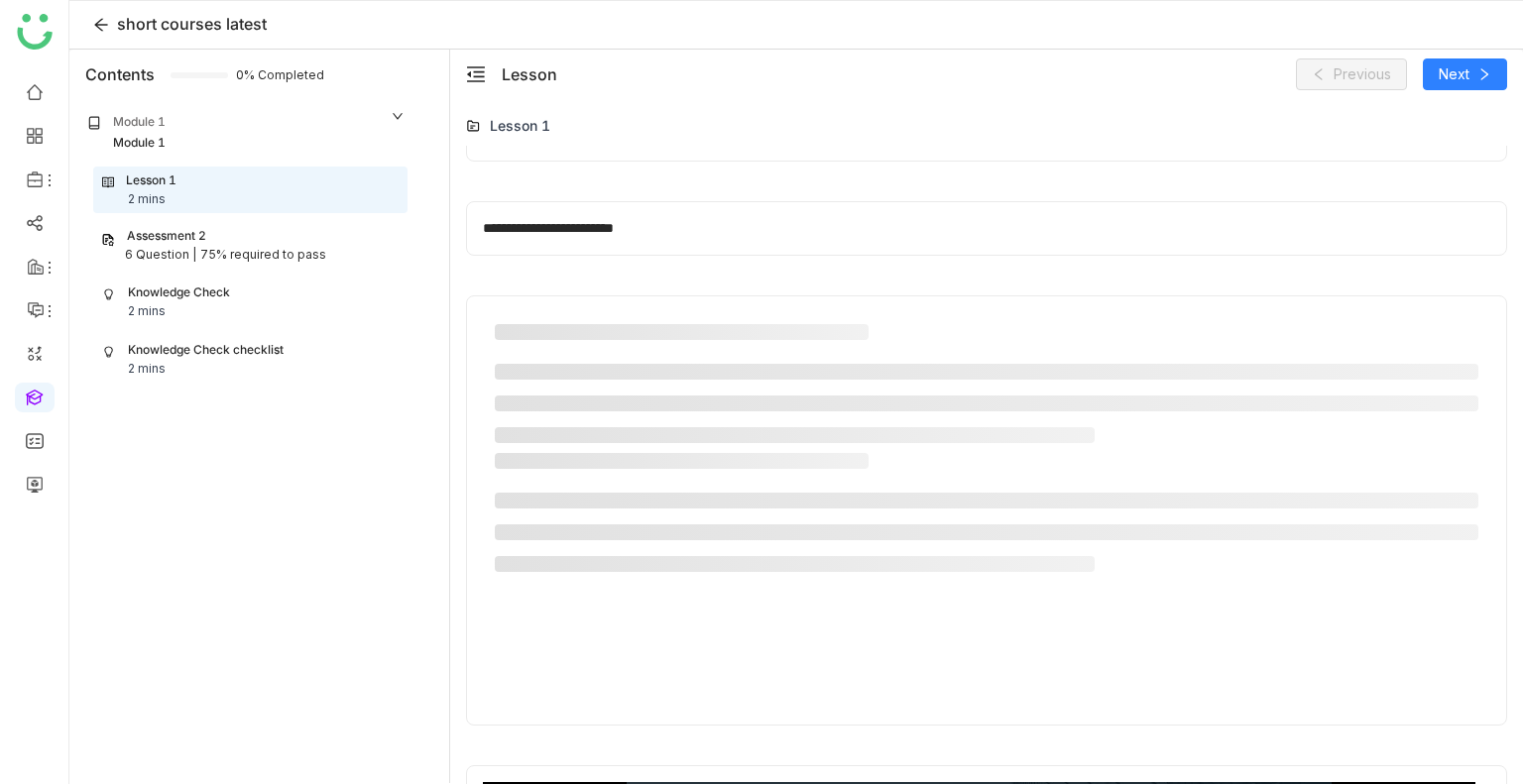 scroll, scrollTop: 932, scrollLeft: 0, axis: vertical 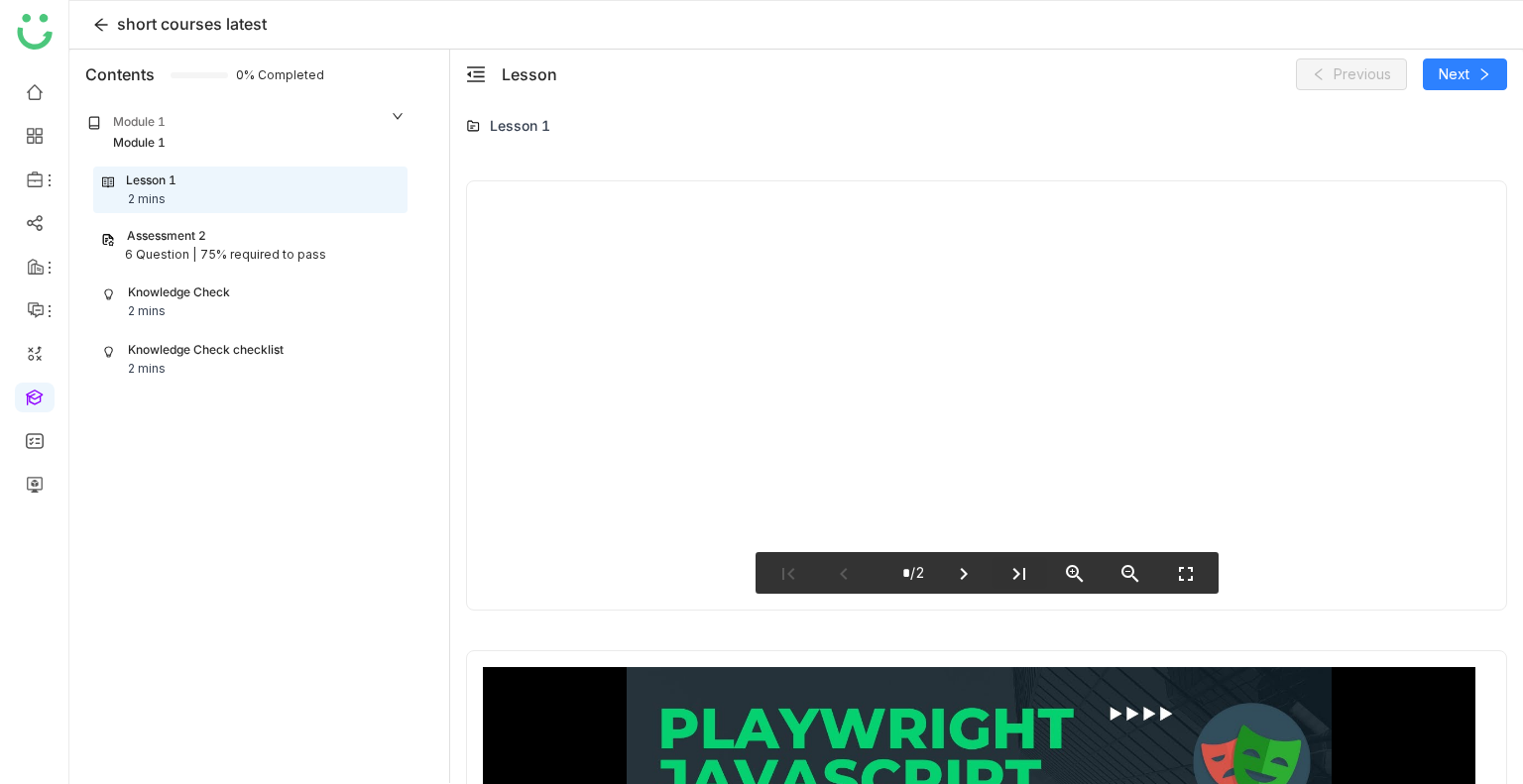 click on "last_page" at bounding box center [1019, 574] 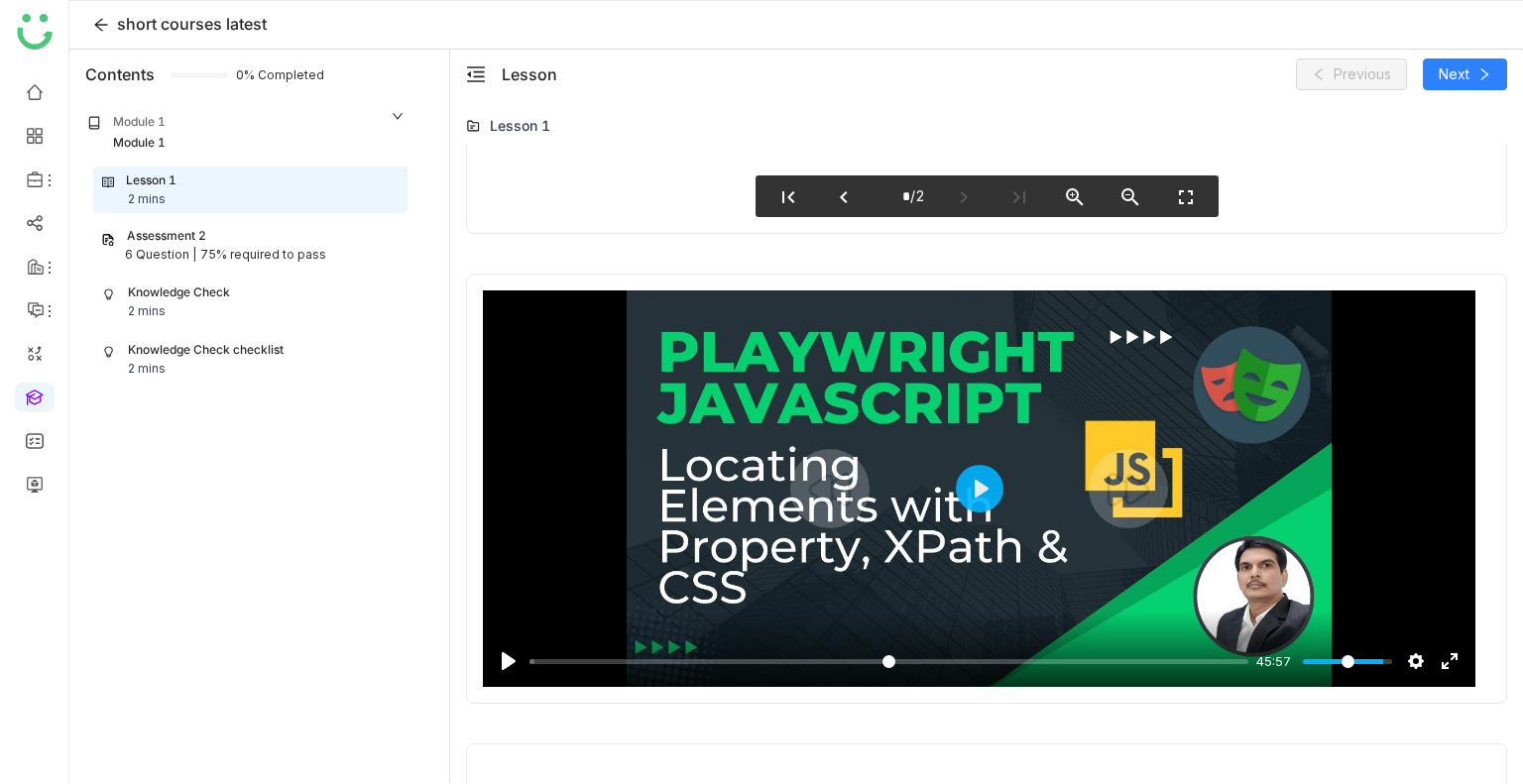 scroll, scrollTop: 1354, scrollLeft: 0, axis: vertical 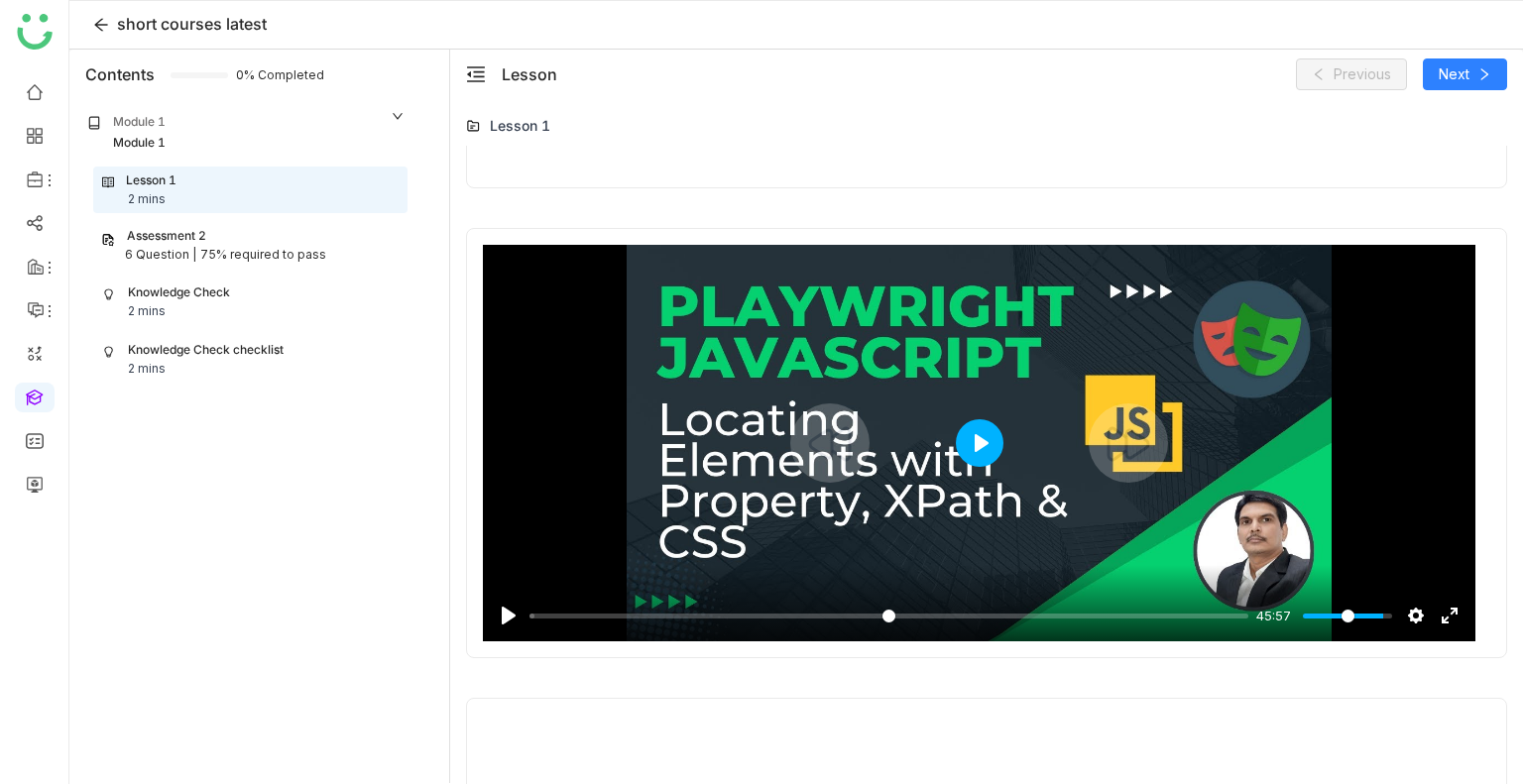 click on "Play" 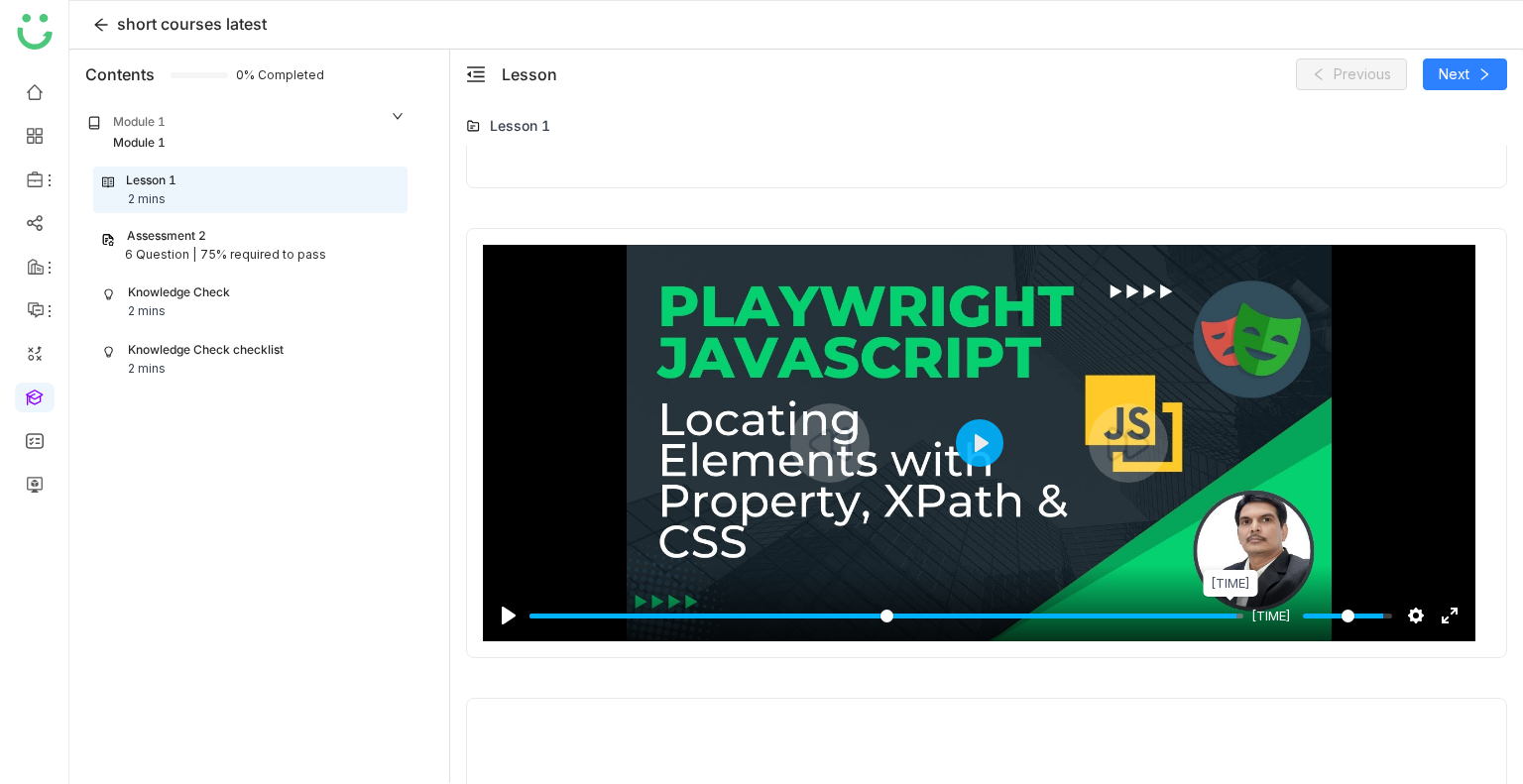 click at bounding box center (886, 616) 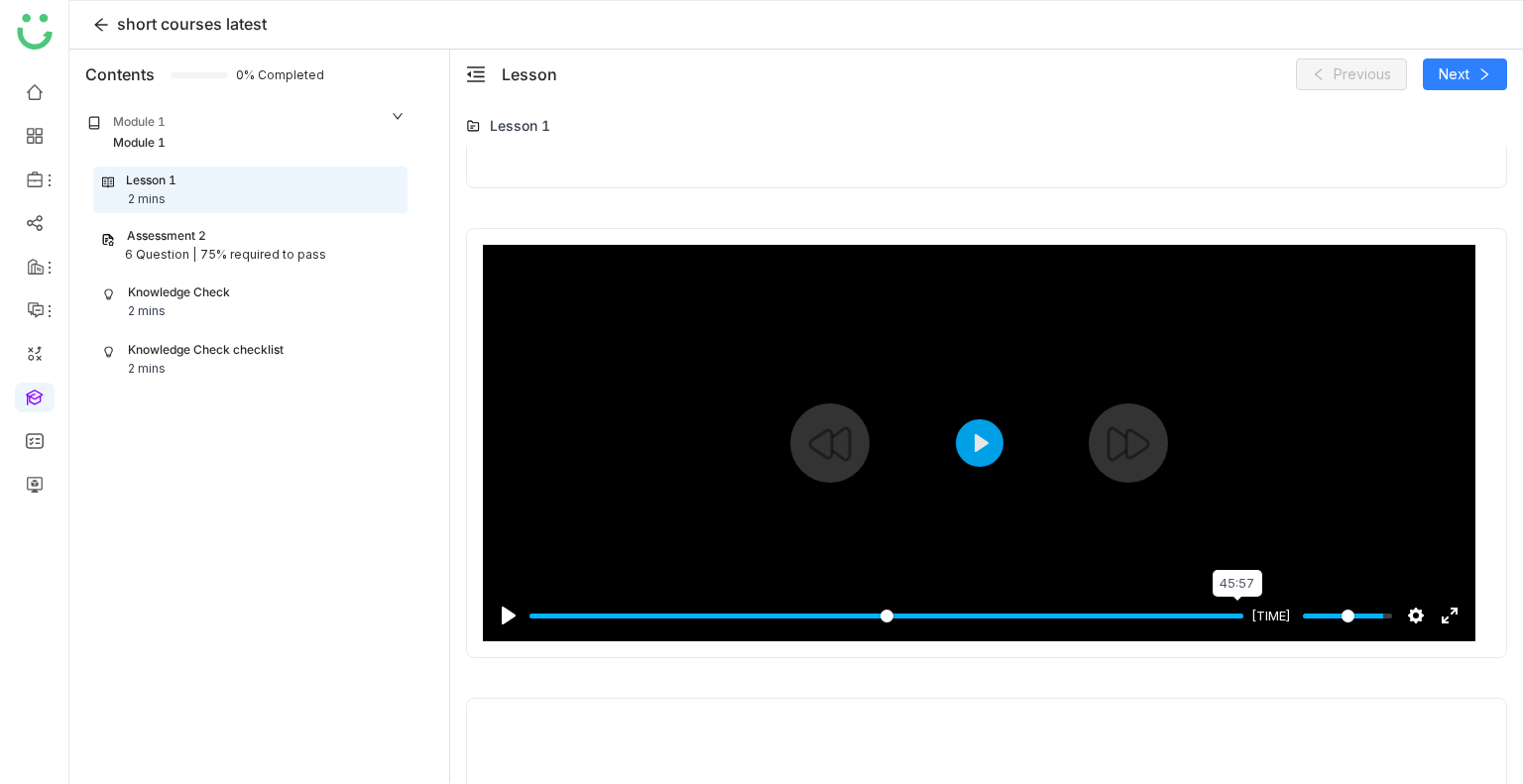 click at bounding box center [886, 616] 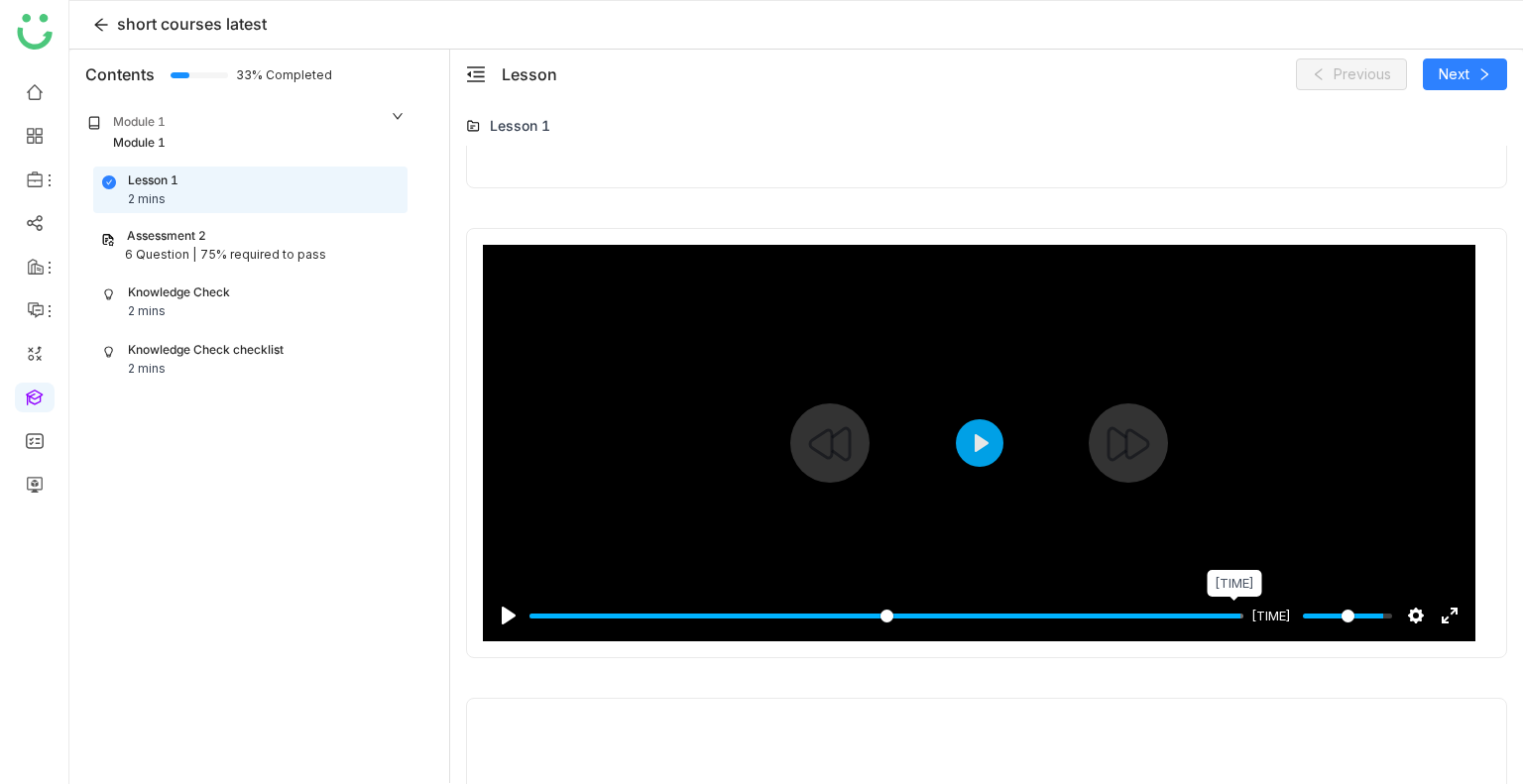 click at bounding box center (886, 616) 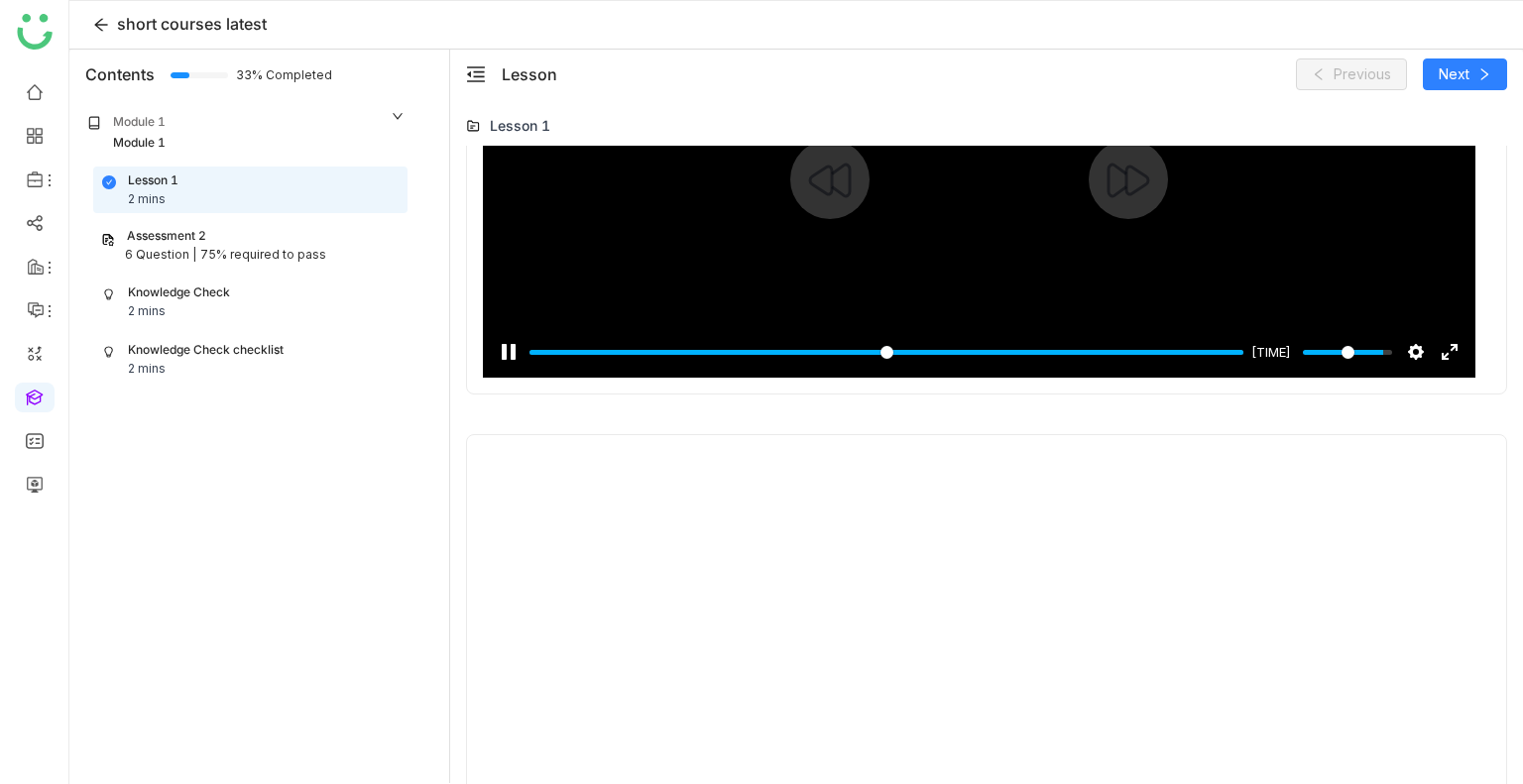 scroll, scrollTop: 1693, scrollLeft: 0, axis: vertical 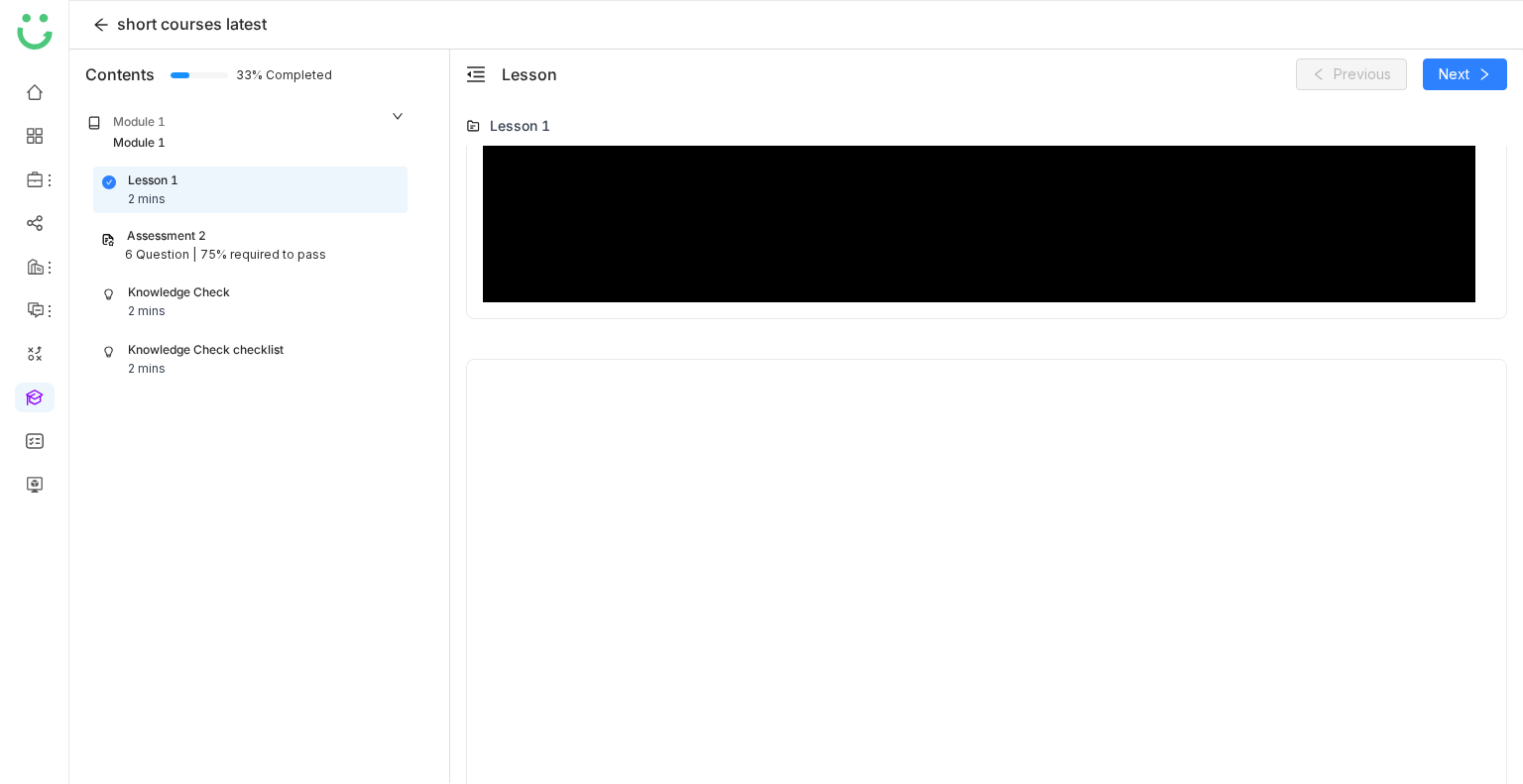 type on "*****" 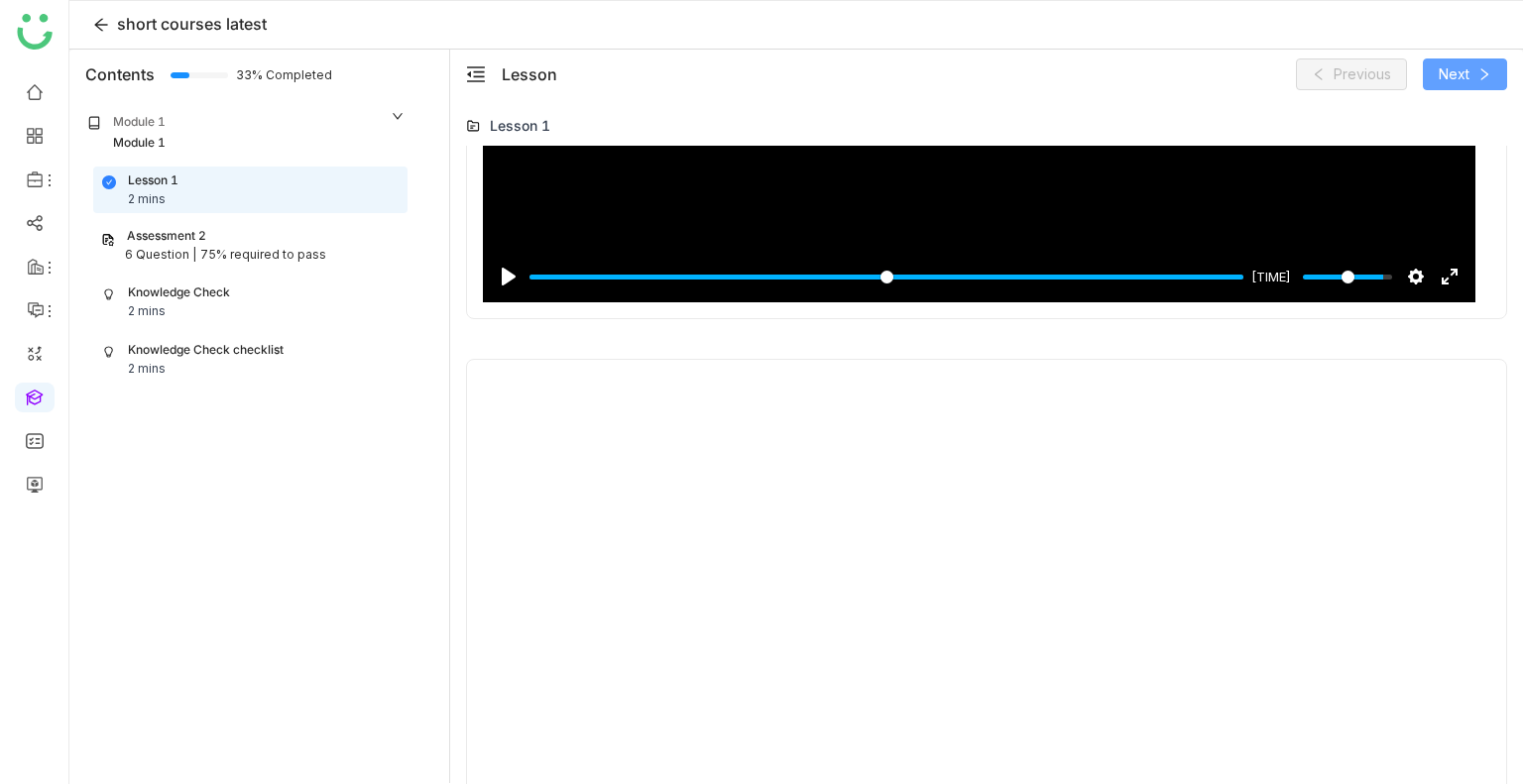 click 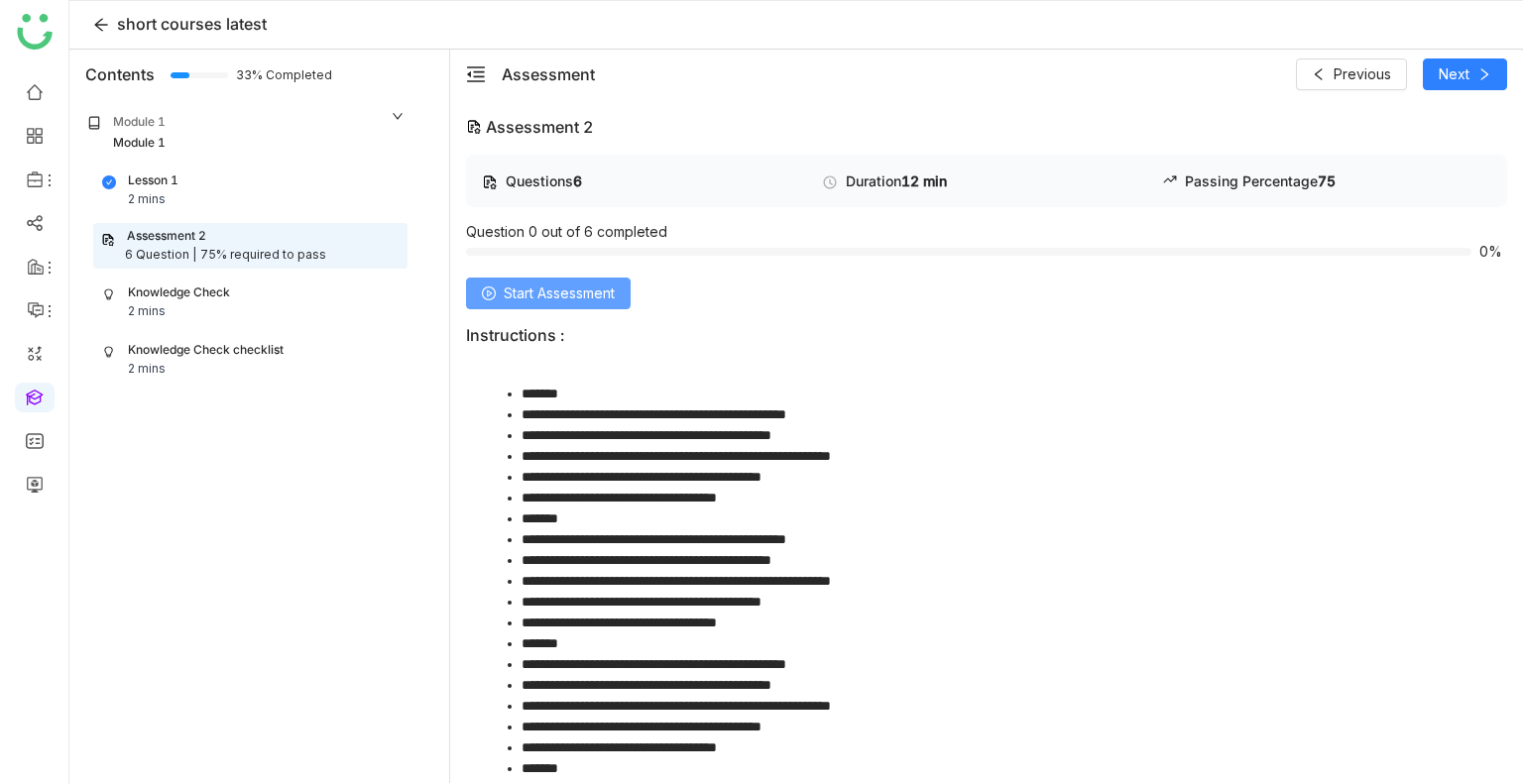 click on "Start Assessment" 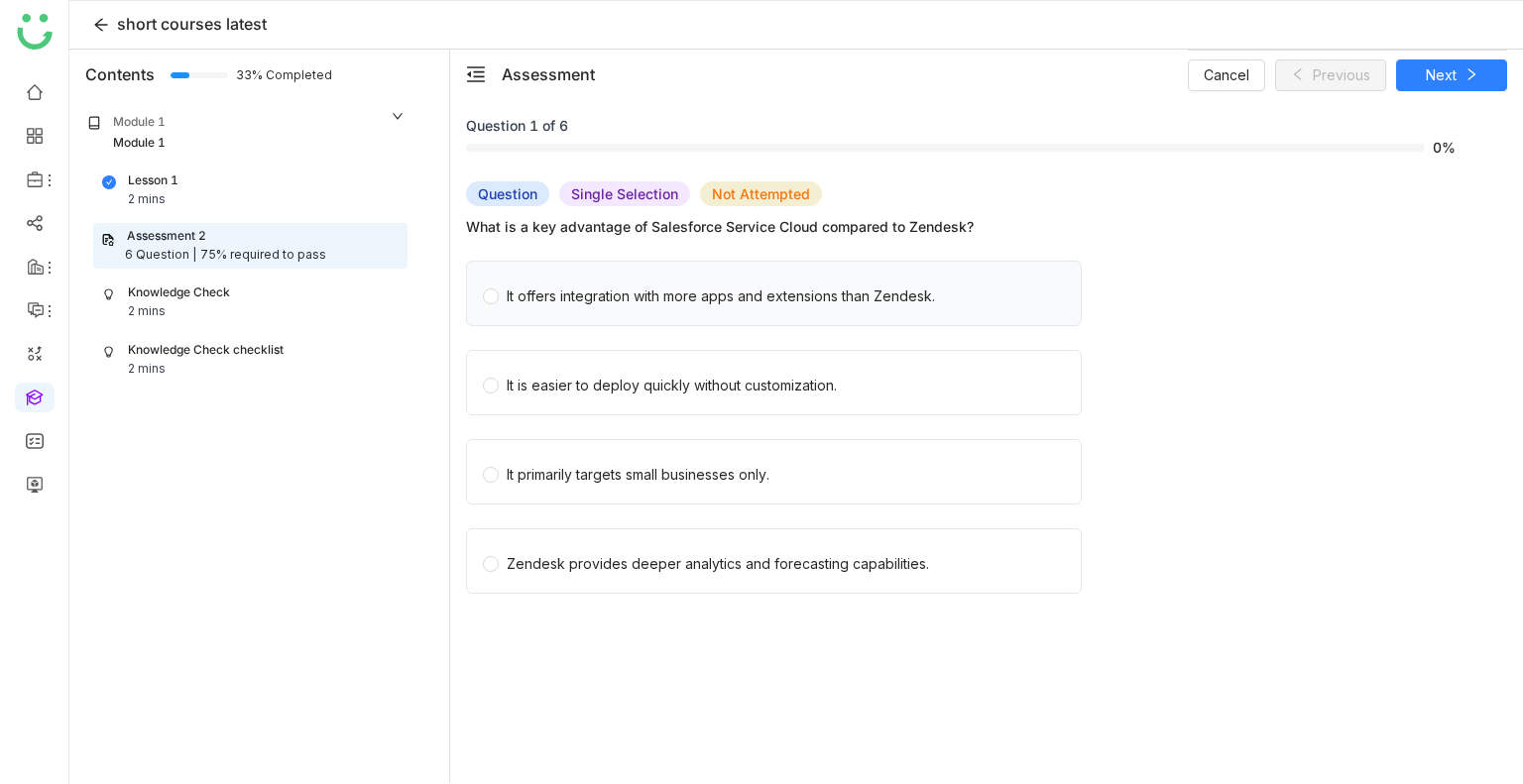click on "It offers integration with more apps and extensions than Zendesk." 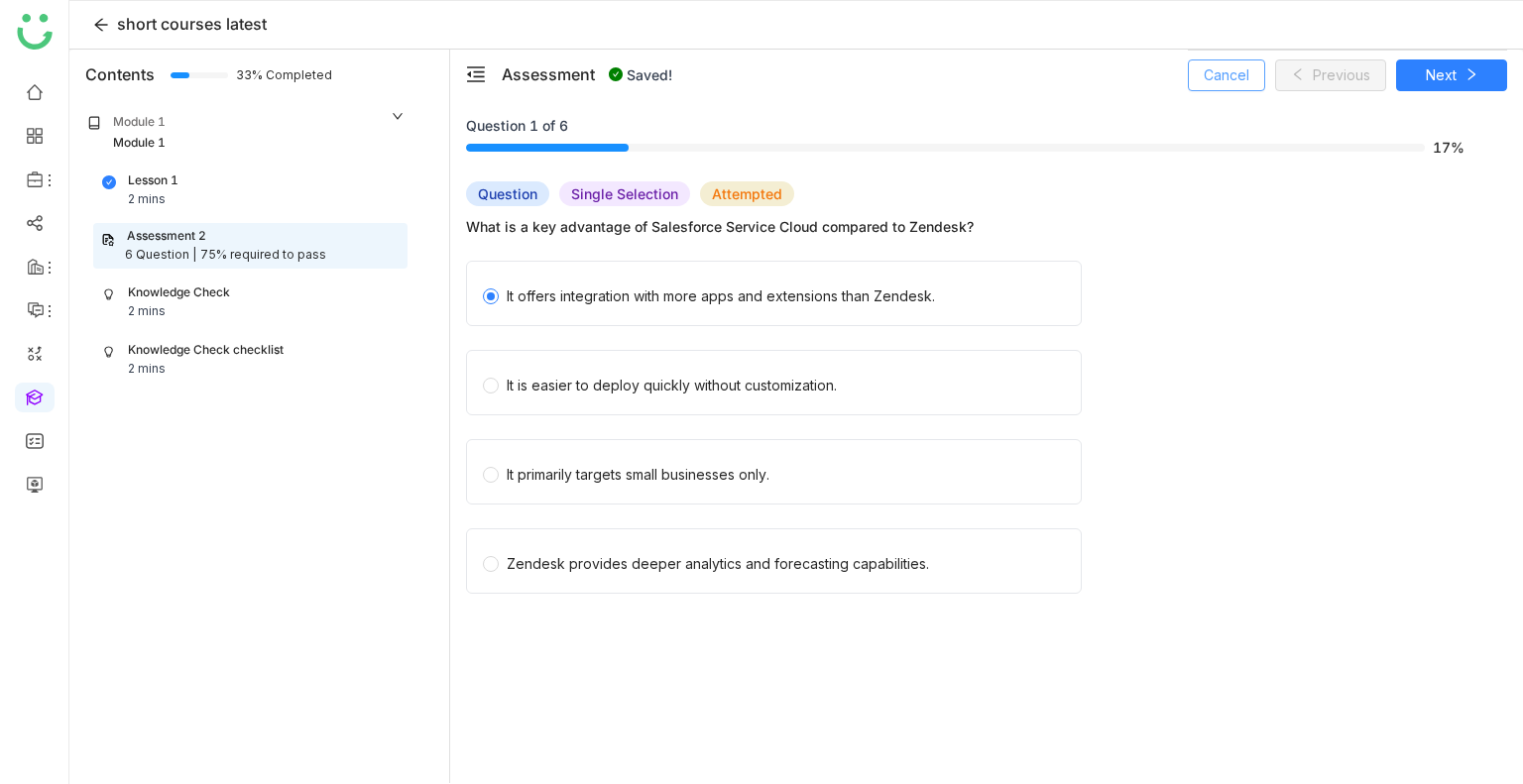 click on "Cancel" at bounding box center (1227, 75) 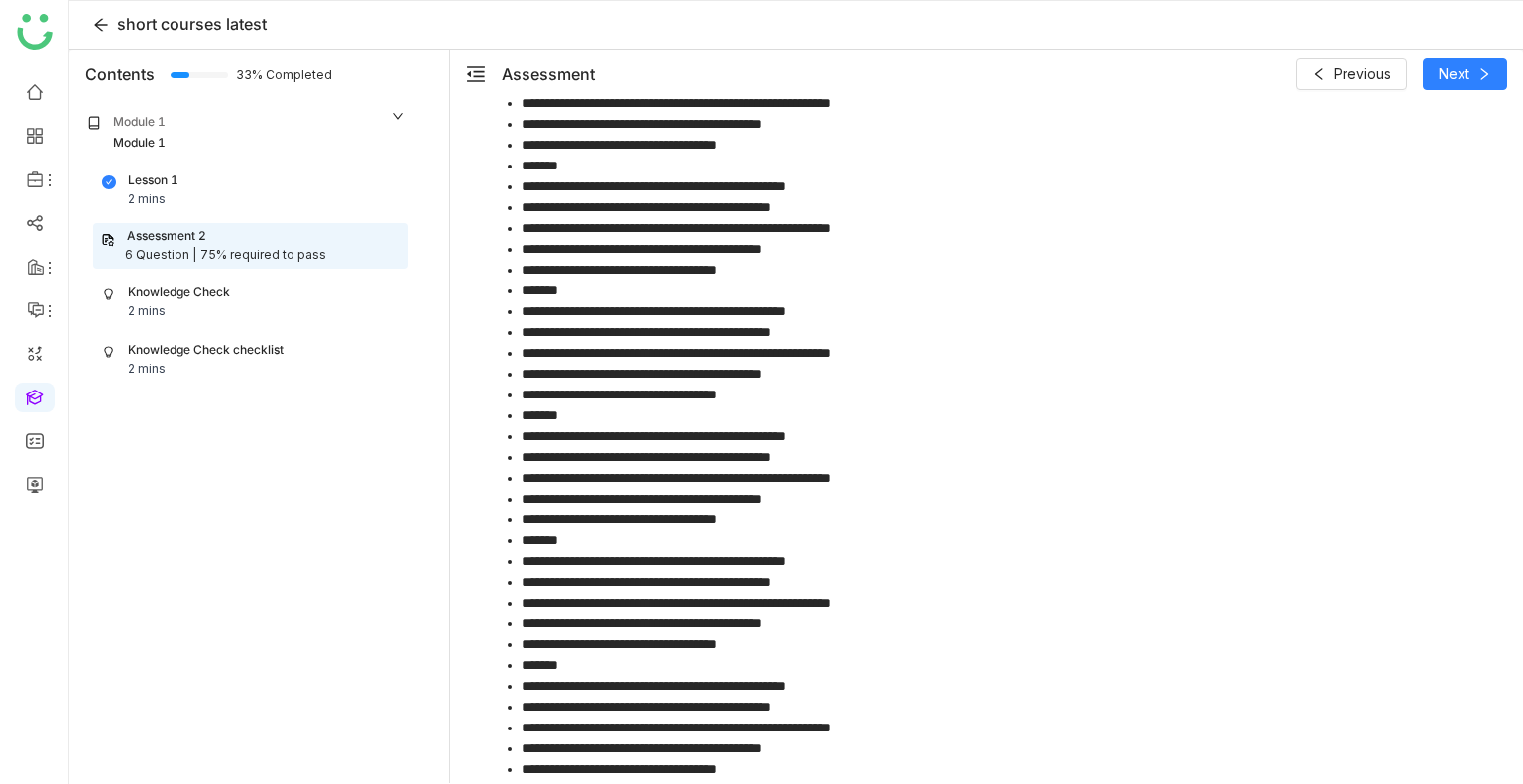 scroll, scrollTop: 0, scrollLeft: 0, axis: both 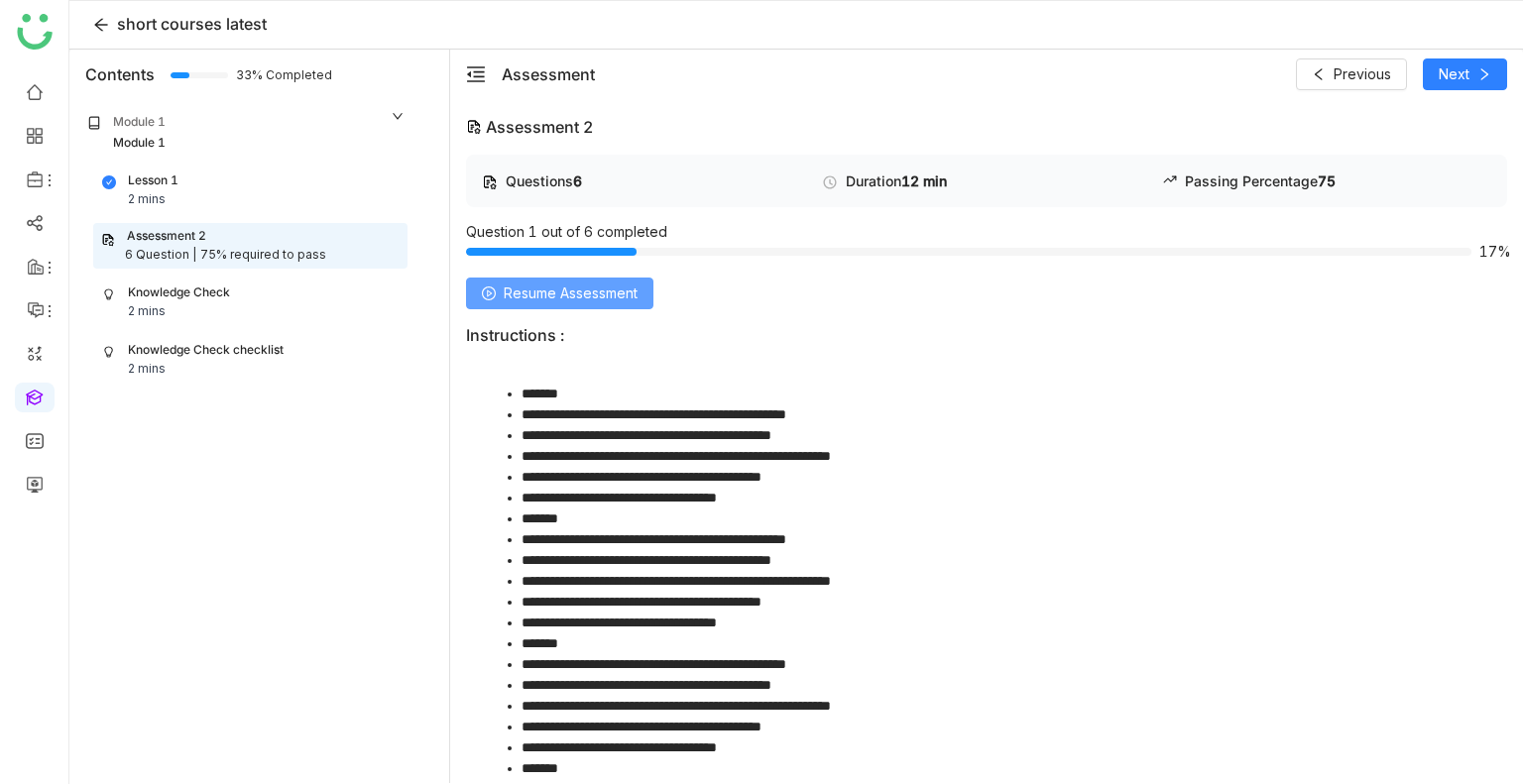 click on "Resume Assessment" 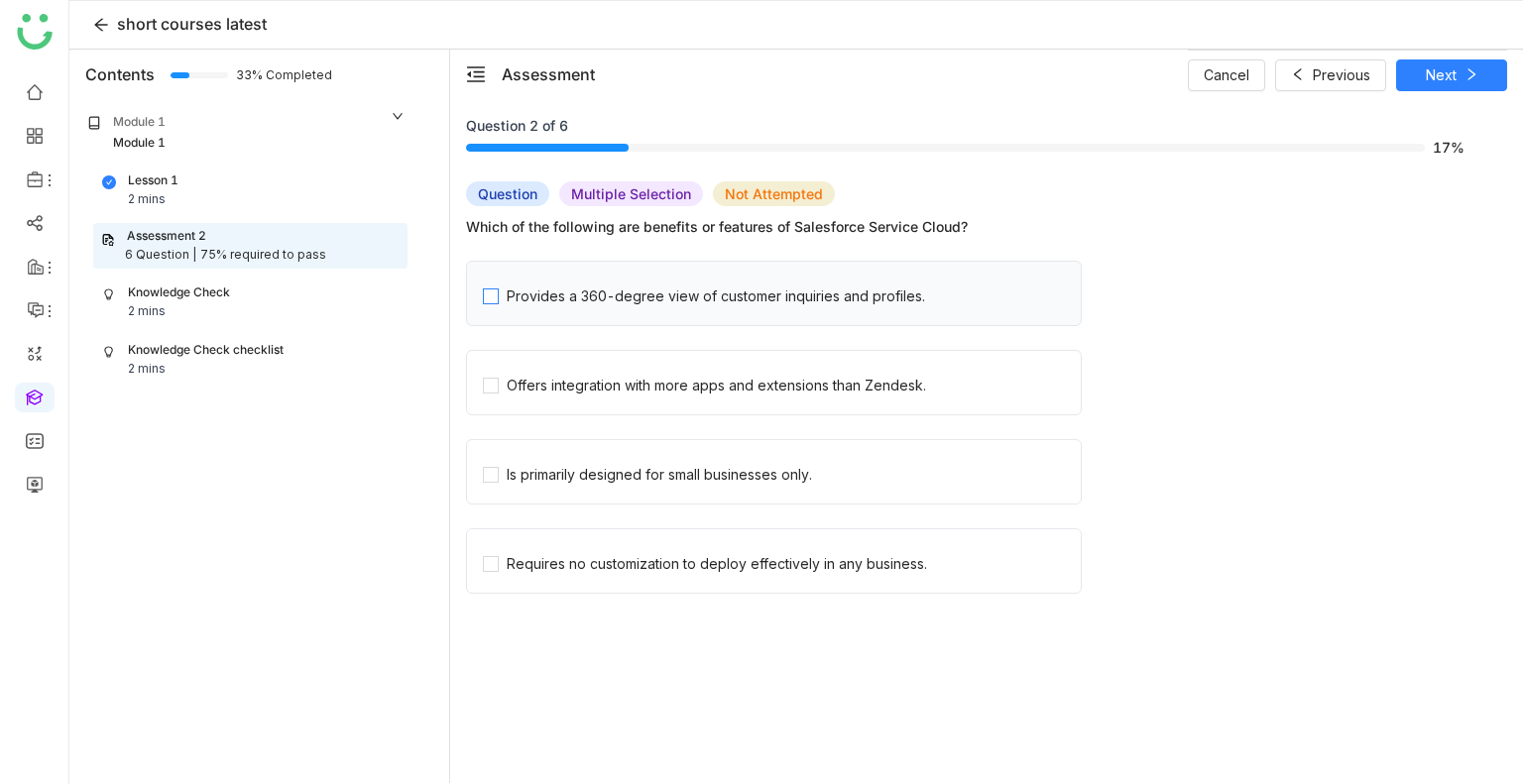 click on "Provides a 360-degree view of customer inquiries and profiles." 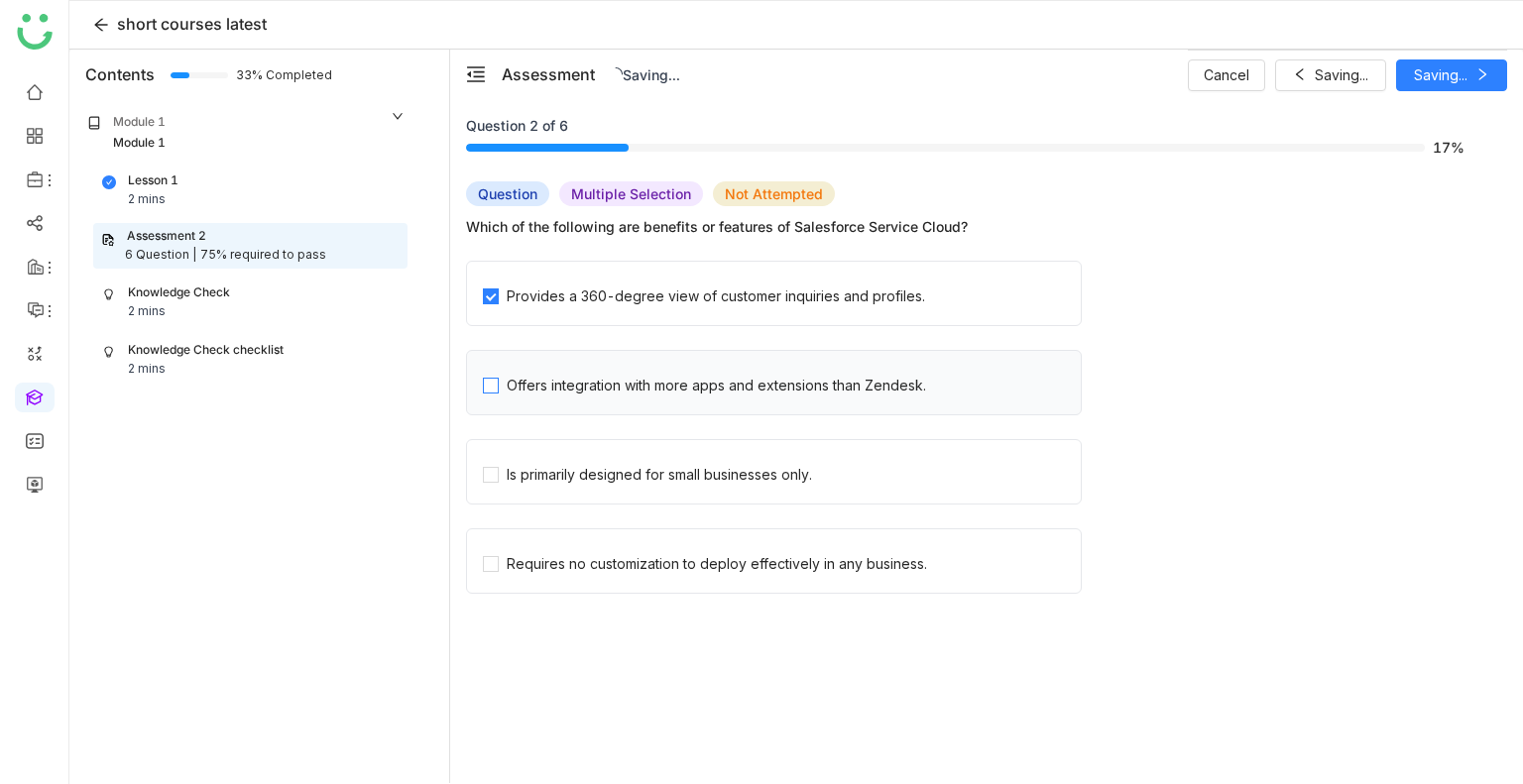click on "Offers integration with more apps and extensions than Zendesk." 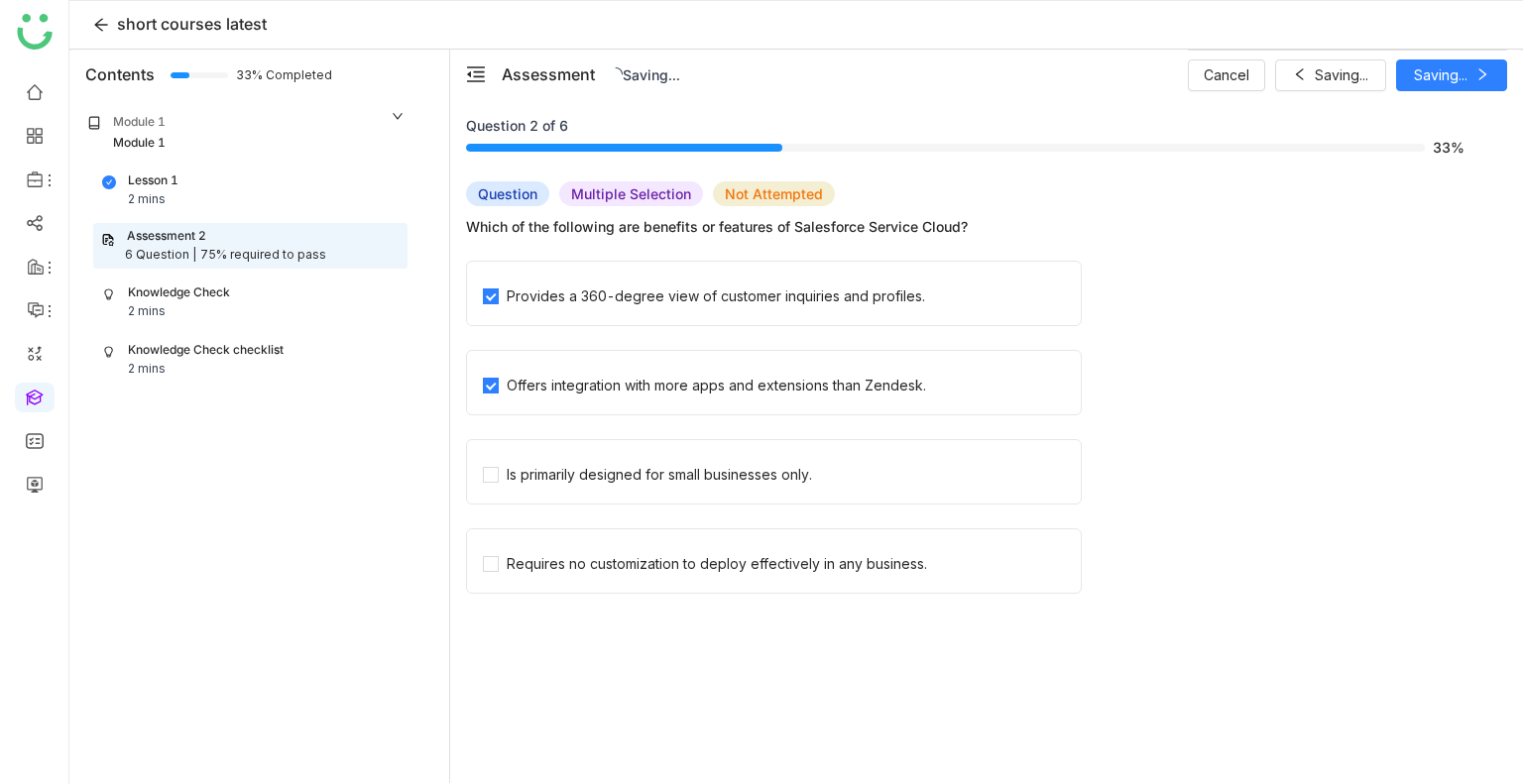click on "Is primarily designed for small businesses only." 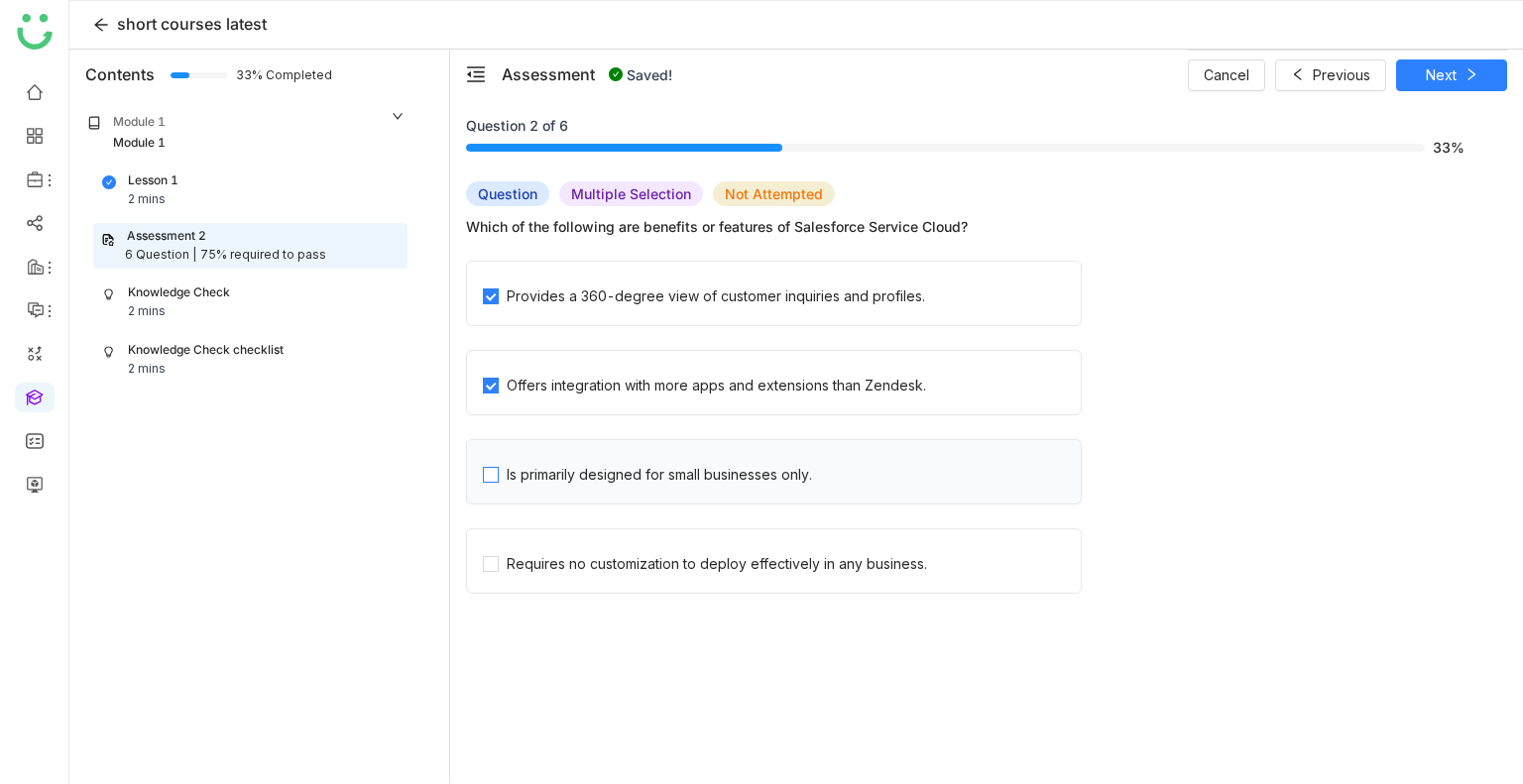 click on "Is primarily designed for small businesses only." 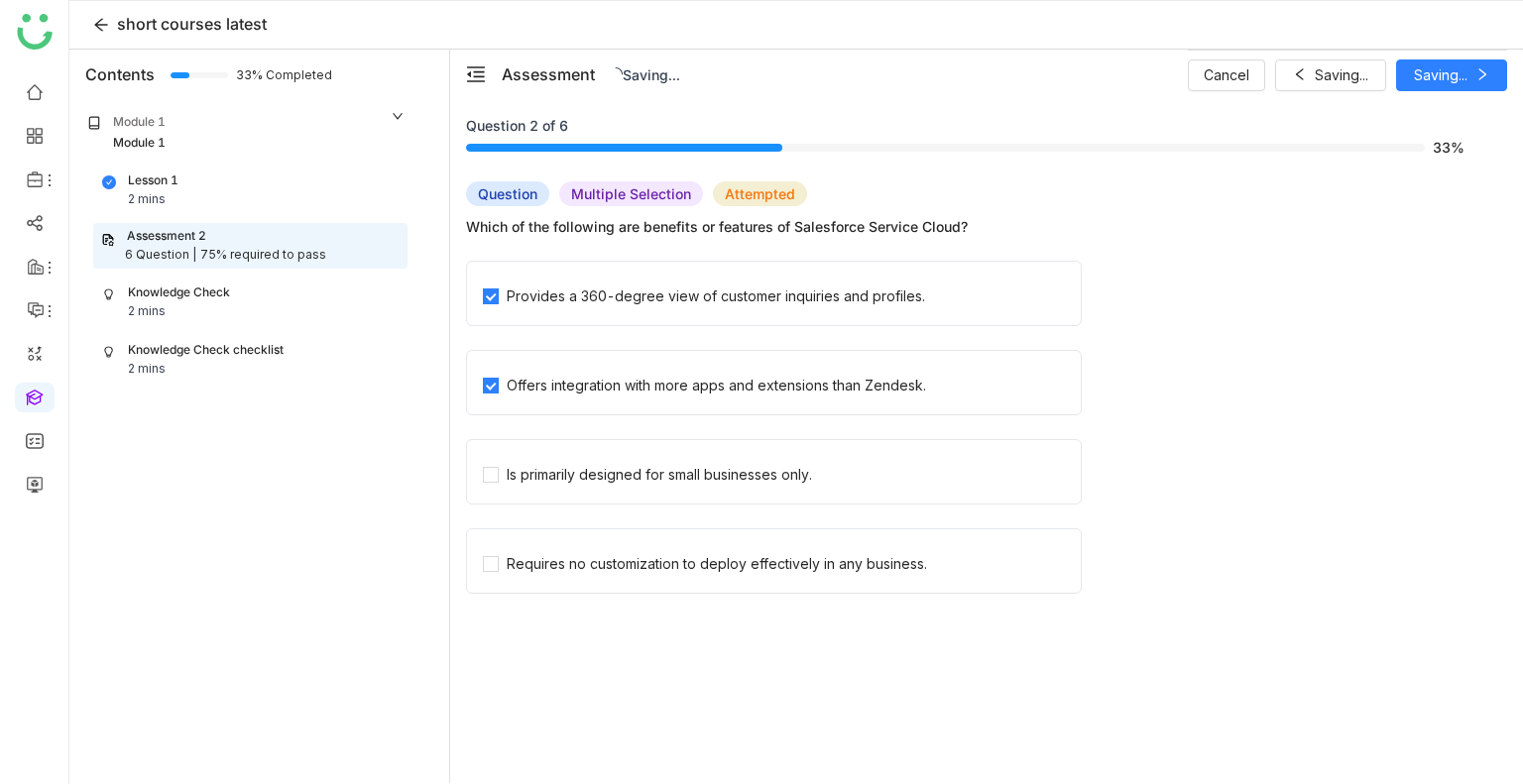 click on "Requires no customization to deploy effectively in any business." 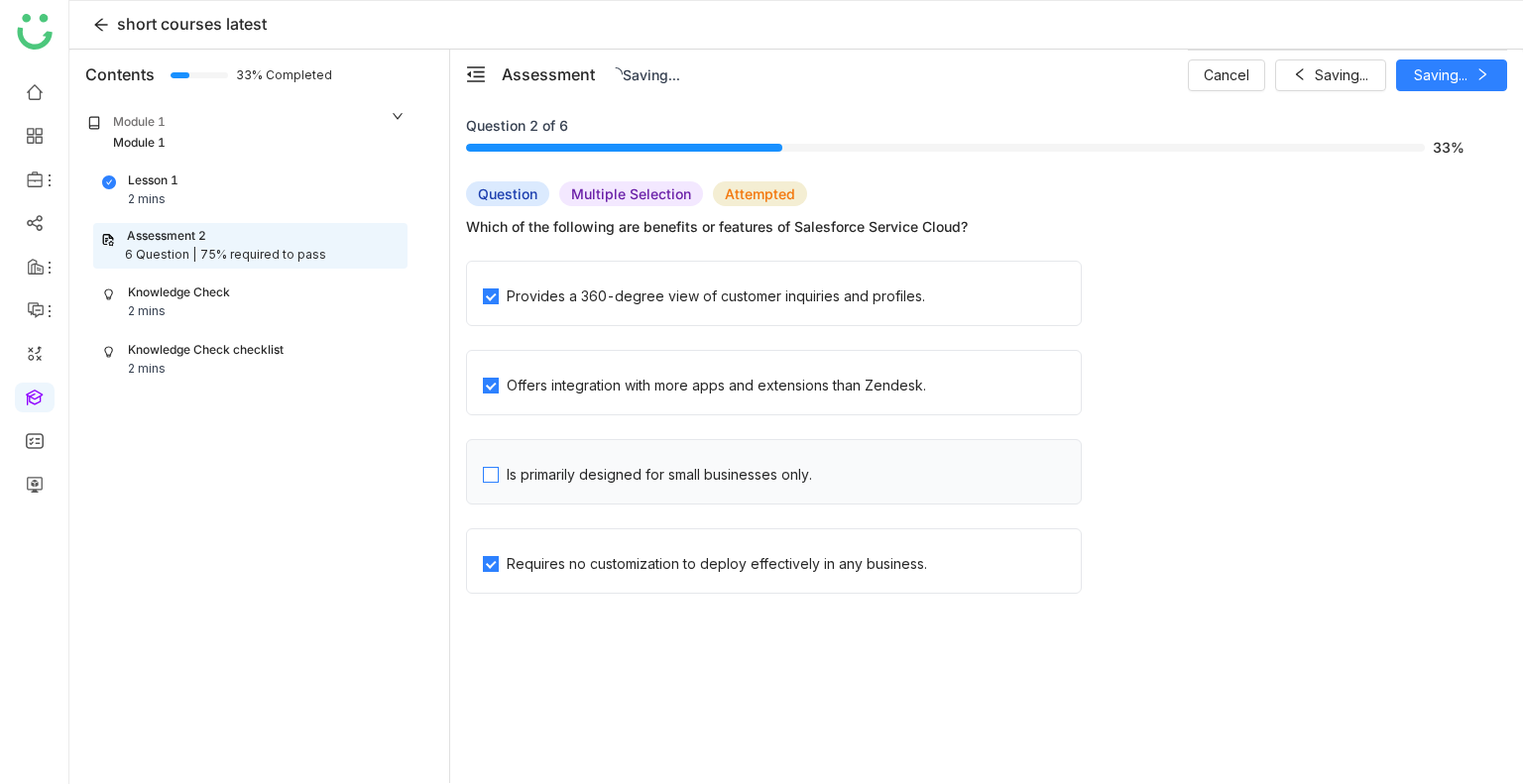 click on "Is primarily designed for small businesses only." 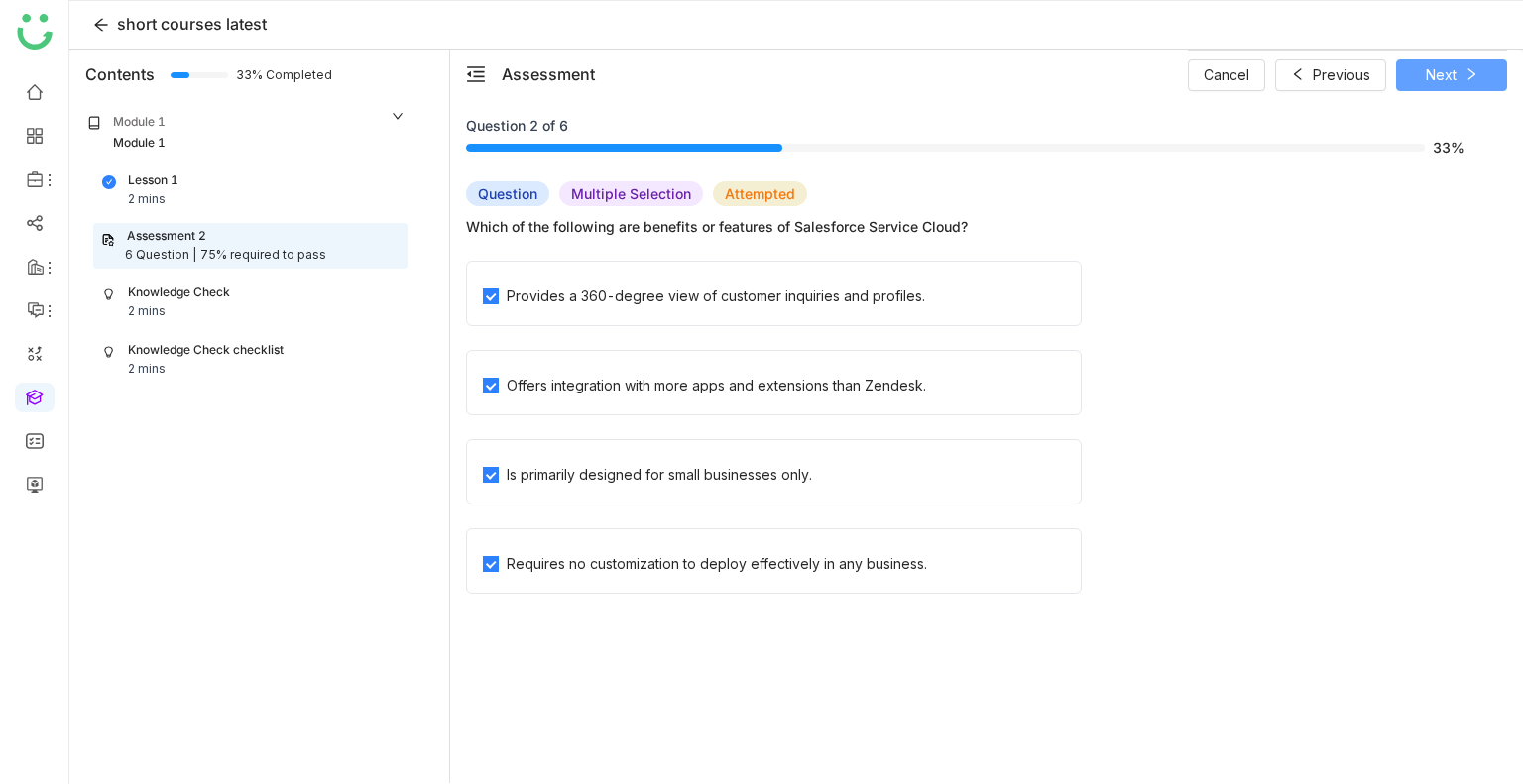 click on "Next" at bounding box center (1441, 75) 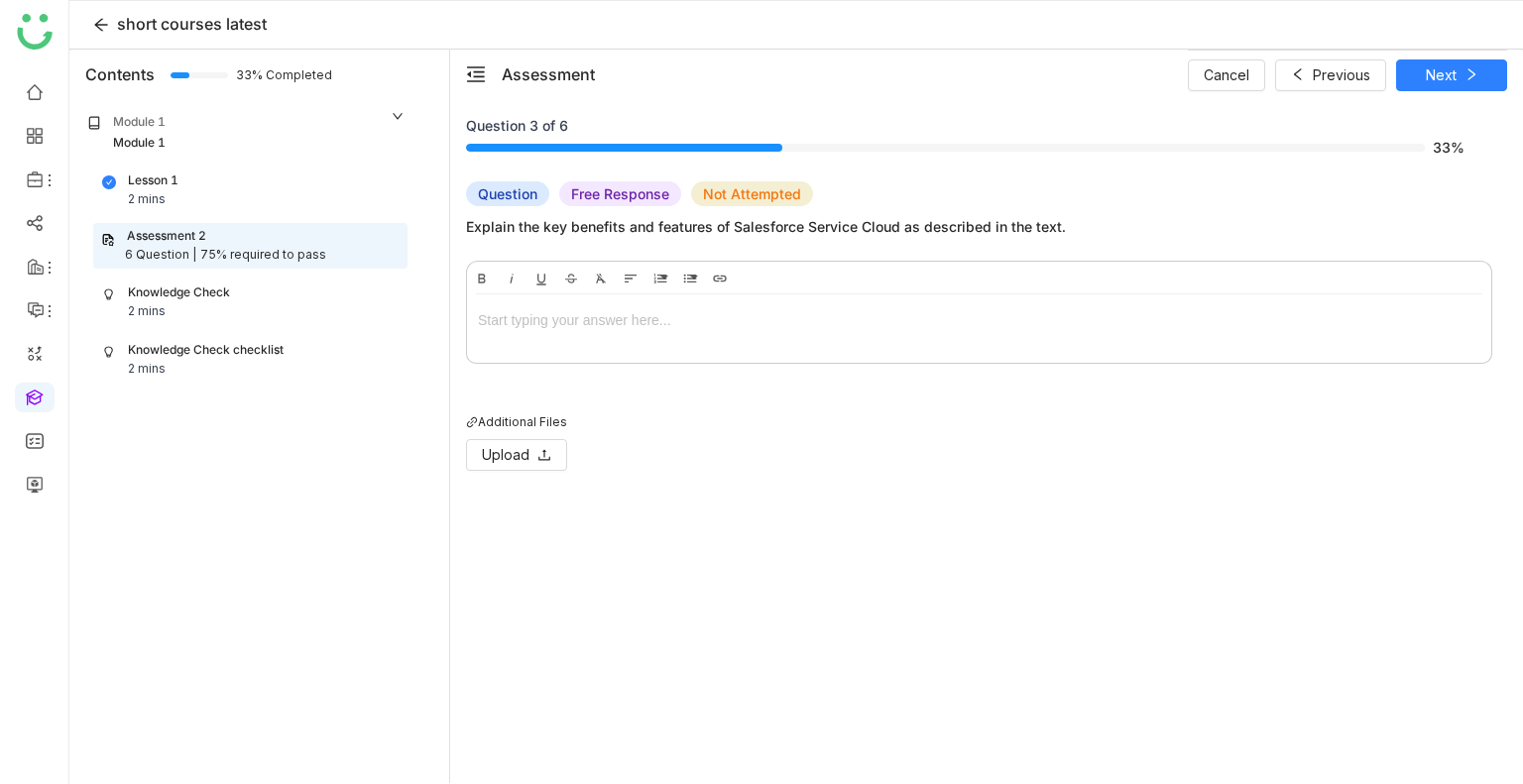 click at bounding box center [979, 320] 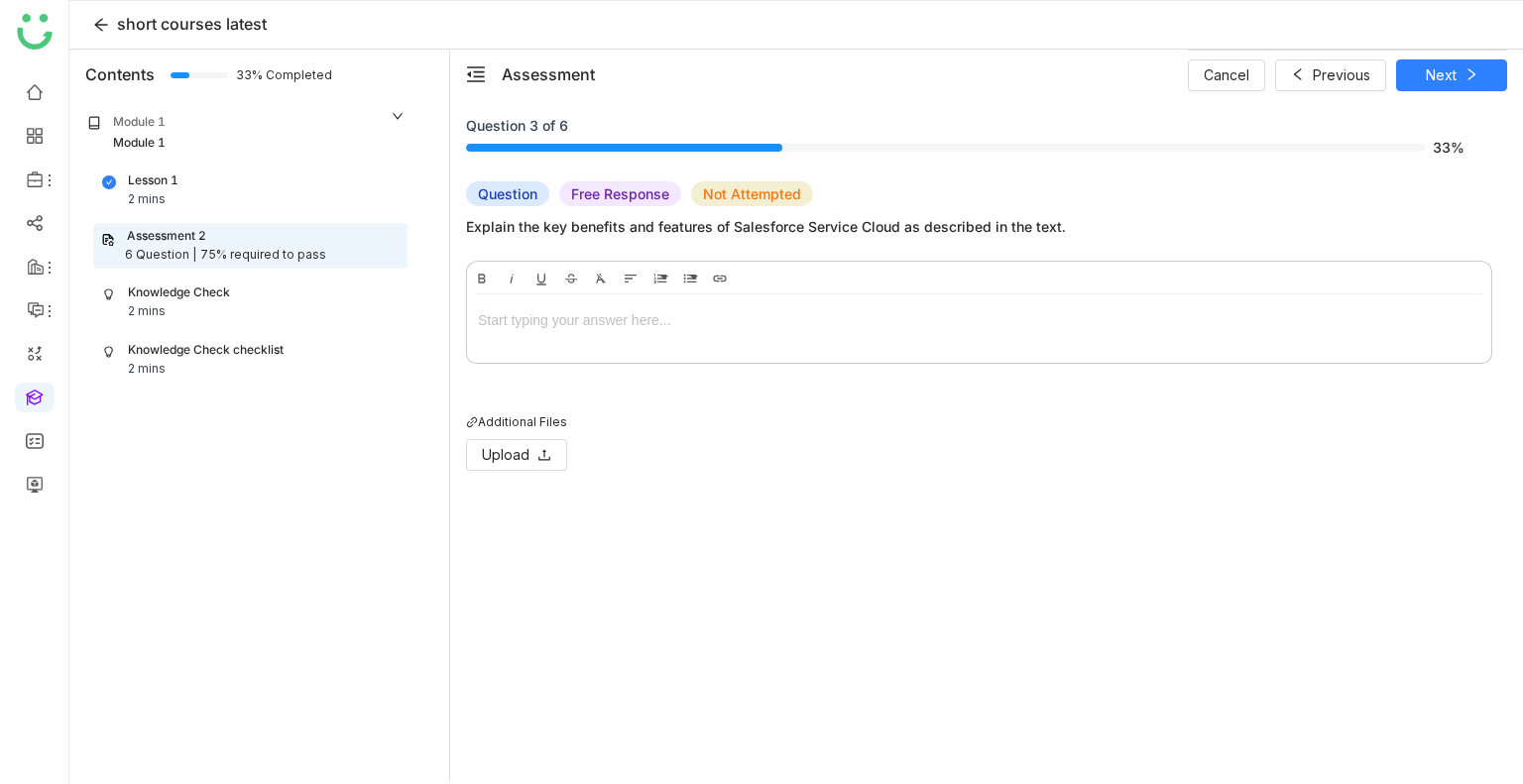 type 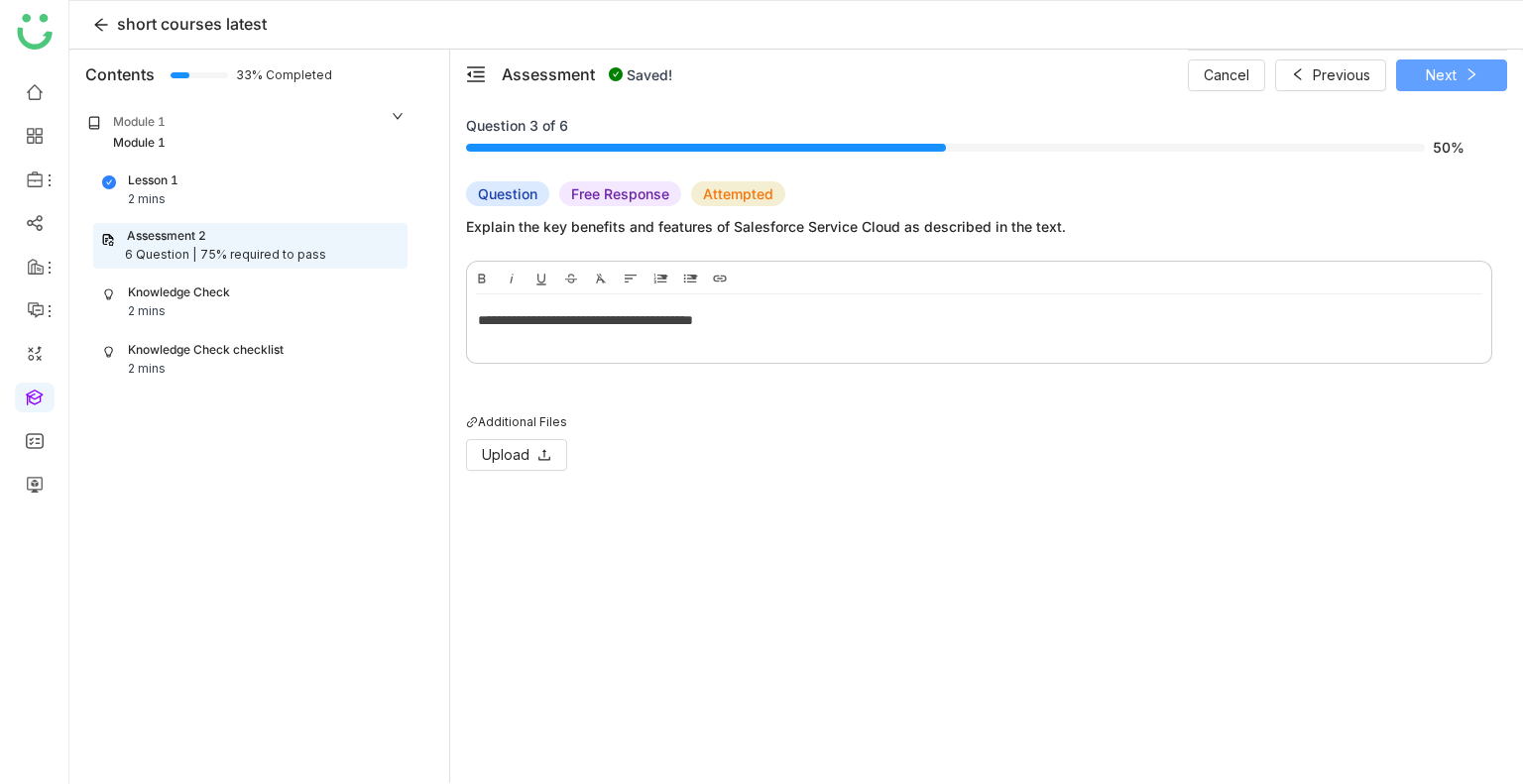 click on "Next" at bounding box center (1441, 75) 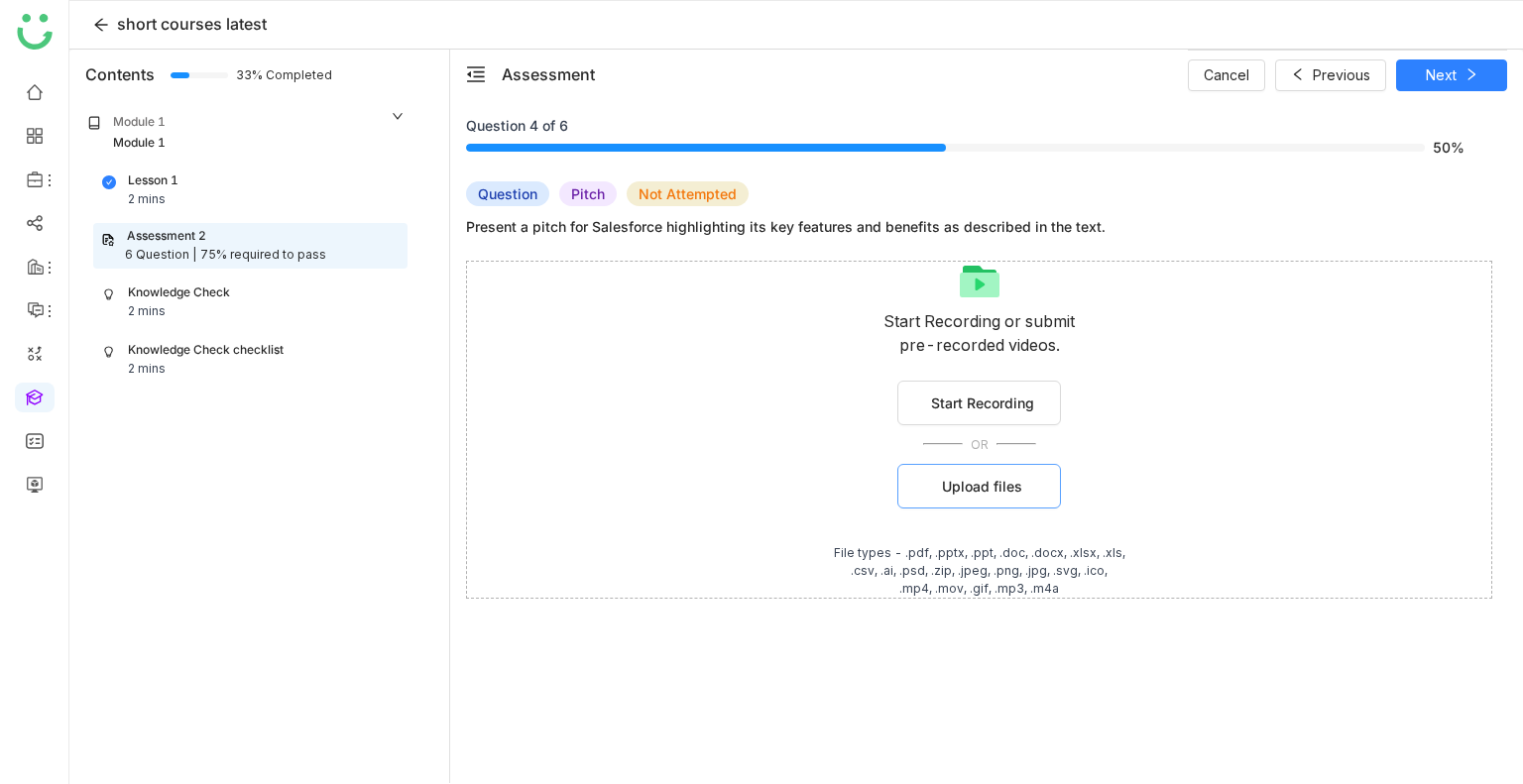 click on "Upload files" 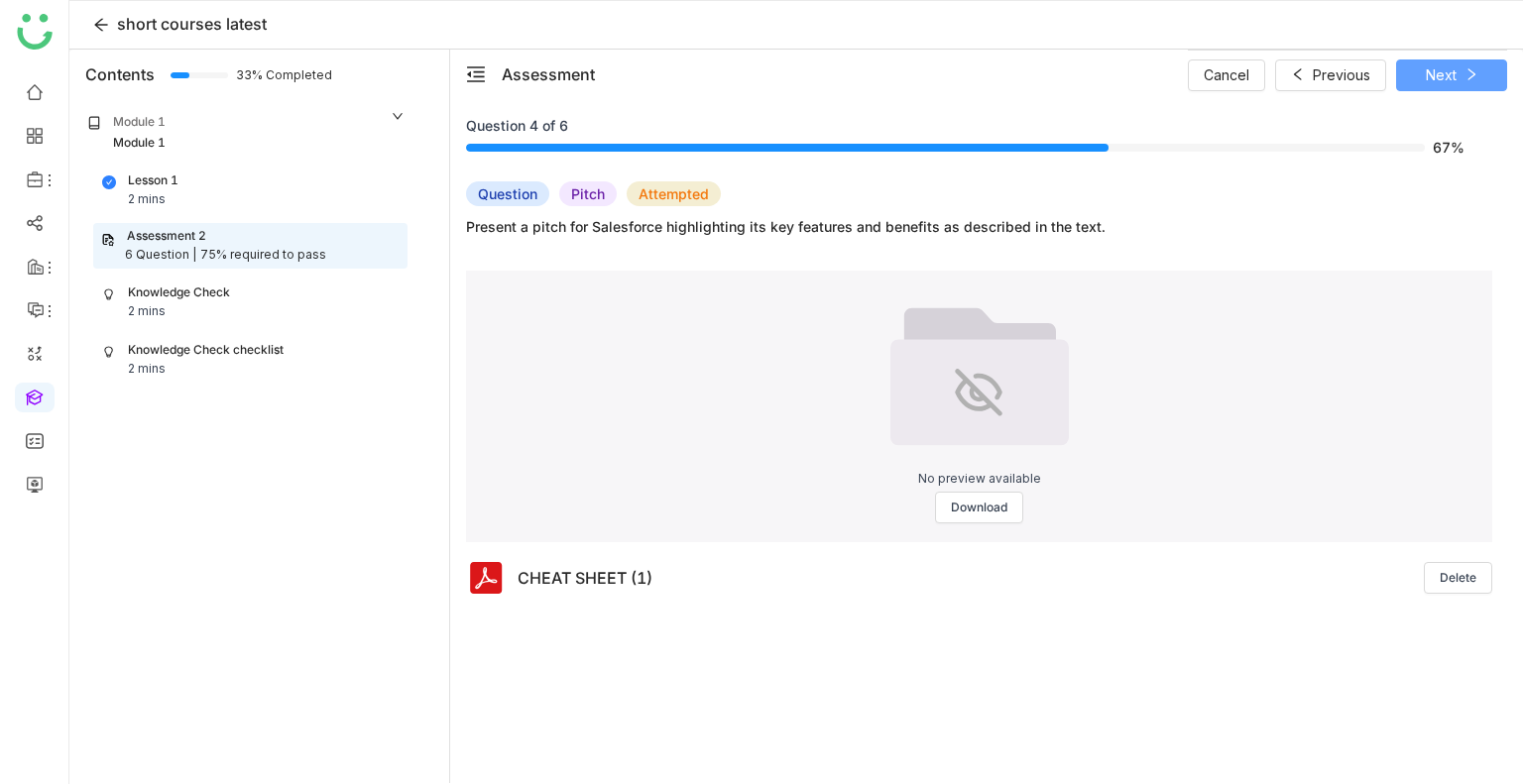 click on "Next" at bounding box center [1452, 75] 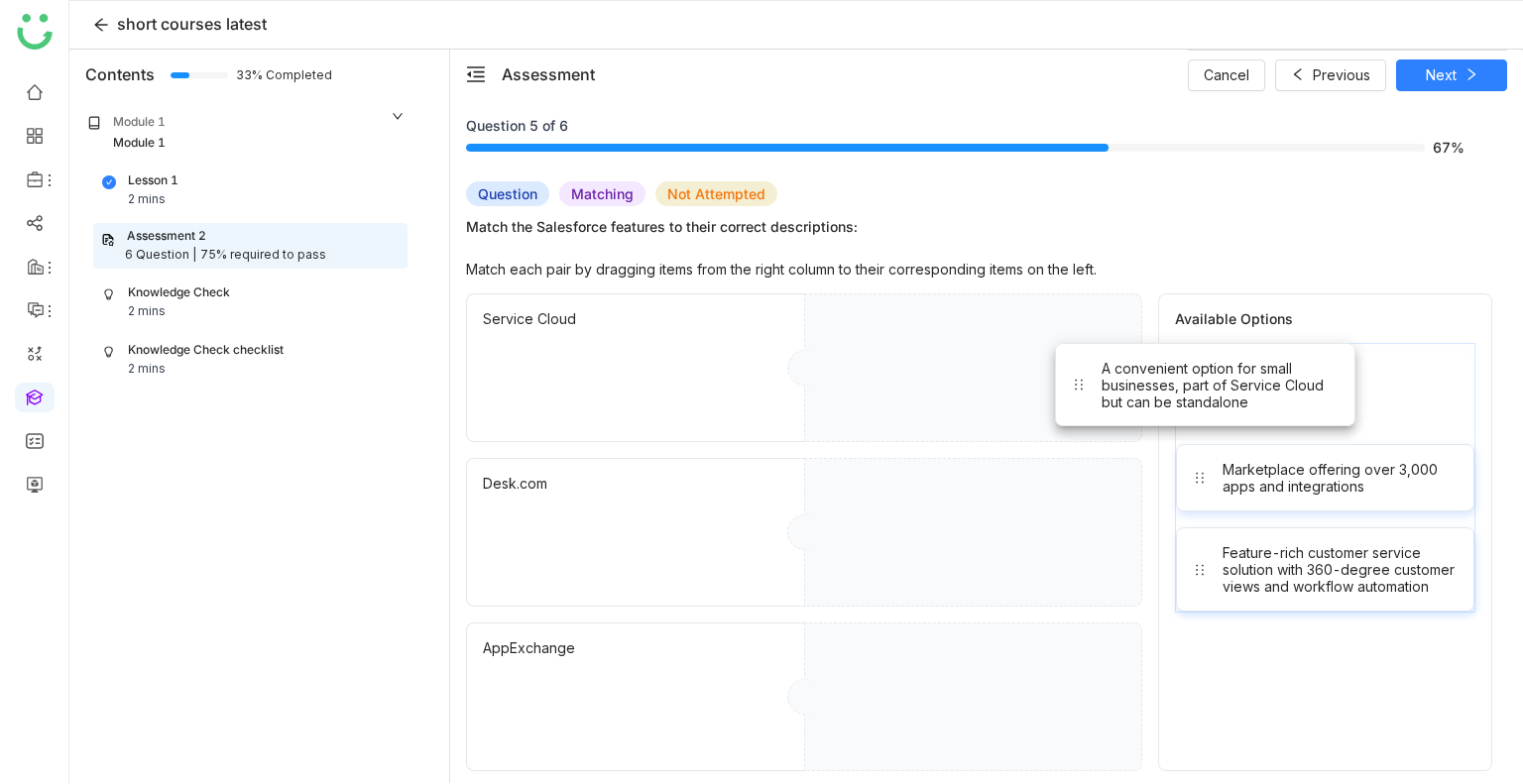 drag, startPoint x: 1341, startPoint y: 371, endPoint x: 1066, endPoint y: 339, distance: 276.85556 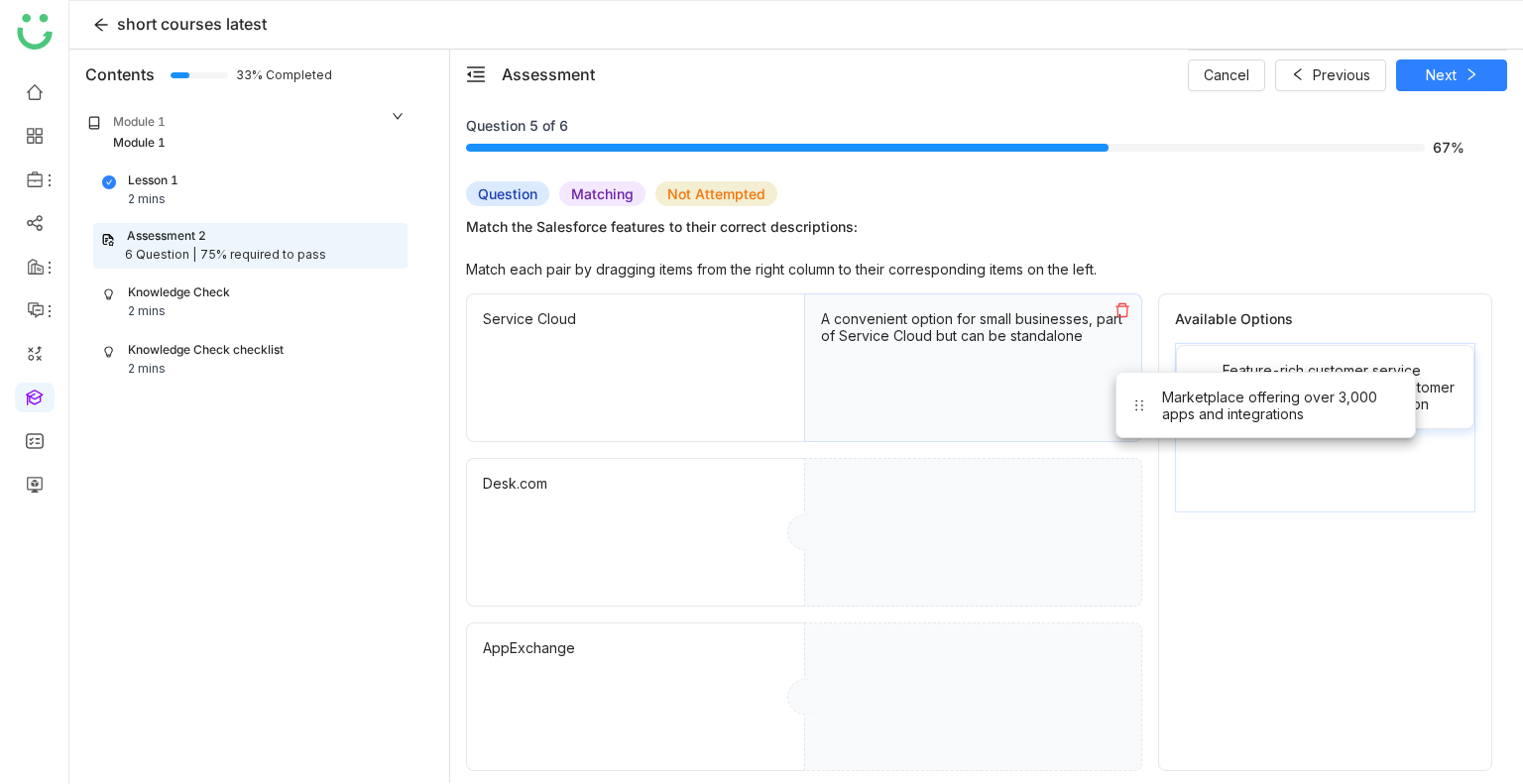 drag, startPoint x: 1245, startPoint y: 403, endPoint x: 1138, endPoint y: 471, distance: 126.77934 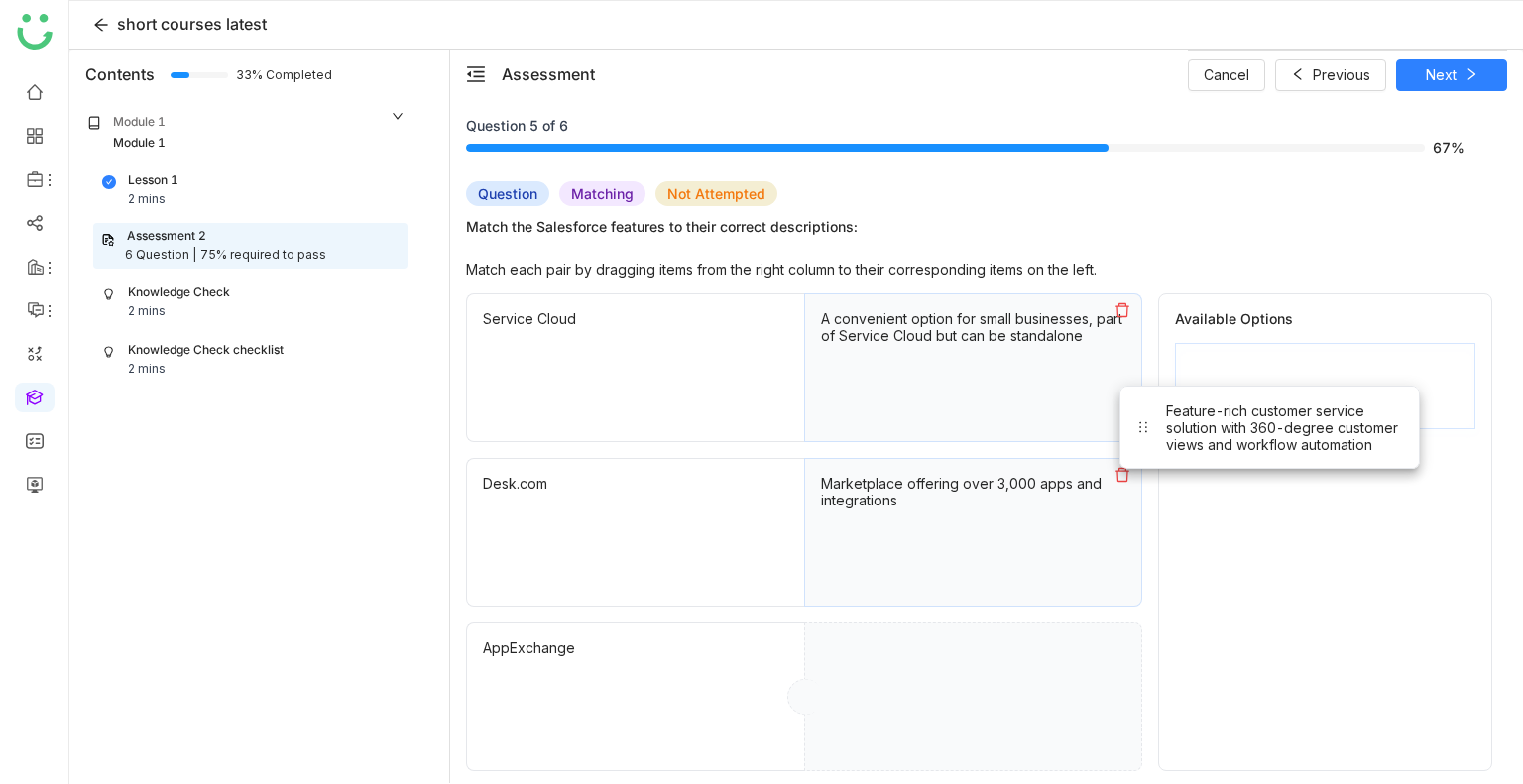 drag, startPoint x: 1313, startPoint y: 390, endPoint x: 1073, endPoint y: 591, distance: 313.05111 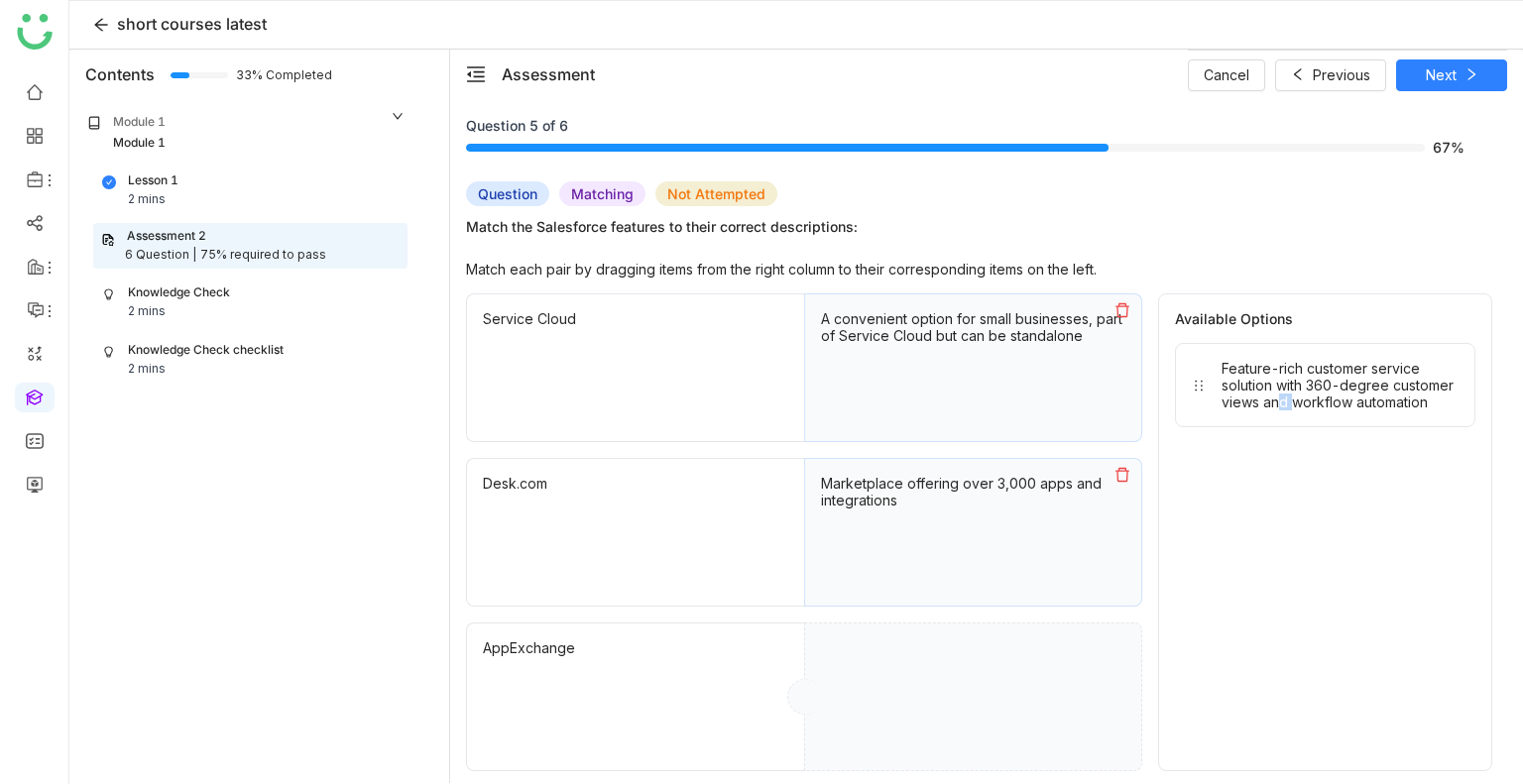 drag, startPoint x: 1273, startPoint y: 431, endPoint x: 1284, endPoint y: 411, distance: 22.825424 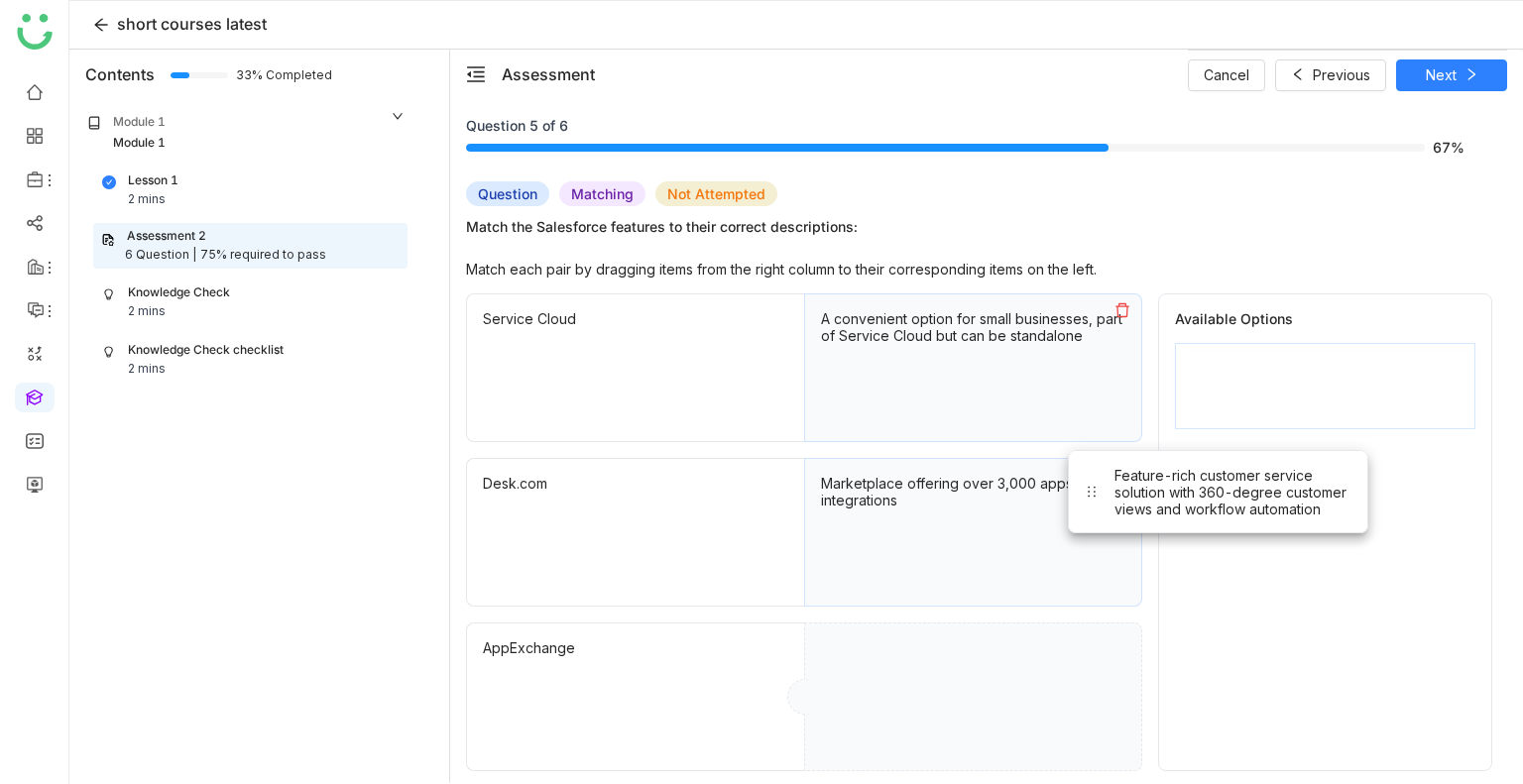 drag, startPoint x: 1284, startPoint y: 411, endPoint x: 975, endPoint y: 786, distance: 485.9074 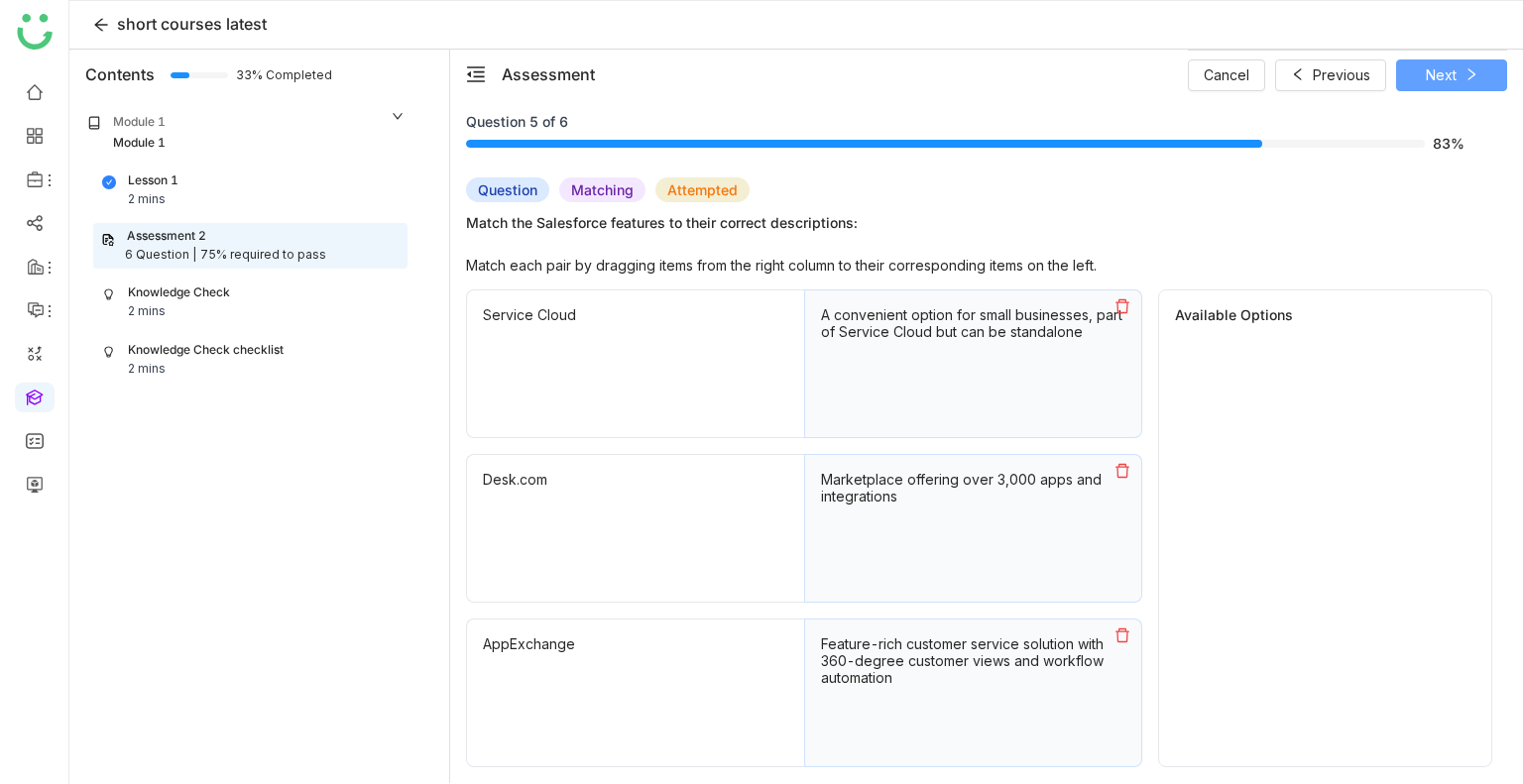 click on "Next" at bounding box center (1441, 75) 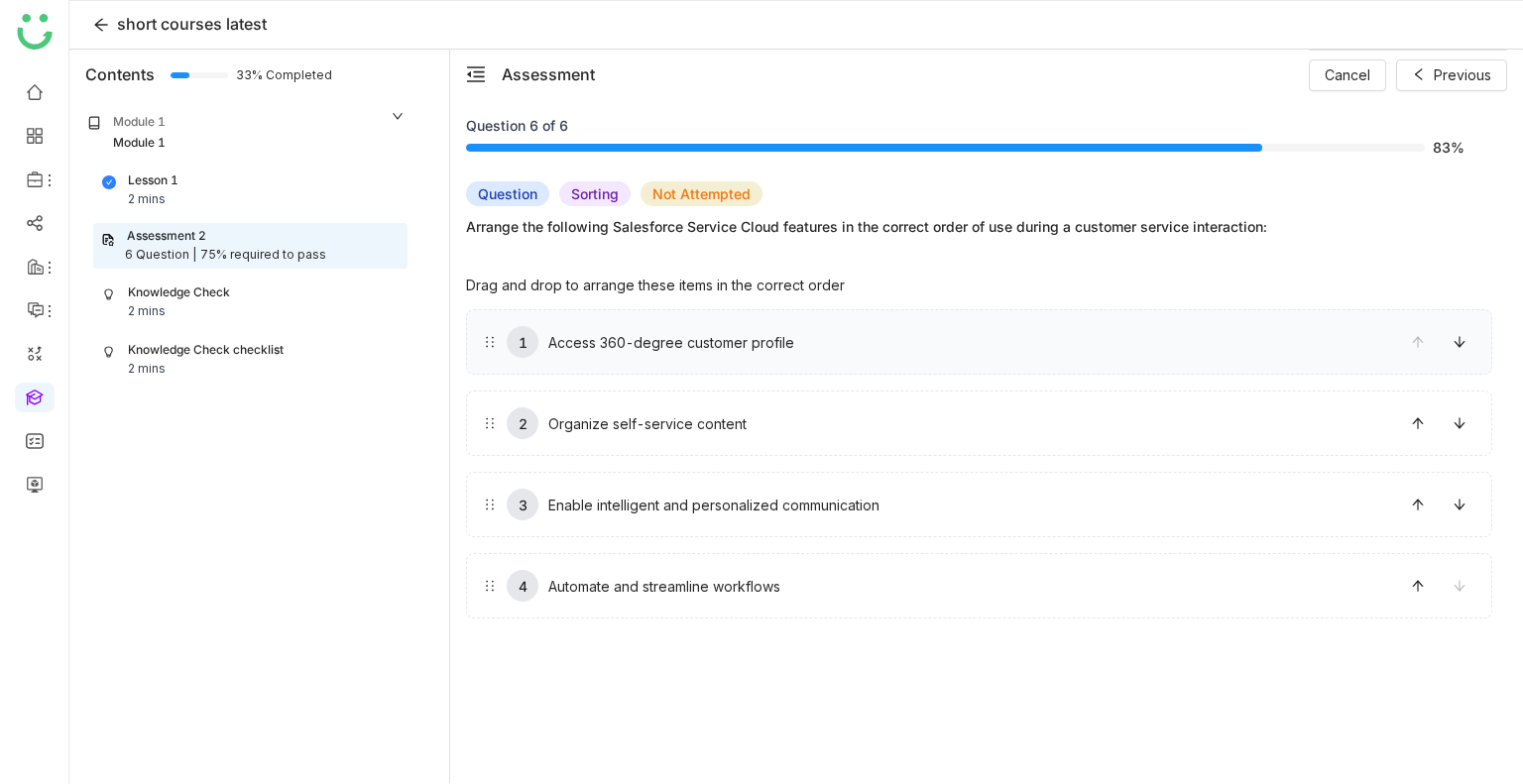 click on "Access 360-degree customer profile" at bounding box center (671, 342) 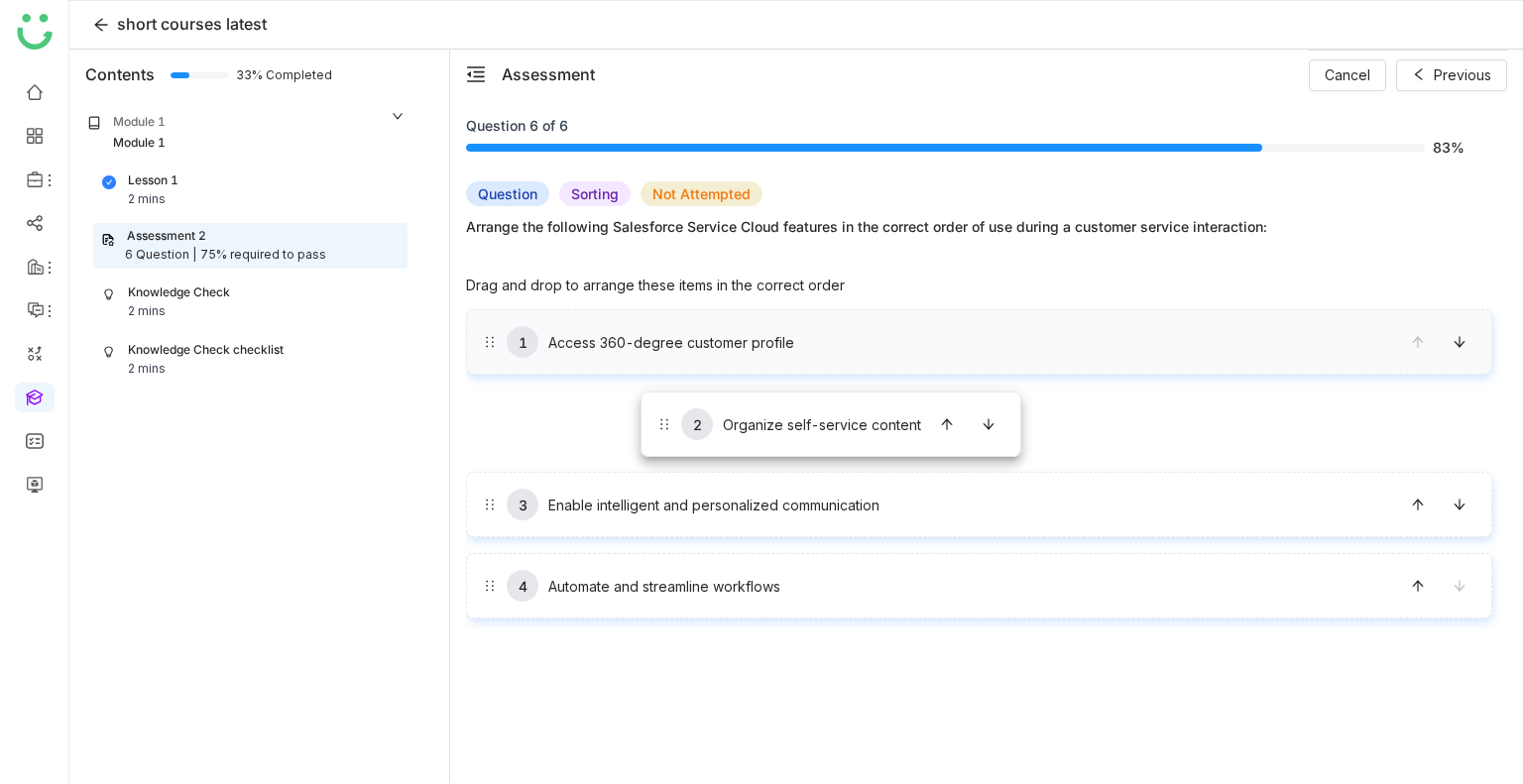 drag, startPoint x: 643, startPoint y: 418, endPoint x: 639, endPoint y: 372, distance: 46.173586 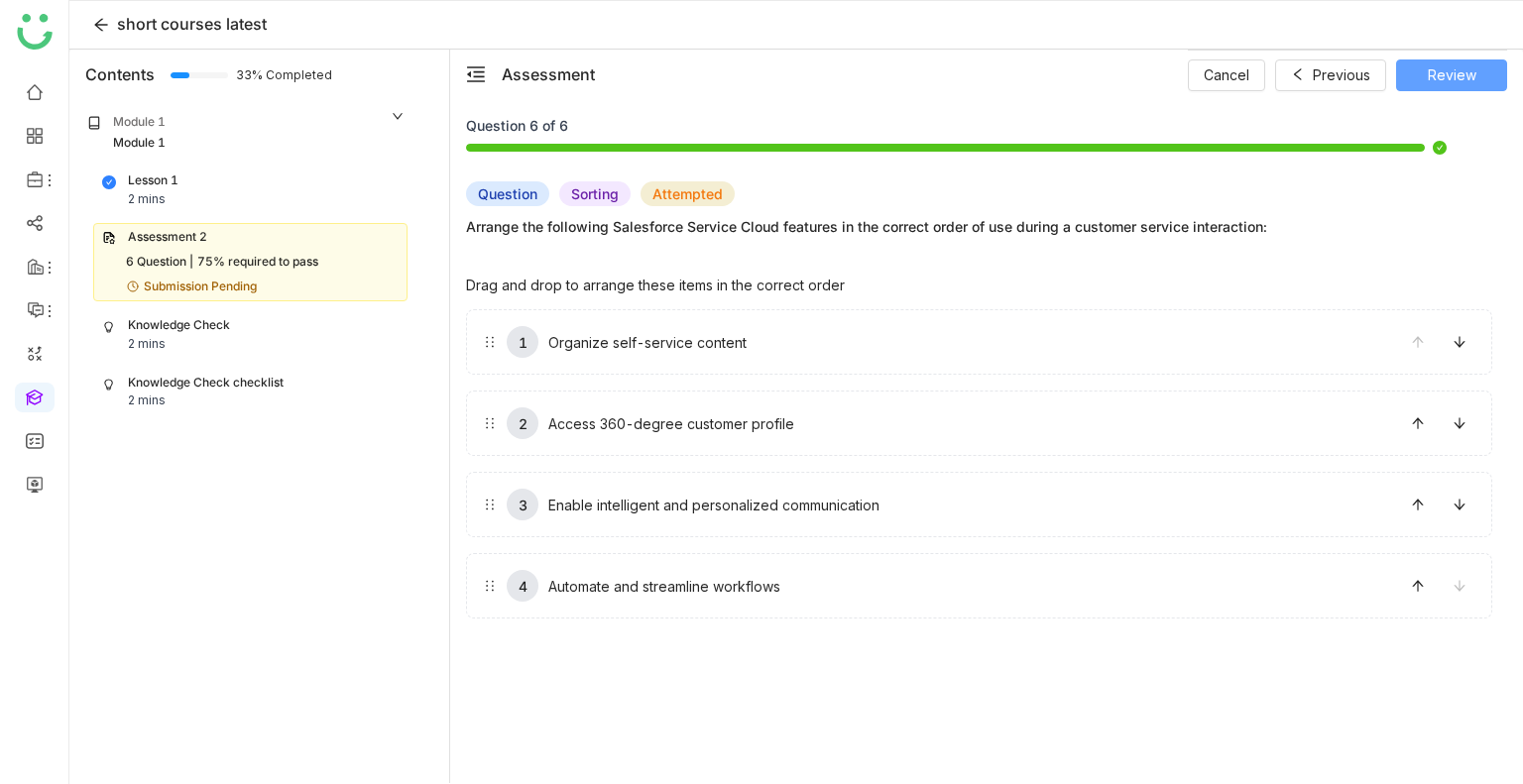 click on "Review" at bounding box center (1452, 75) 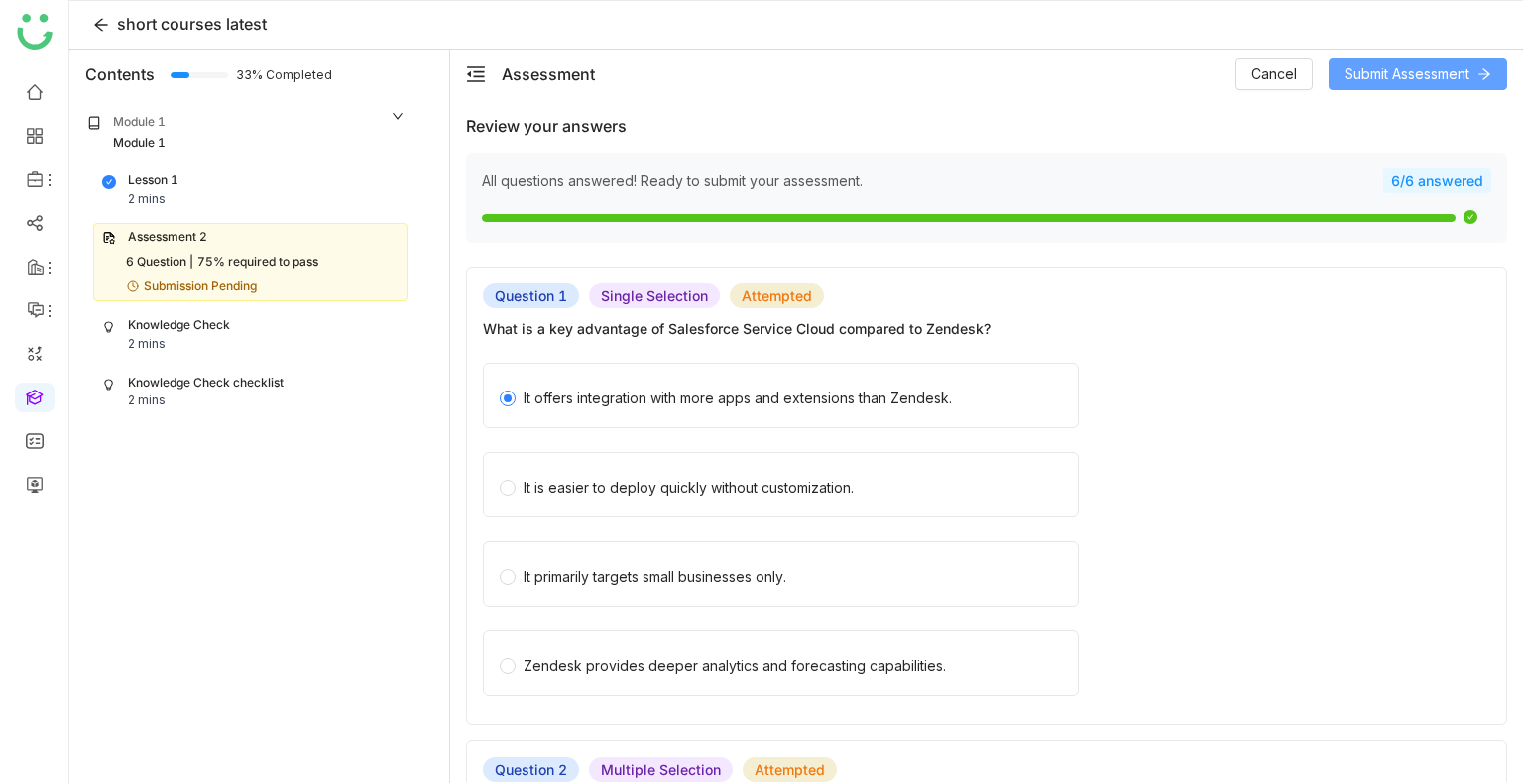 click on "Submit Assessment" at bounding box center [1407, 74] 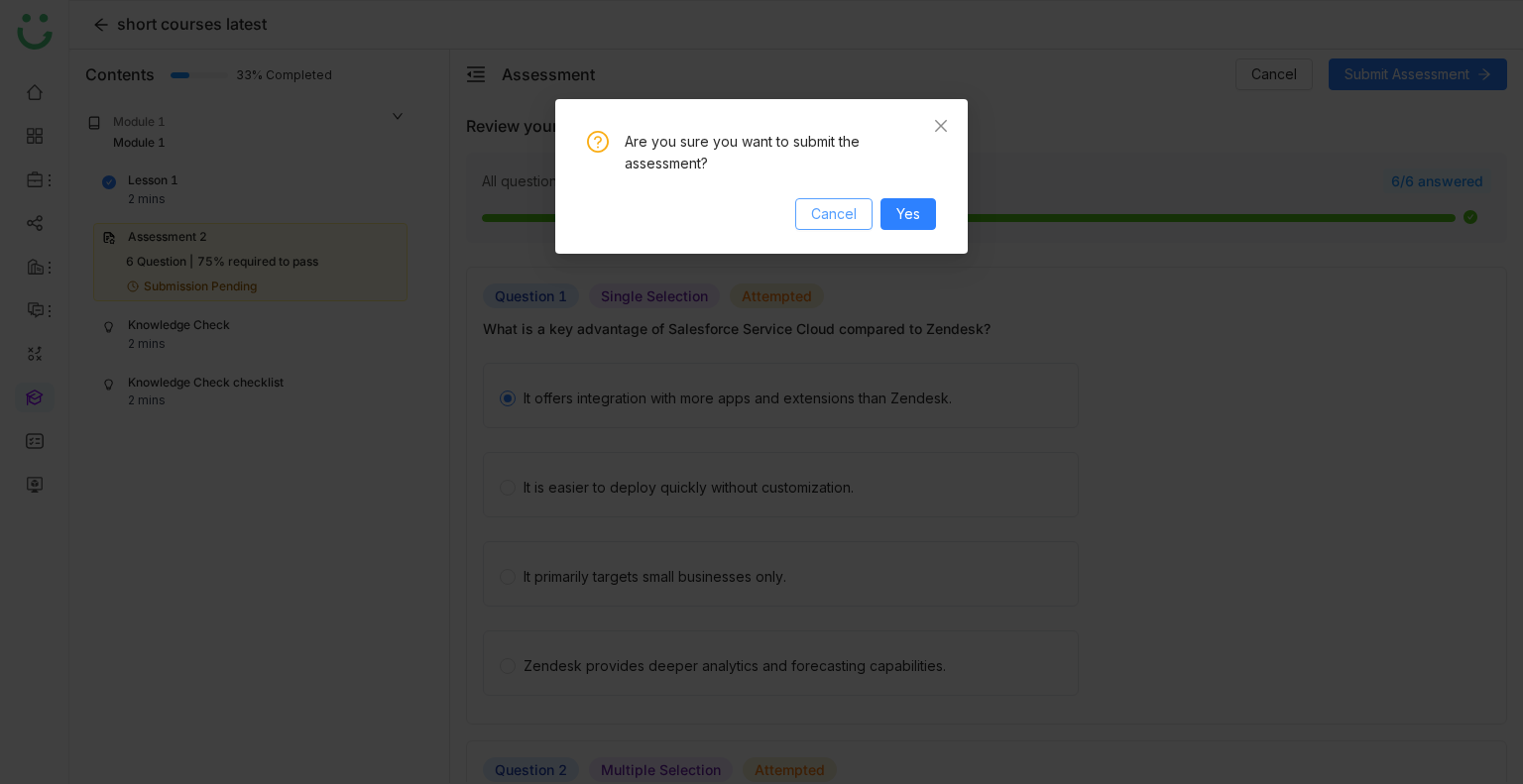 click on "Cancel" at bounding box center (834, 214) 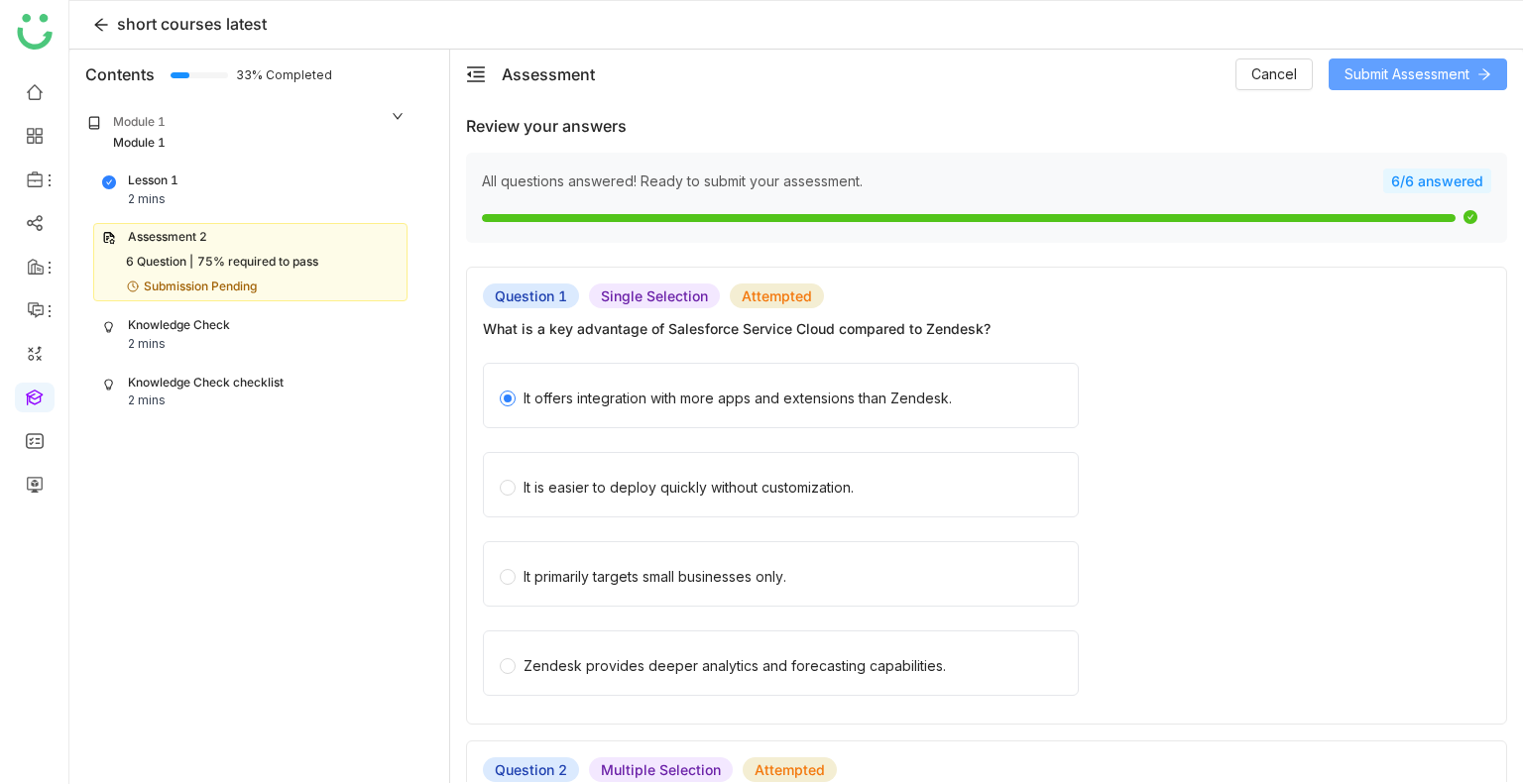 click on "Submit Assessment" at bounding box center [1418, 74] 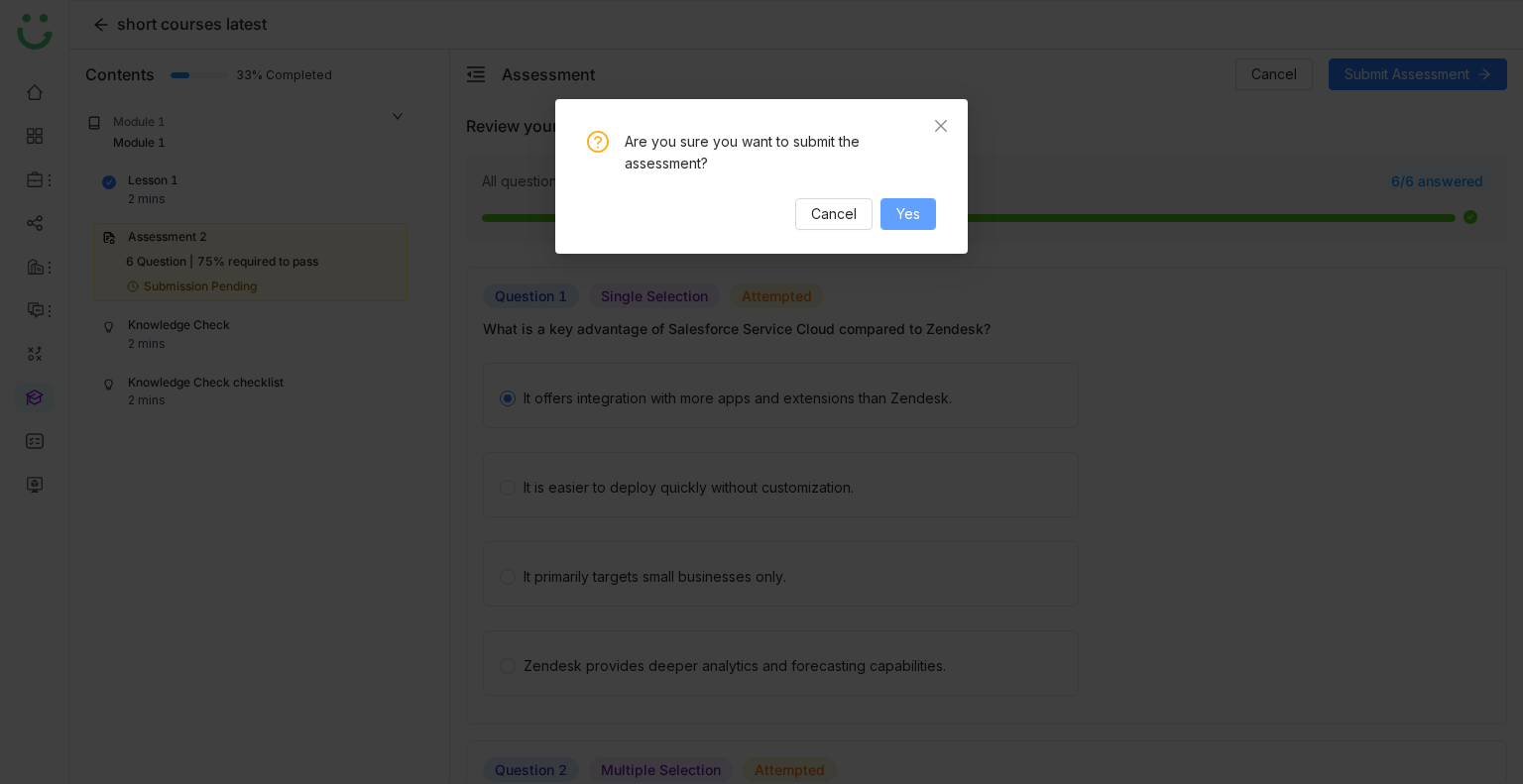 click on "Yes" at bounding box center (908, 214) 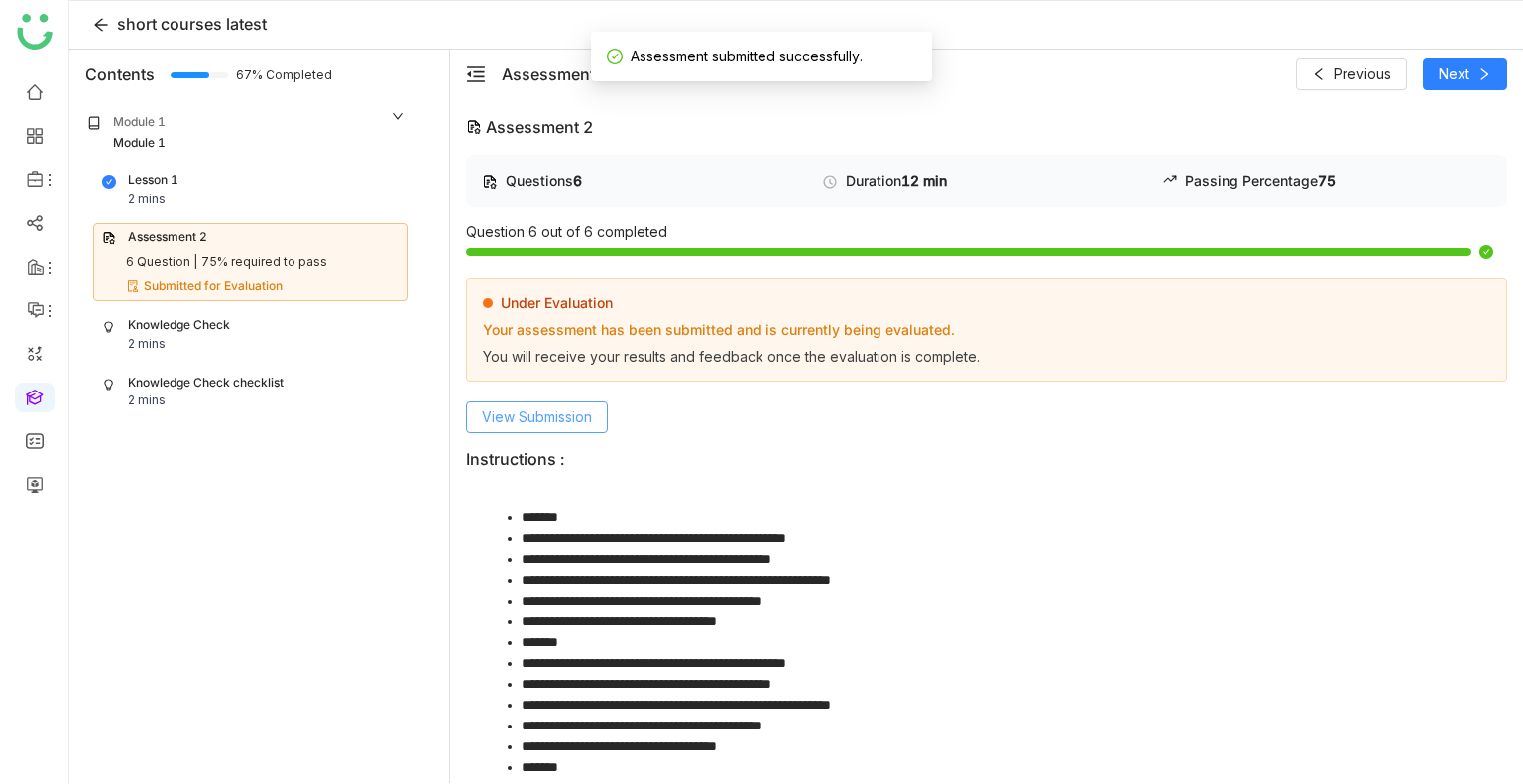 click on "View Submission" 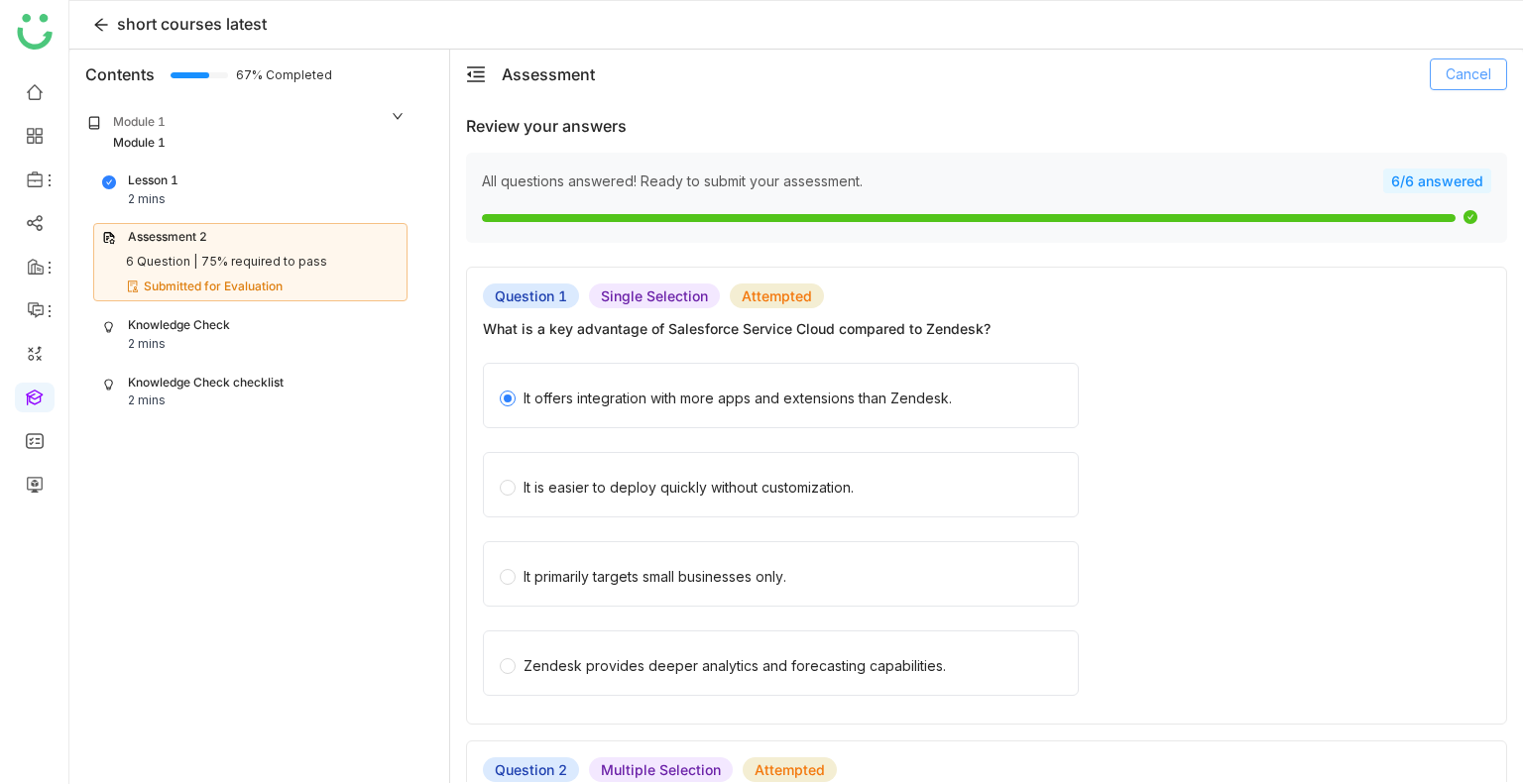 click on "Cancel" at bounding box center [1468, 74] 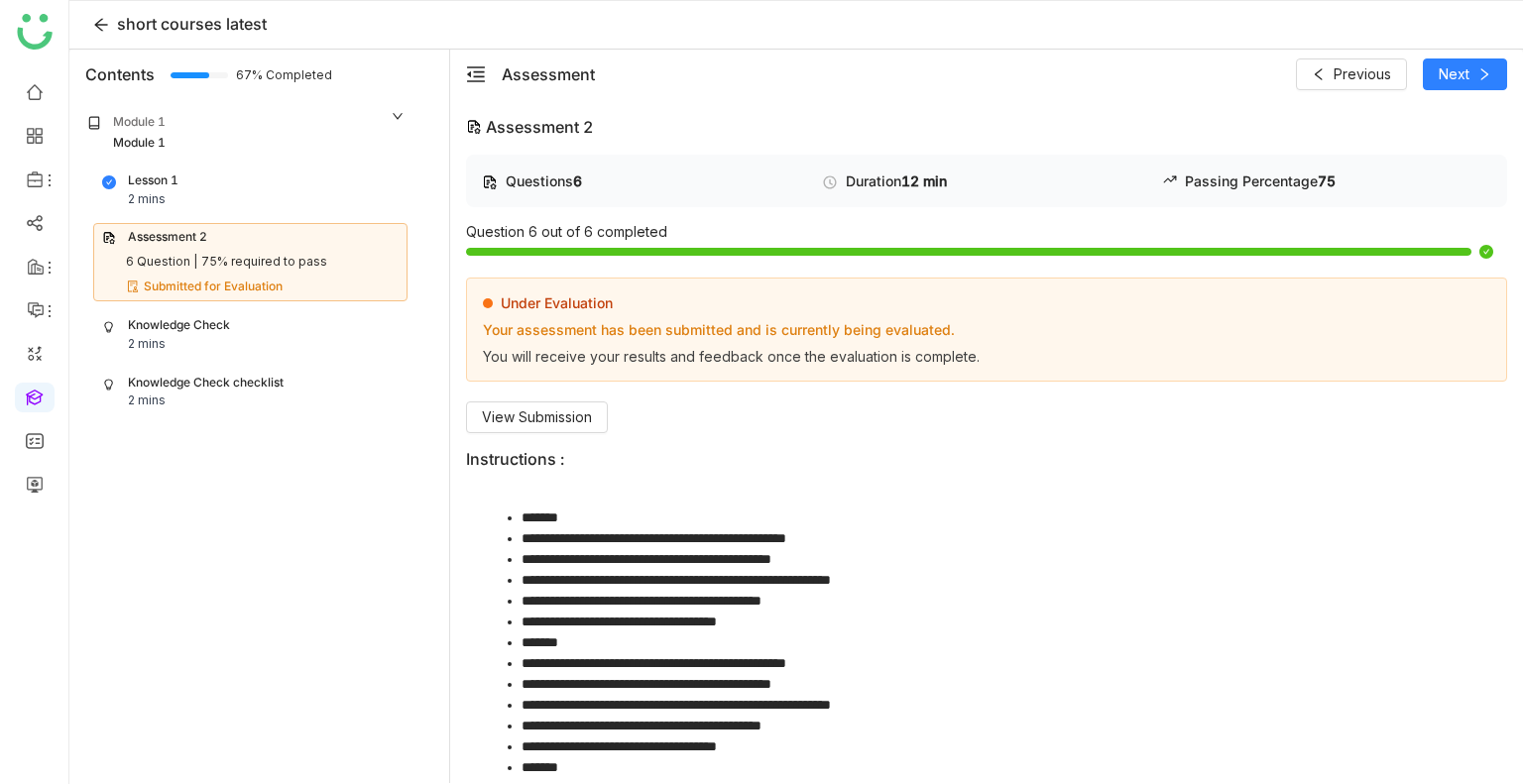 click on "Knowledge Check  2 mins" at bounding box center (250, 335) 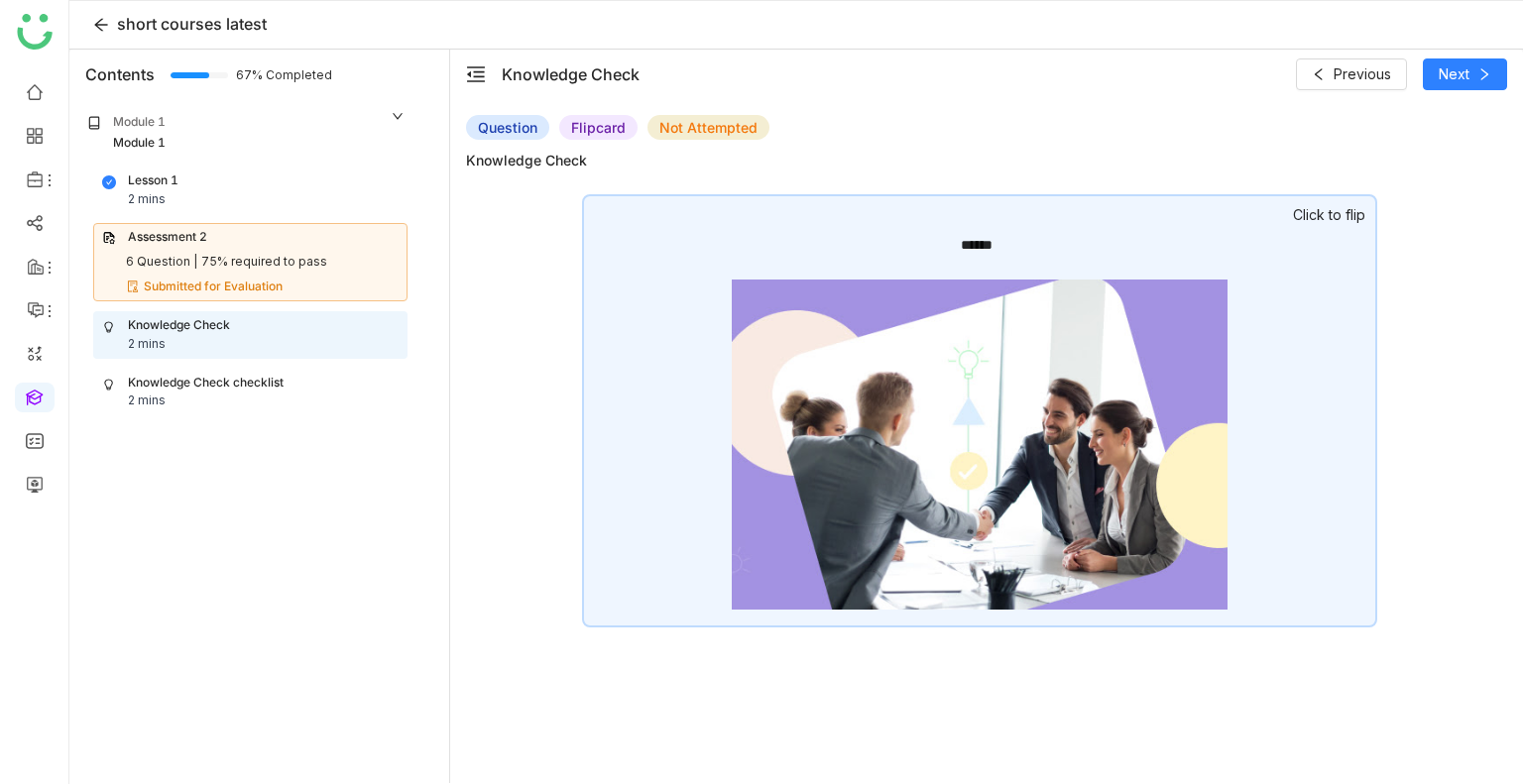click on "******" 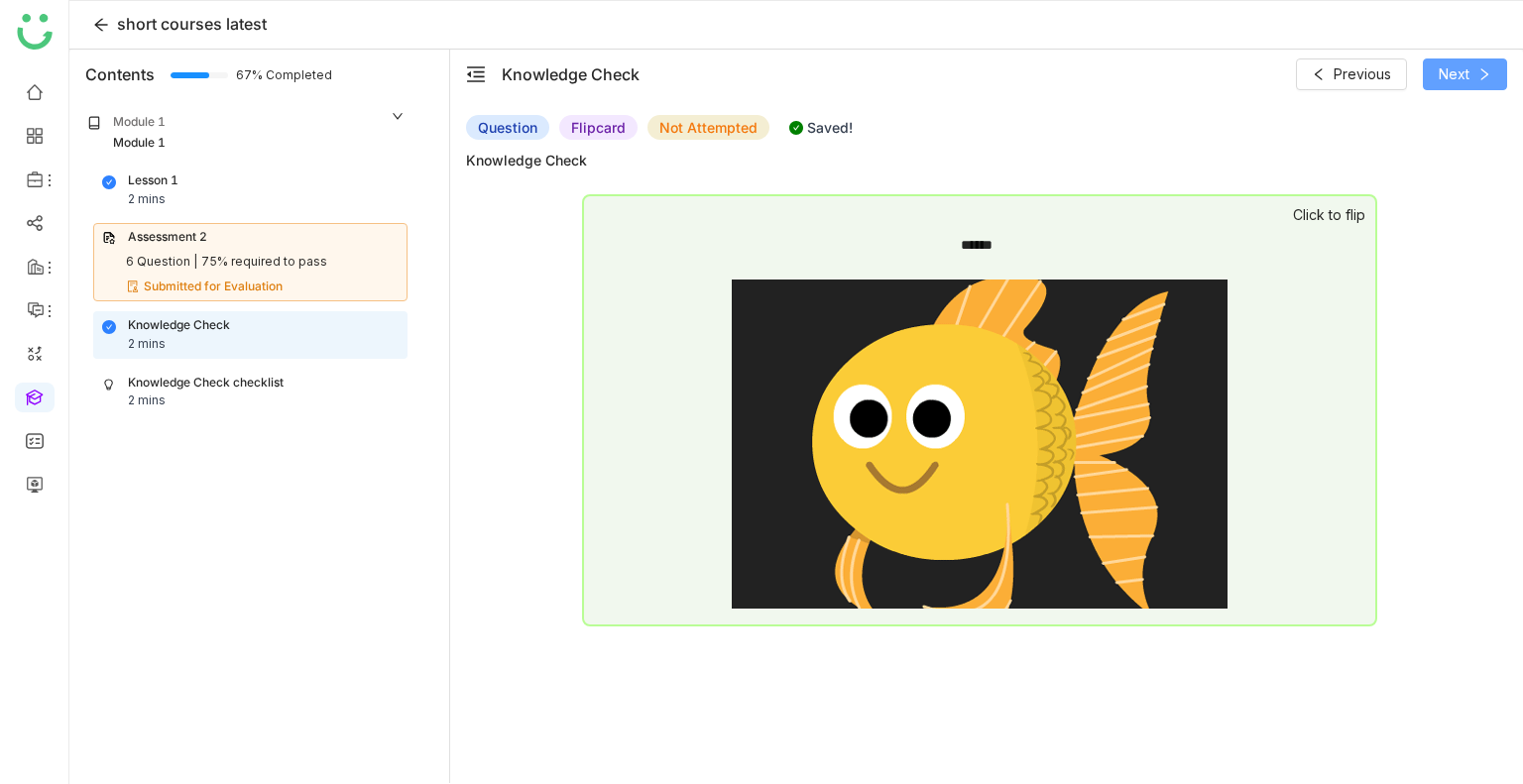 click on "Next" 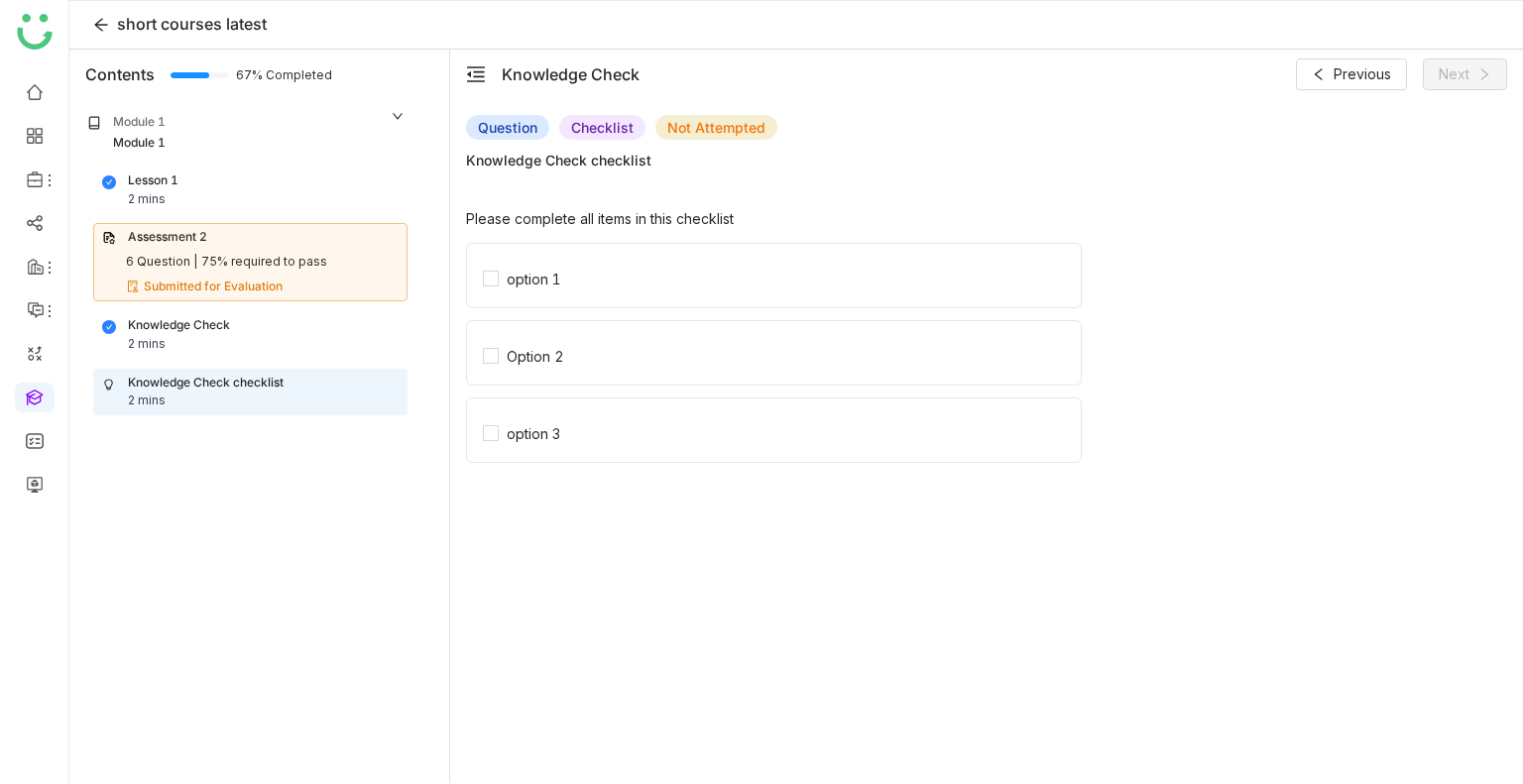 click on "option 1" 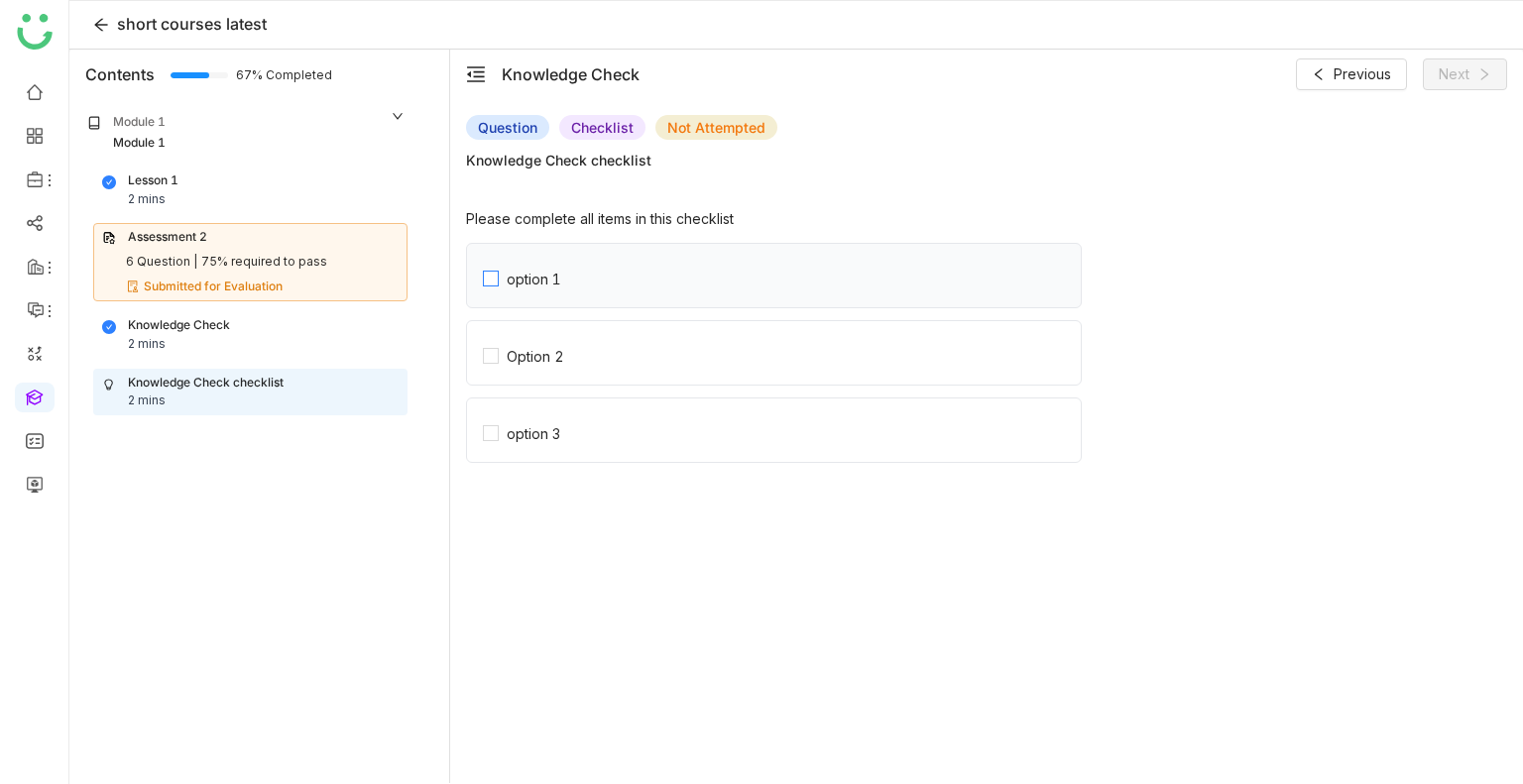 click on "option 1" 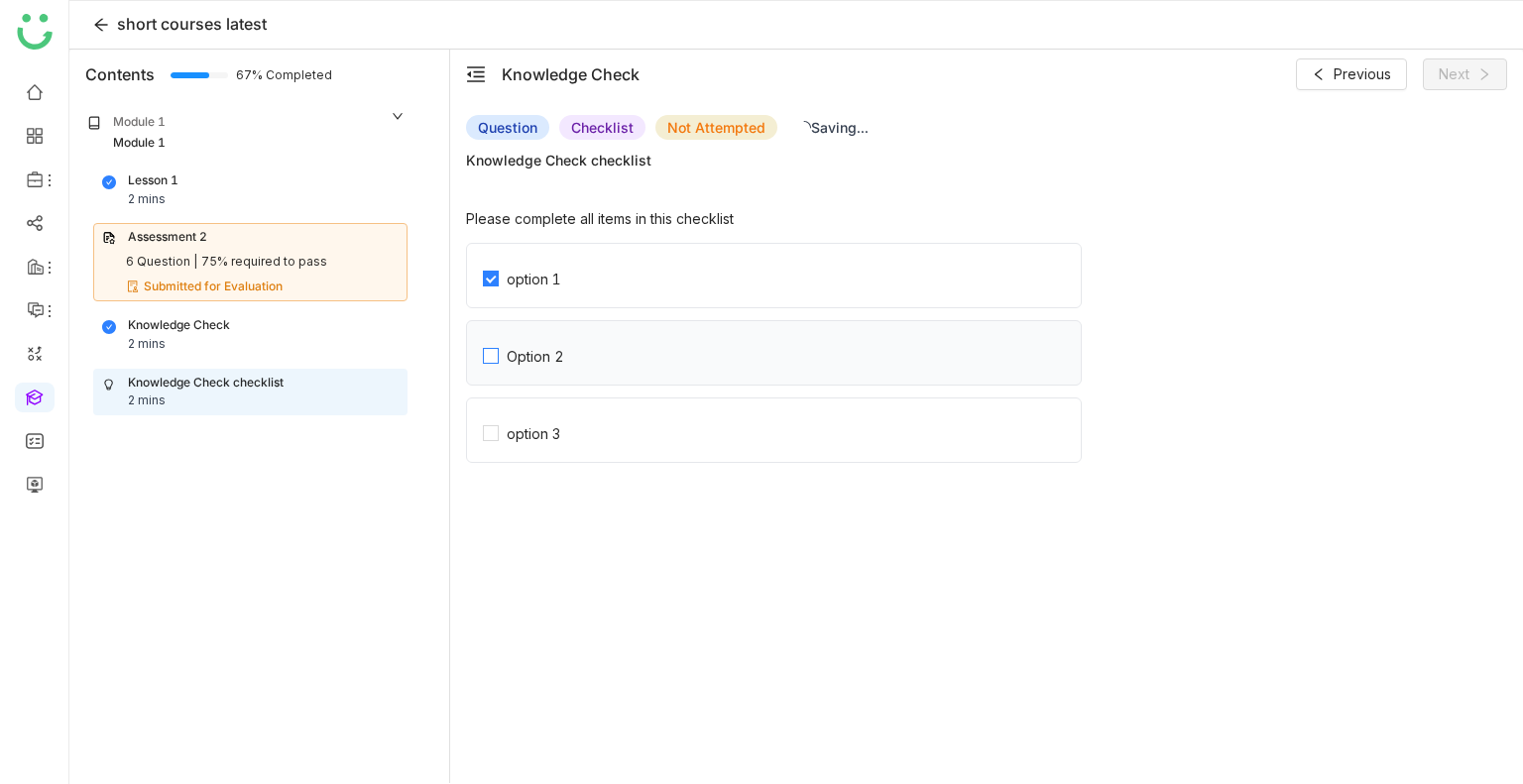 click on "Option 2" 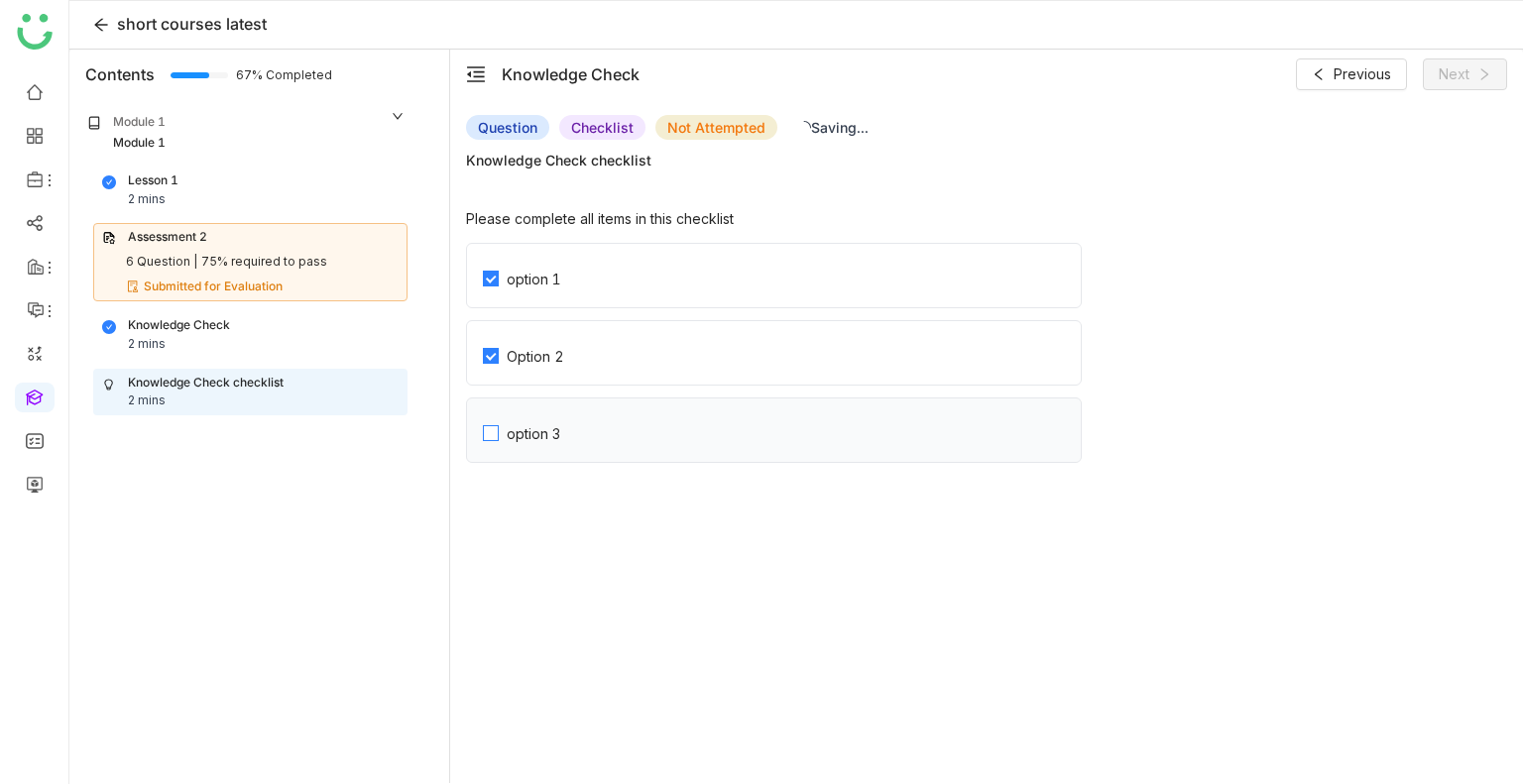 click on "option 3" 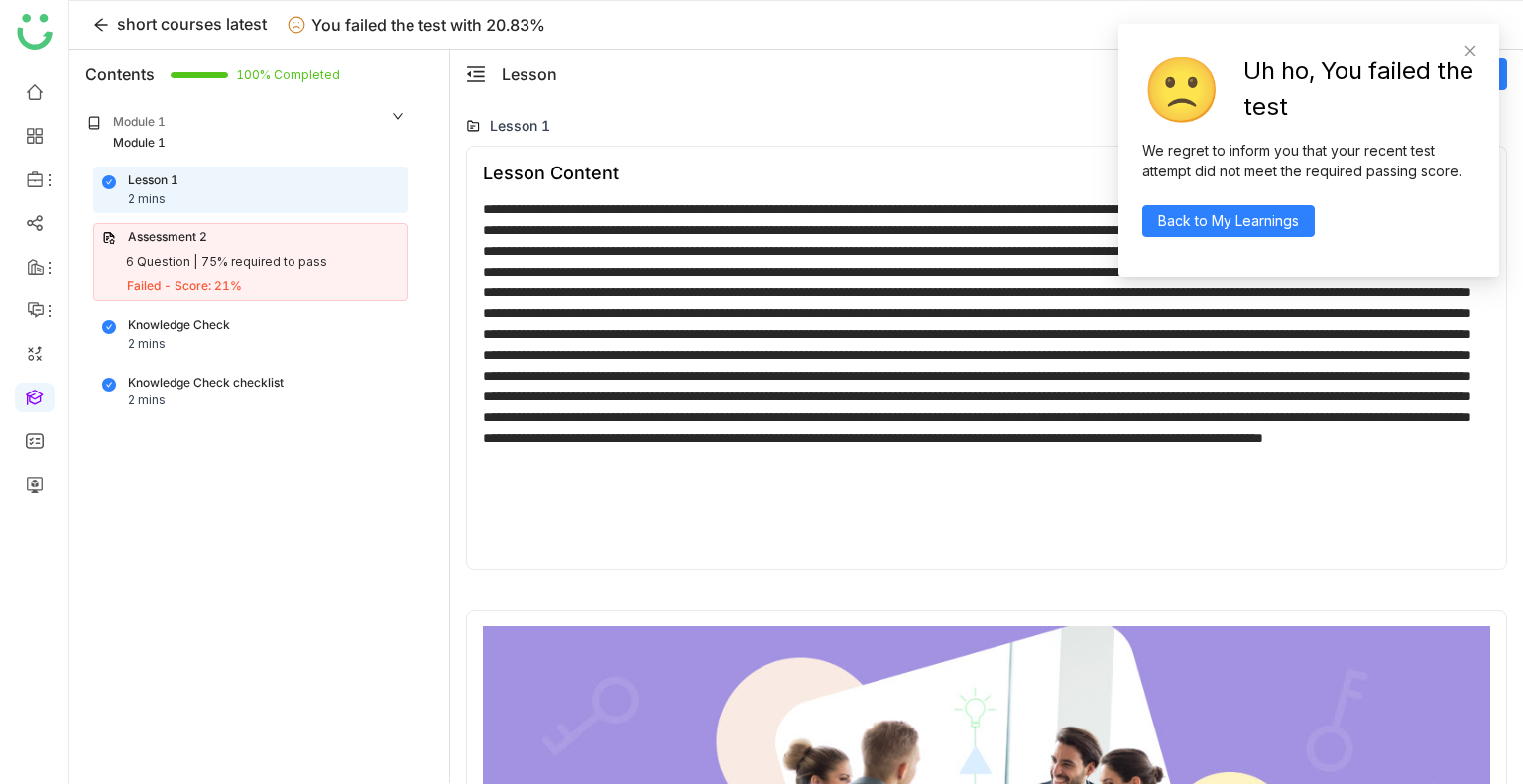 click on "Failed - Score: 21%" at bounding box center (184, 286) 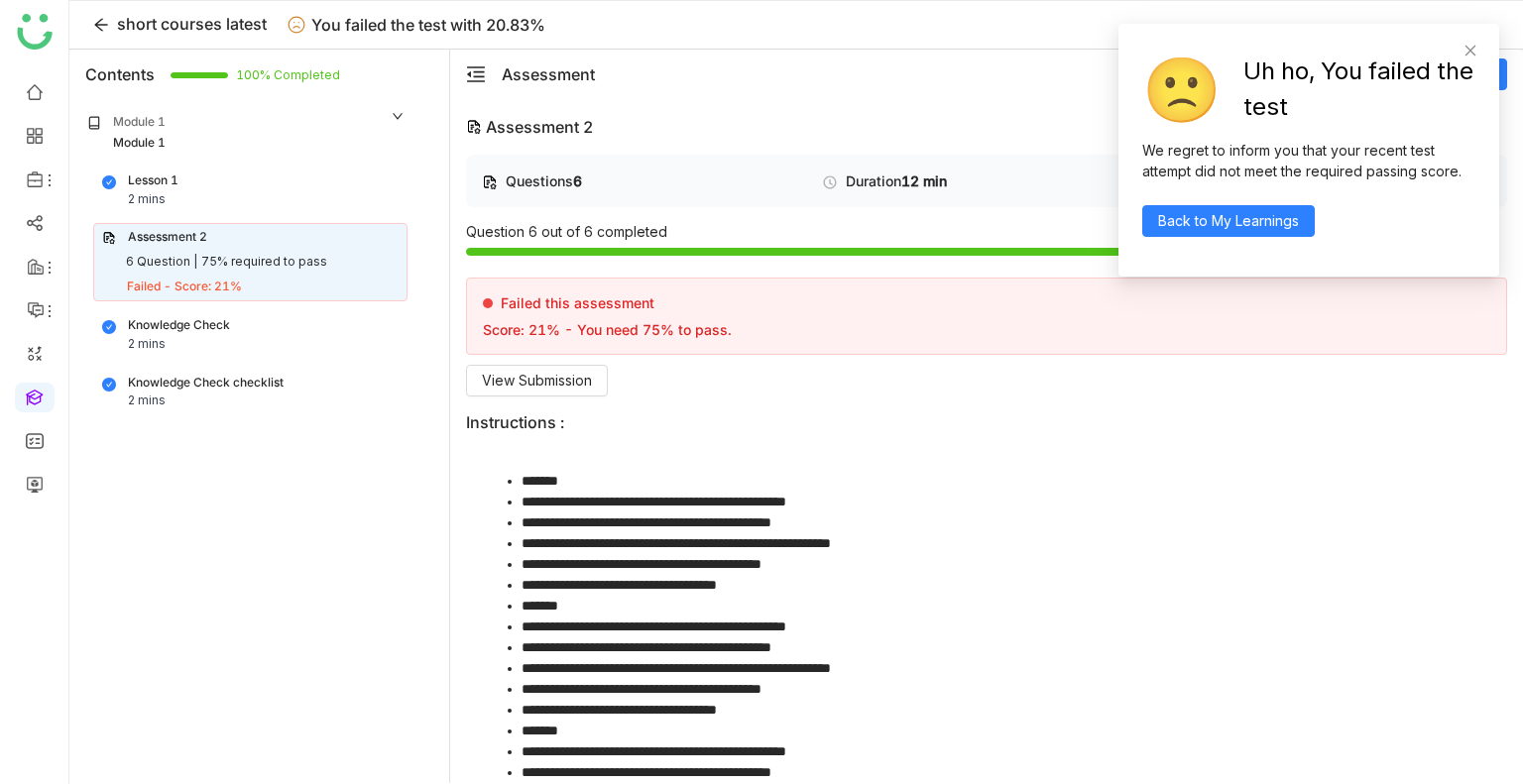 click on "Failed - Score: 21%" at bounding box center (263, 286) 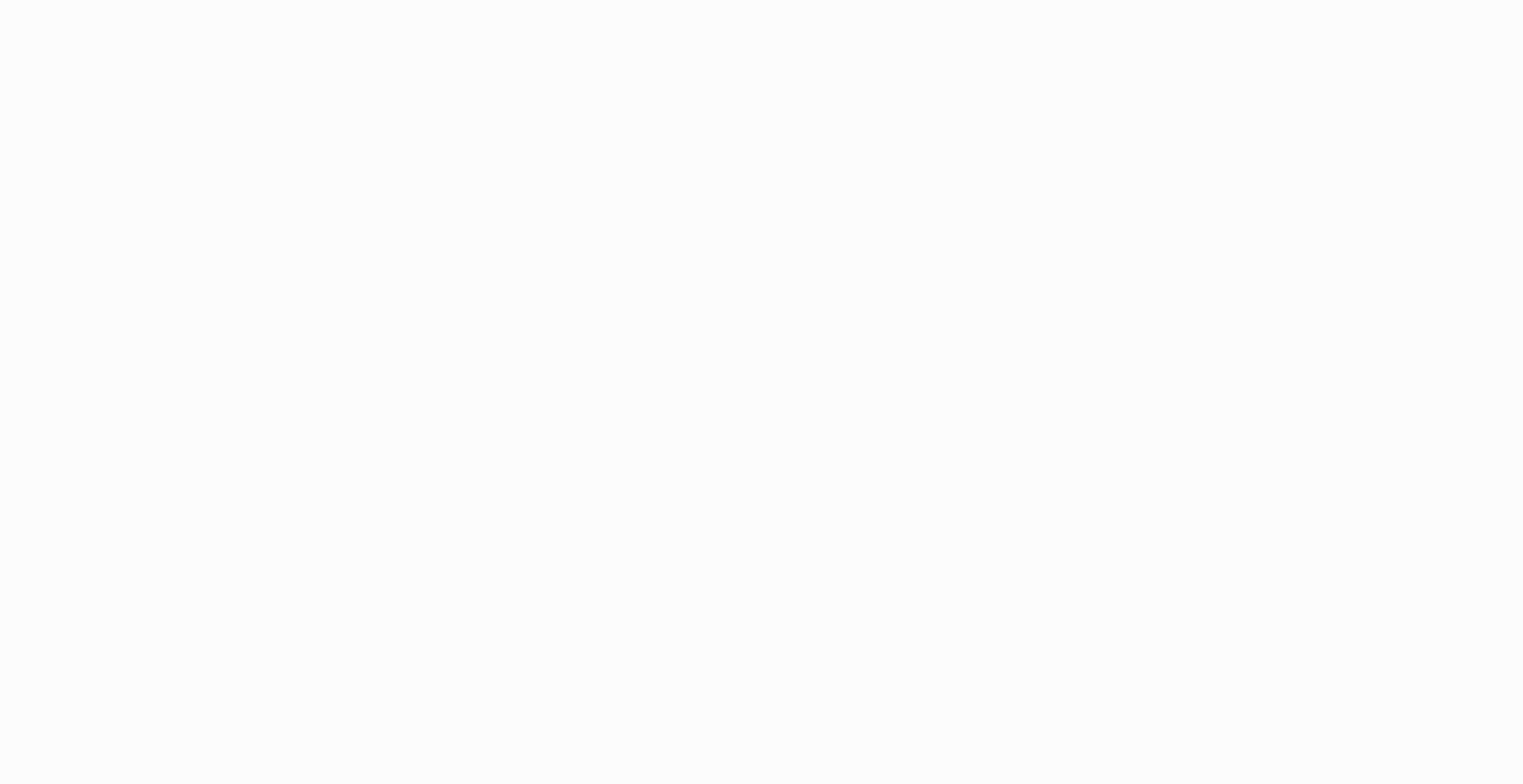 scroll, scrollTop: 0, scrollLeft: 0, axis: both 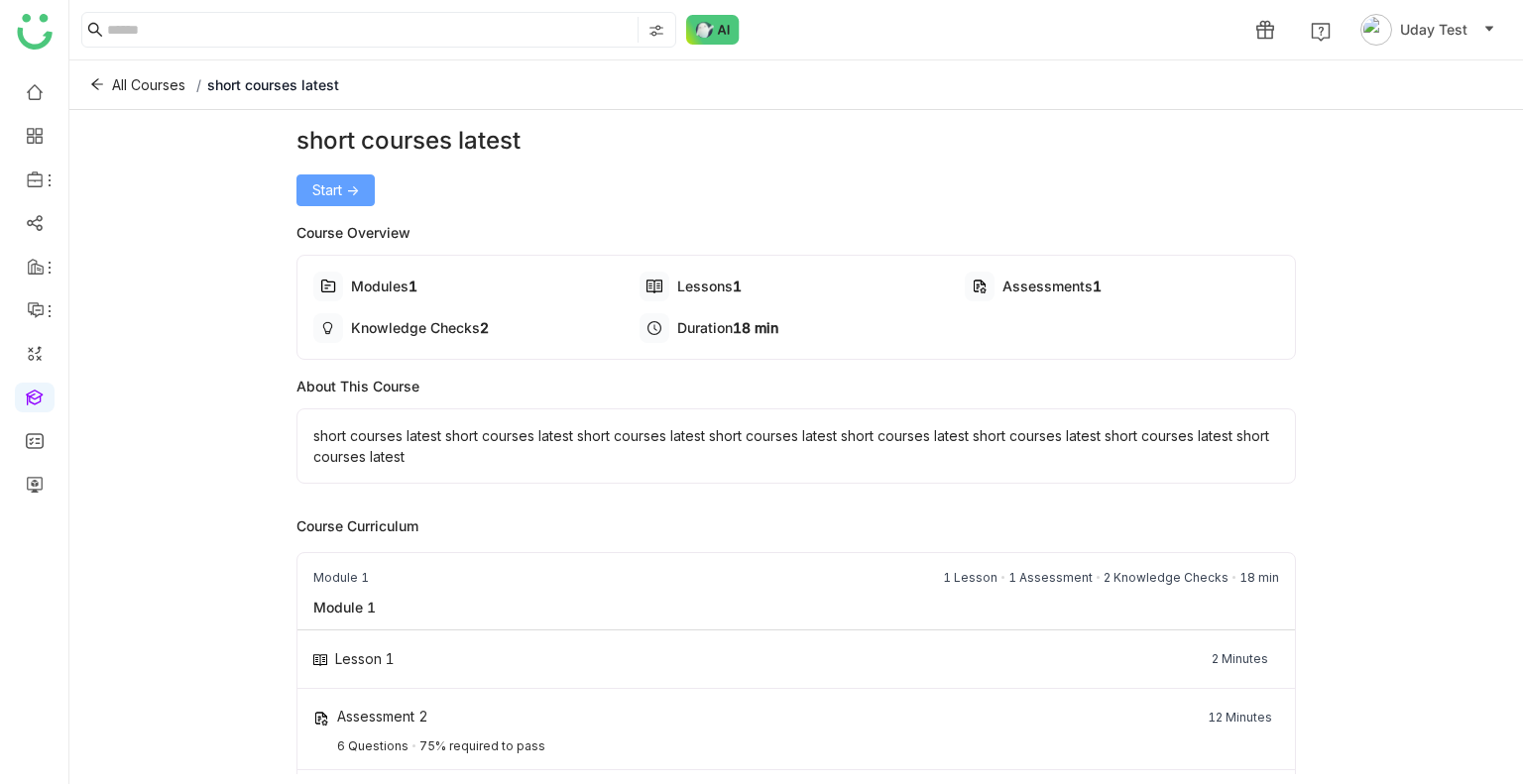 click on "Start ->" 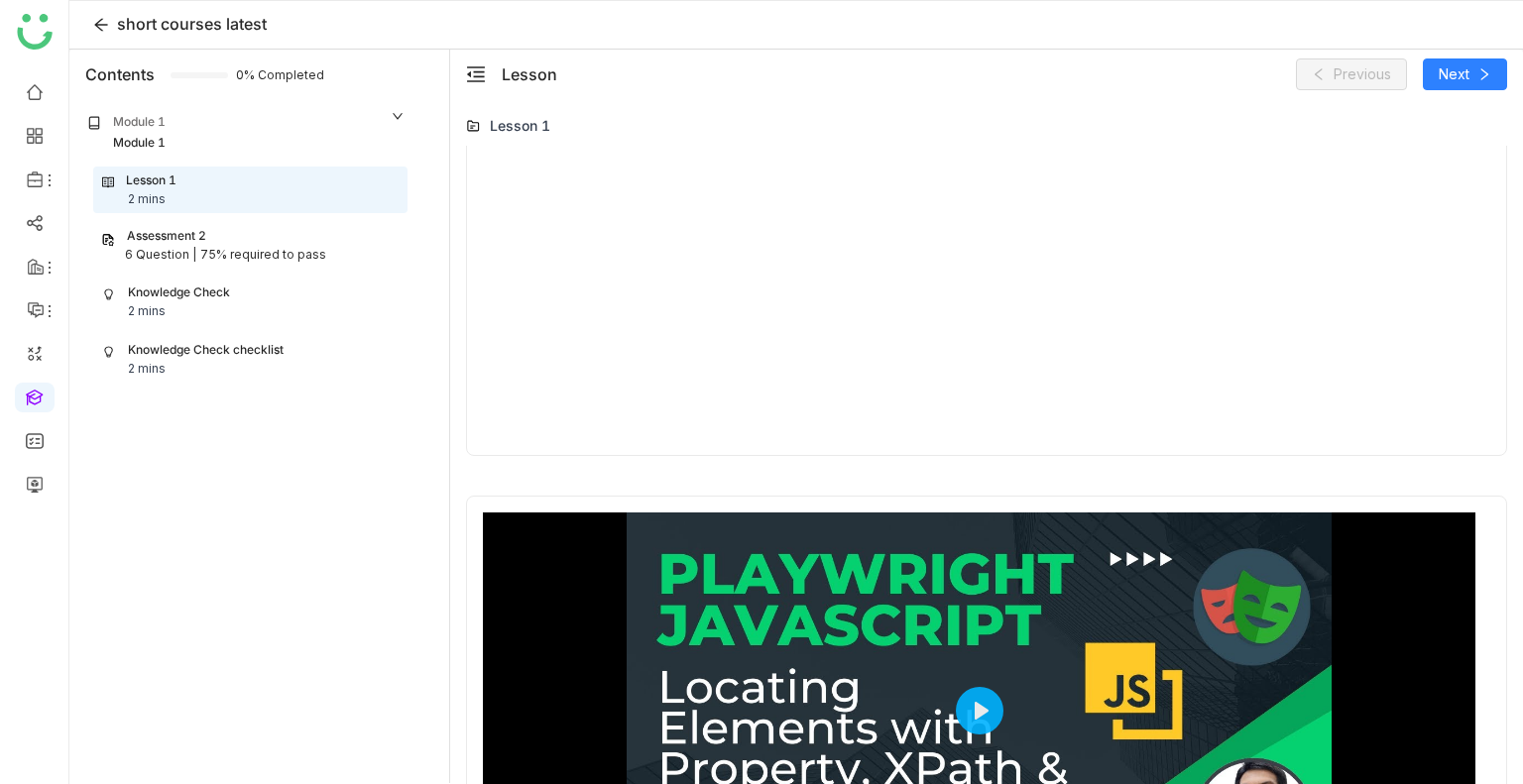 scroll, scrollTop: 1121, scrollLeft: 0, axis: vertical 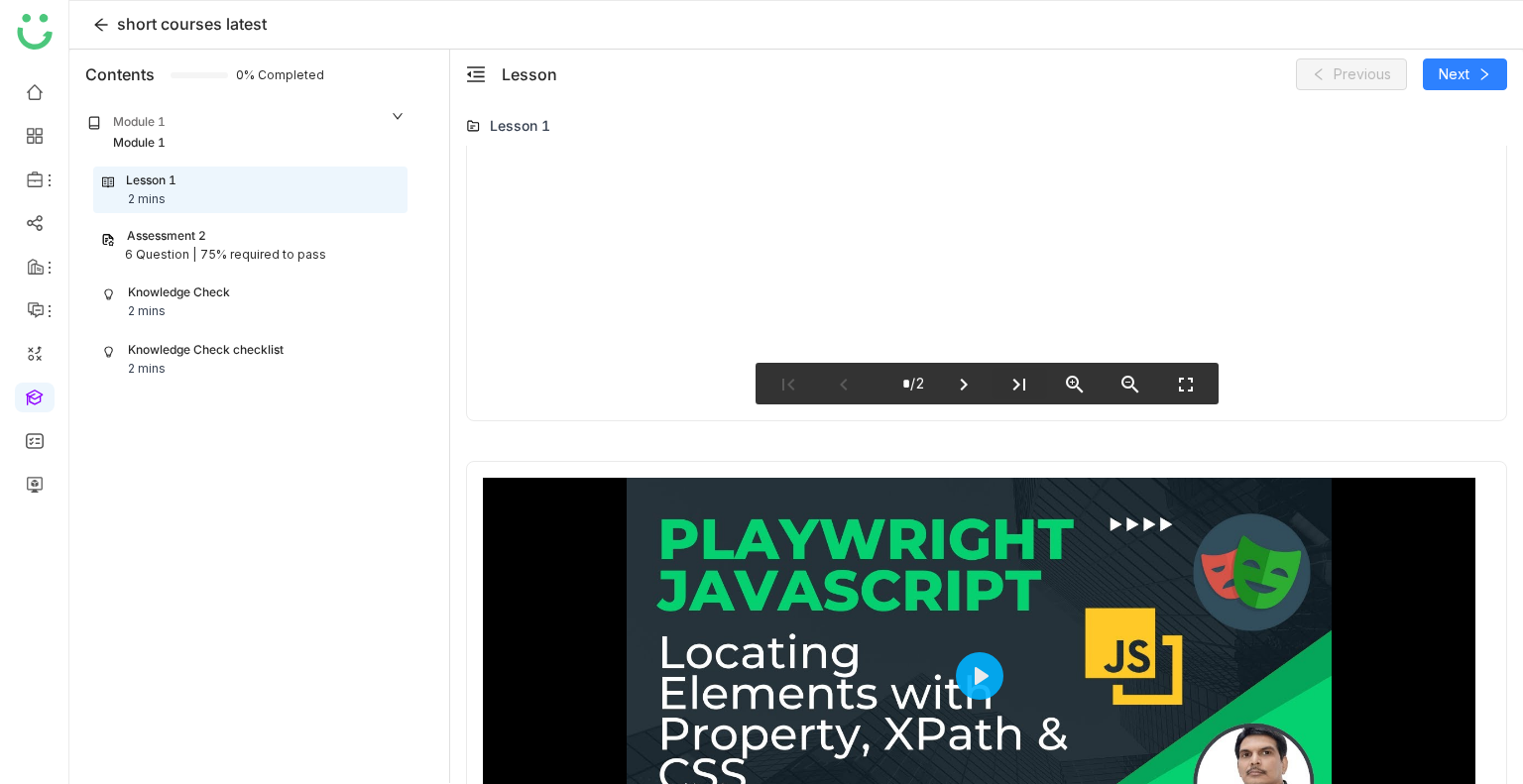 click on "last_page" at bounding box center (1019, 385) 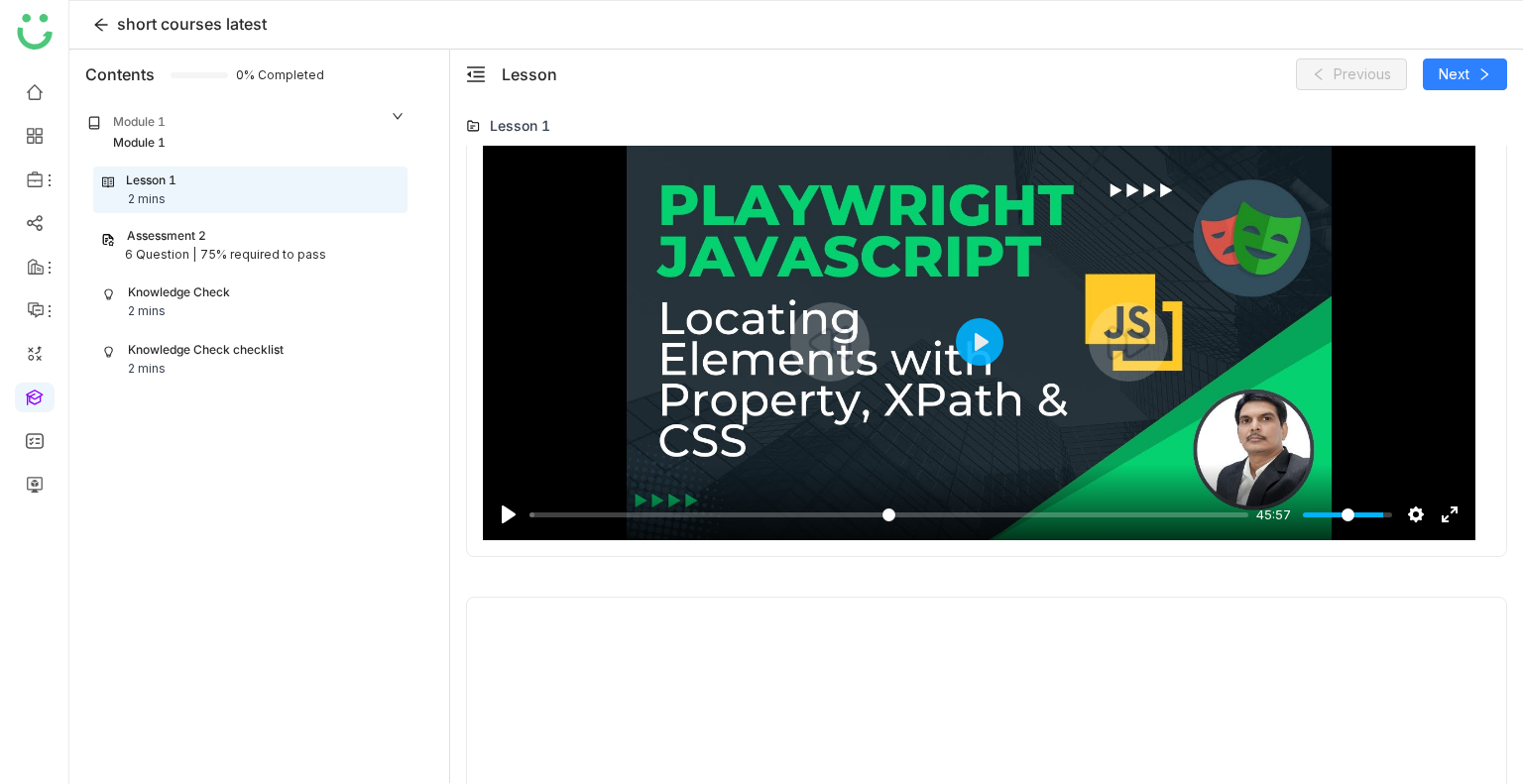scroll, scrollTop: 1463, scrollLeft: 0, axis: vertical 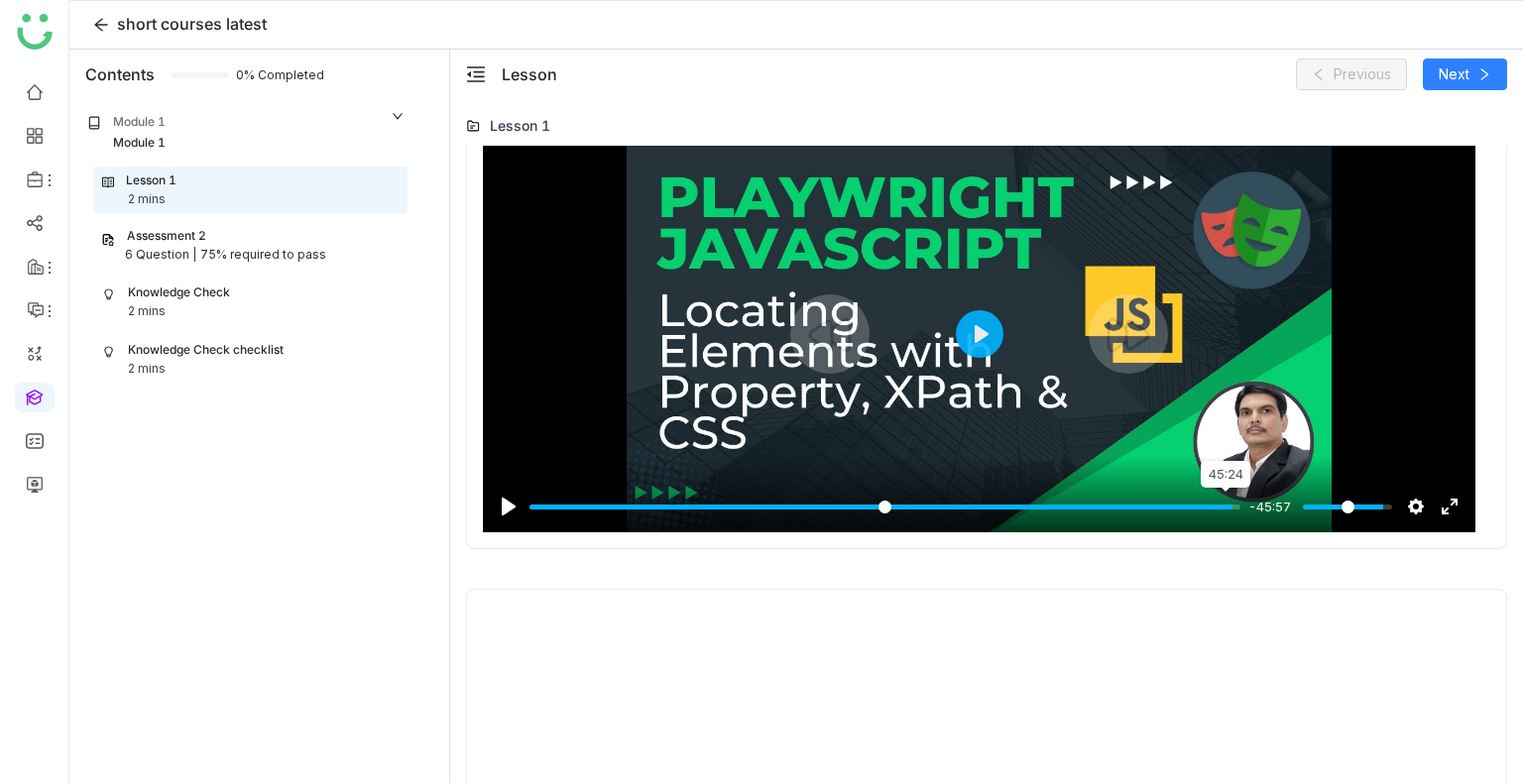 click at bounding box center [884, 506] 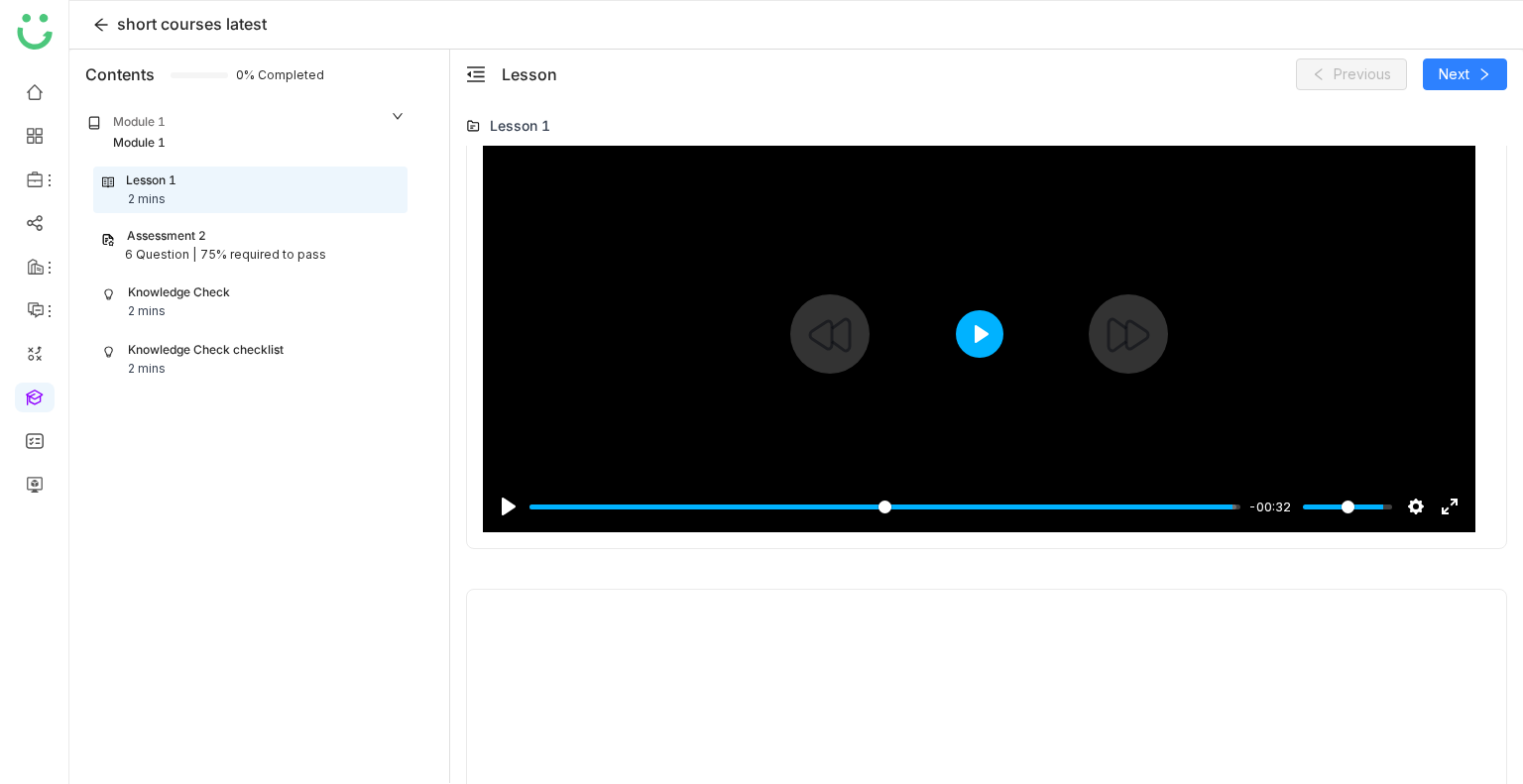 click on "Play" 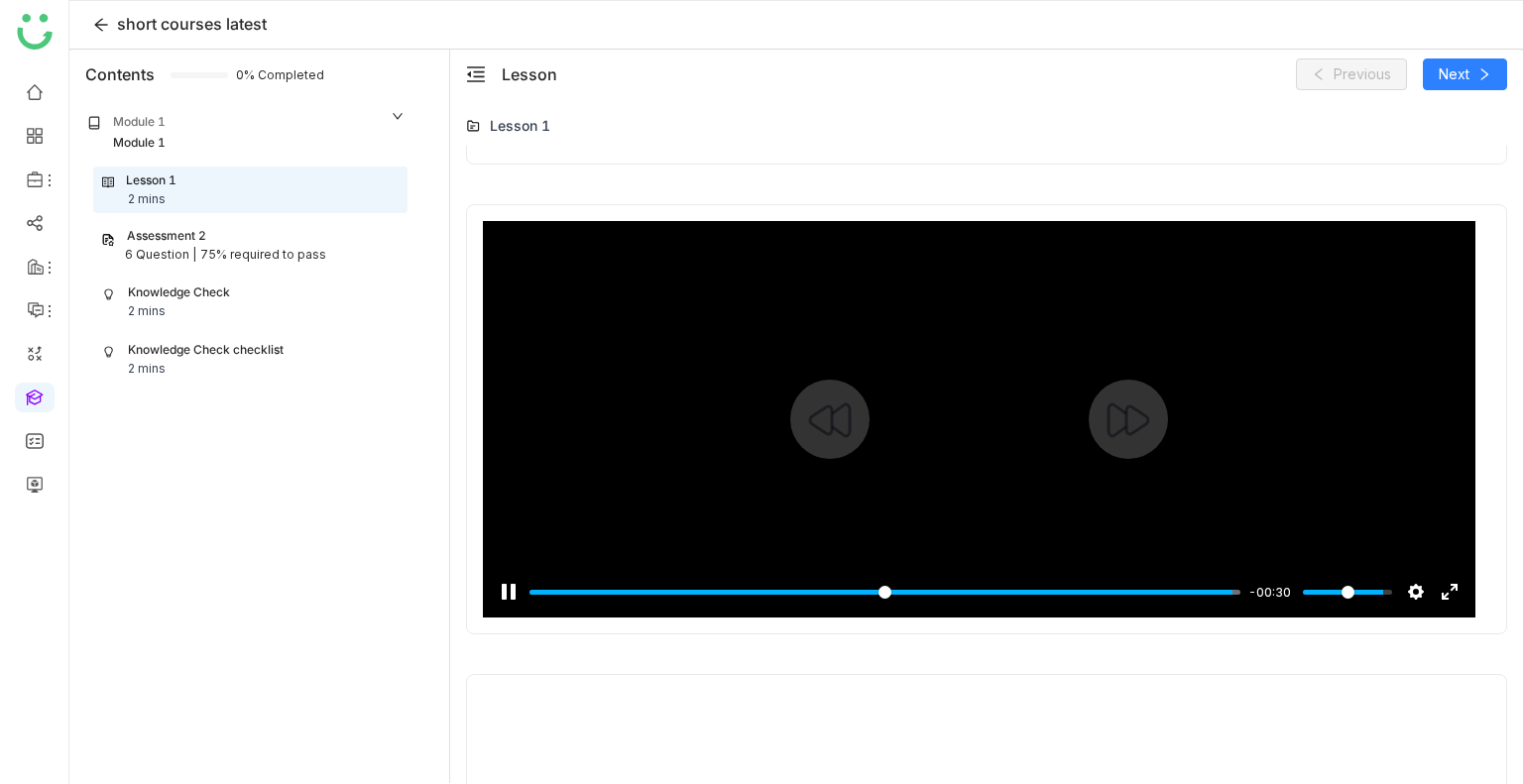 scroll, scrollTop: 1376, scrollLeft: 0, axis: vertical 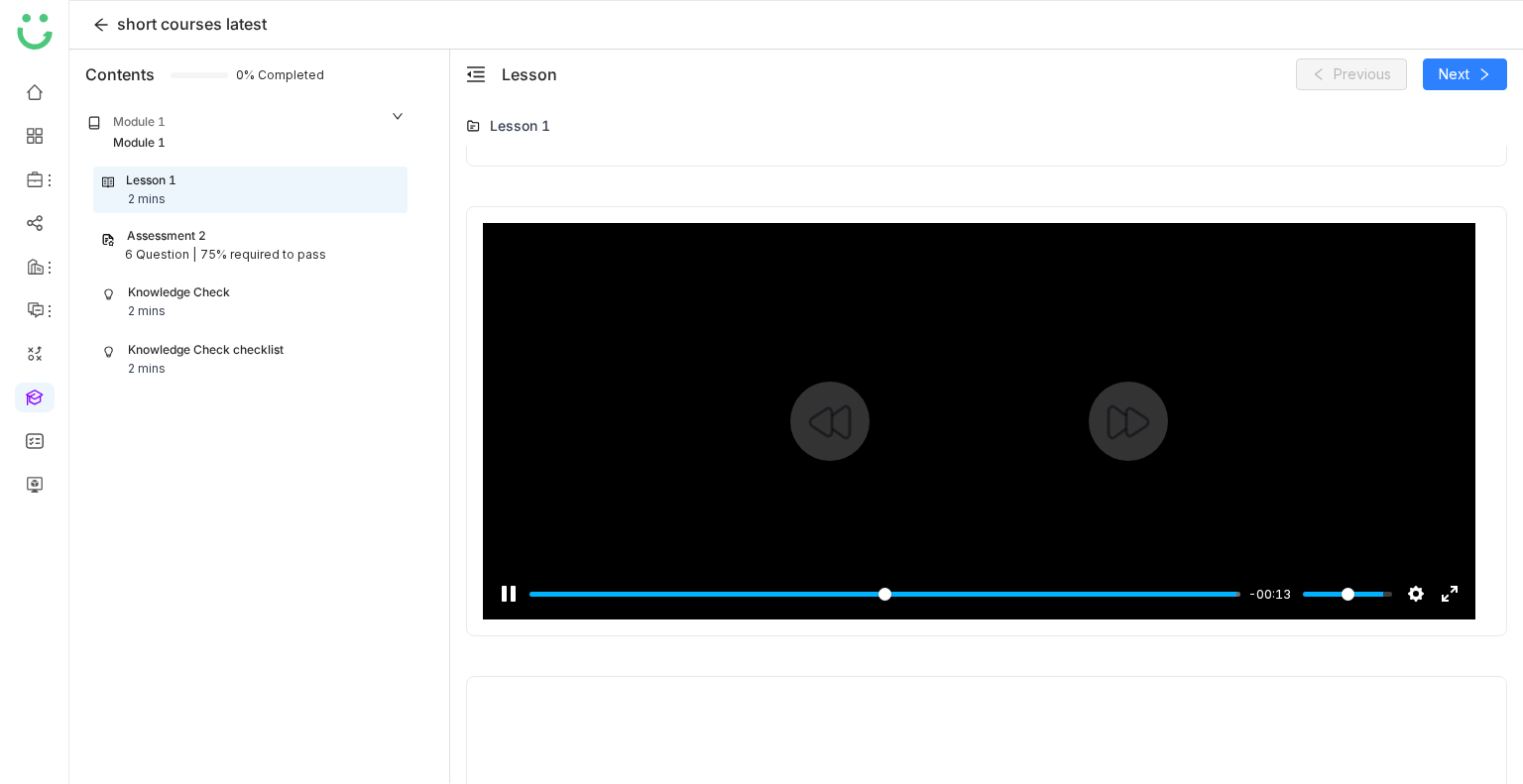 click 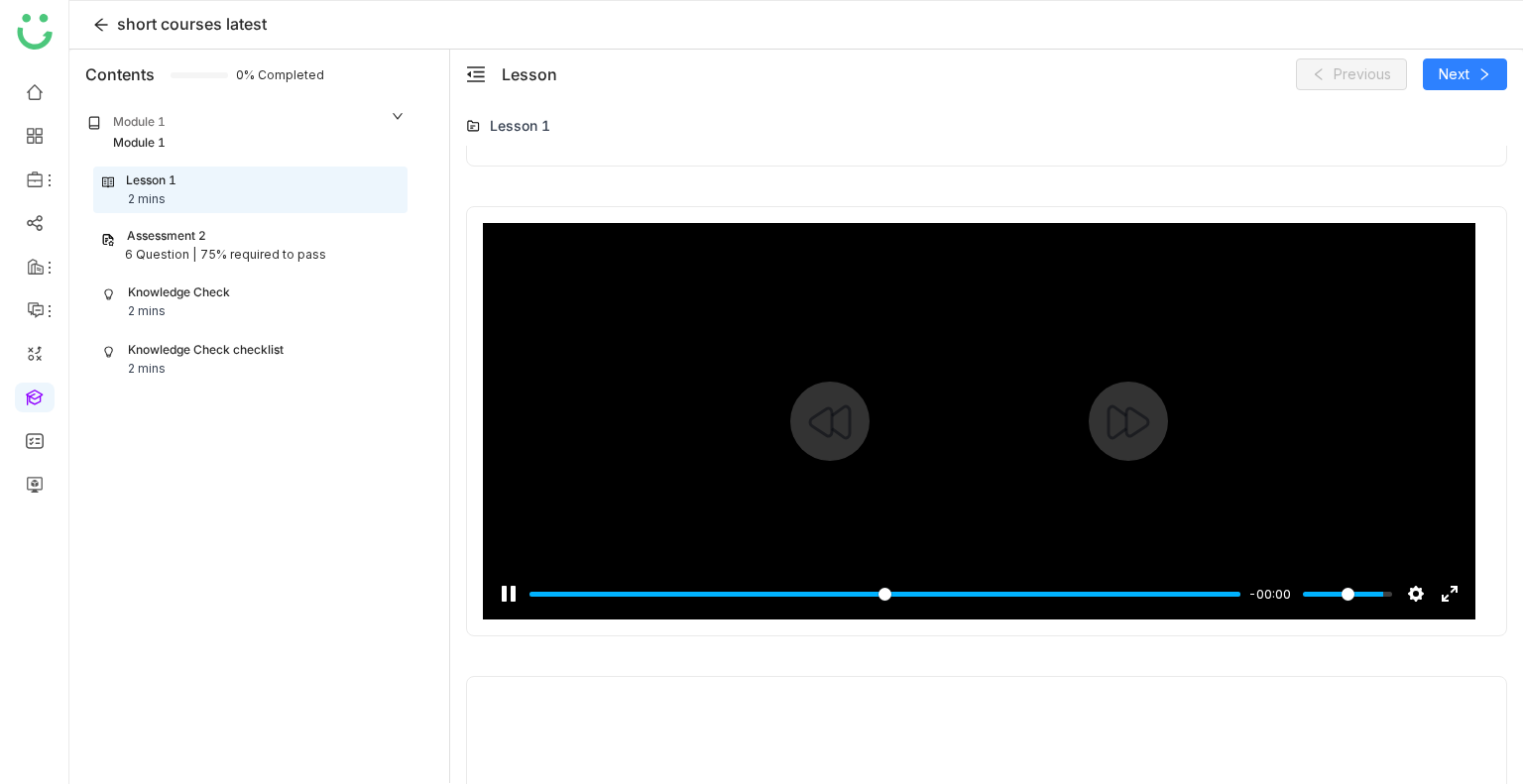 type on "*****" 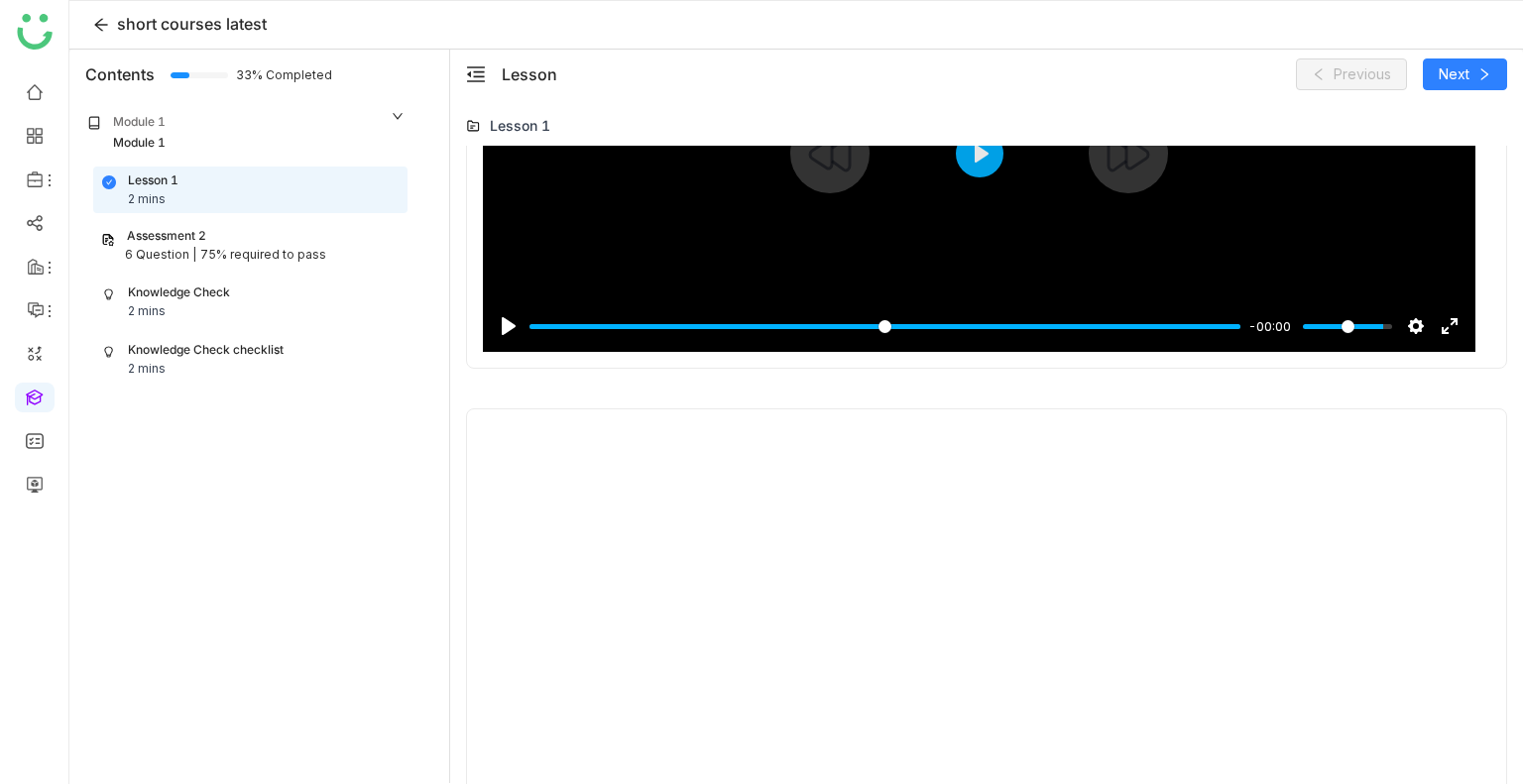 scroll, scrollTop: 1693, scrollLeft: 0, axis: vertical 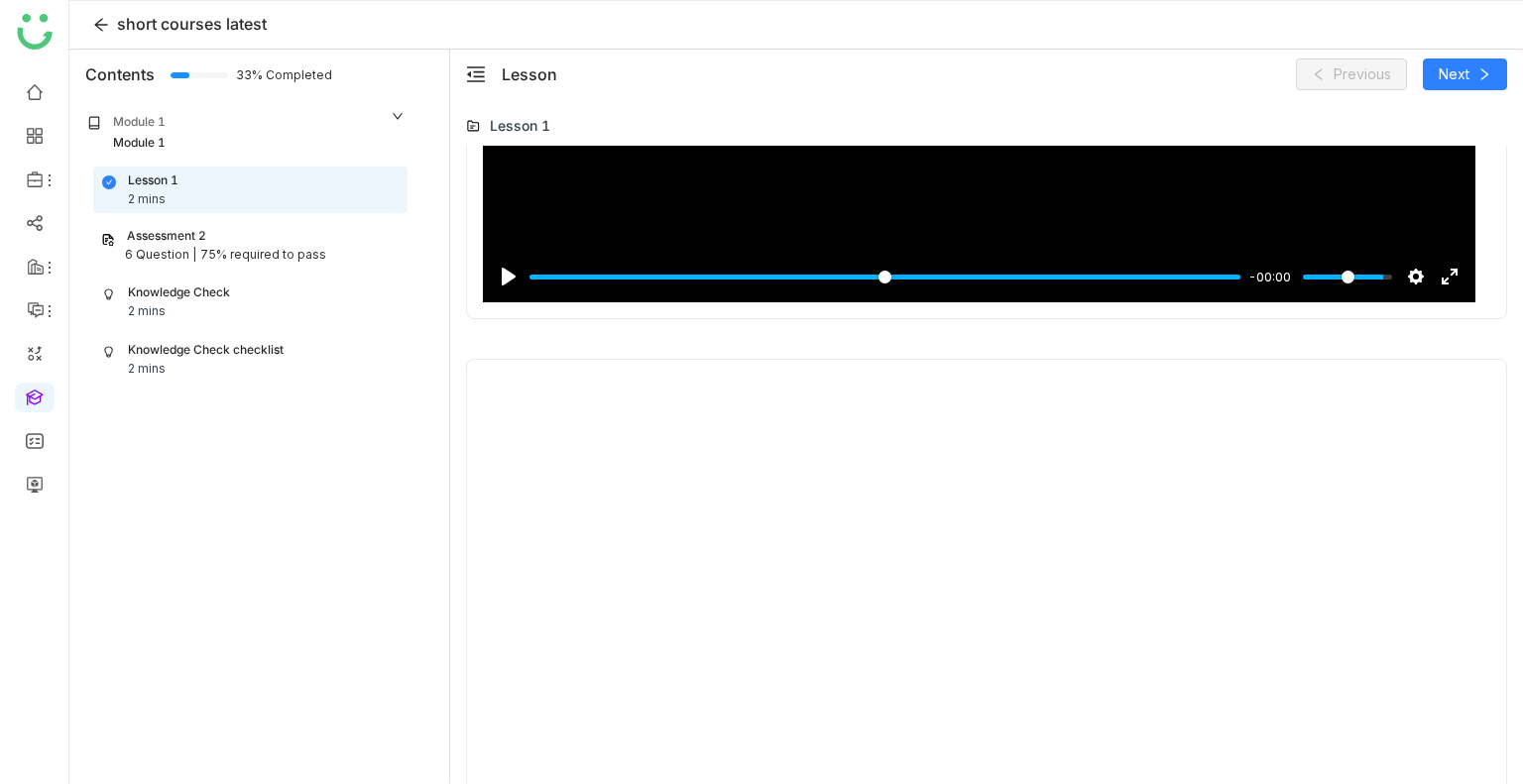 click on "6 Question |" at bounding box center (161, 255) 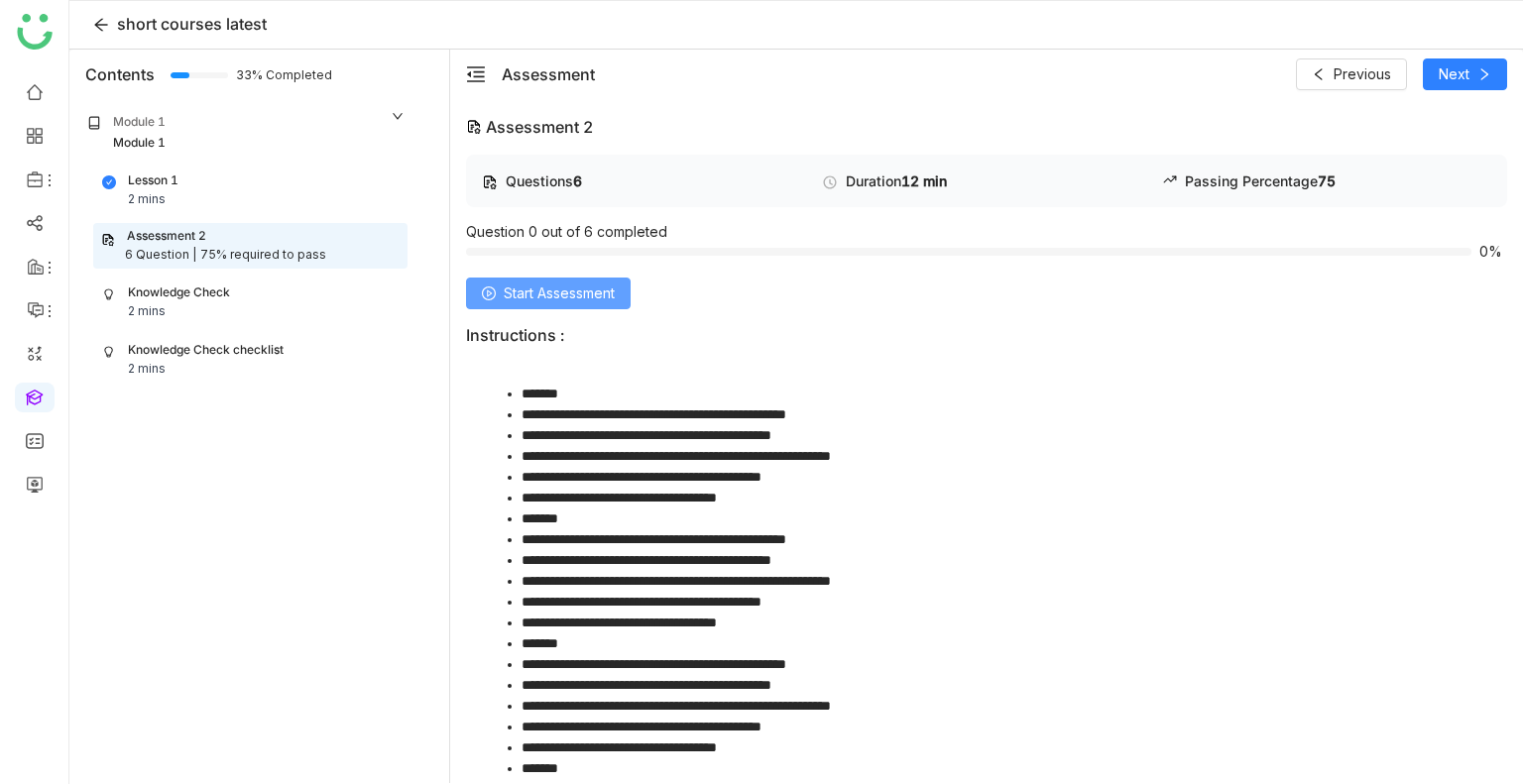 click on "Start Assessment" 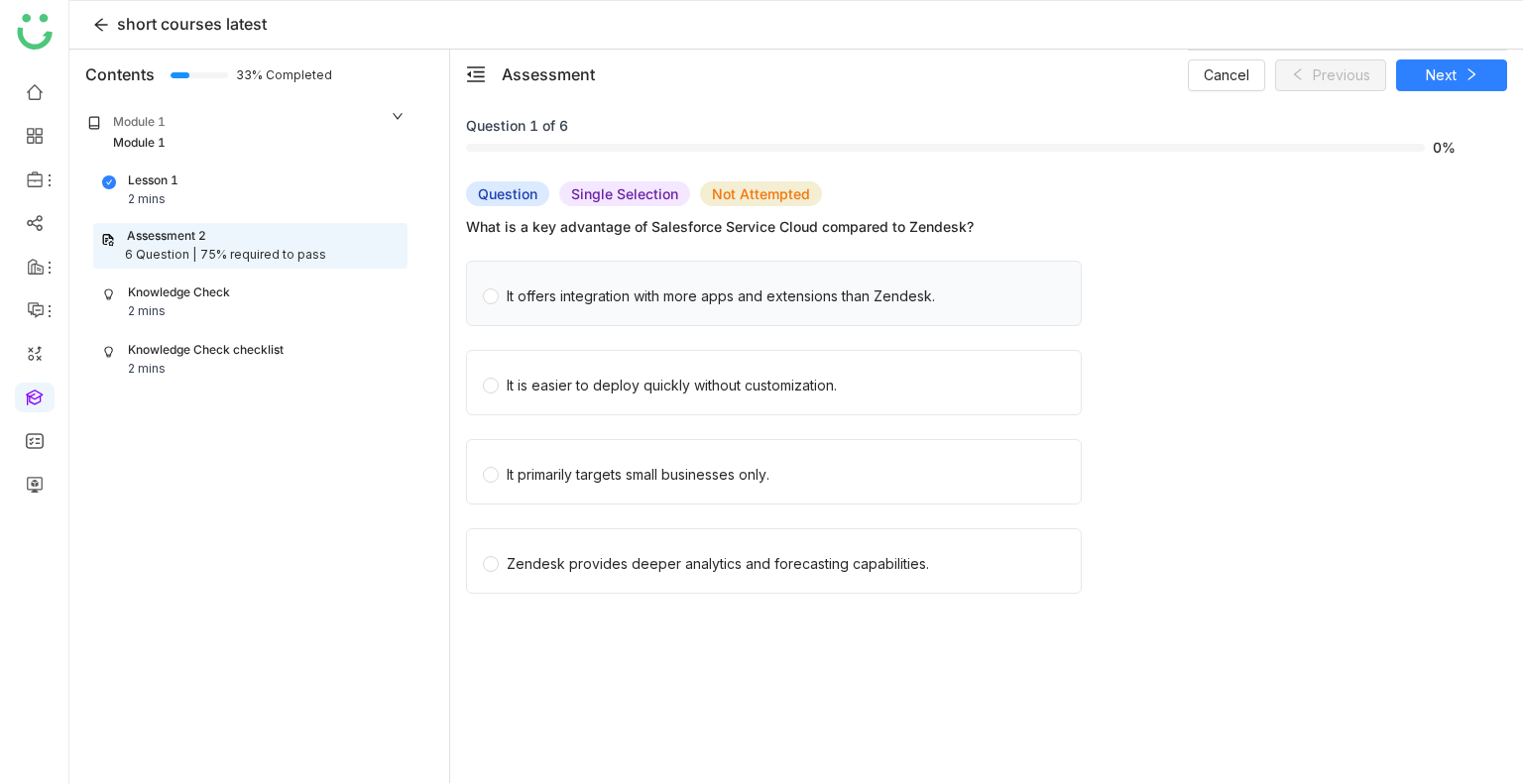 click on "It offers integration with more apps and extensions than Zendesk." 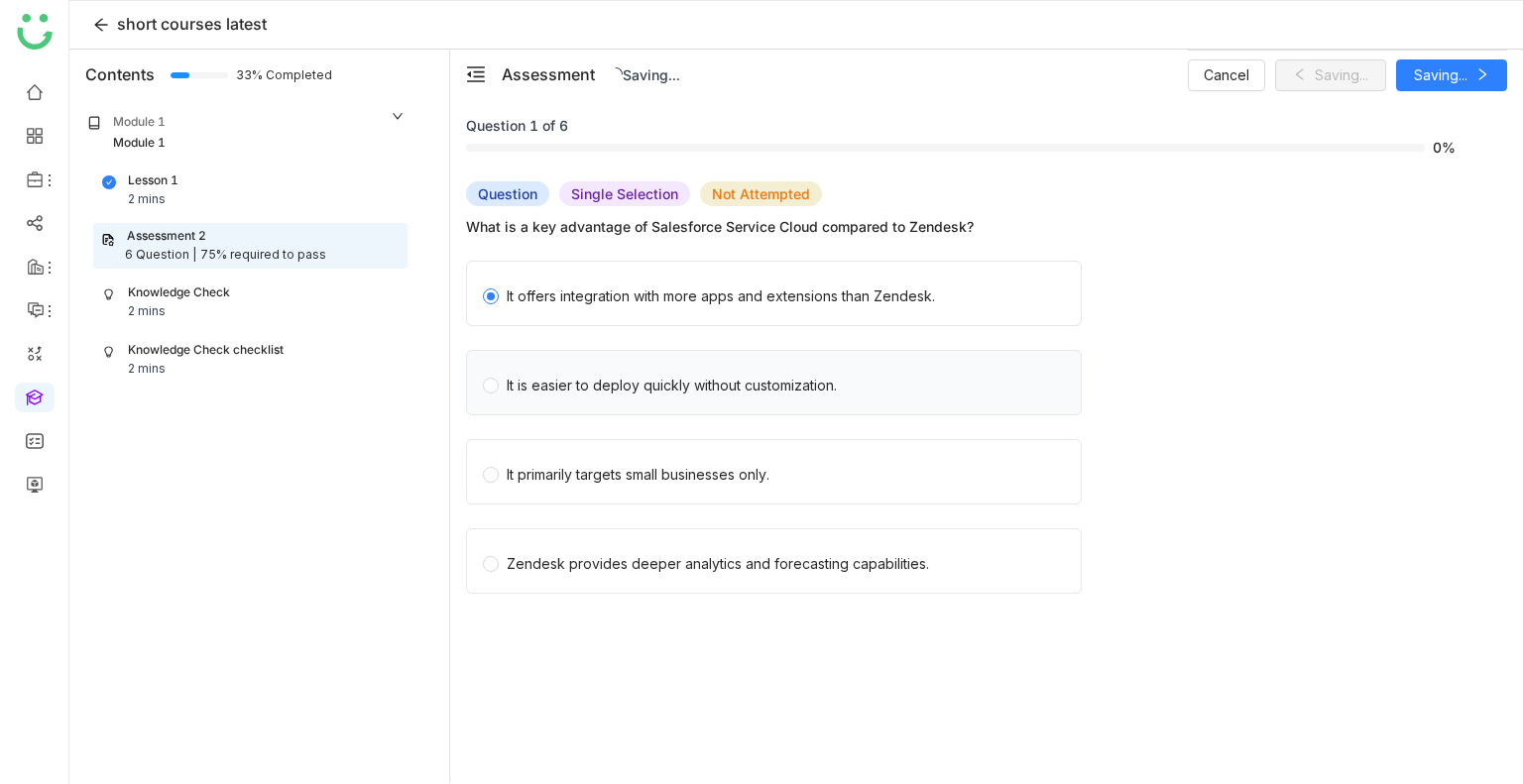 click on "It is easier to deploy quickly without customization." 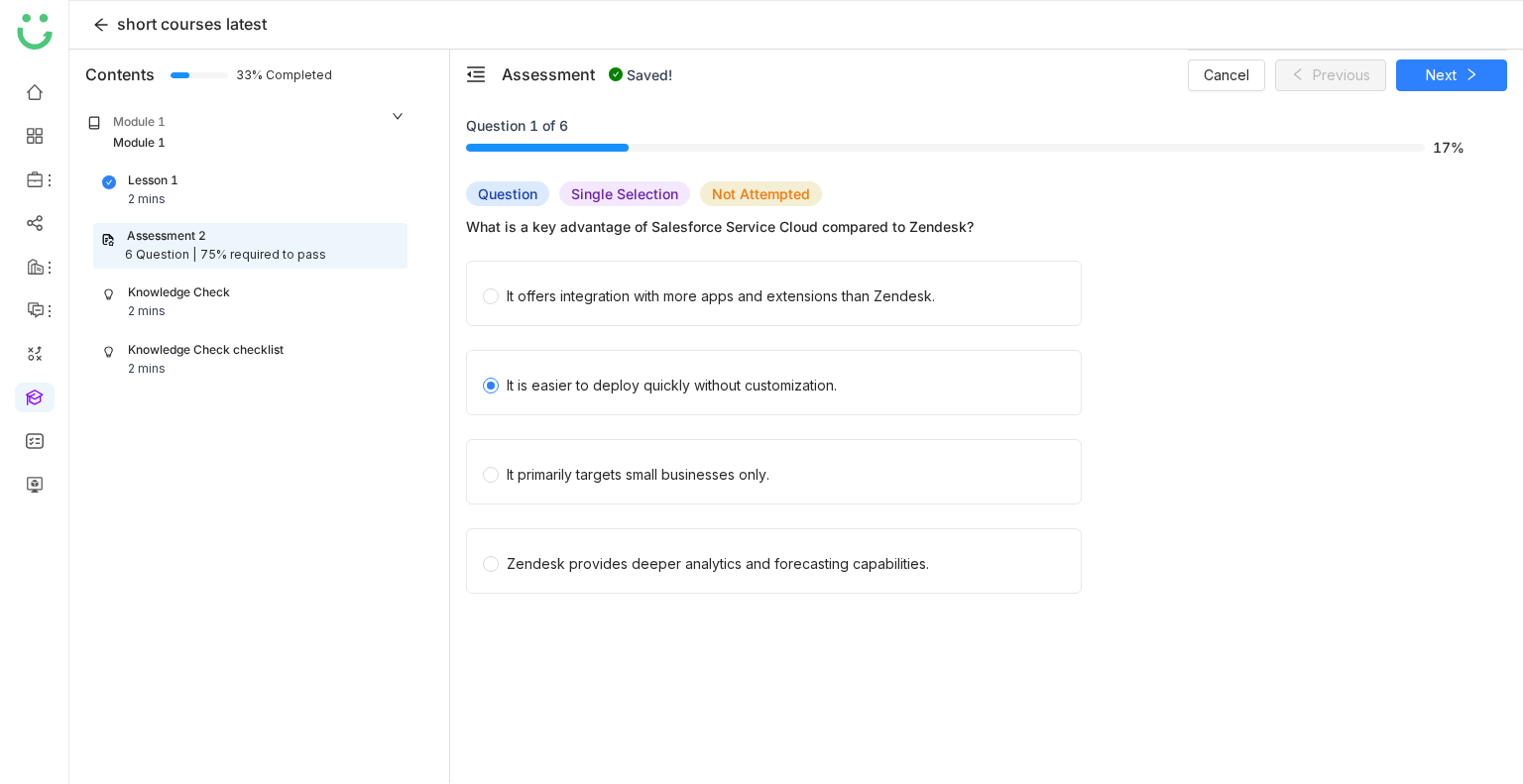 click on "Cancel   Previous   Next" at bounding box center (1347, 74) 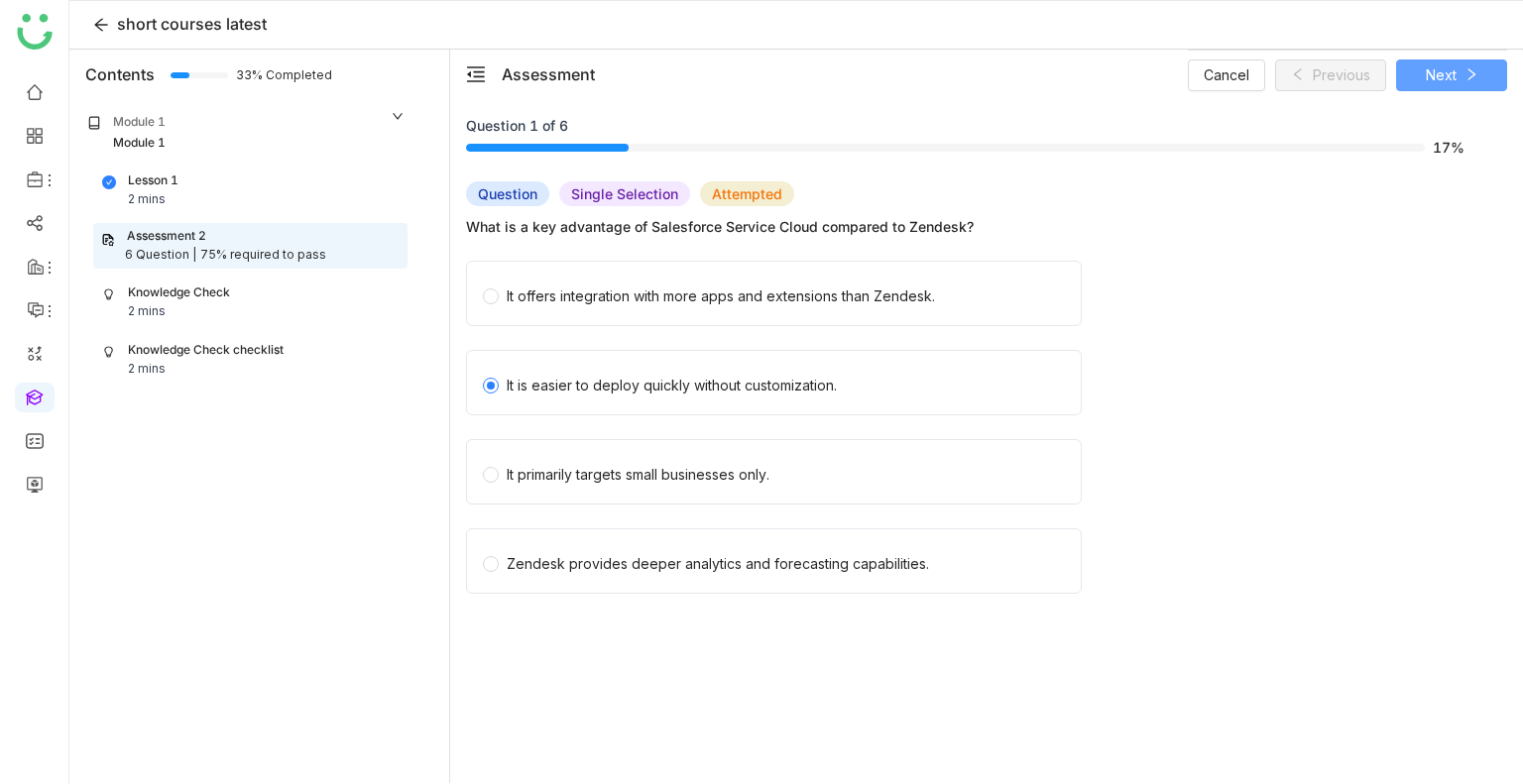 click on "Next" at bounding box center [1452, 75] 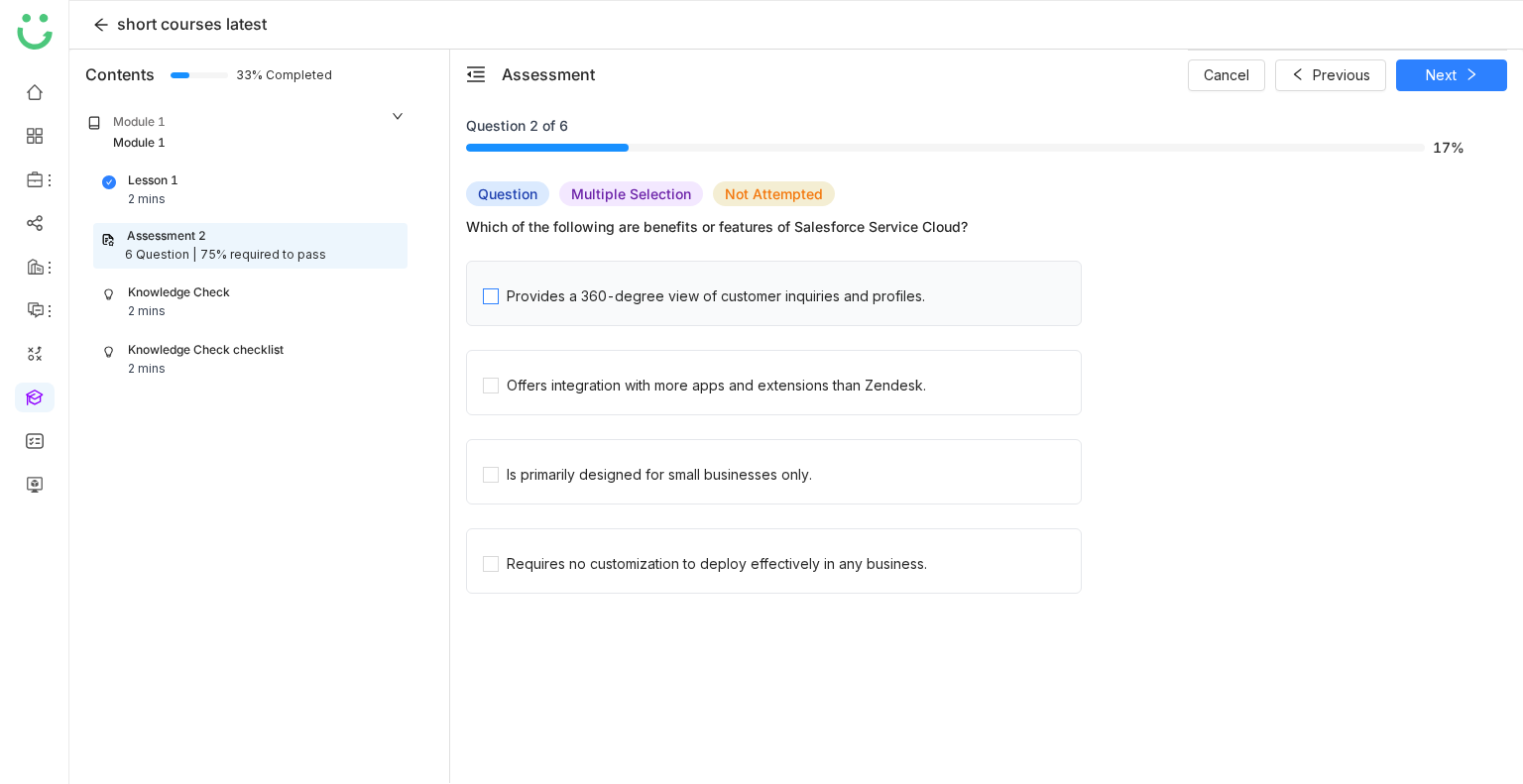 click on "Provides a 360-degree view of customer inquiries and profiles." 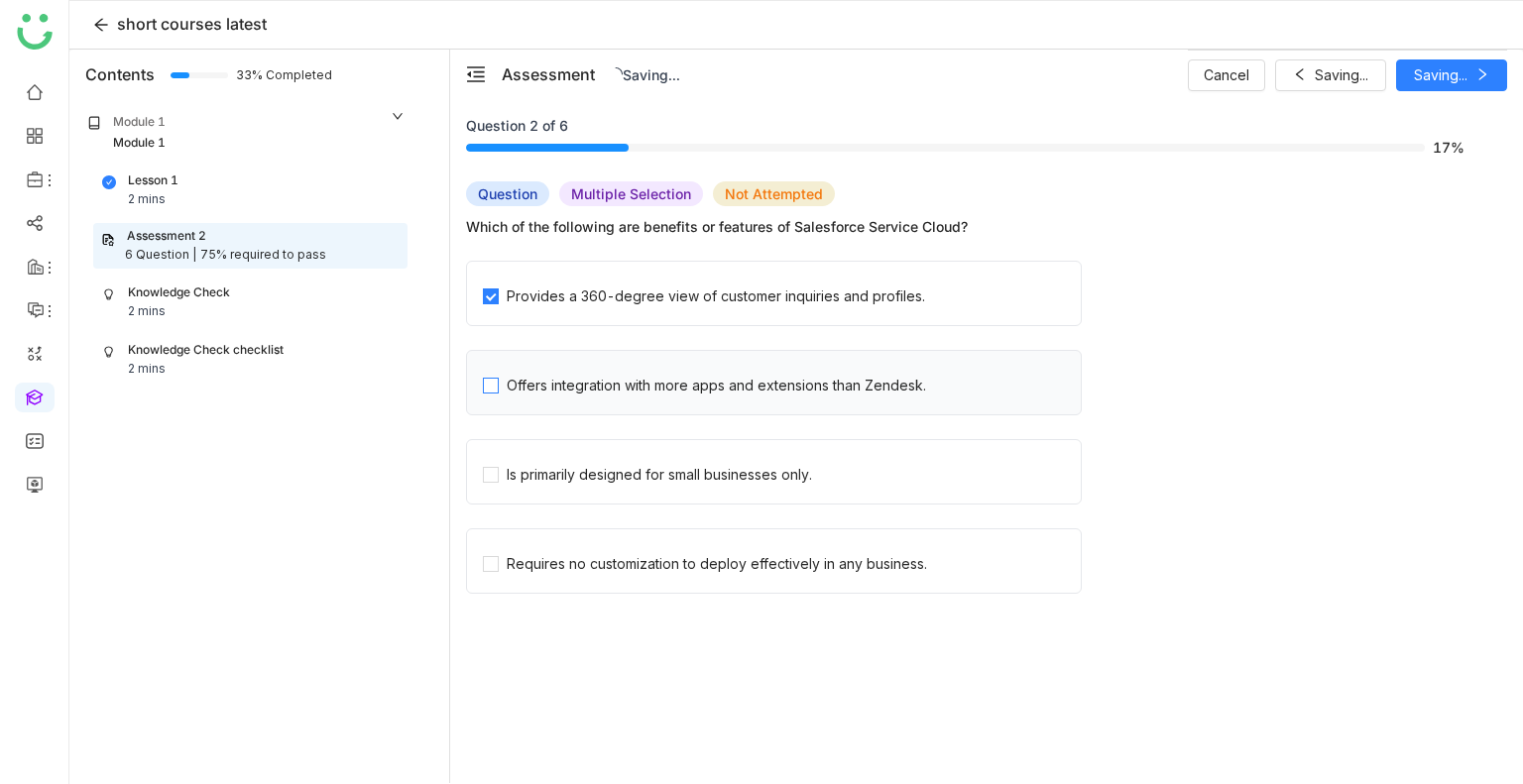 click on "Offers integration with more apps and extensions than Zendesk." 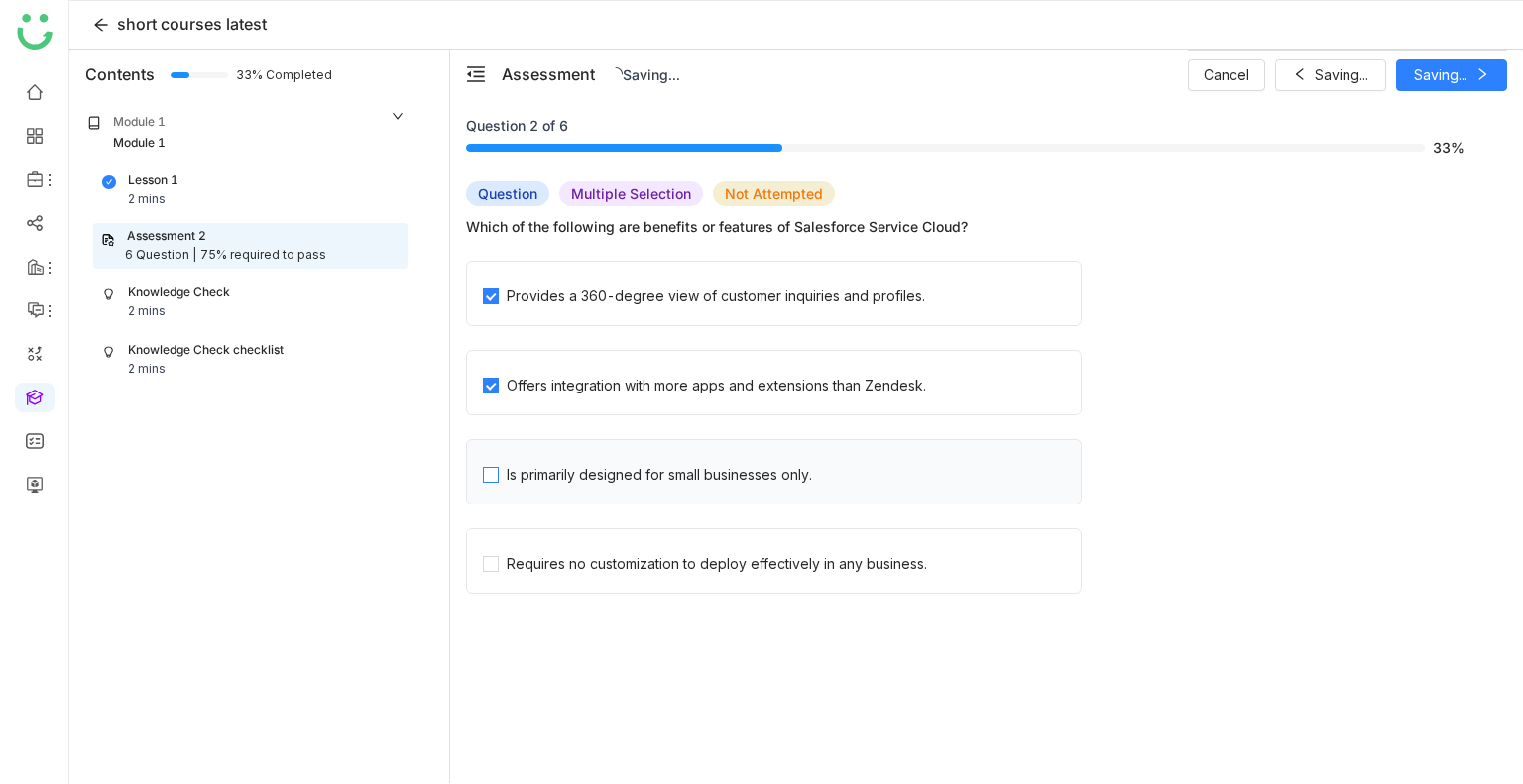 click on "Is primarily designed for small businesses only." 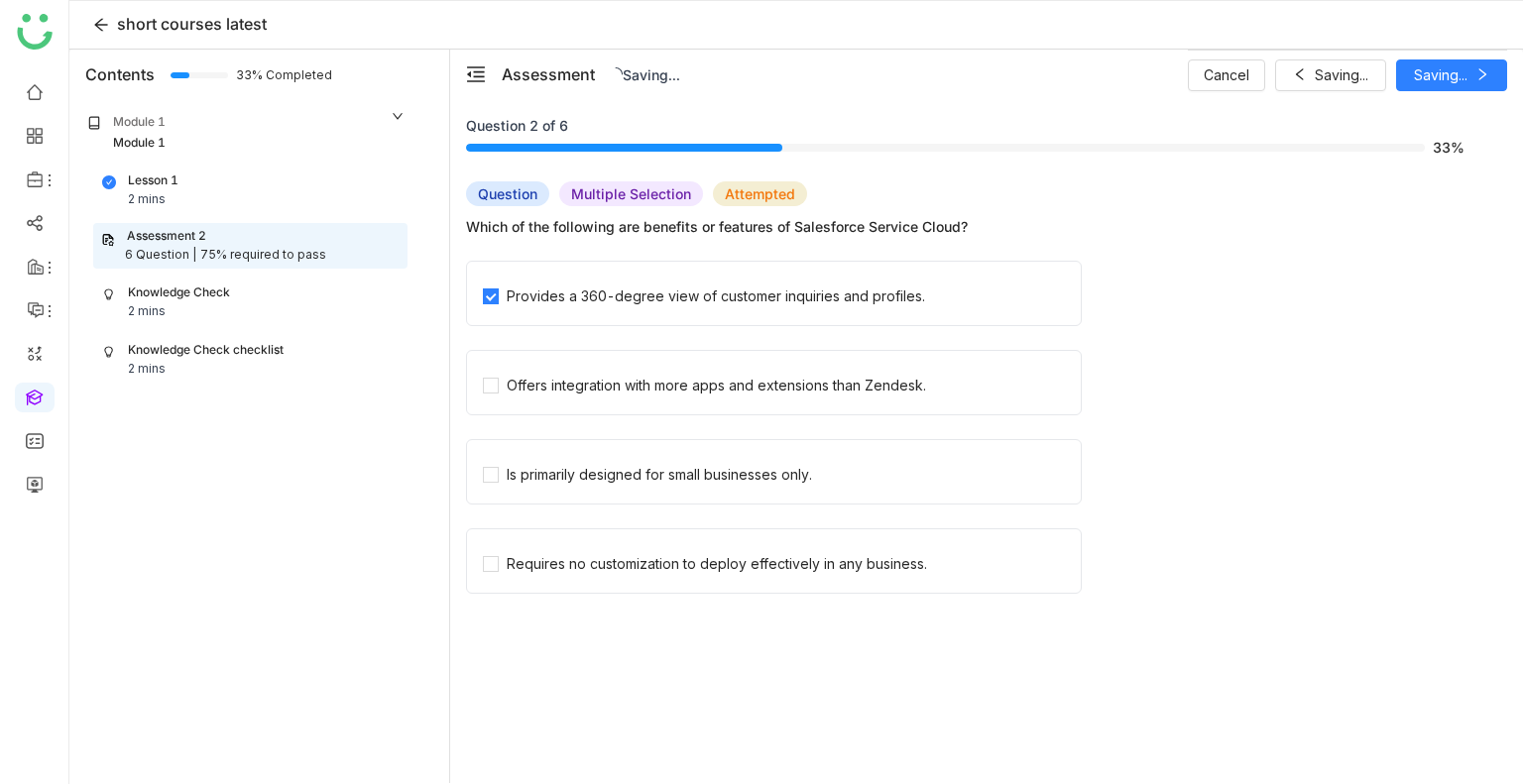 click on "Requires no customization to deploy effectively in any business." 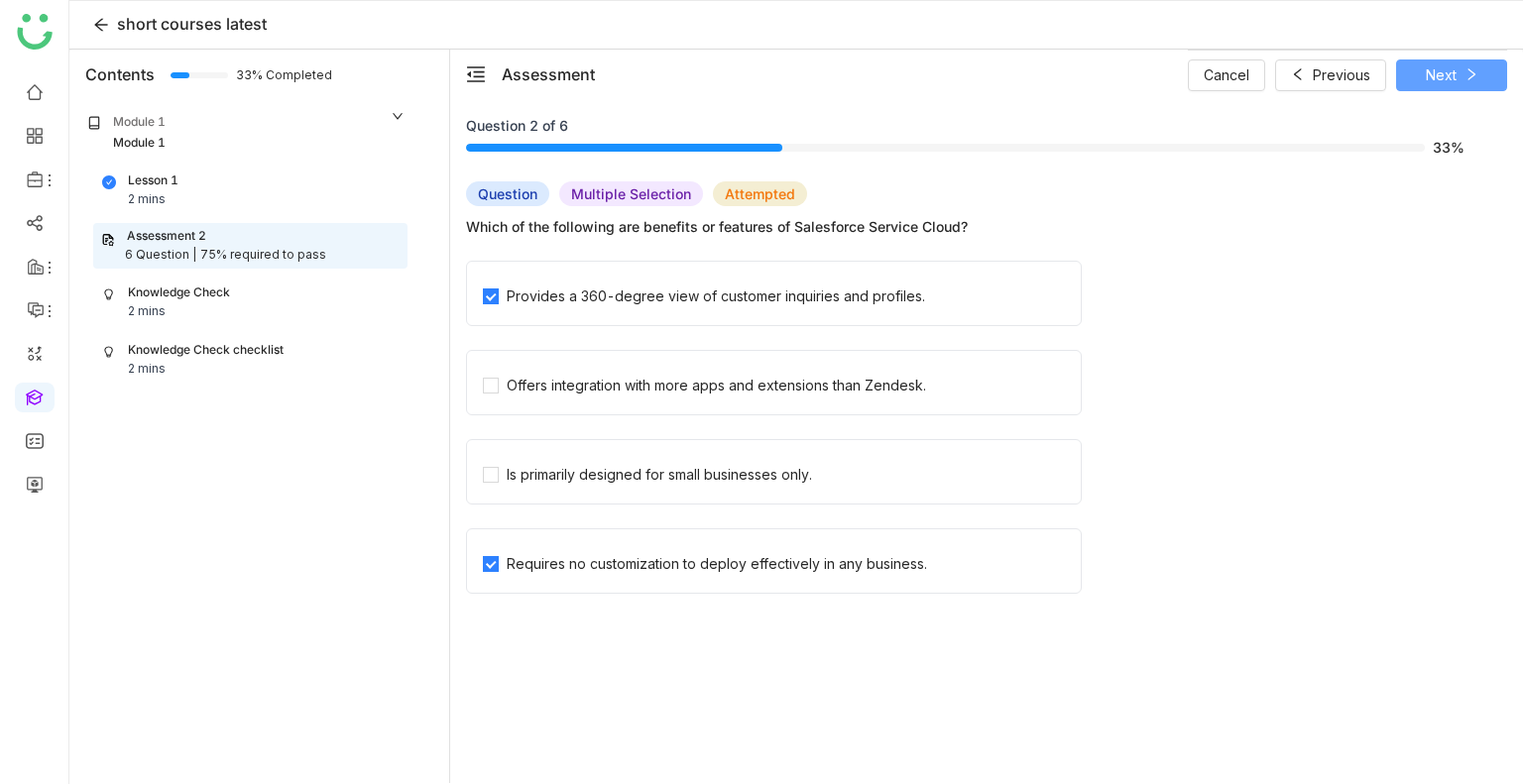 click on "Next" at bounding box center [1452, 75] 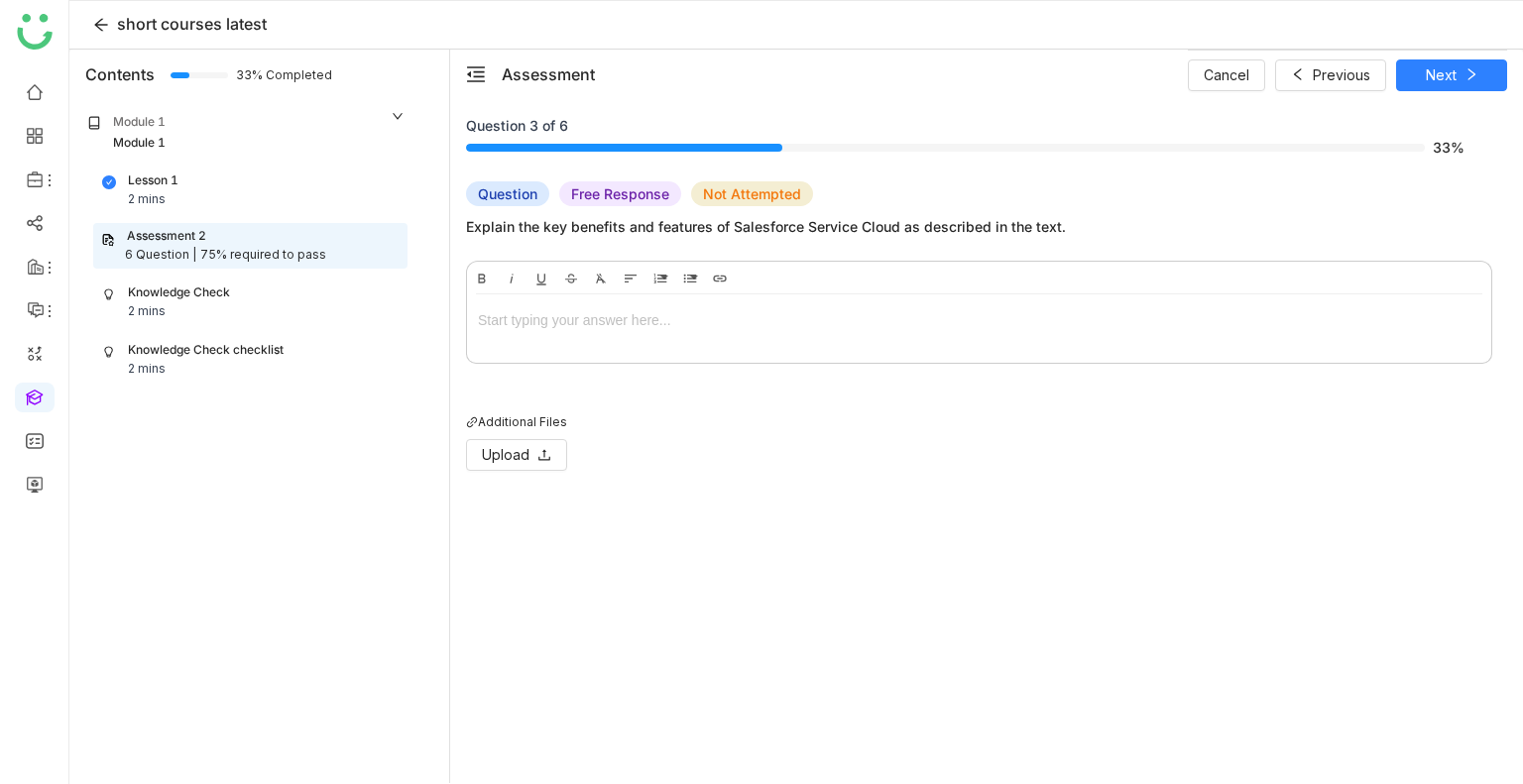 click at bounding box center [979, 324] 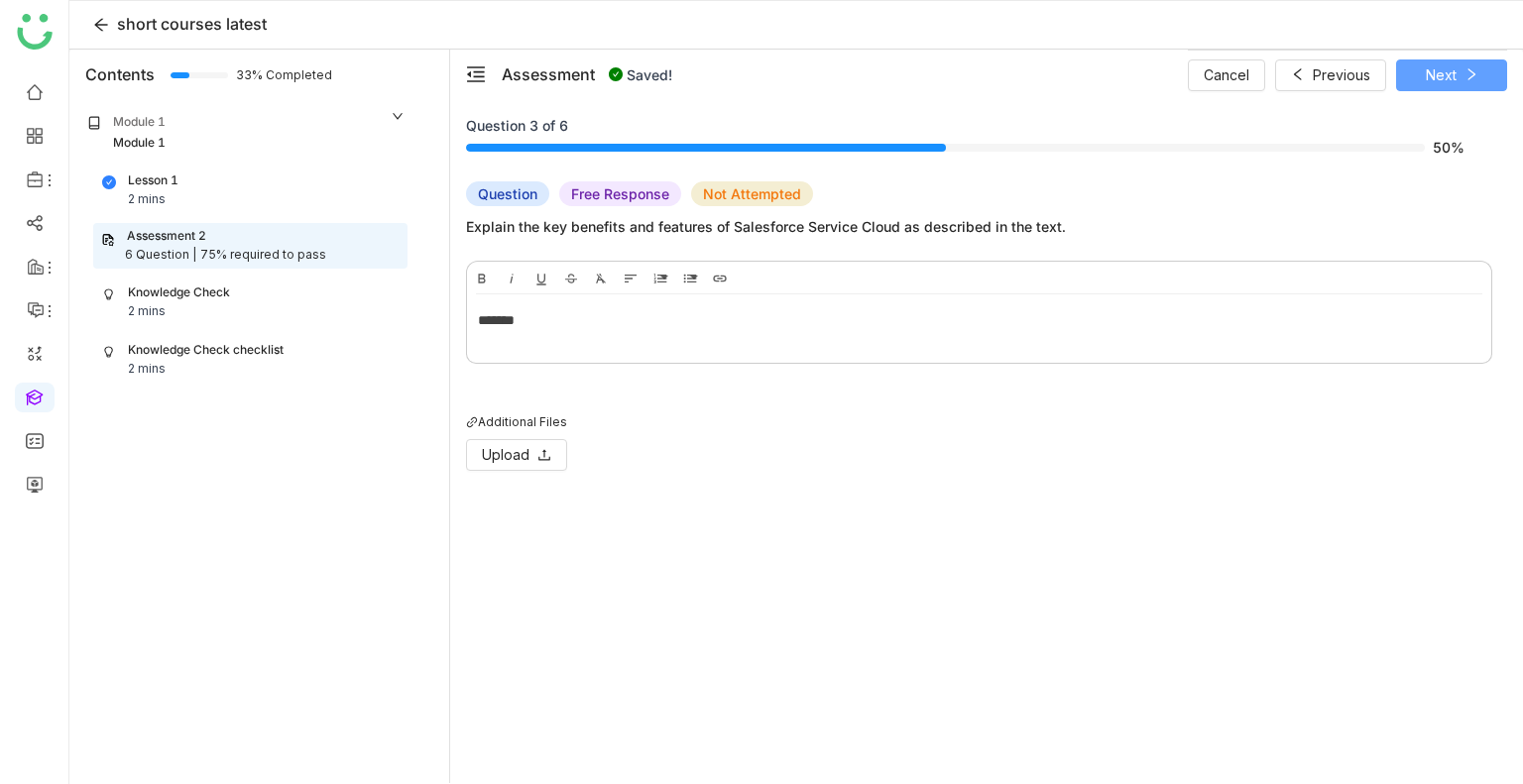 click on "Next" at bounding box center [1441, 75] 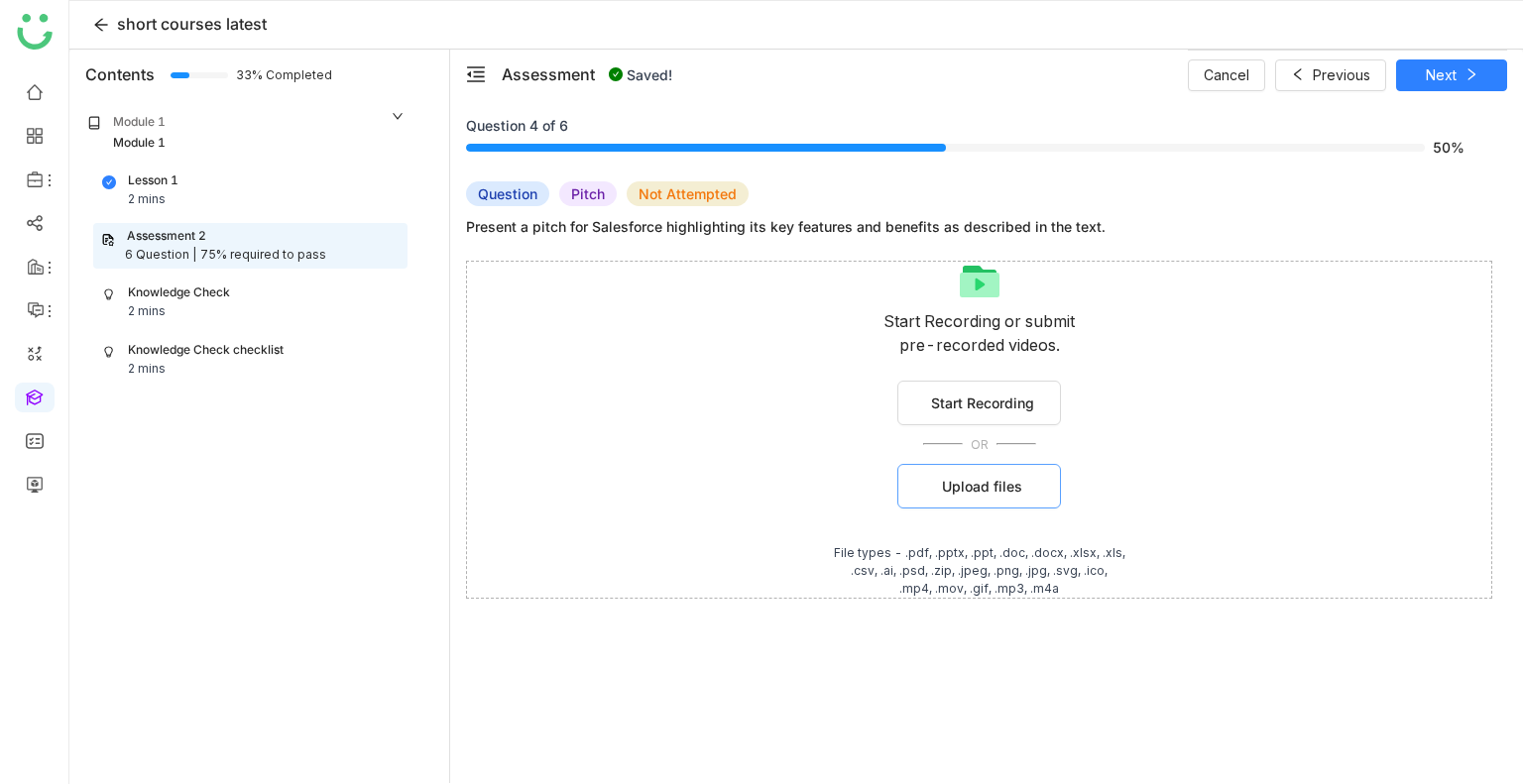 click on "Upload files" 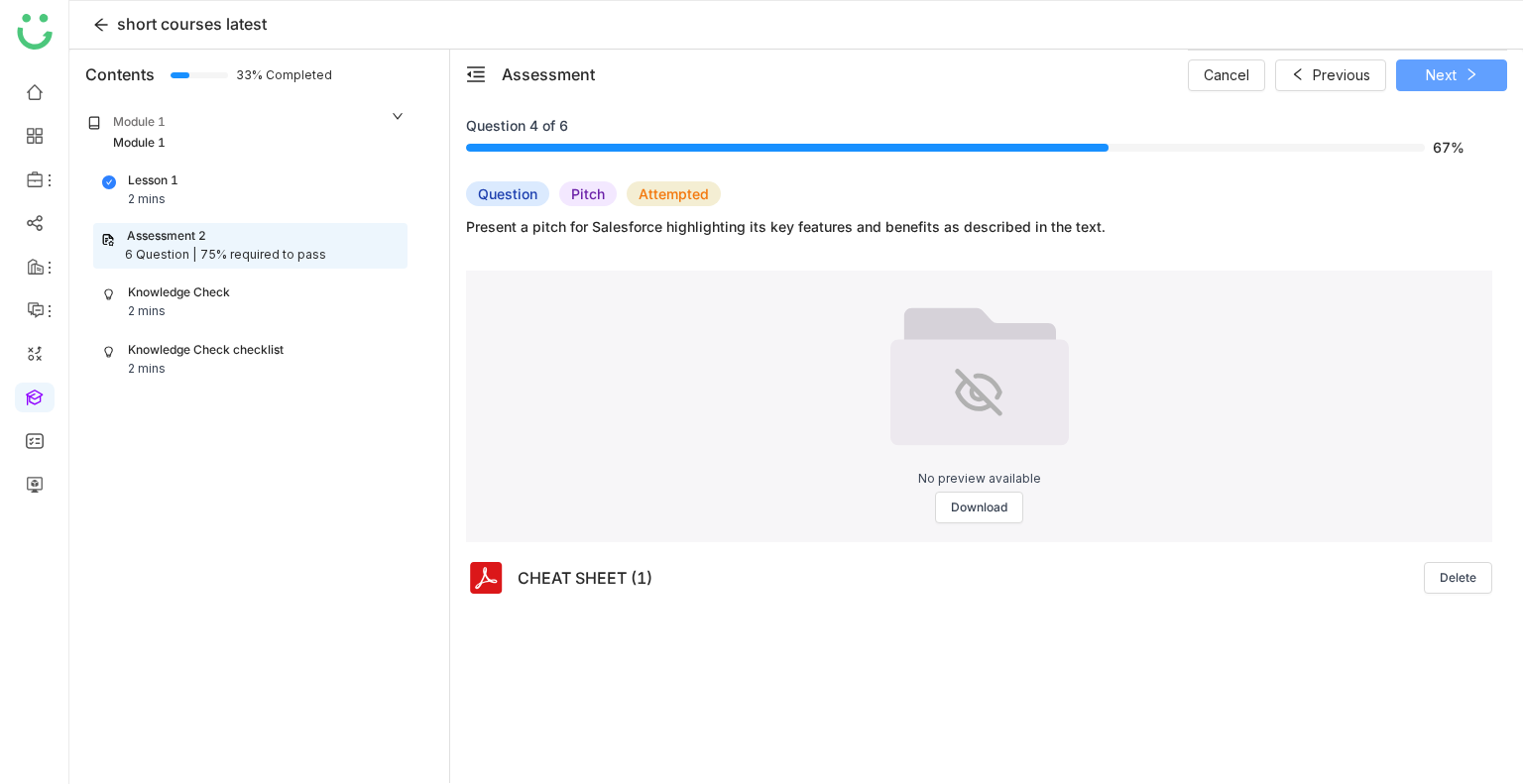 click on "Next" at bounding box center (1441, 75) 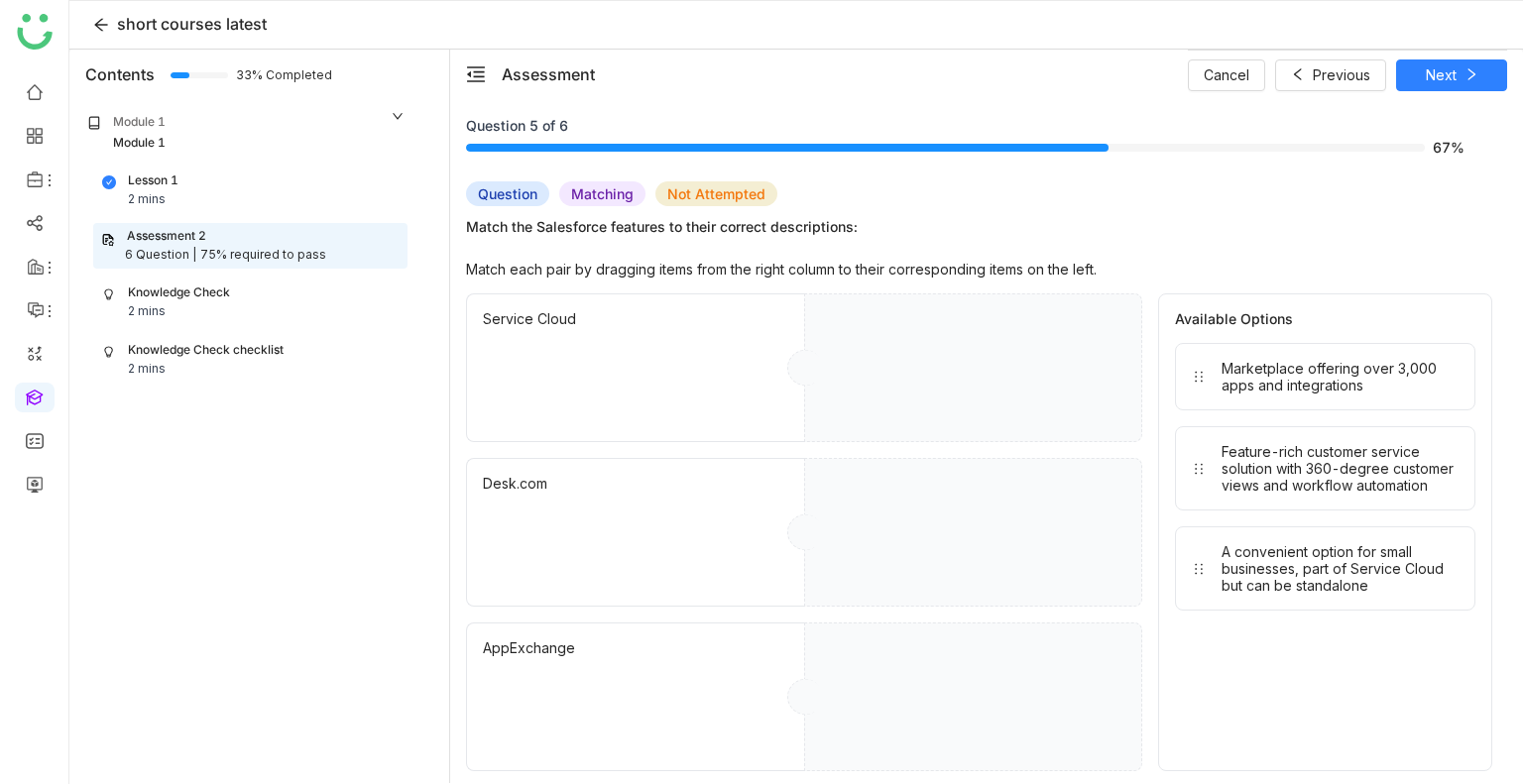 drag, startPoint x: 1273, startPoint y: 380, endPoint x: 1010, endPoint y: 435, distance: 268.68941 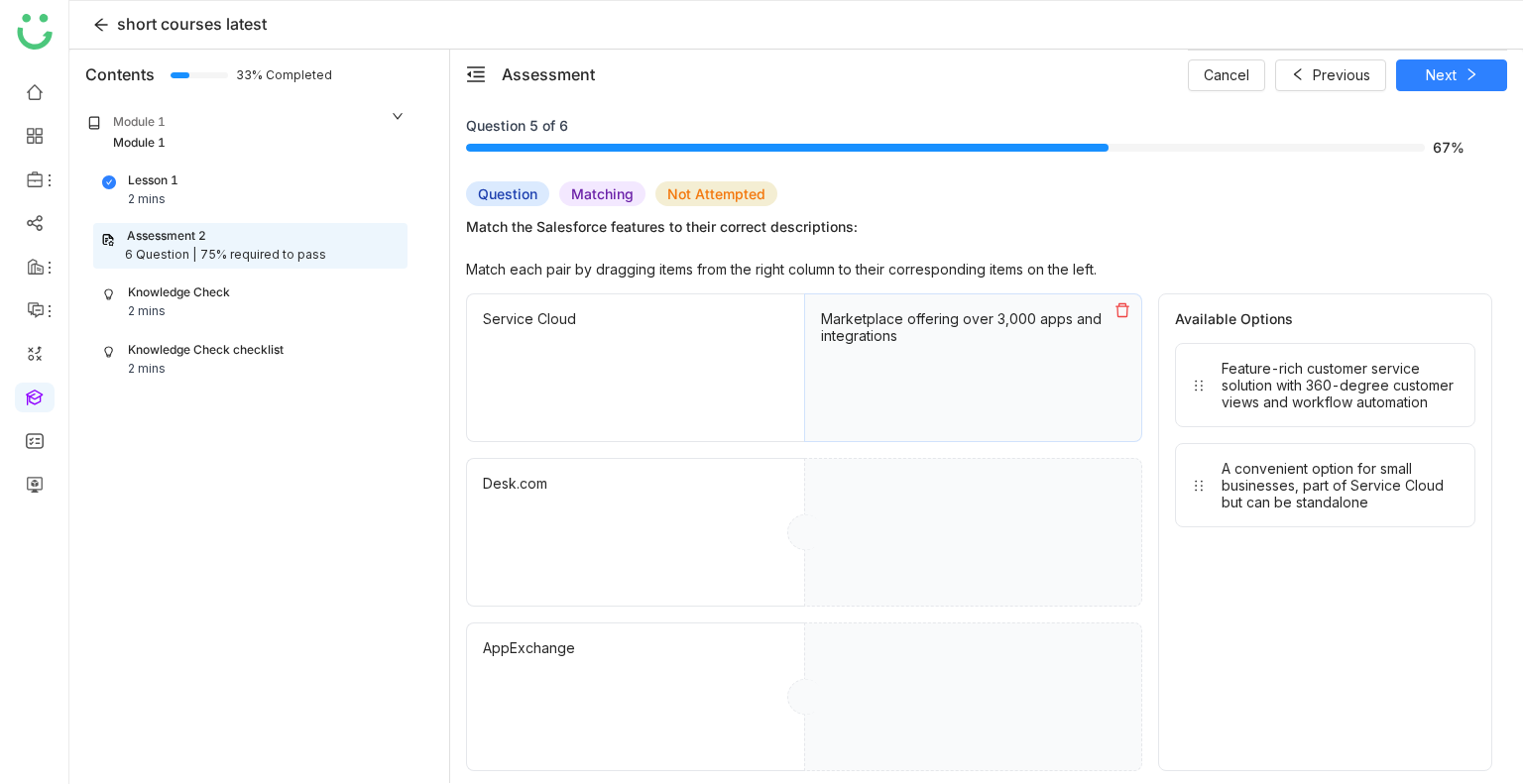 drag, startPoint x: 1263, startPoint y: 410, endPoint x: 1061, endPoint y: 468, distance: 210.16184 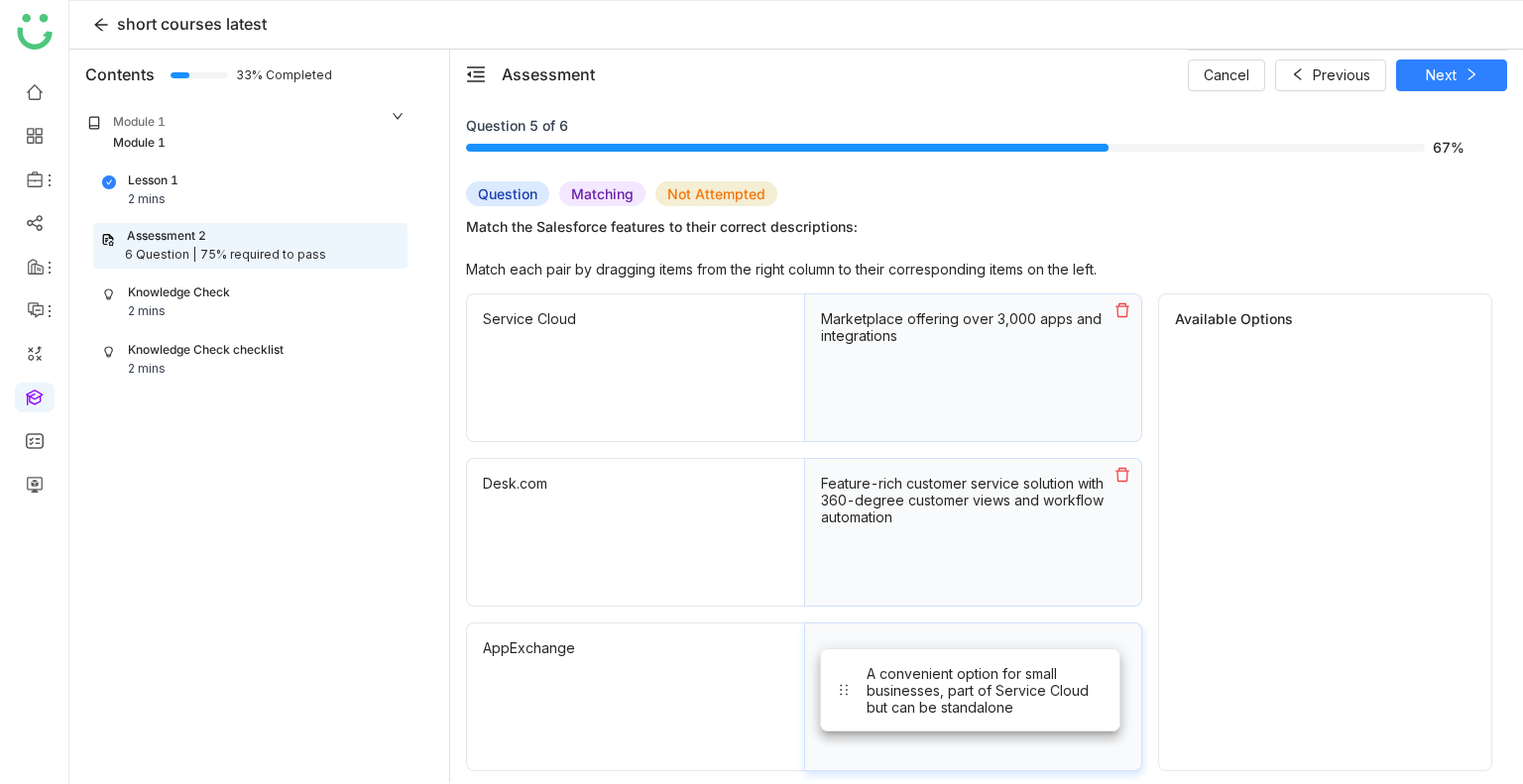 drag, startPoint x: 1295, startPoint y: 364, endPoint x: 941, endPoint y: 670, distance: 467.92307 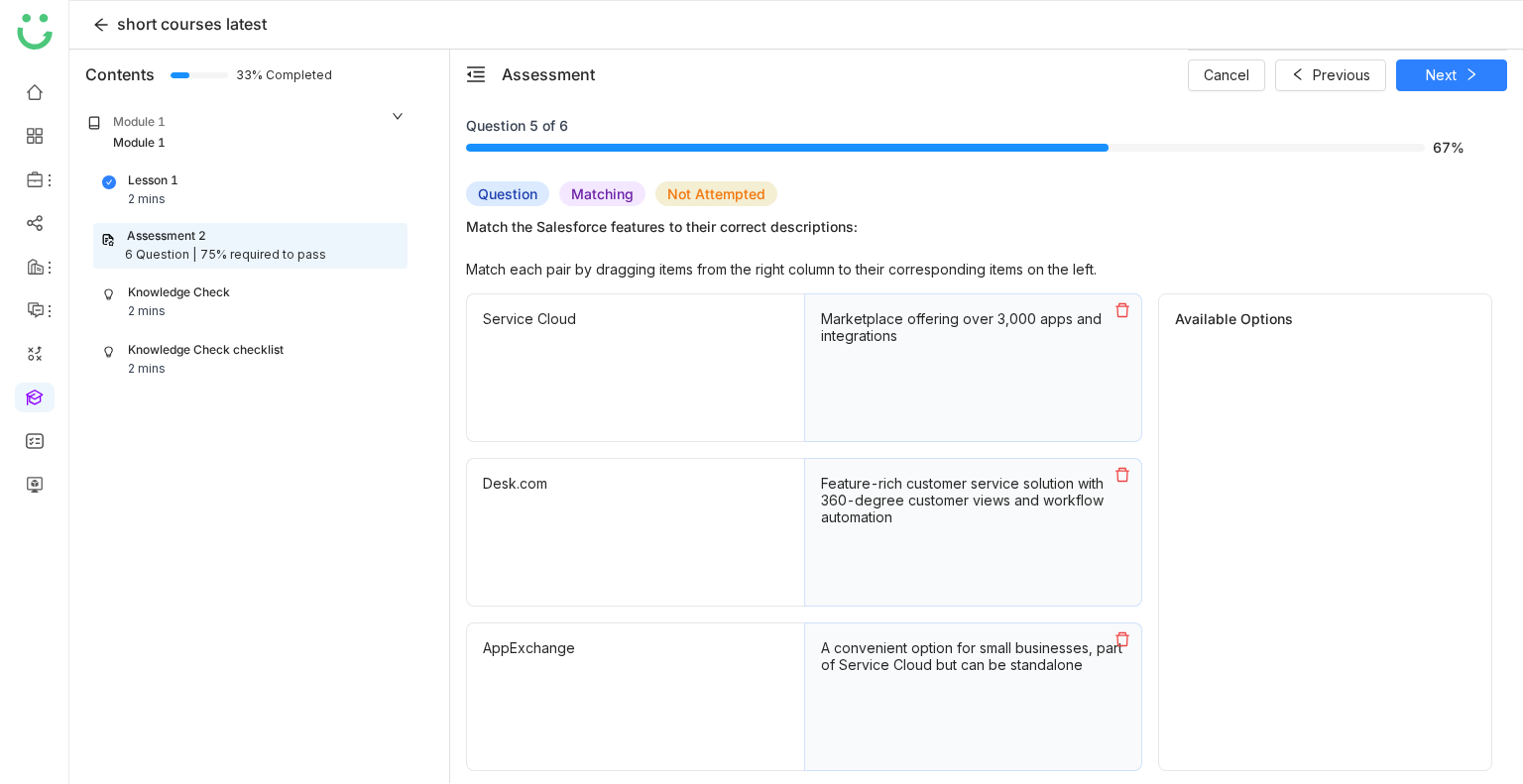 click on "A convenient option for small businesses, part of Service Cloud but can be standalone" at bounding box center (973, 656) 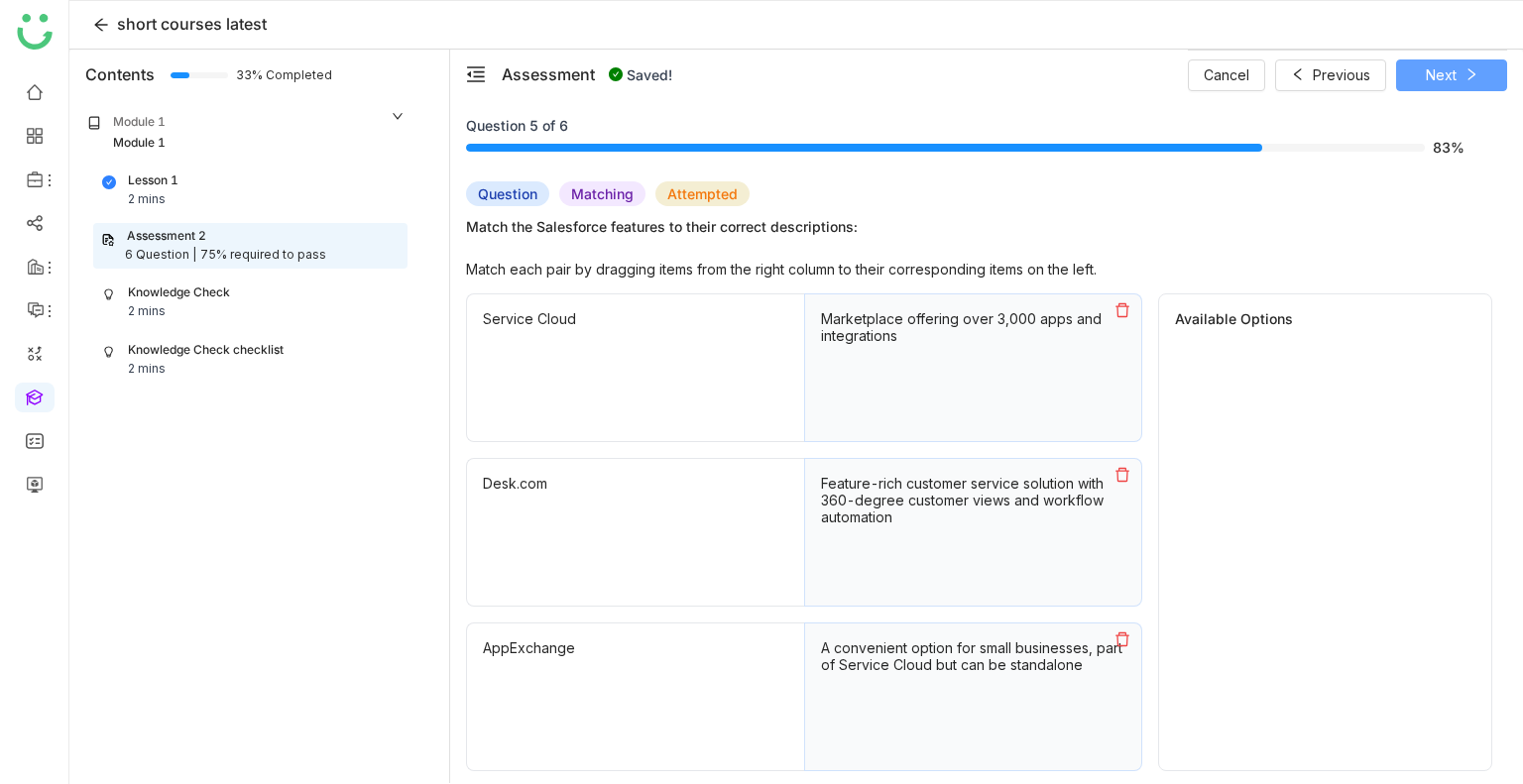 click on "Next" at bounding box center (1441, 75) 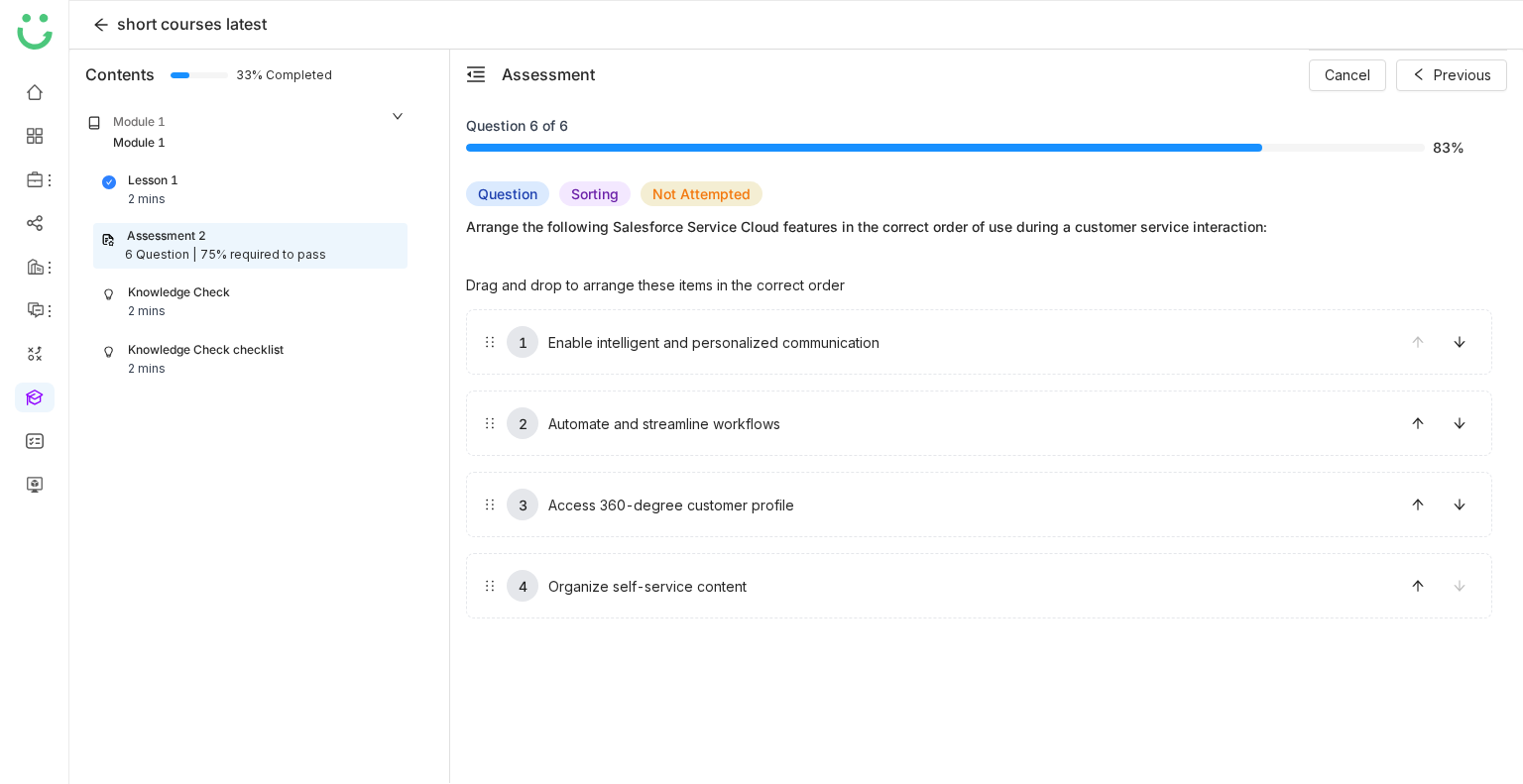 drag, startPoint x: 699, startPoint y: 360, endPoint x: 692, endPoint y: 534, distance: 174.14075 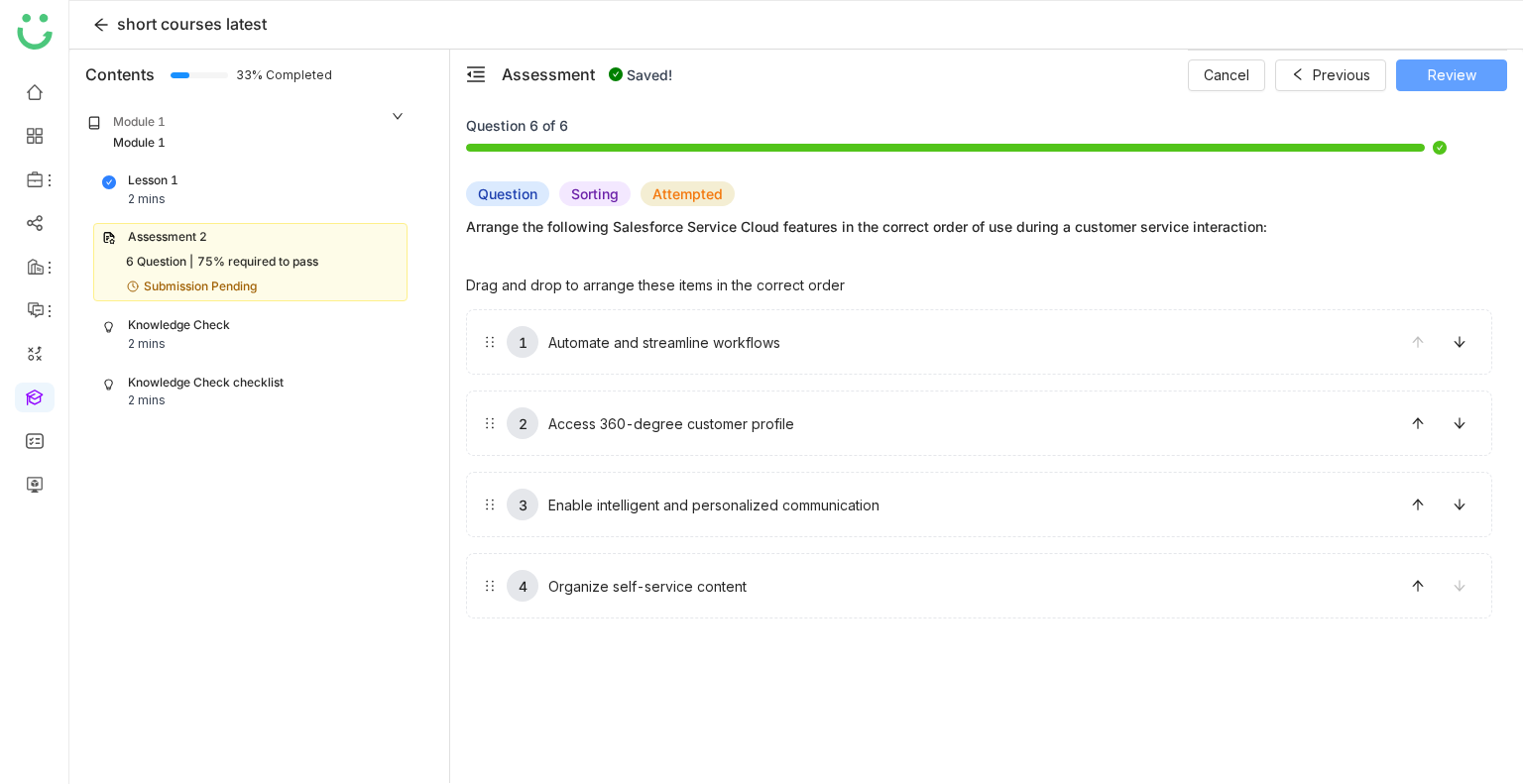 click on "Review" at bounding box center [1452, 75] 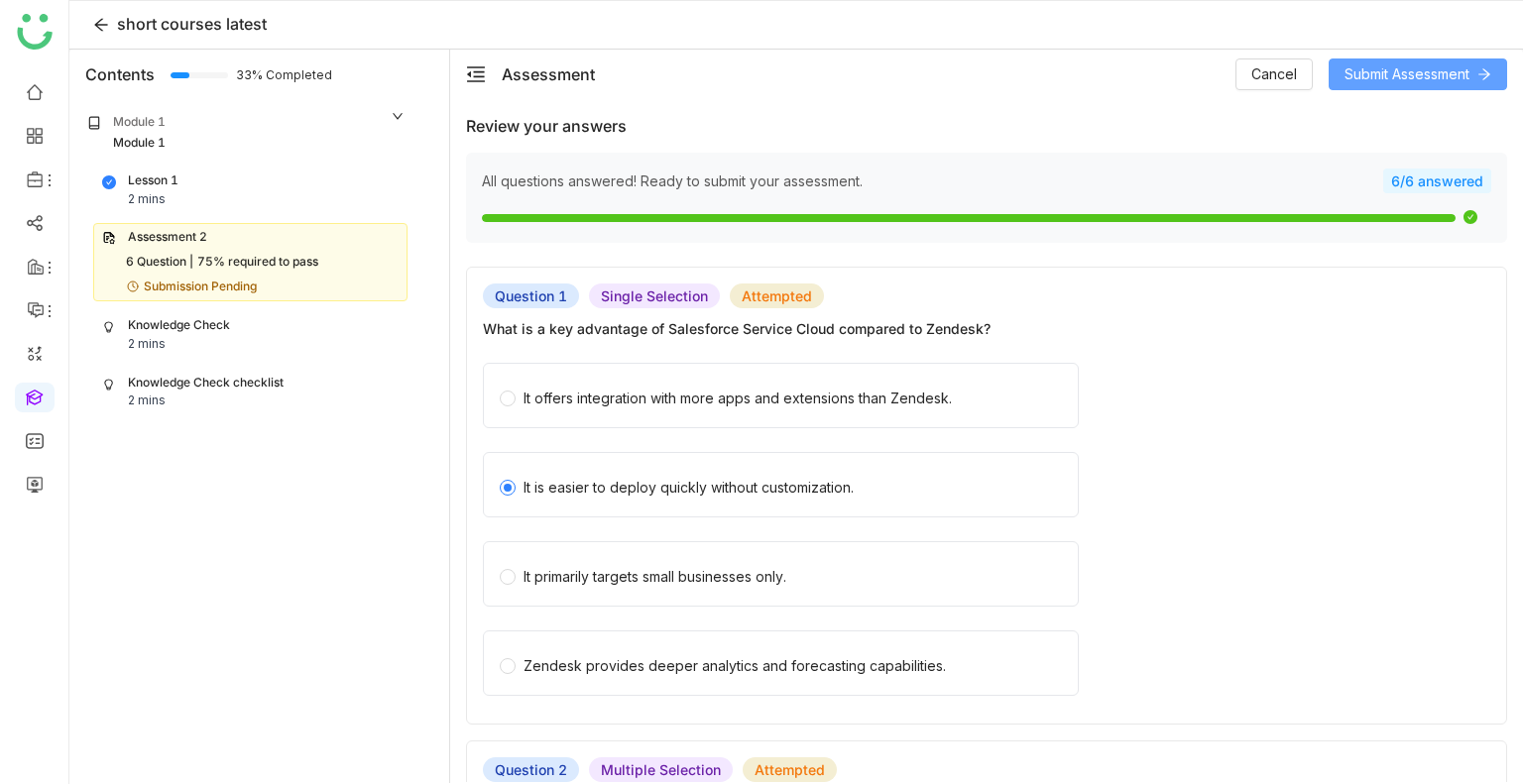 click on "Submit Assessment" at bounding box center [1407, 74] 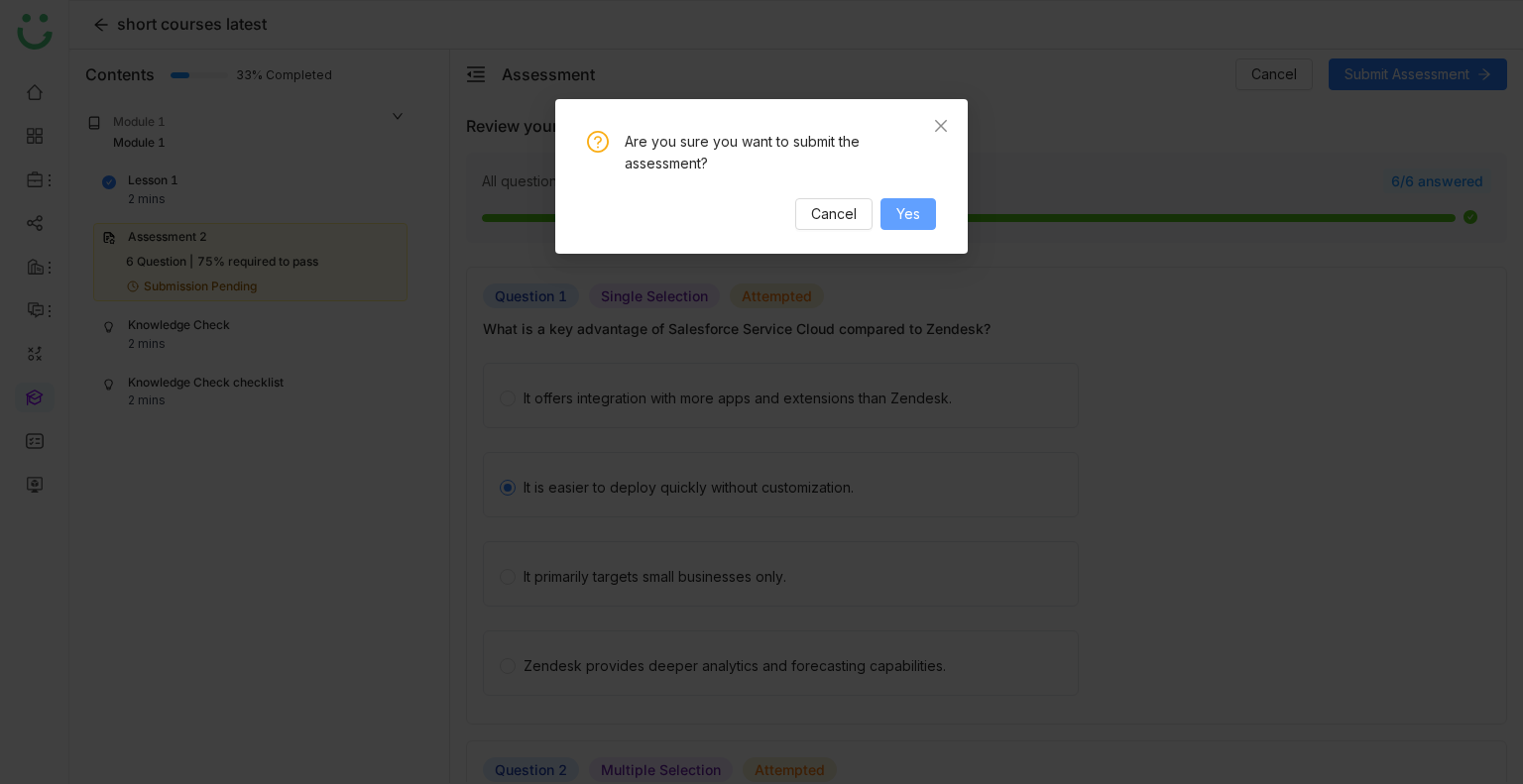 click on "Yes" at bounding box center [908, 214] 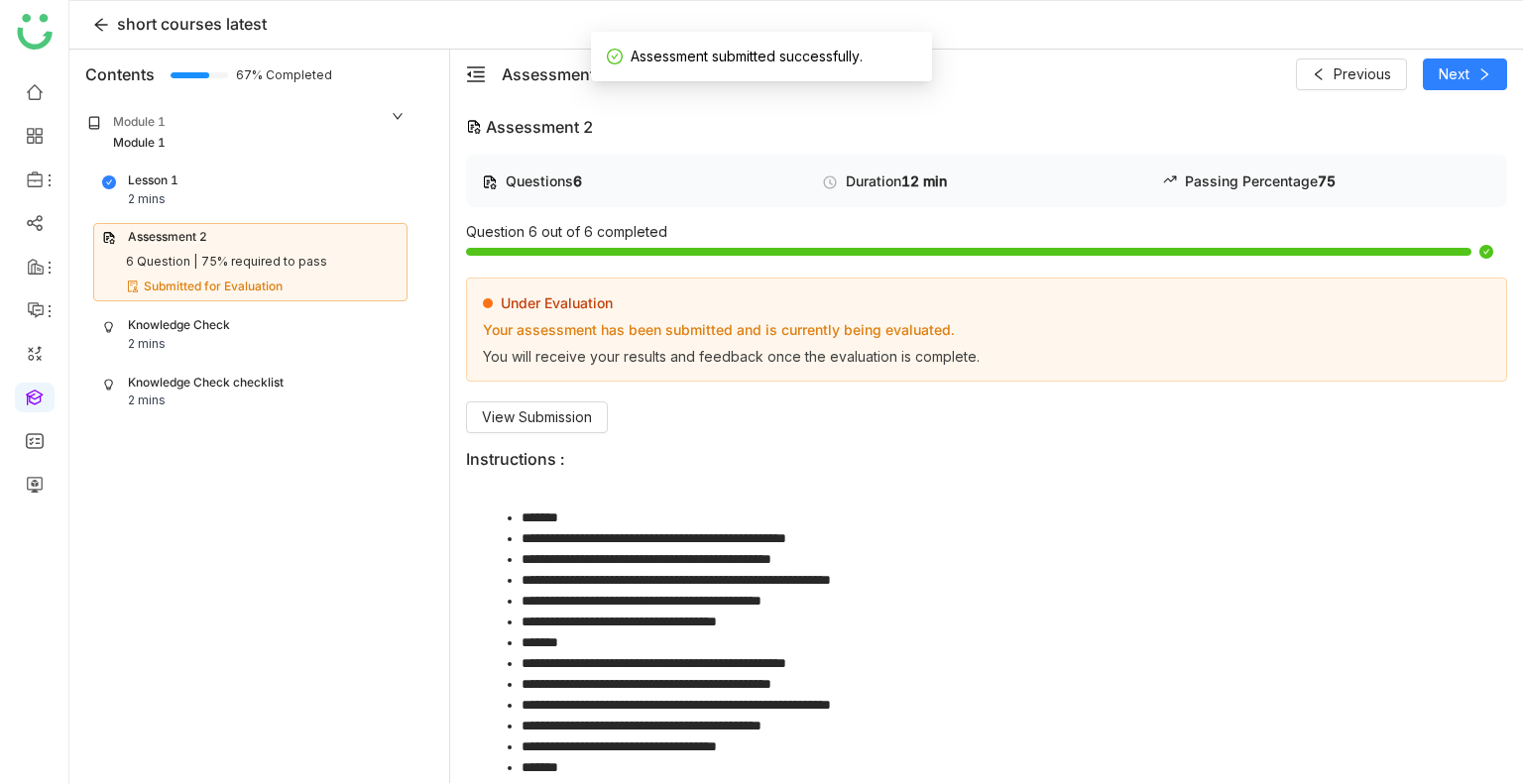 click on "Knowledge Check" at bounding box center (178, 325) 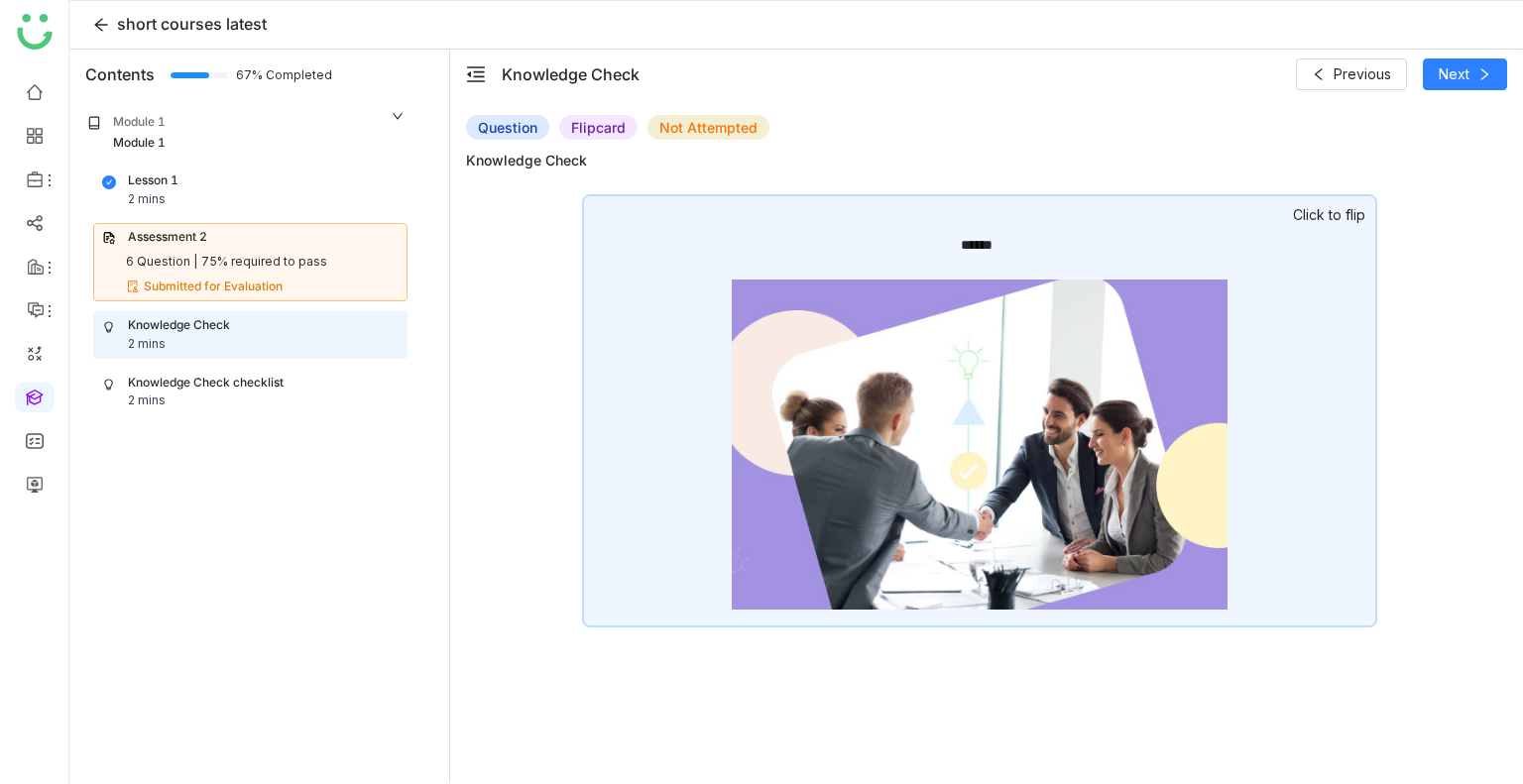 click 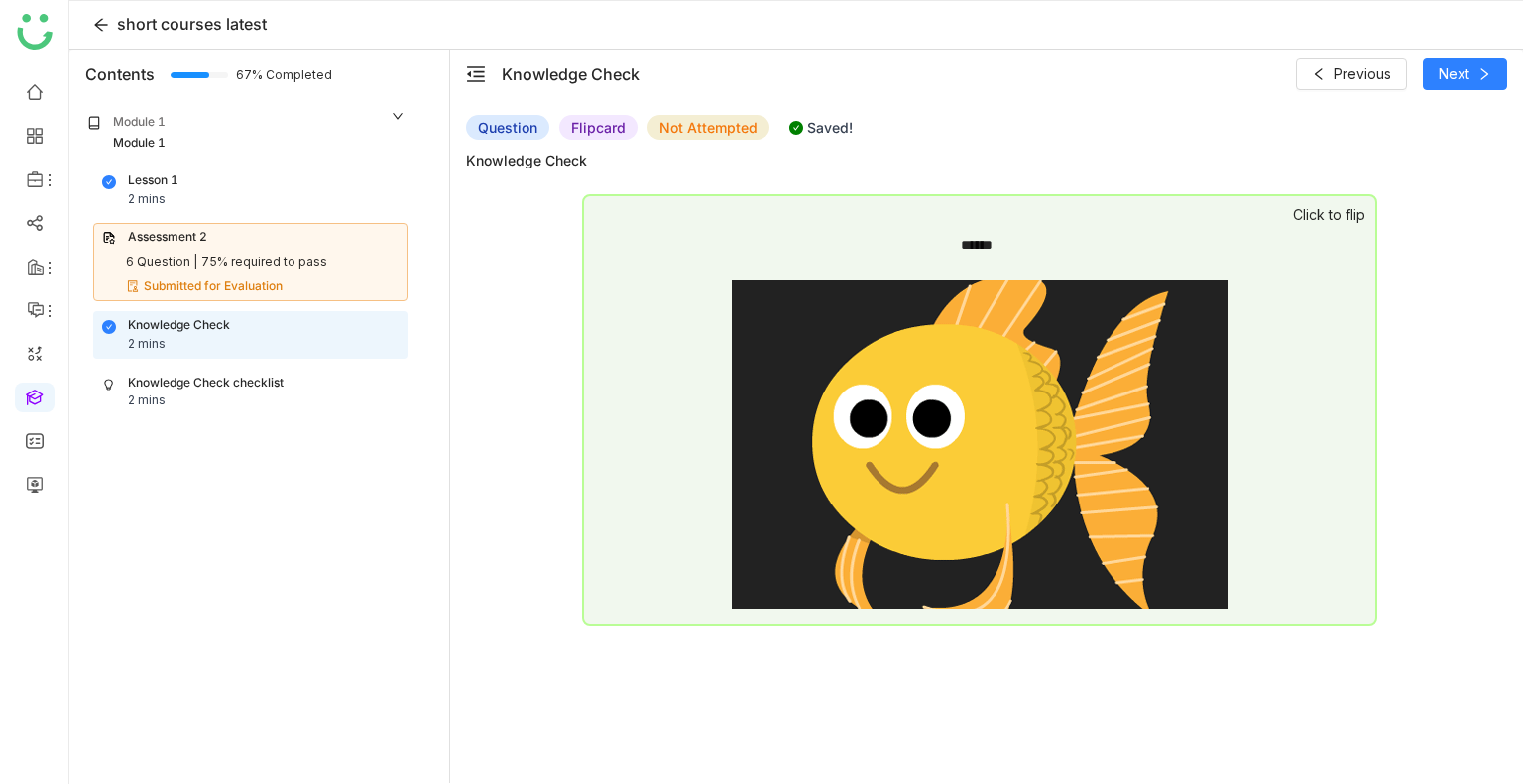 click on "Module 1 Module 1 Lesson 1 2 mins   Assessment 2   6 Question |   75% required to pass   Submitted for Evaluation  Knowledge Check  2 mins Knowledge Check checklist 2 mins" 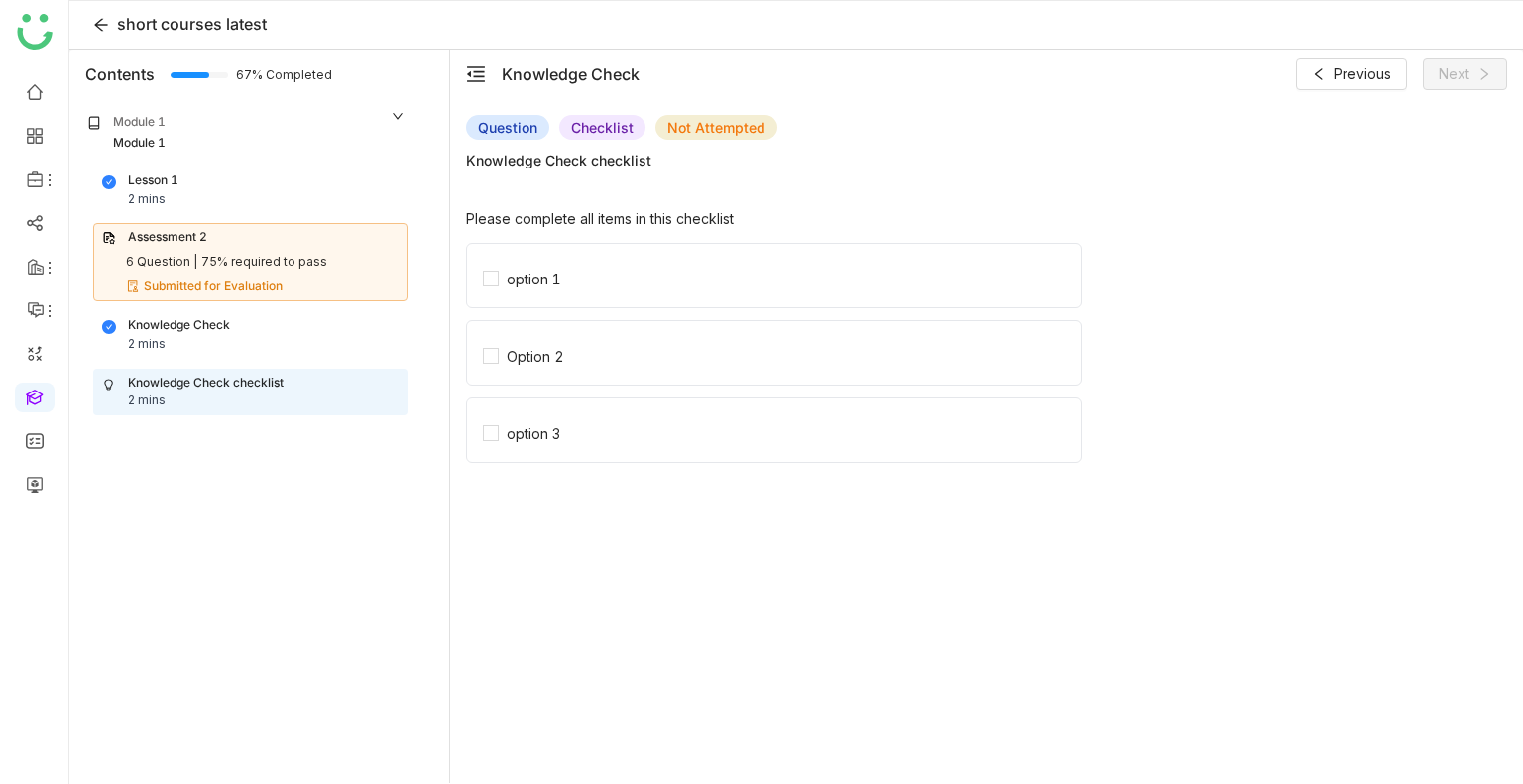 click on "option 1" 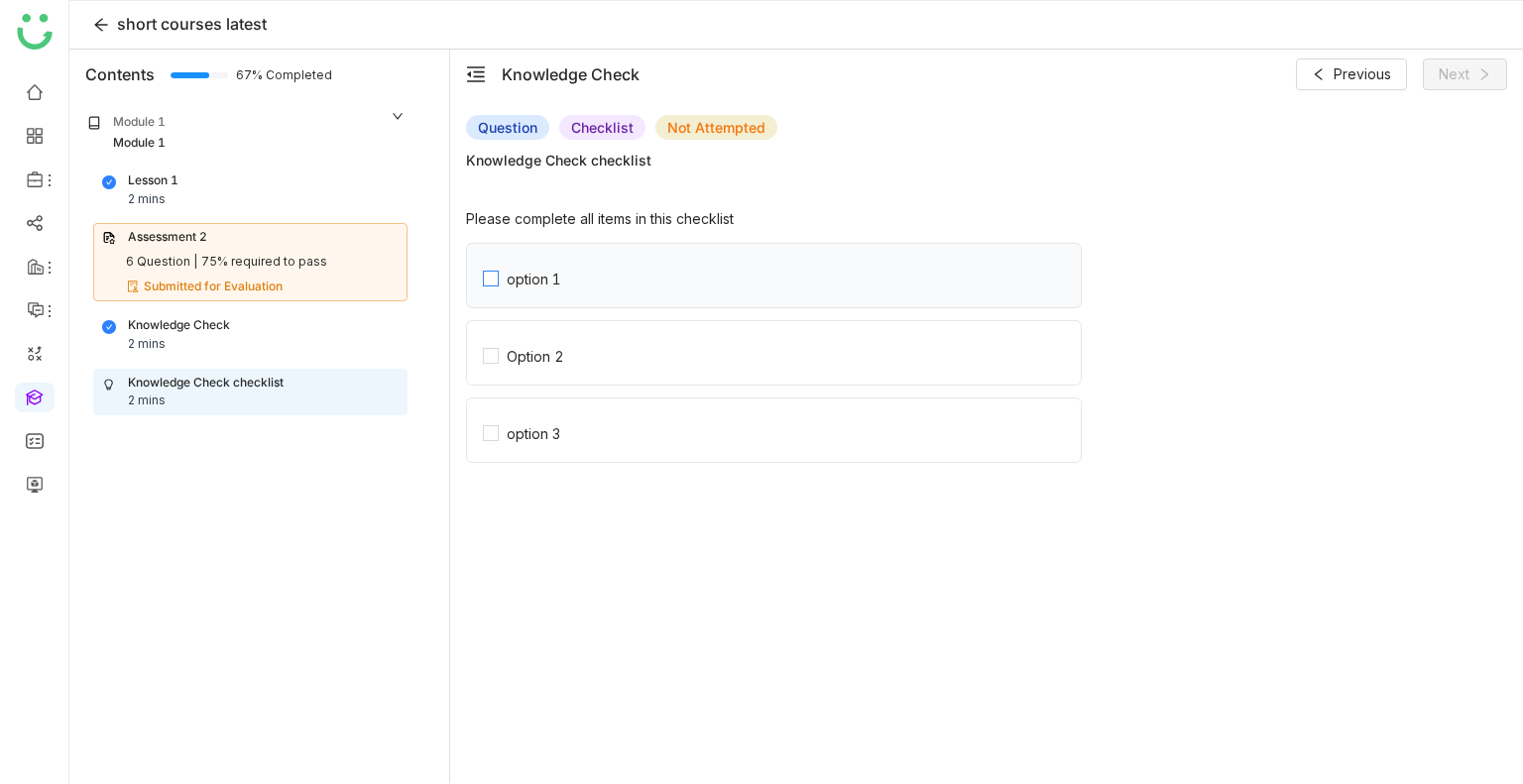 click on "option 1" 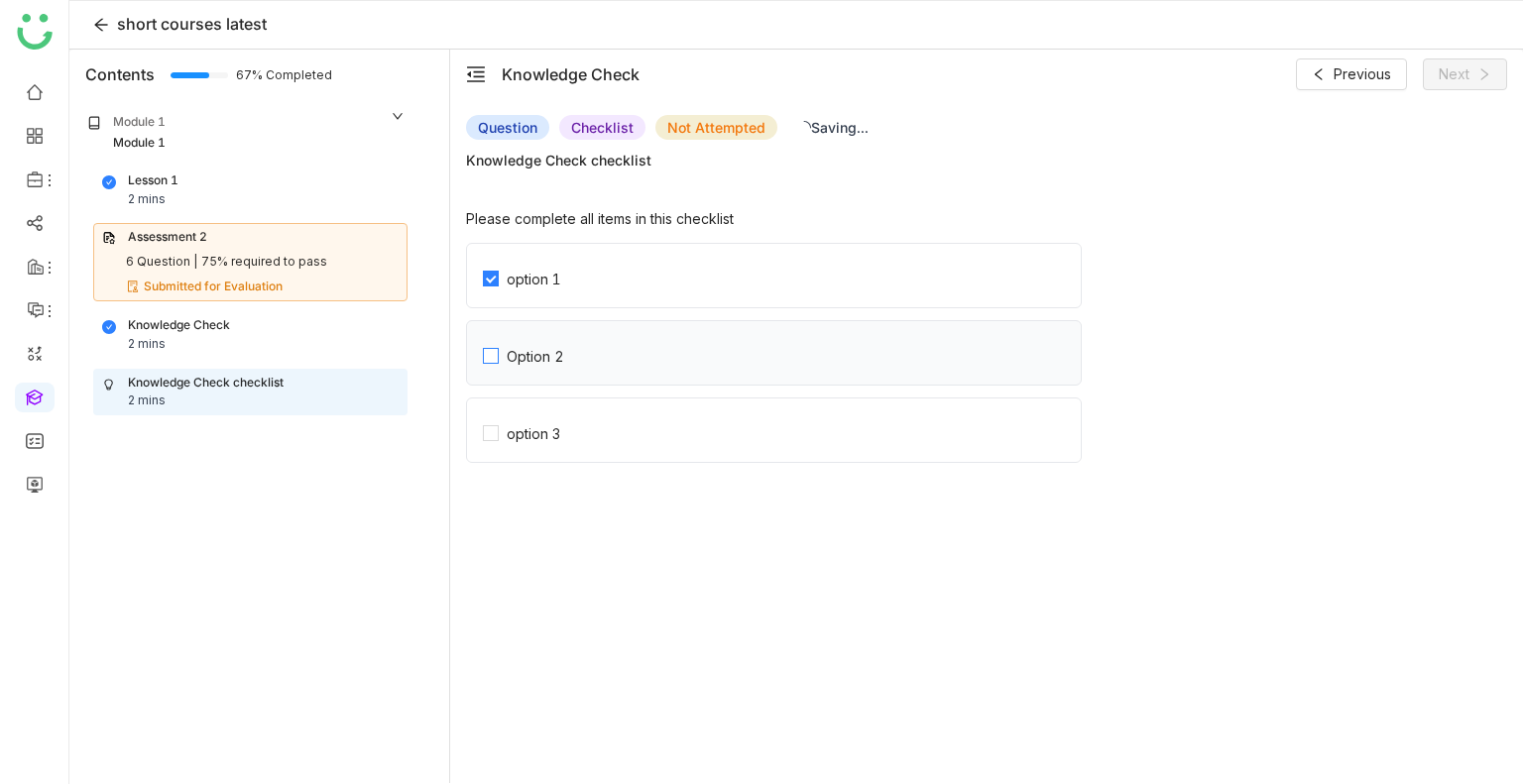 click on "Option 2" 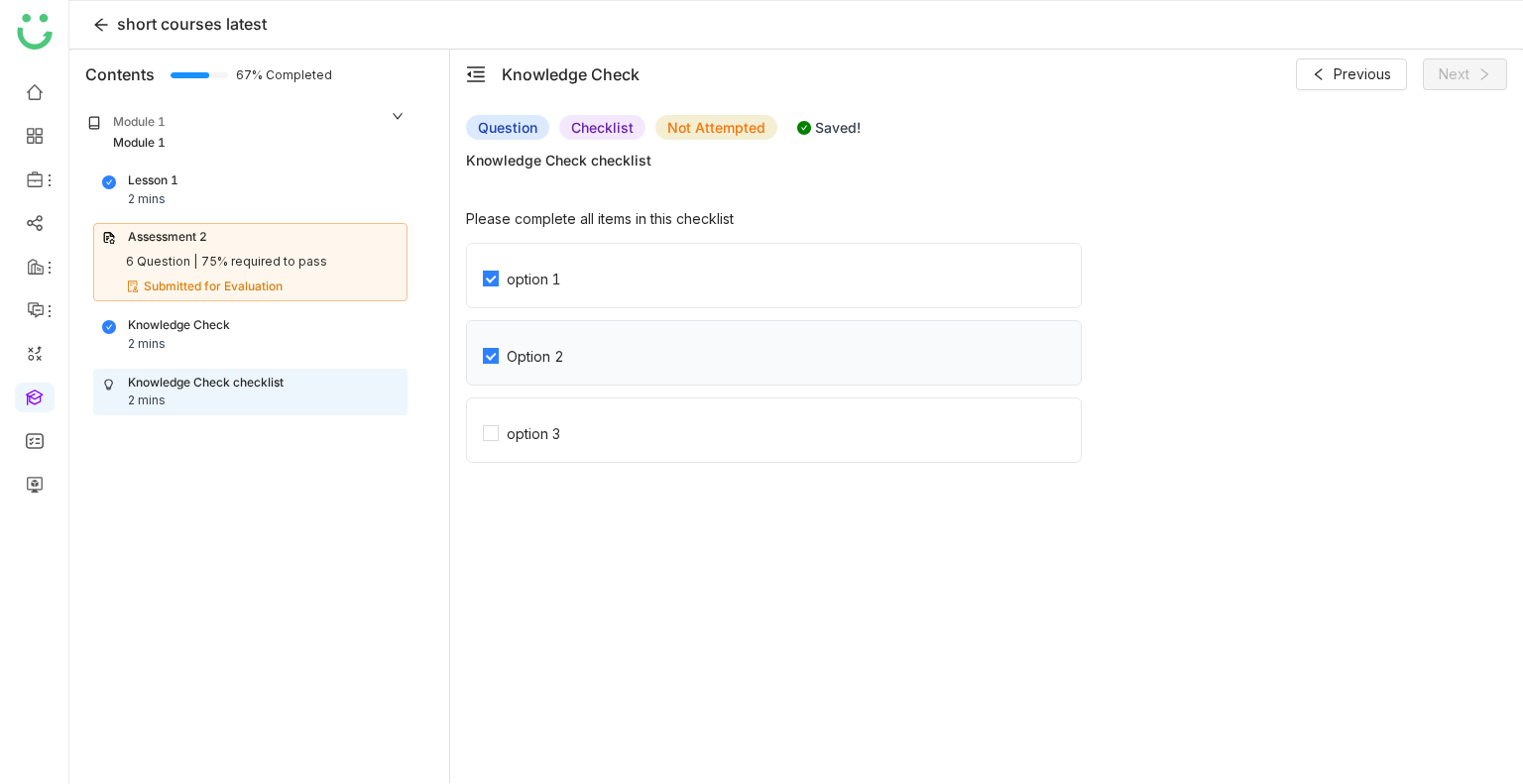 click on "Option 2" 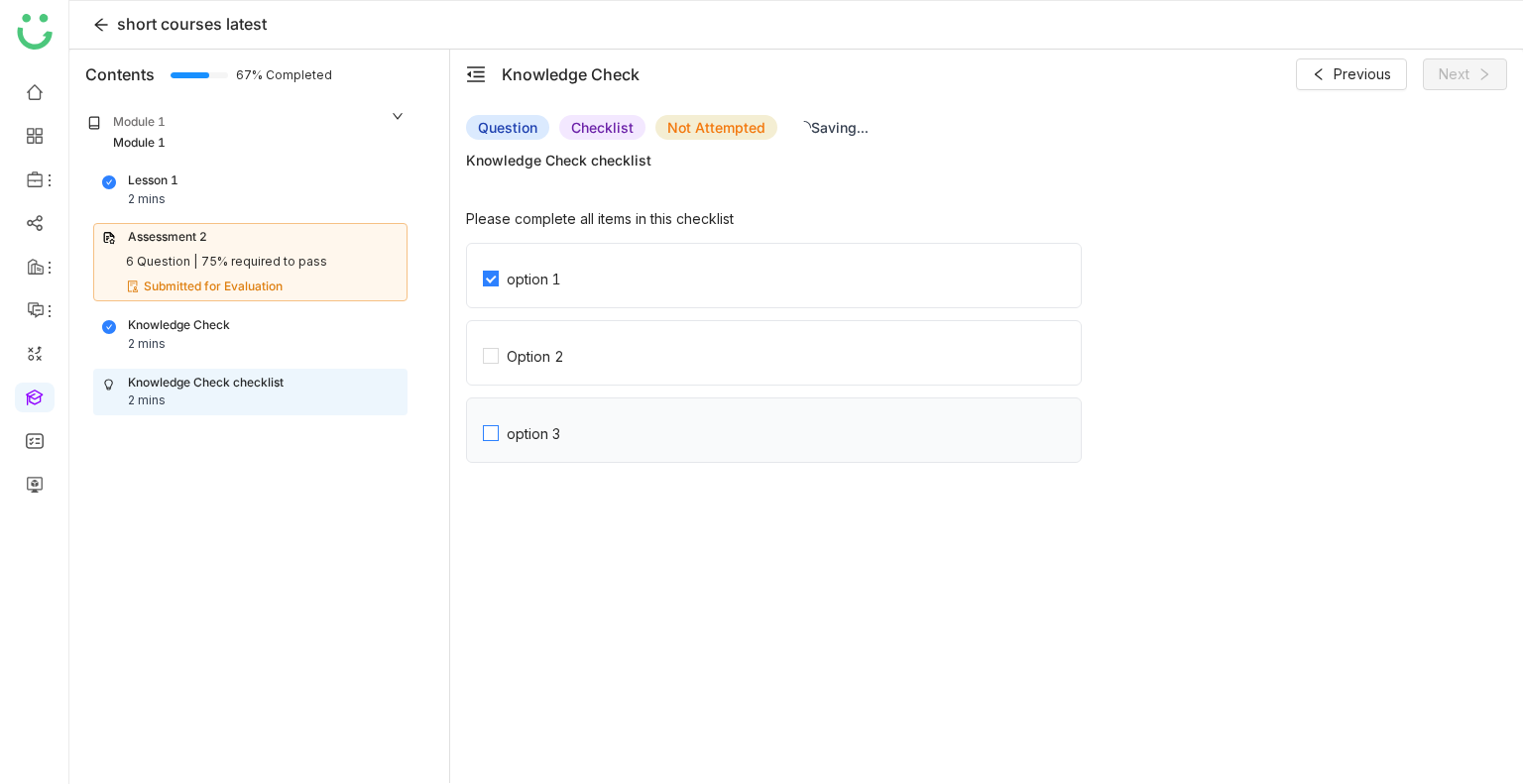 click on "option 3" 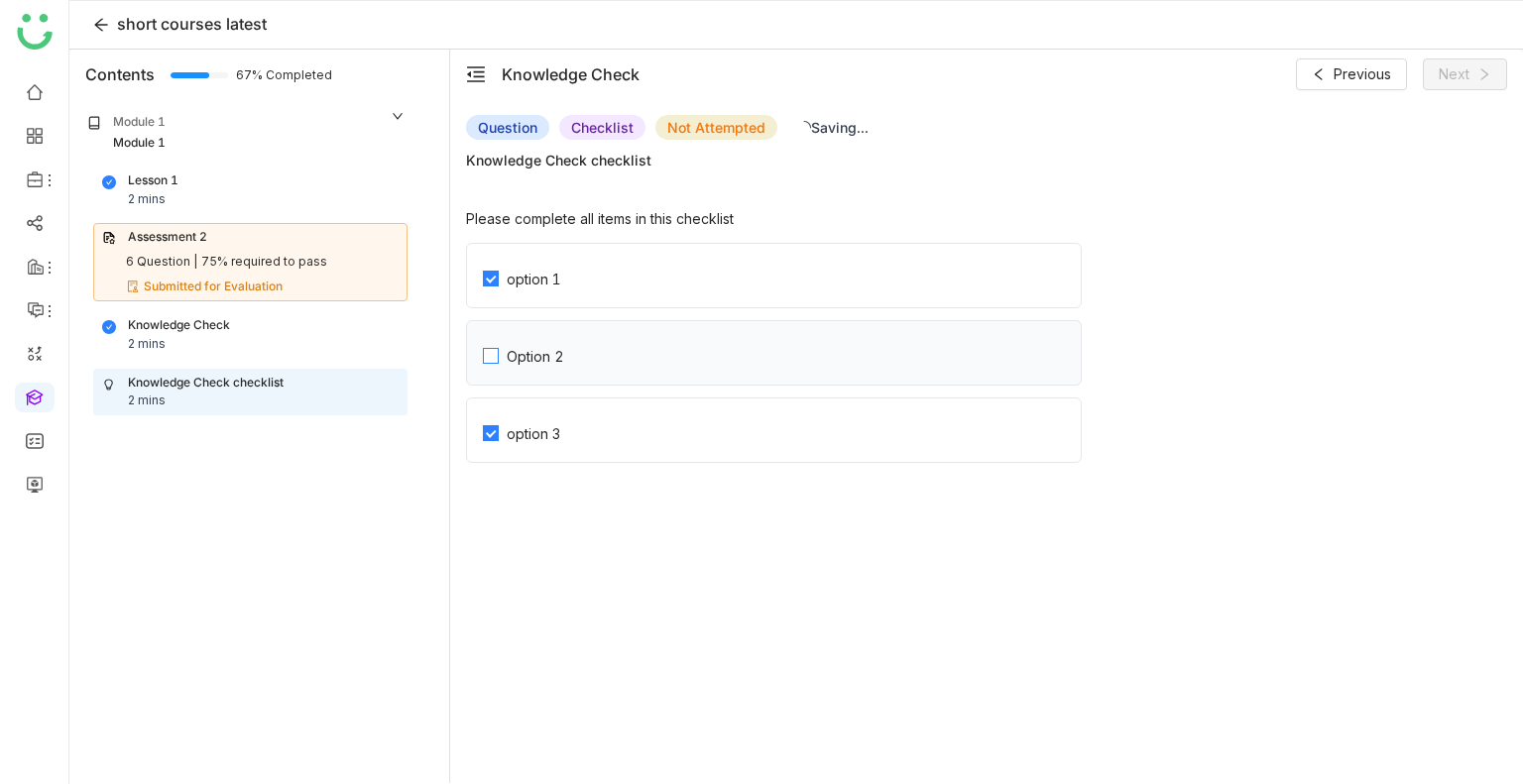 click on "Option 2" 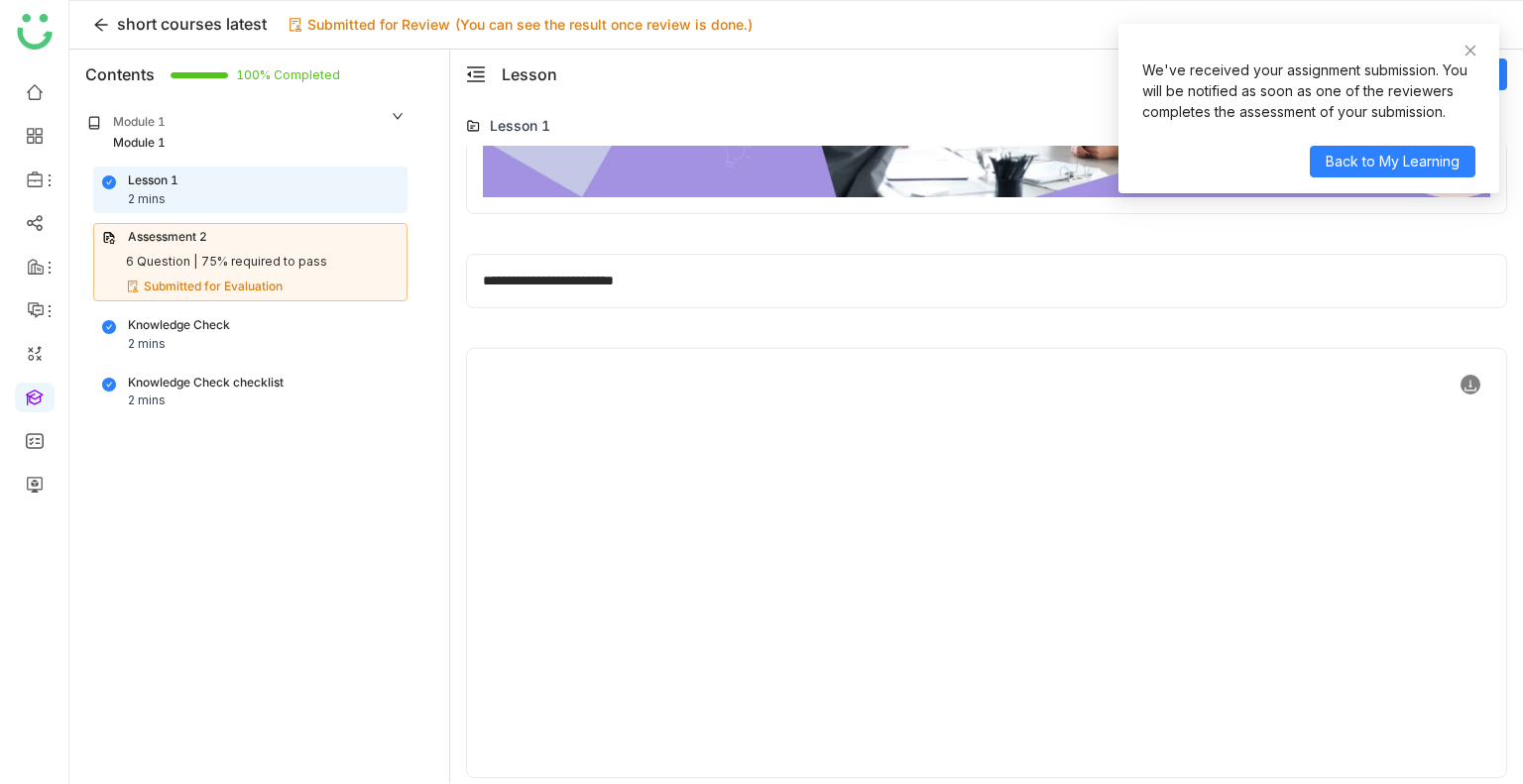 scroll, scrollTop: 765, scrollLeft: 0, axis: vertical 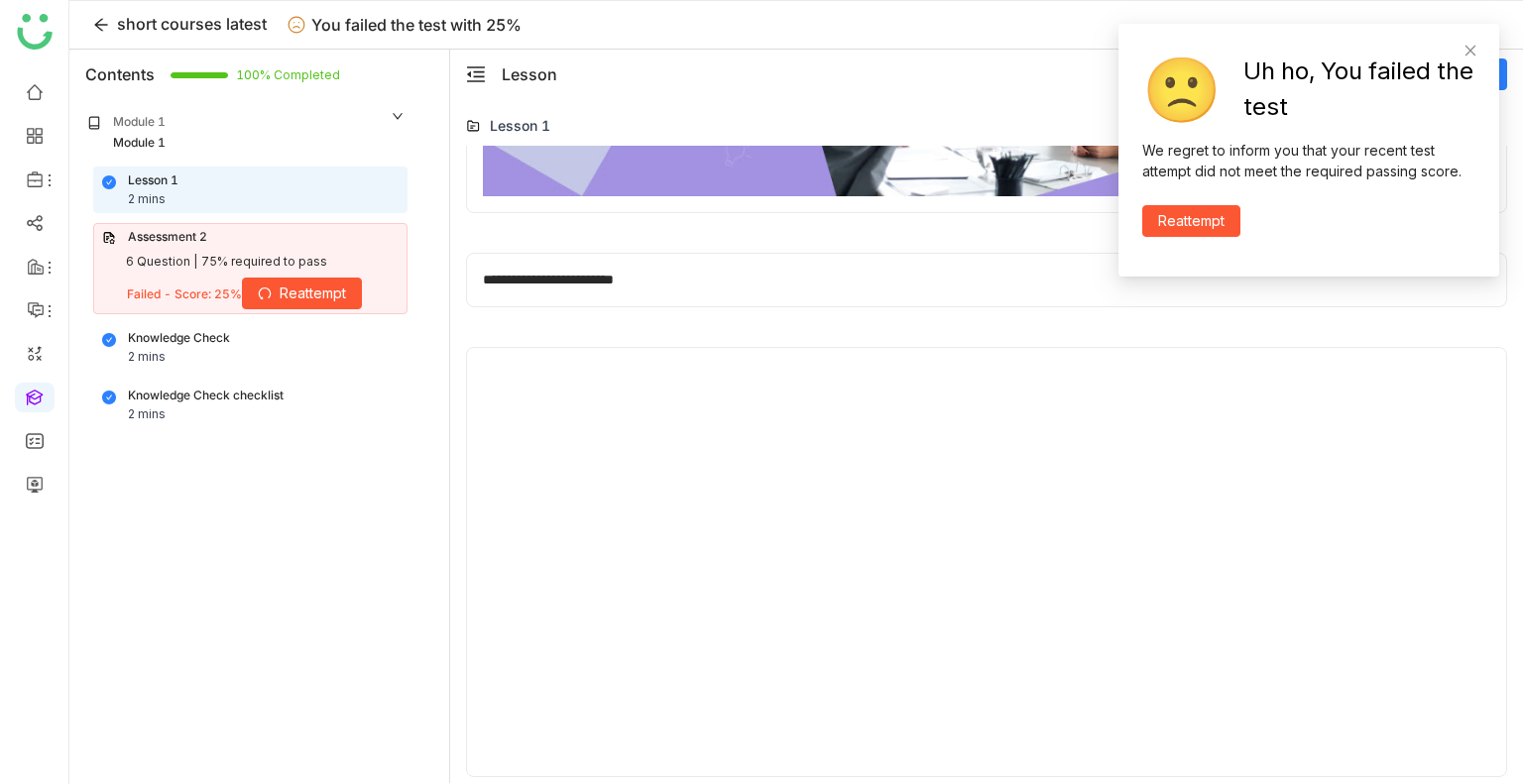 click on "6 Question |" at bounding box center (162, 262) 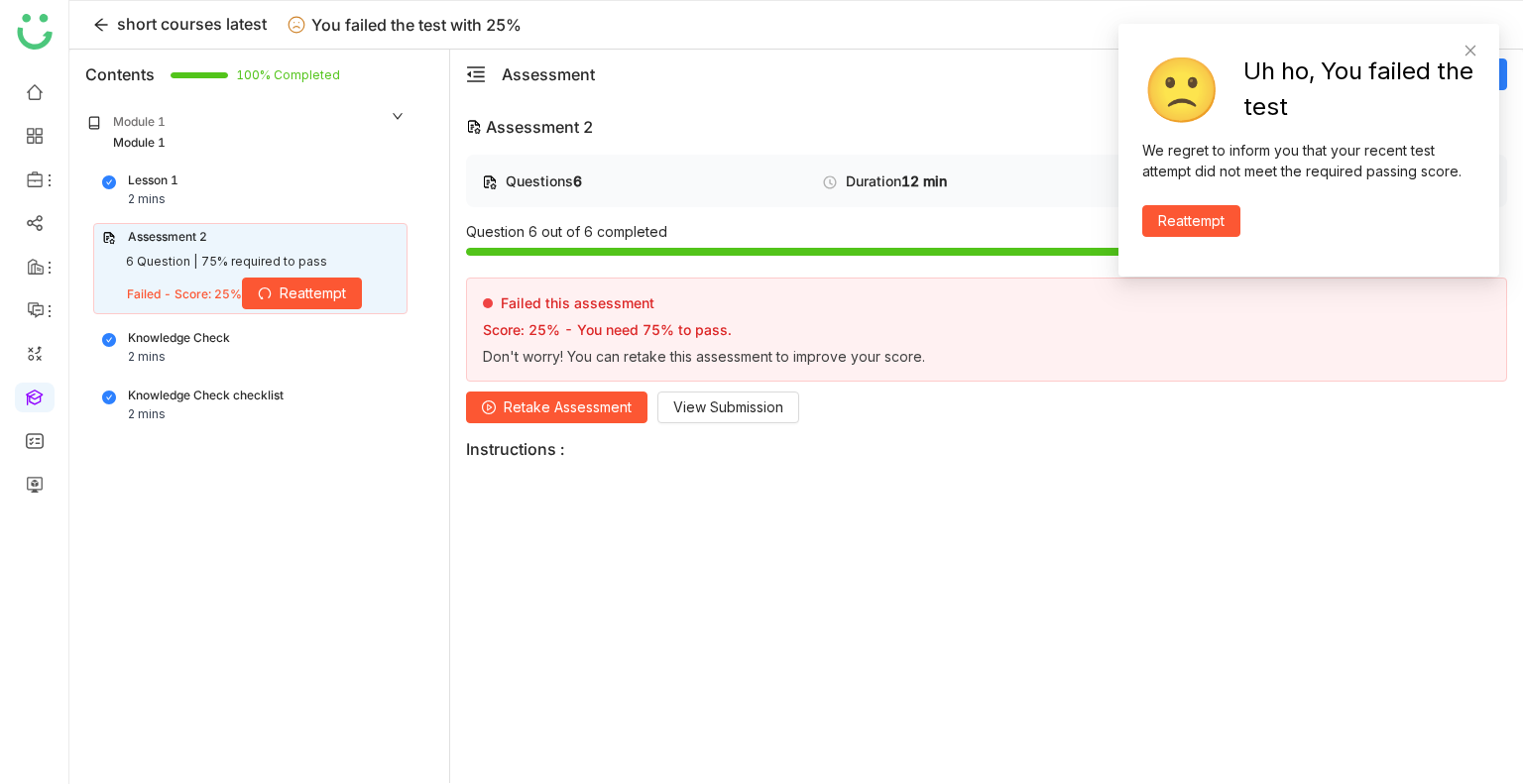 click on "6 Question |" at bounding box center (162, 262) 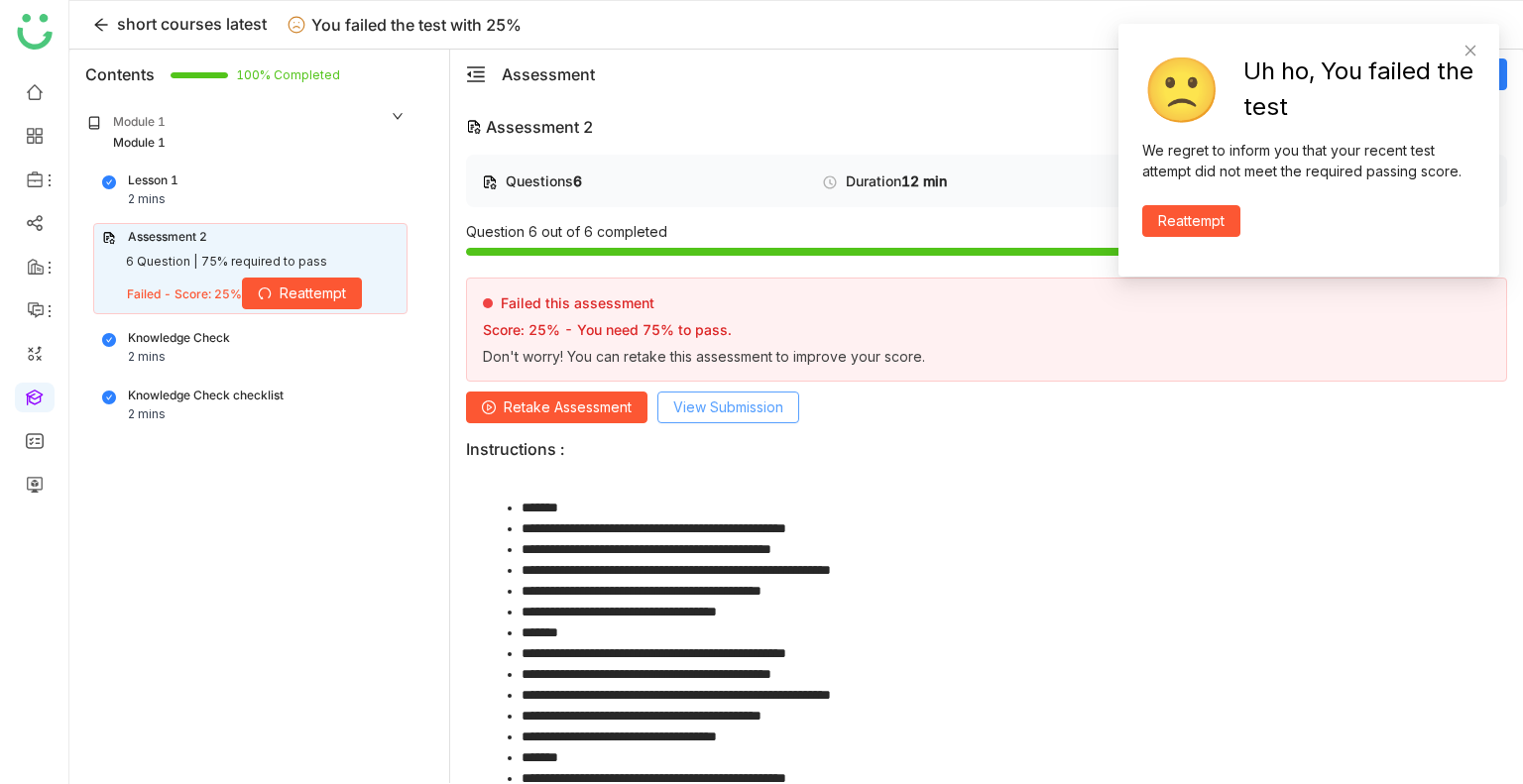 click on "View Submission" 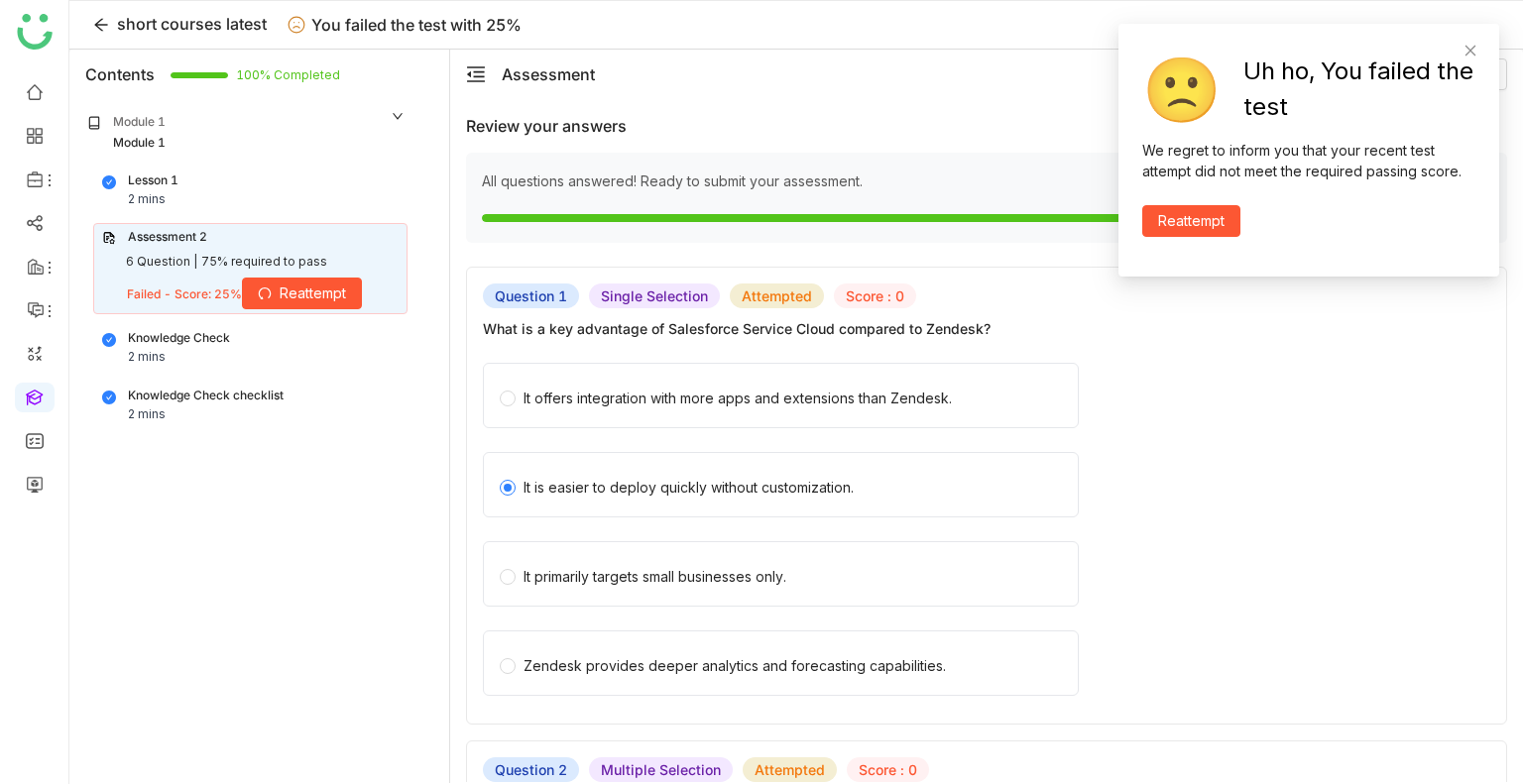 click on "Reattempt" at bounding box center (312, 293) 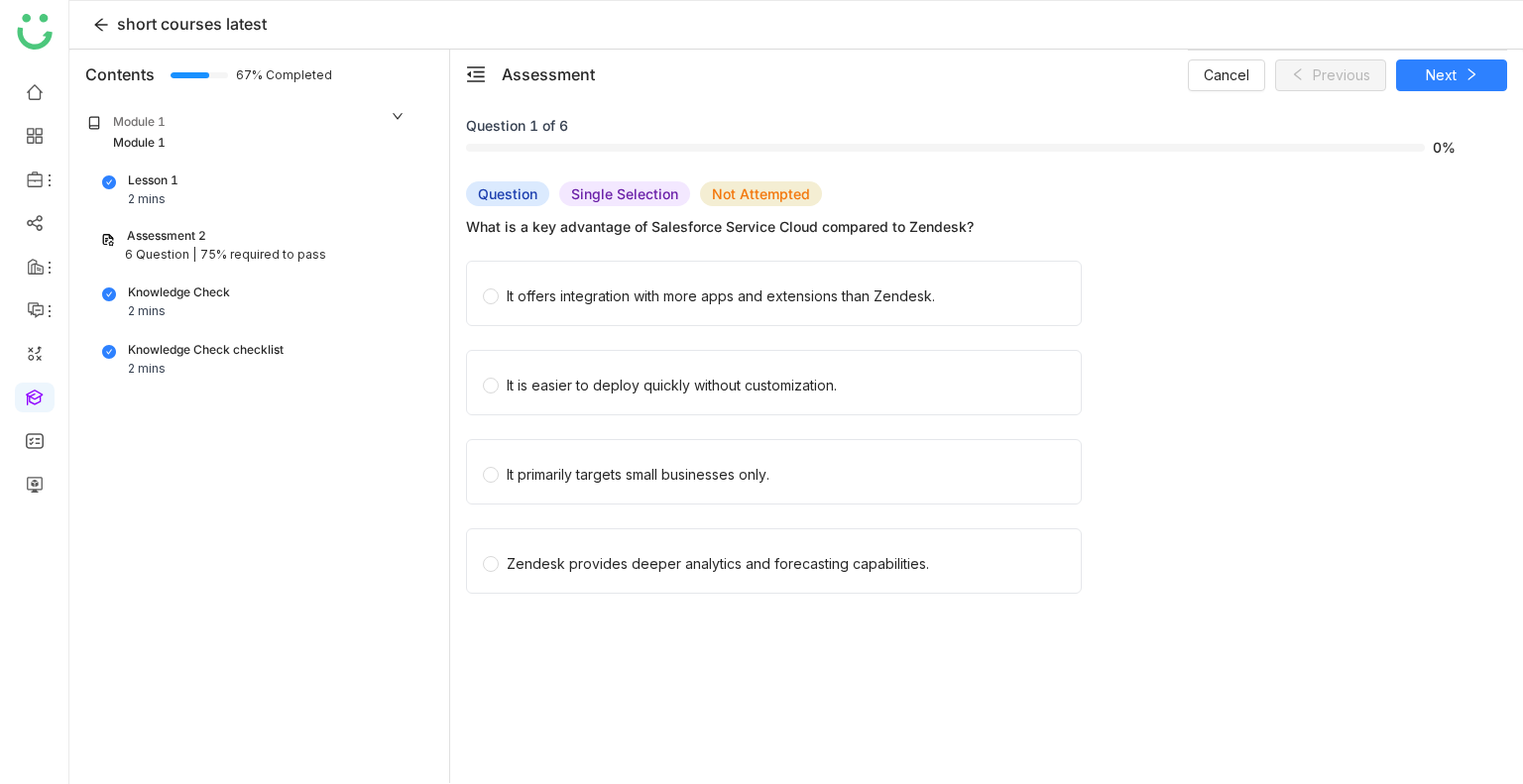 click on "Knowledge Check  2 mins" at bounding box center (250, 302) 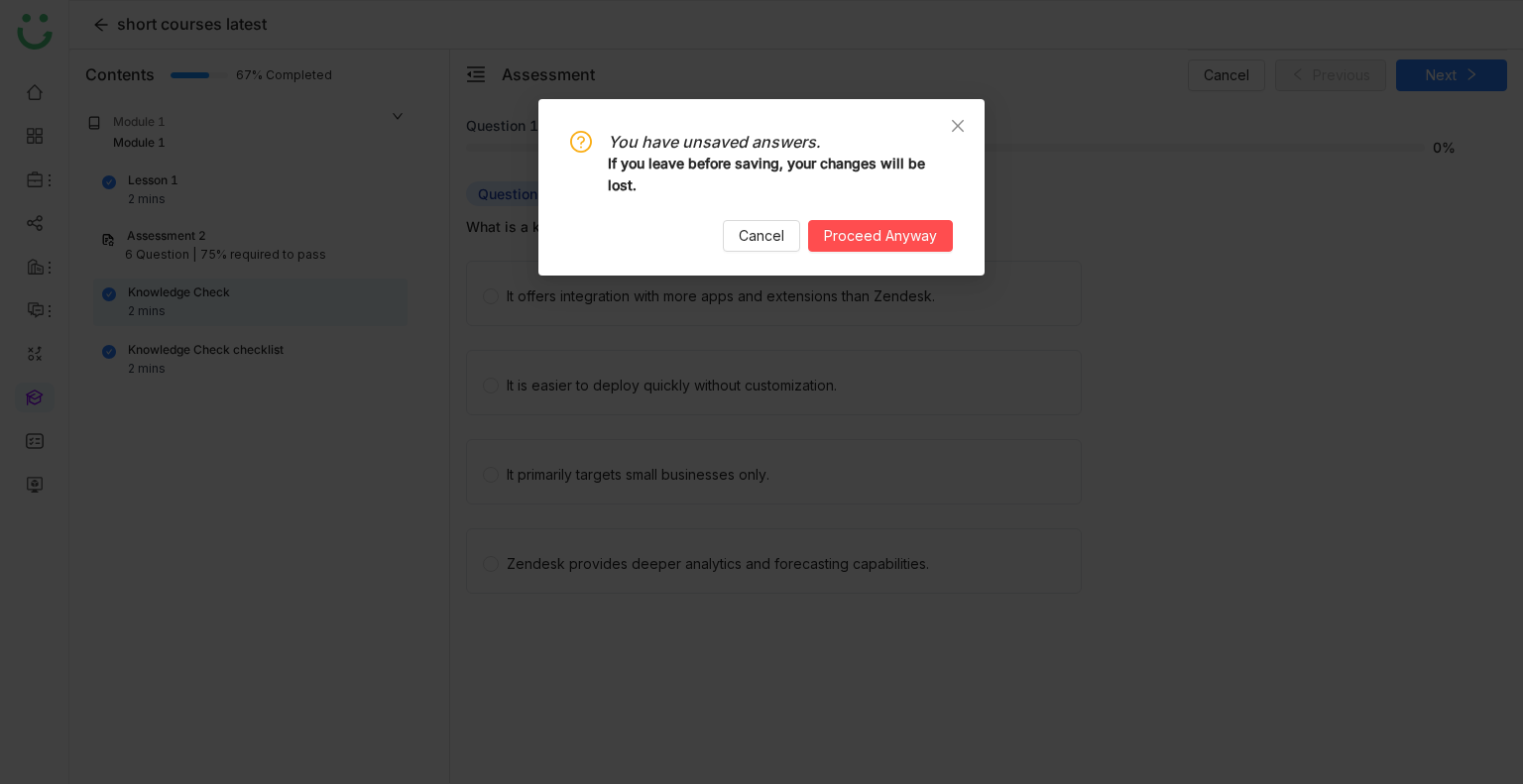 click on "You have unsaved answers. If you leave before saving, your changes will be lost.  Cancel   Proceed Anyway" at bounding box center (762, 392) 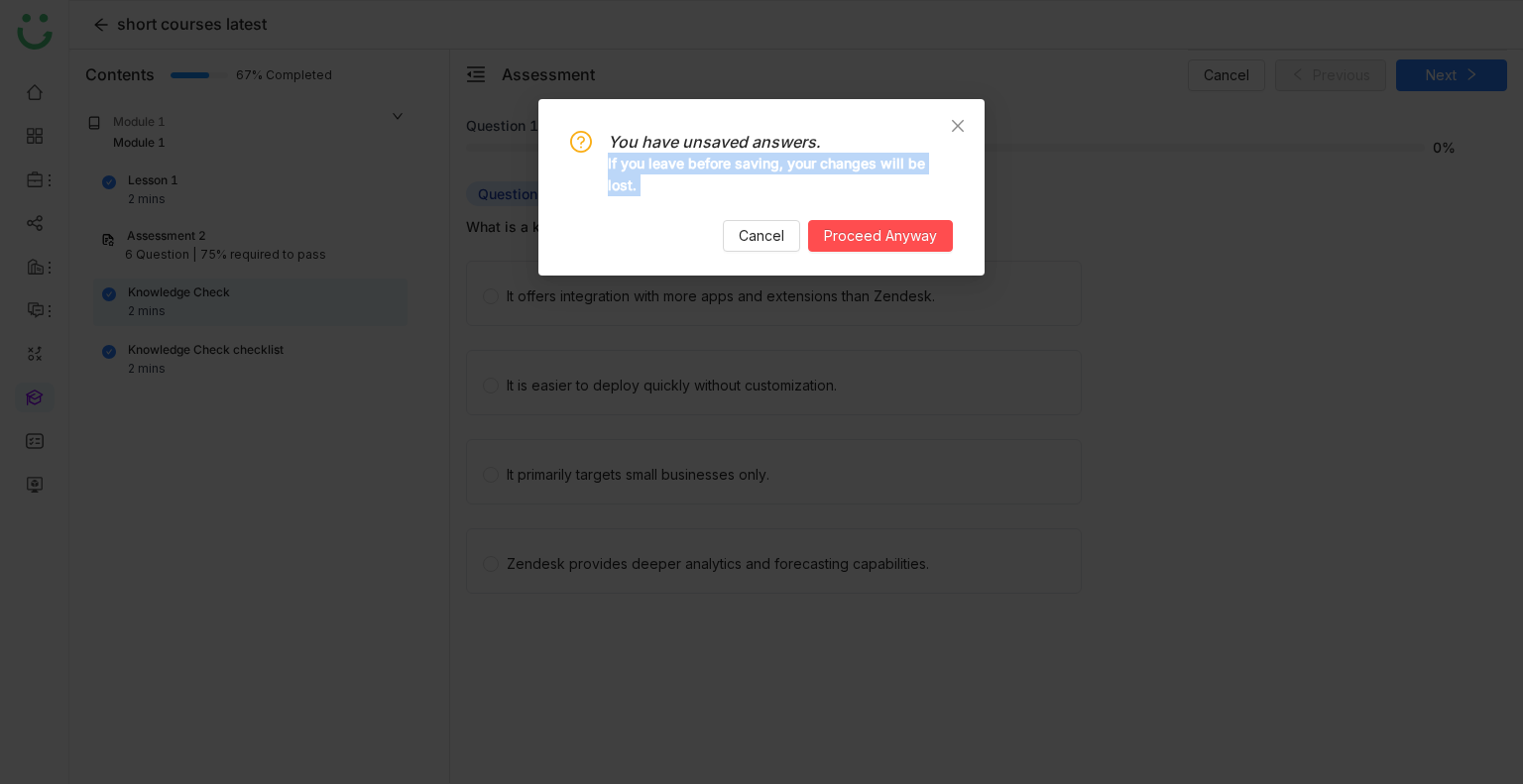 click on "You have unsaved answers. If you leave before saving, your changes will be lost.  Cancel   Proceed Anyway" at bounding box center (762, 392) 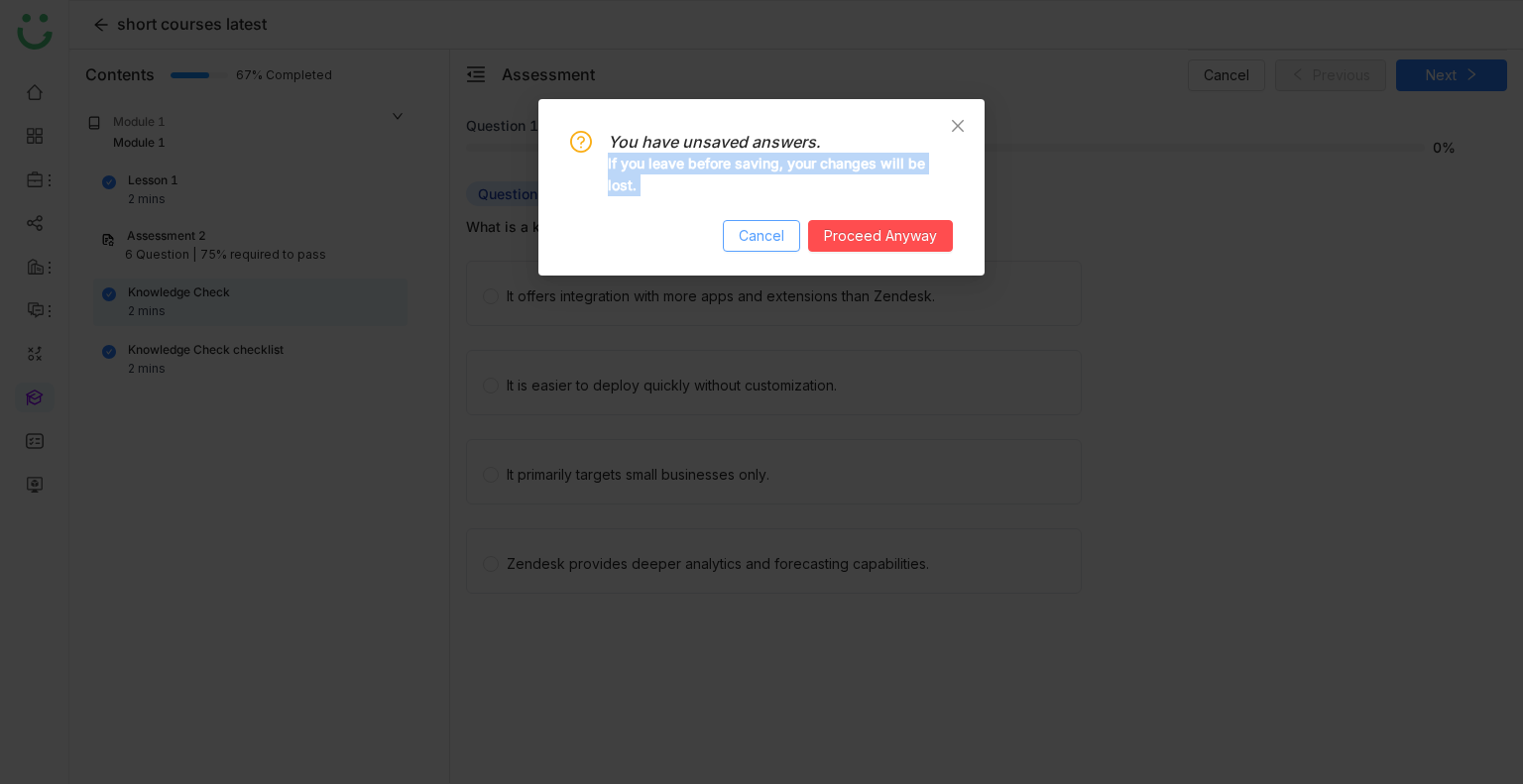 click on "Cancel" at bounding box center [762, 236] 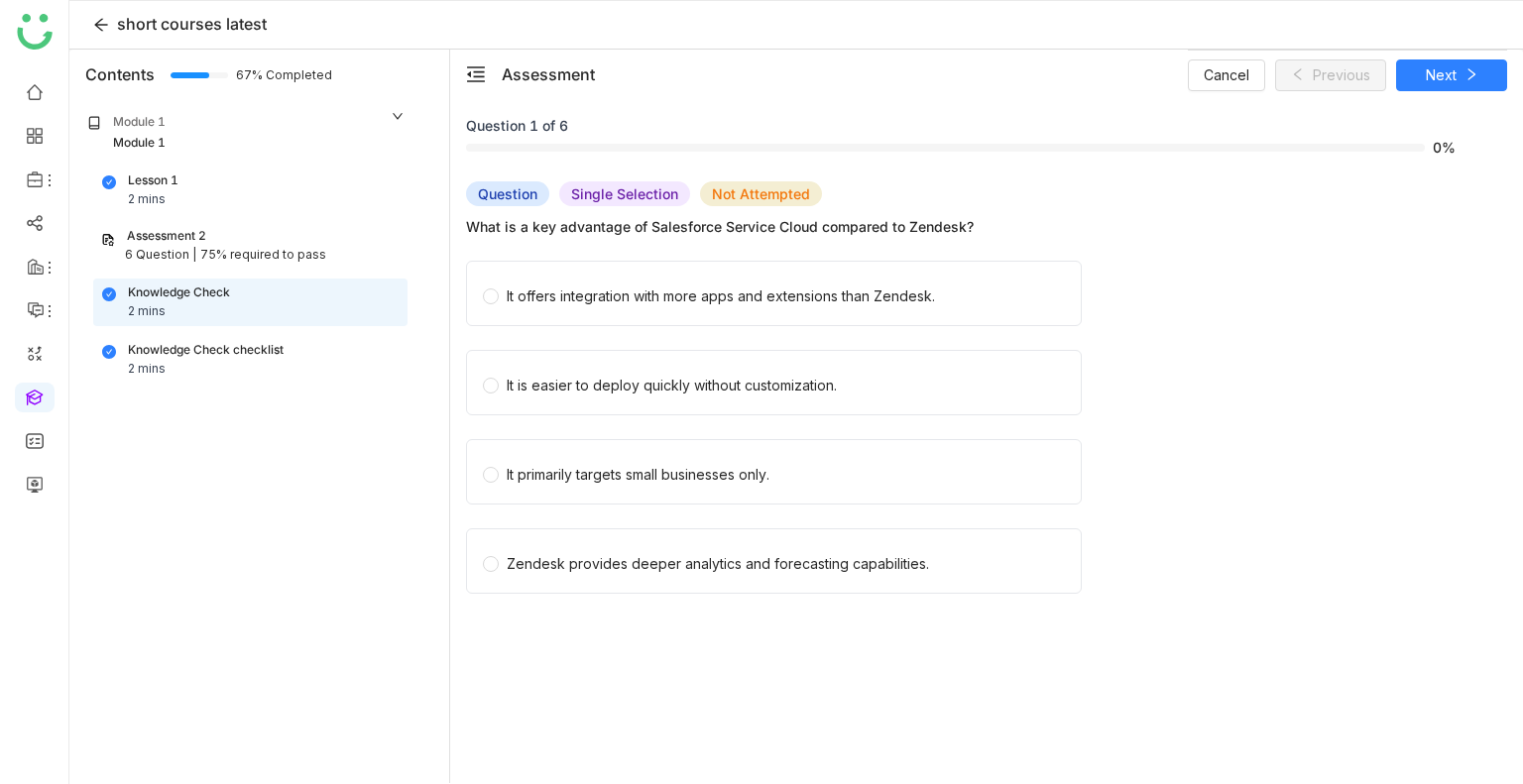 click on "2 mins" at bounding box center [147, 311] 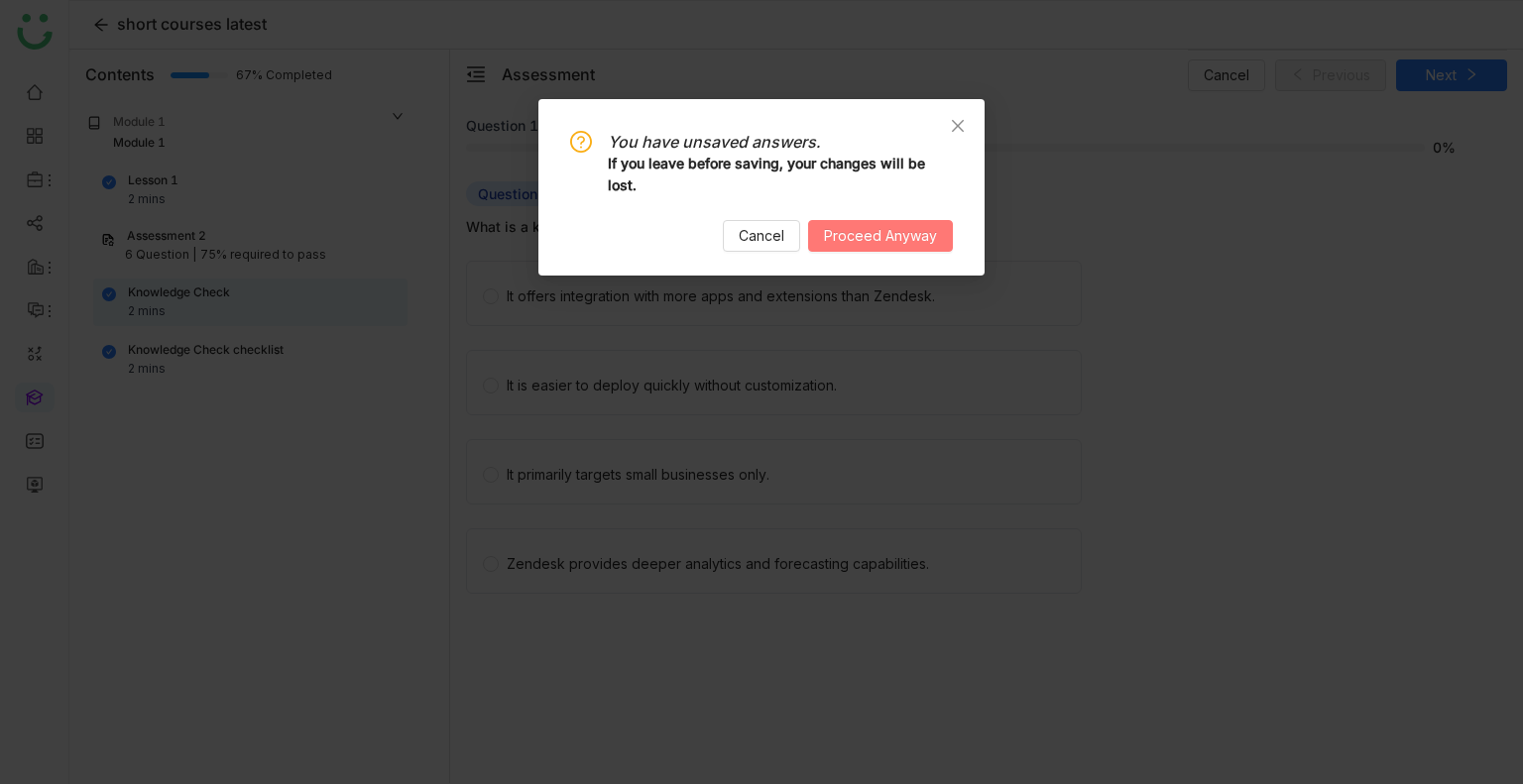 click on "Proceed Anyway" at bounding box center (880, 236) 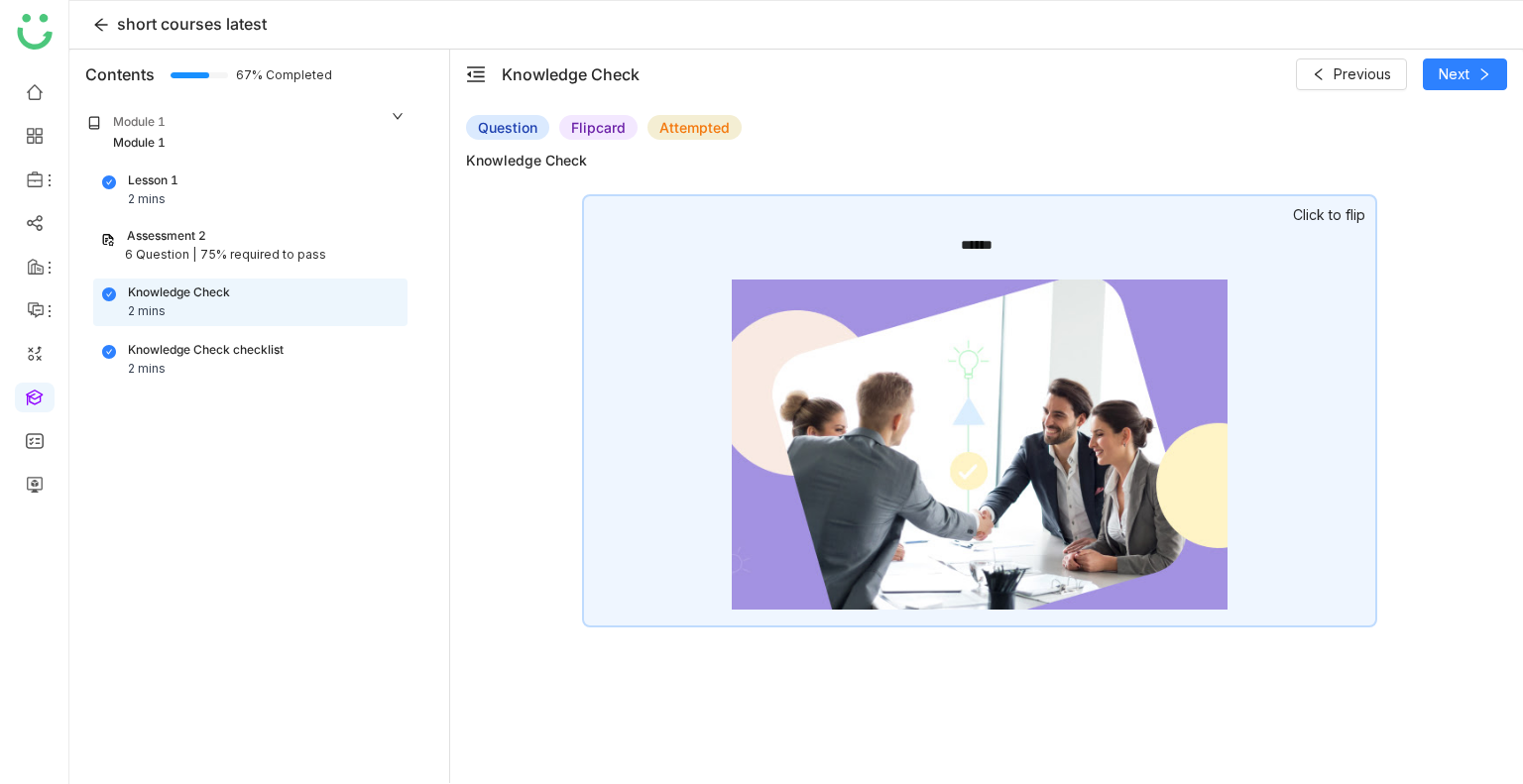 click on "Assessment 2   6 Question |   75% required to pass" at bounding box center (250, 246) 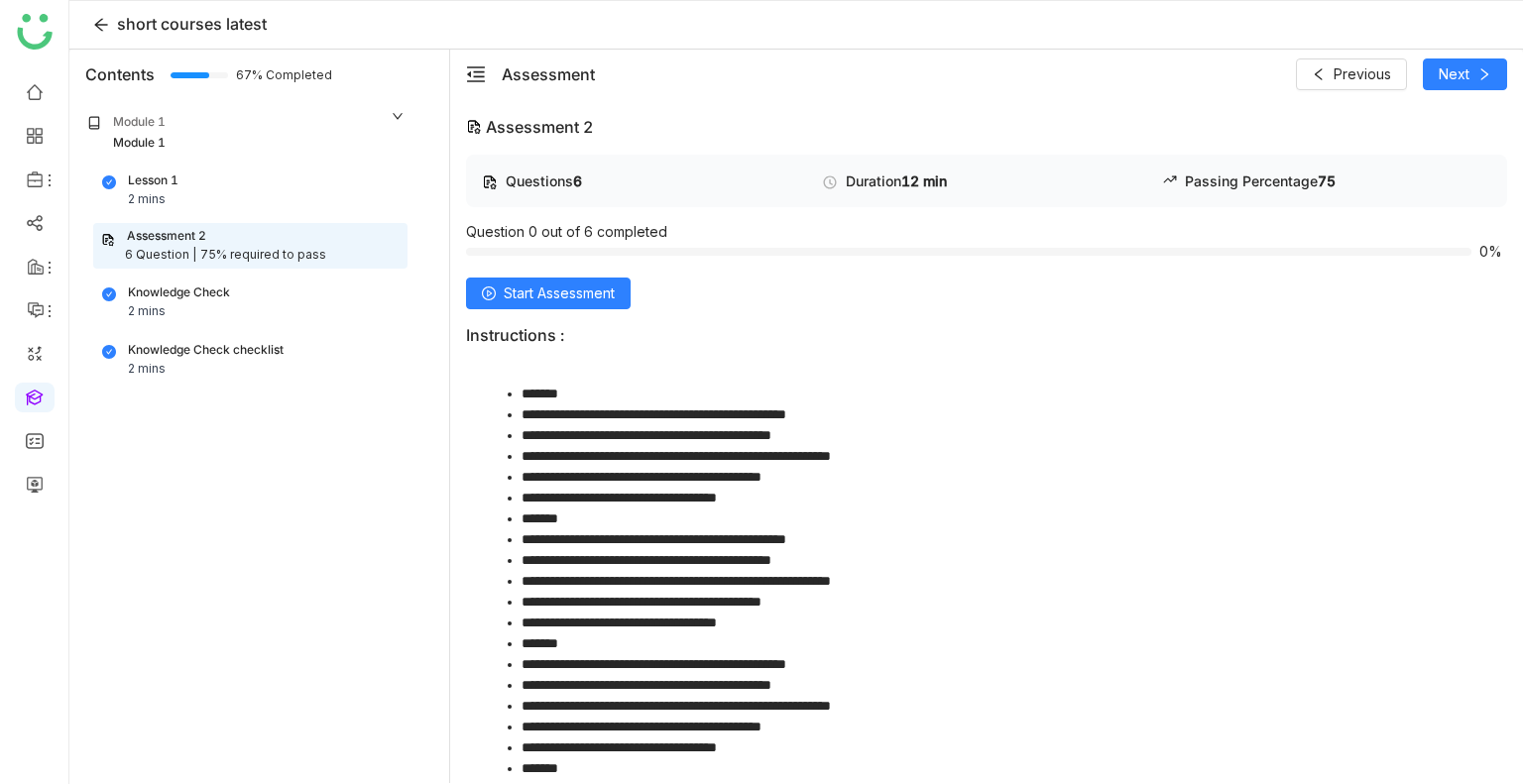 click on "Lesson 1 2 mins" at bounding box center [250, 190] 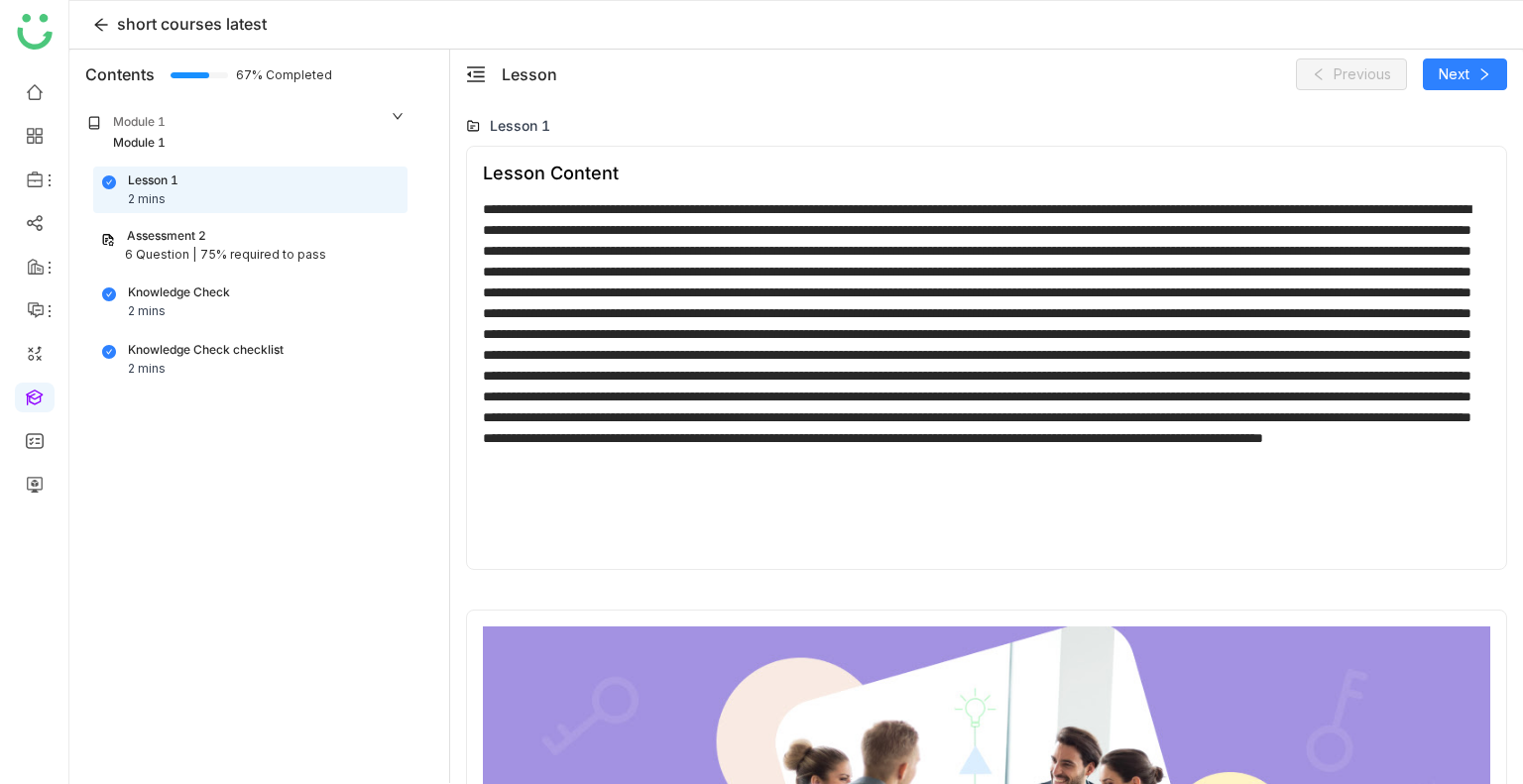 click on "75% required to pass" at bounding box center (263, 255) 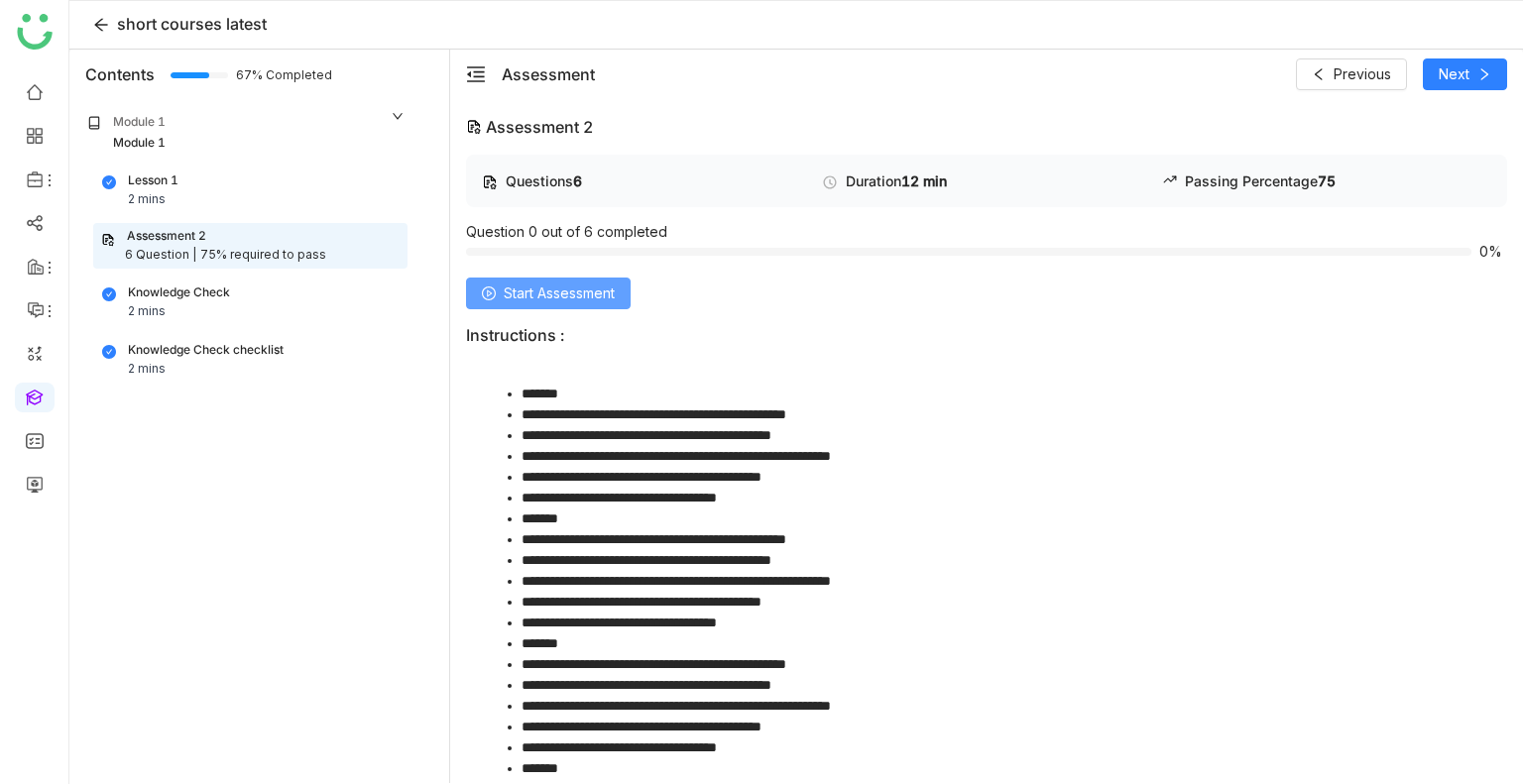 click on "Start Assessment" 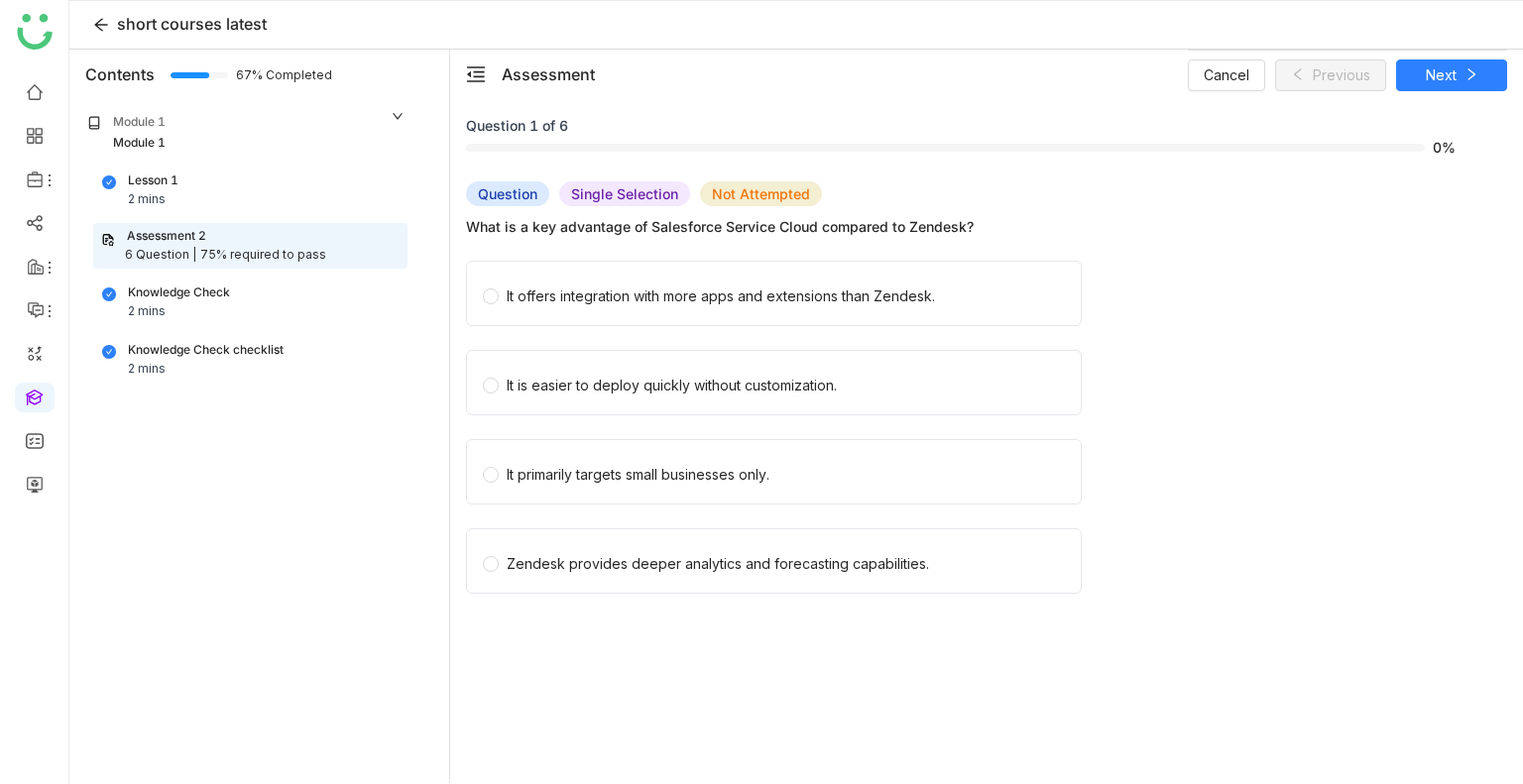 click on "Knowledge Check  2 mins" at bounding box center (250, 302) 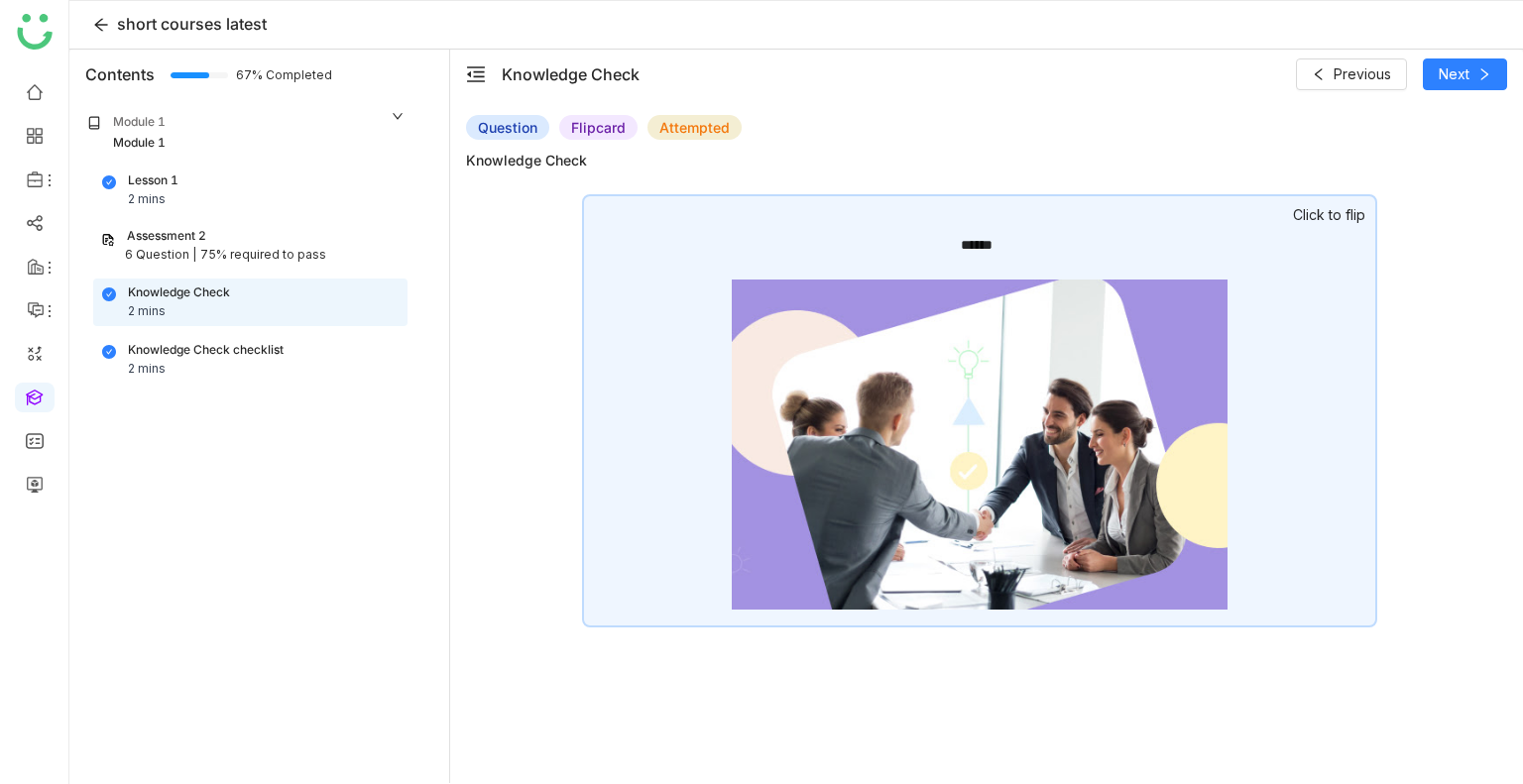 click on "75% required to pass" at bounding box center (263, 255) 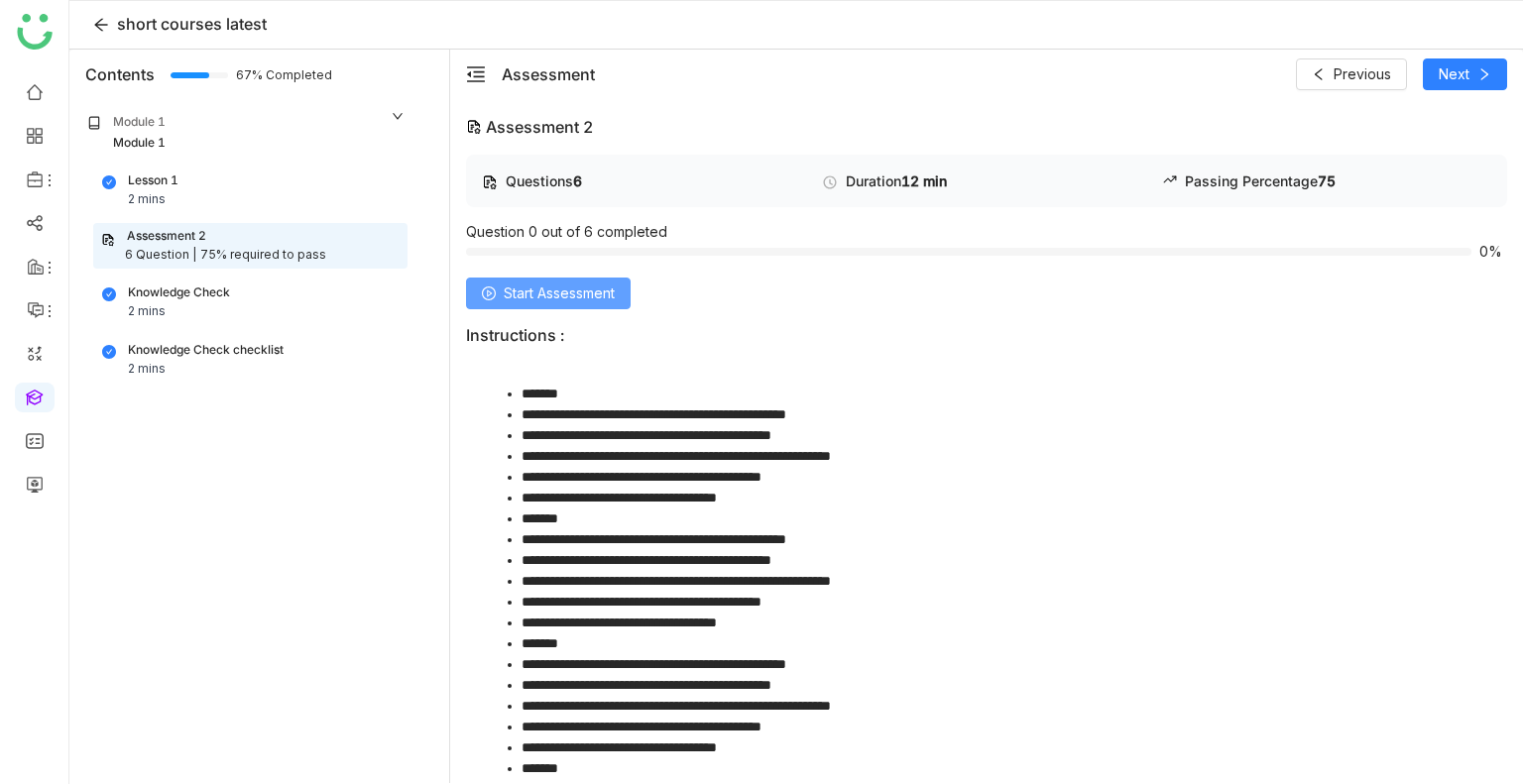 click on "Start Assessment" 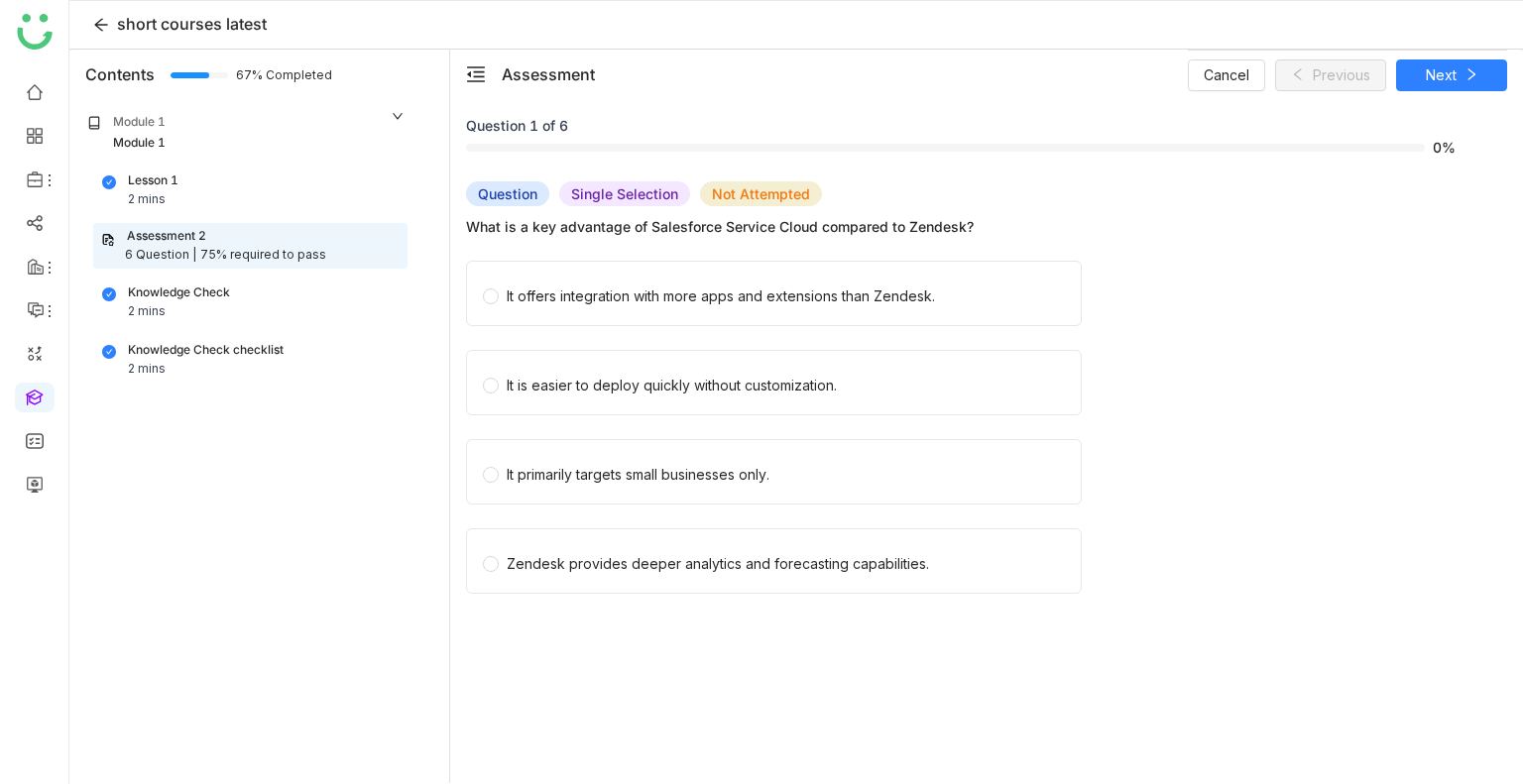 click on "It offers integration with more apps and extensions than Zendesk." 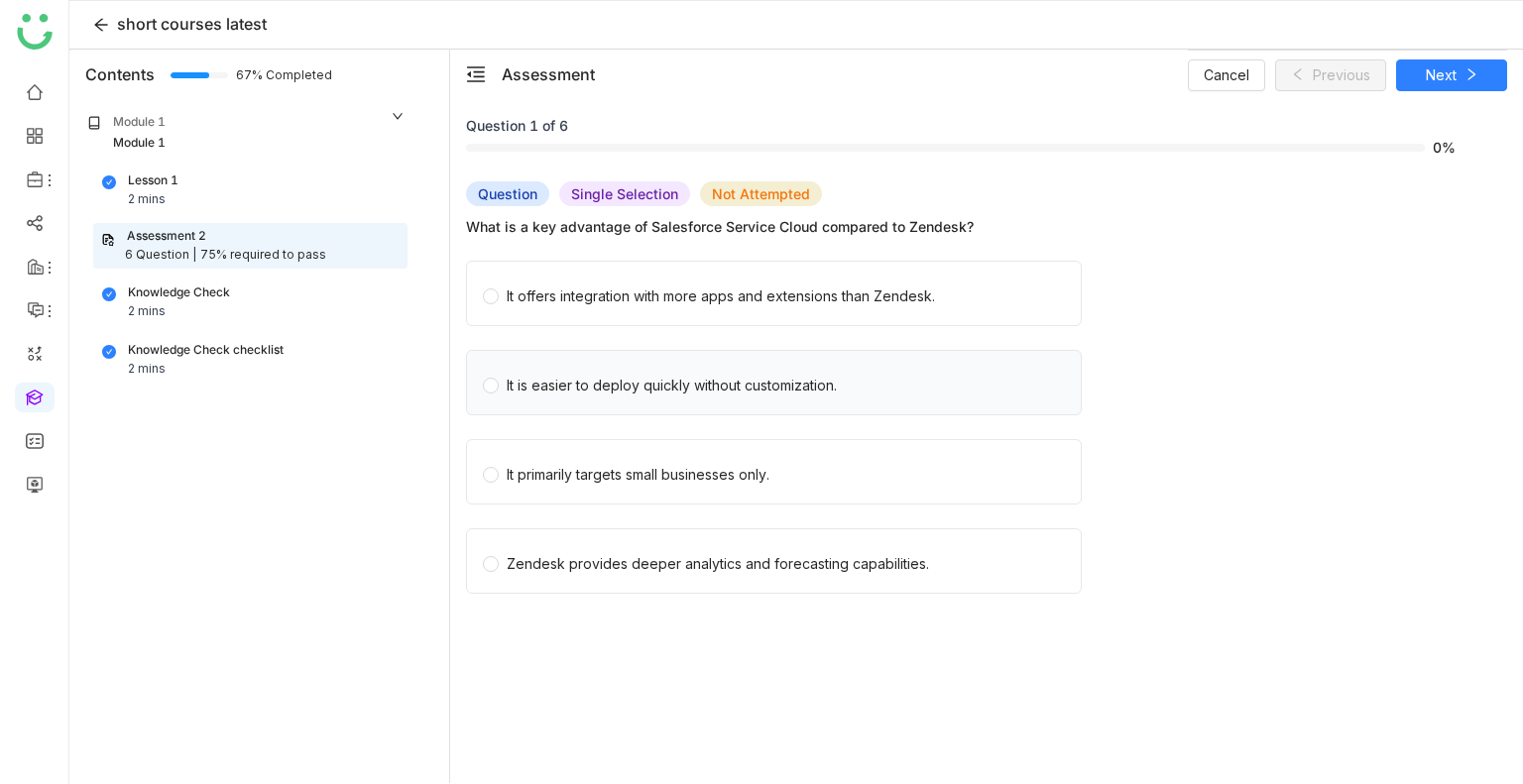 click on "It is easier to deploy quickly without customization." 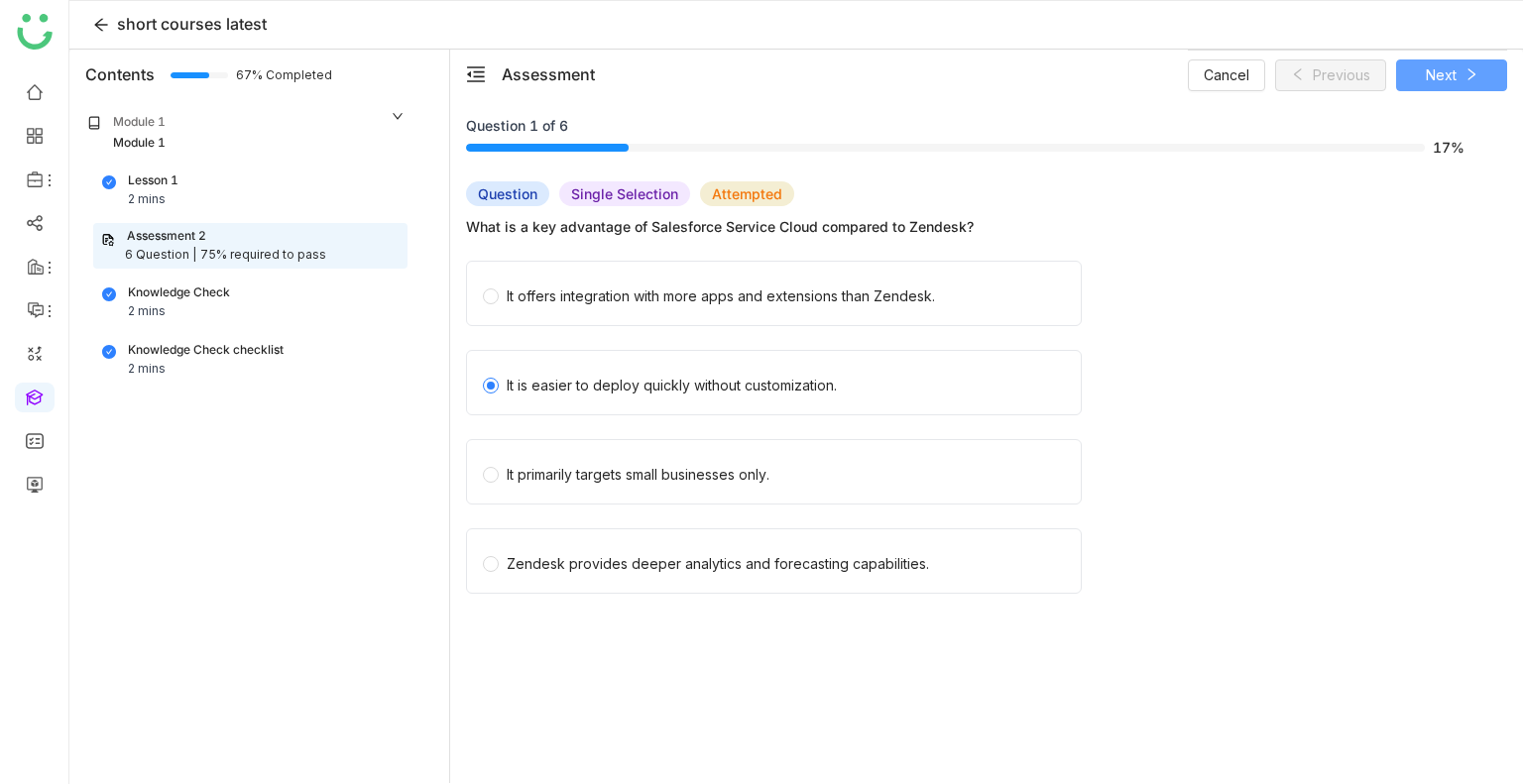click on "Next" at bounding box center [1441, 75] 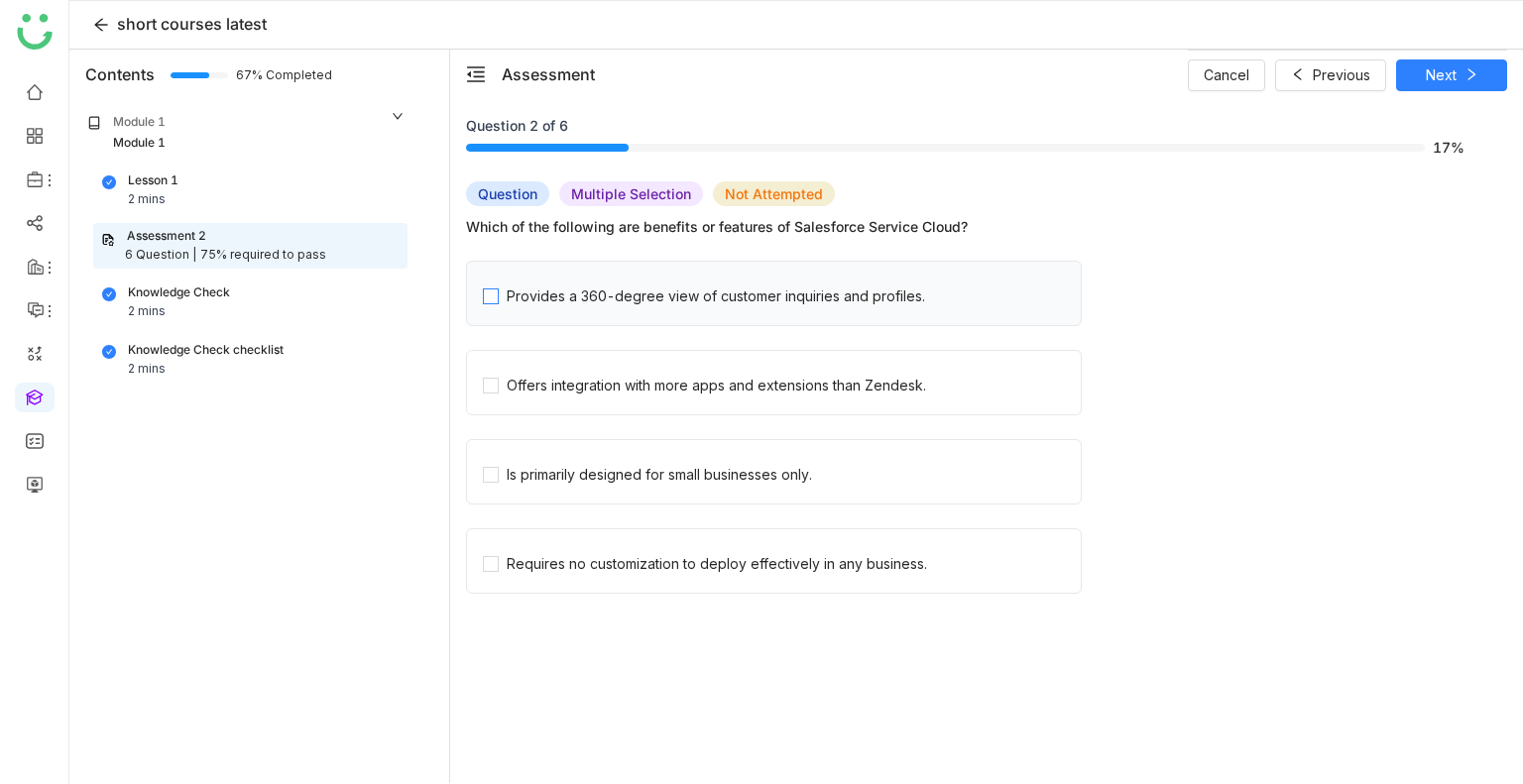 click on "Provides a 360-degree view of customer inquiries and profiles." 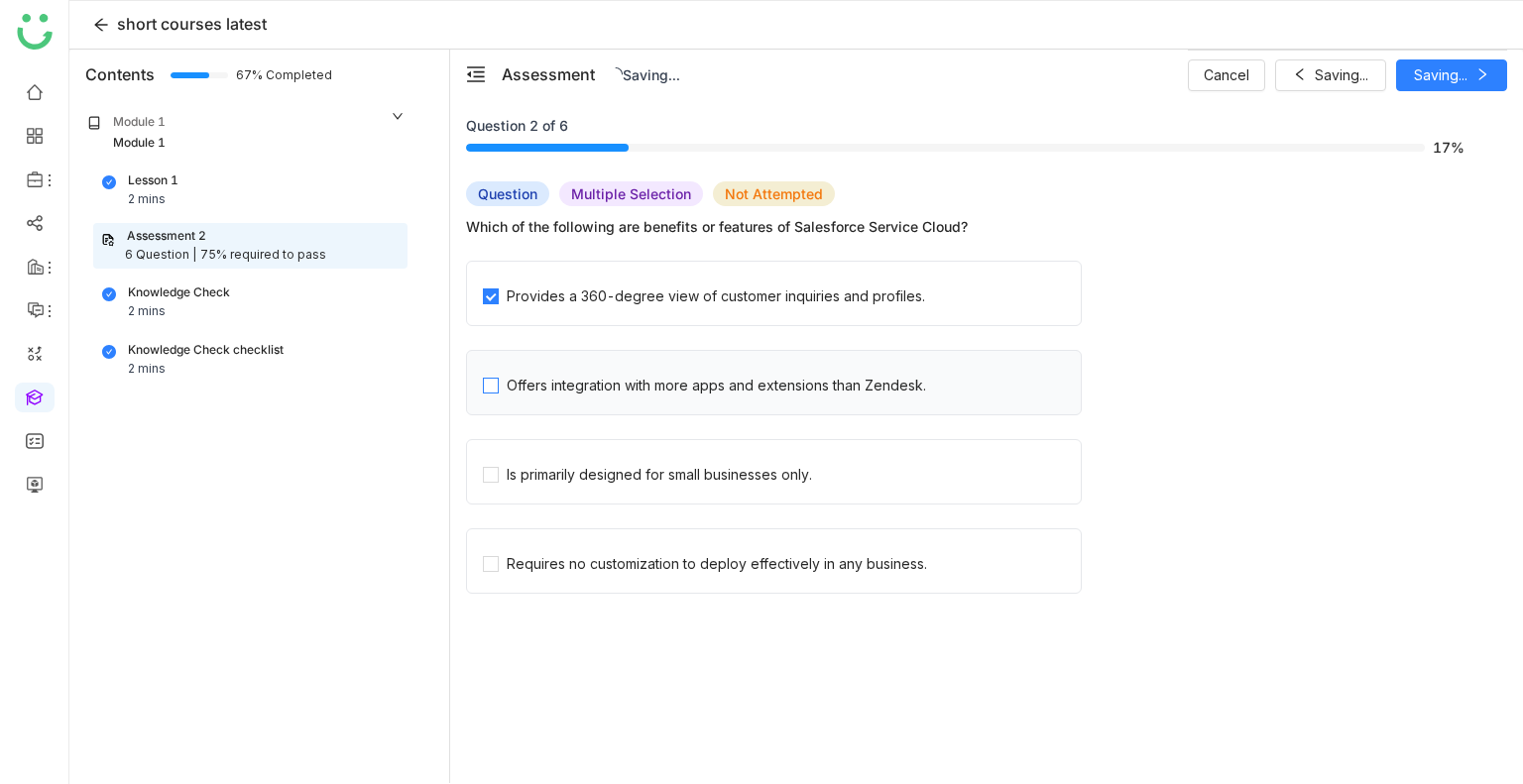 click on "Offers integration with more apps and extensions than Zendesk." 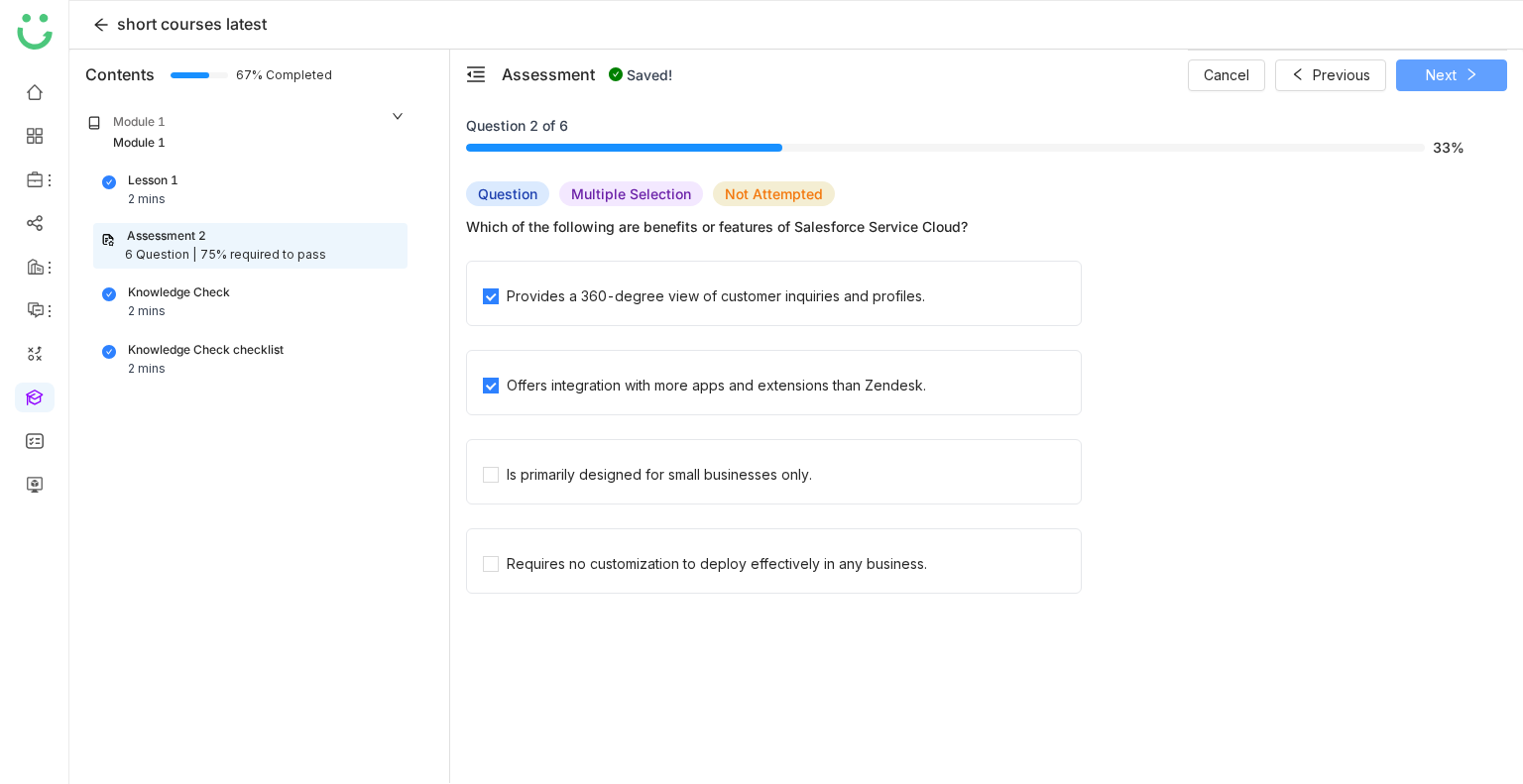 click on "Next" at bounding box center (1441, 75) 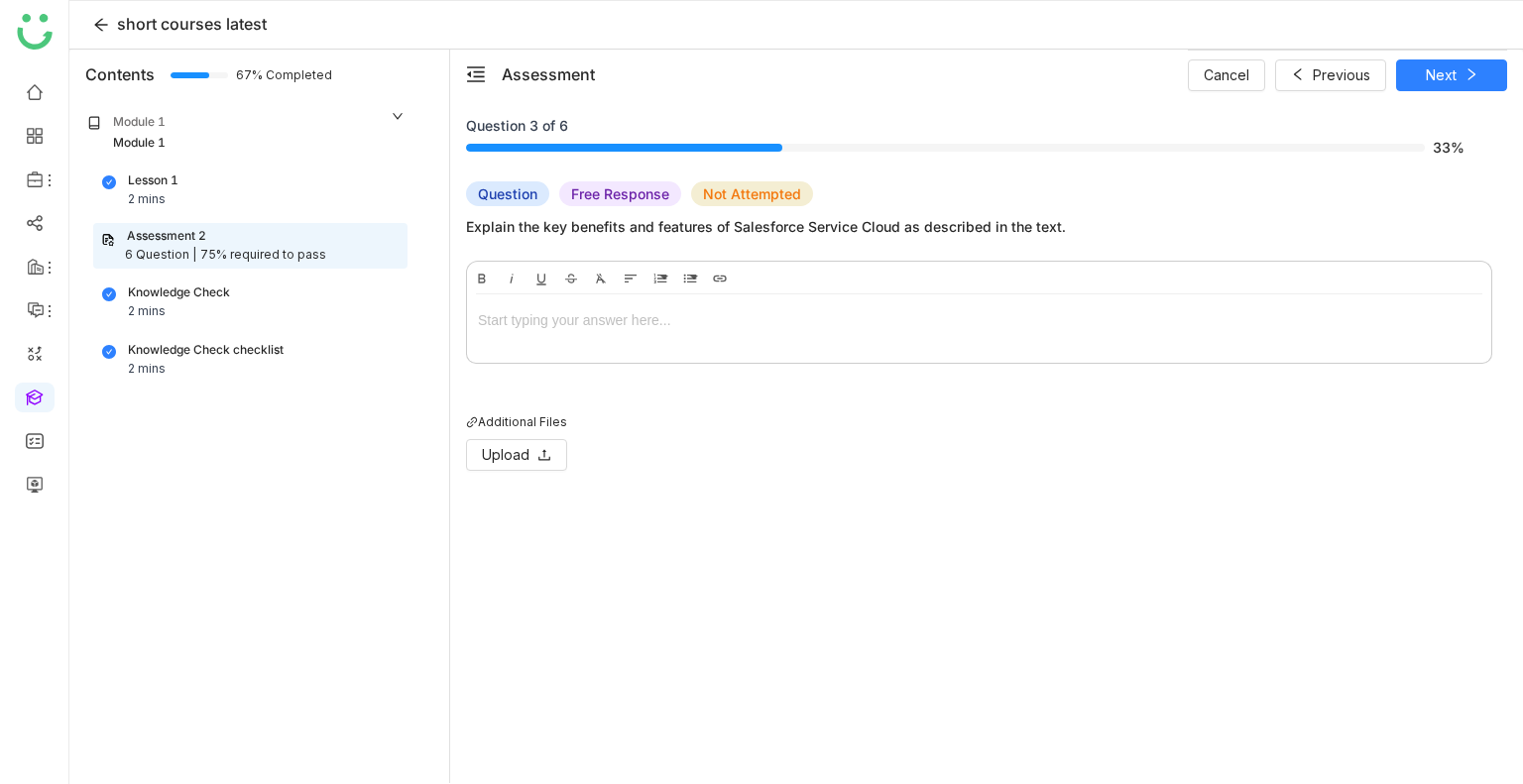 click at bounding box center [979, 324] 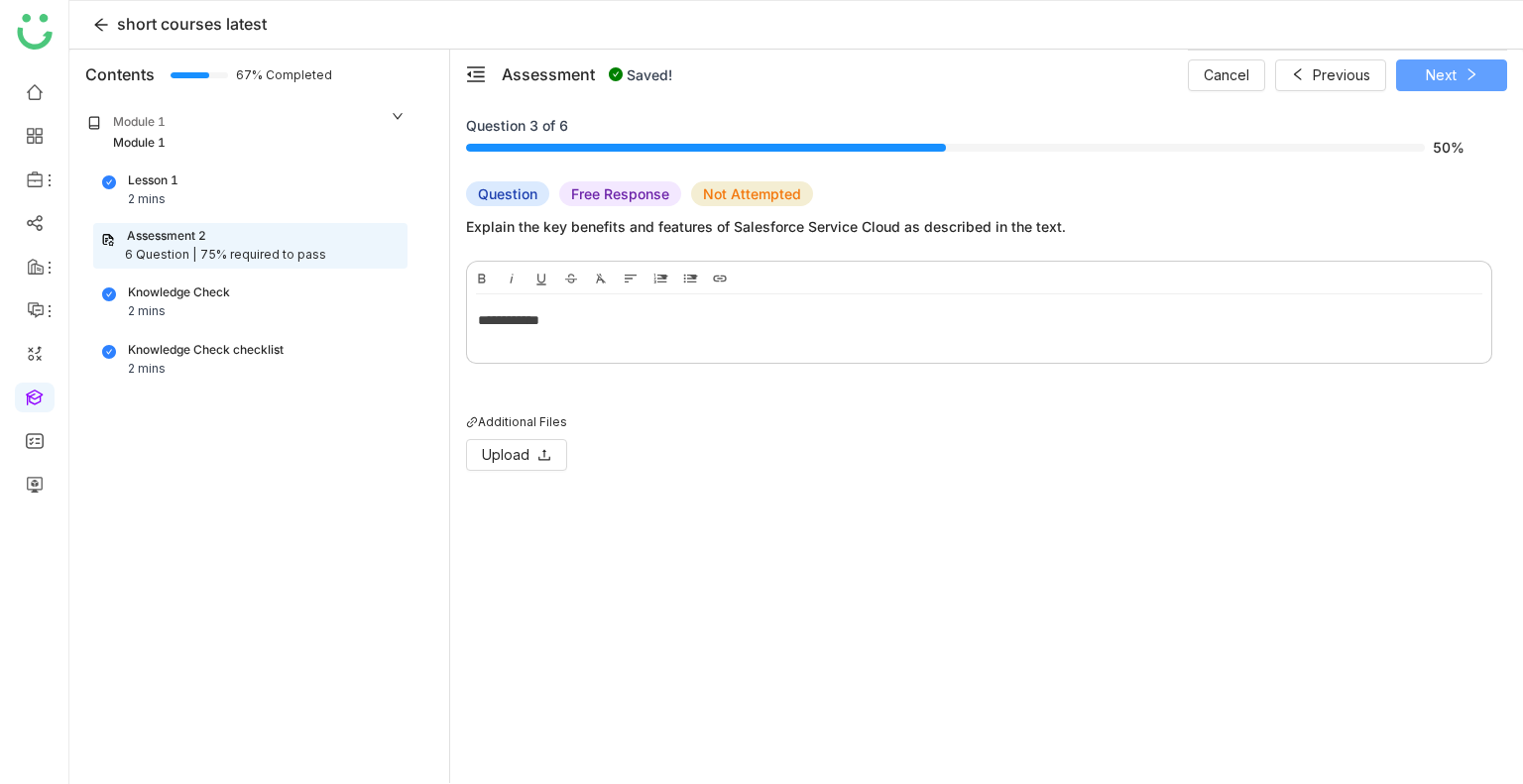 click on "Next" at bounding box center [1441, 75] 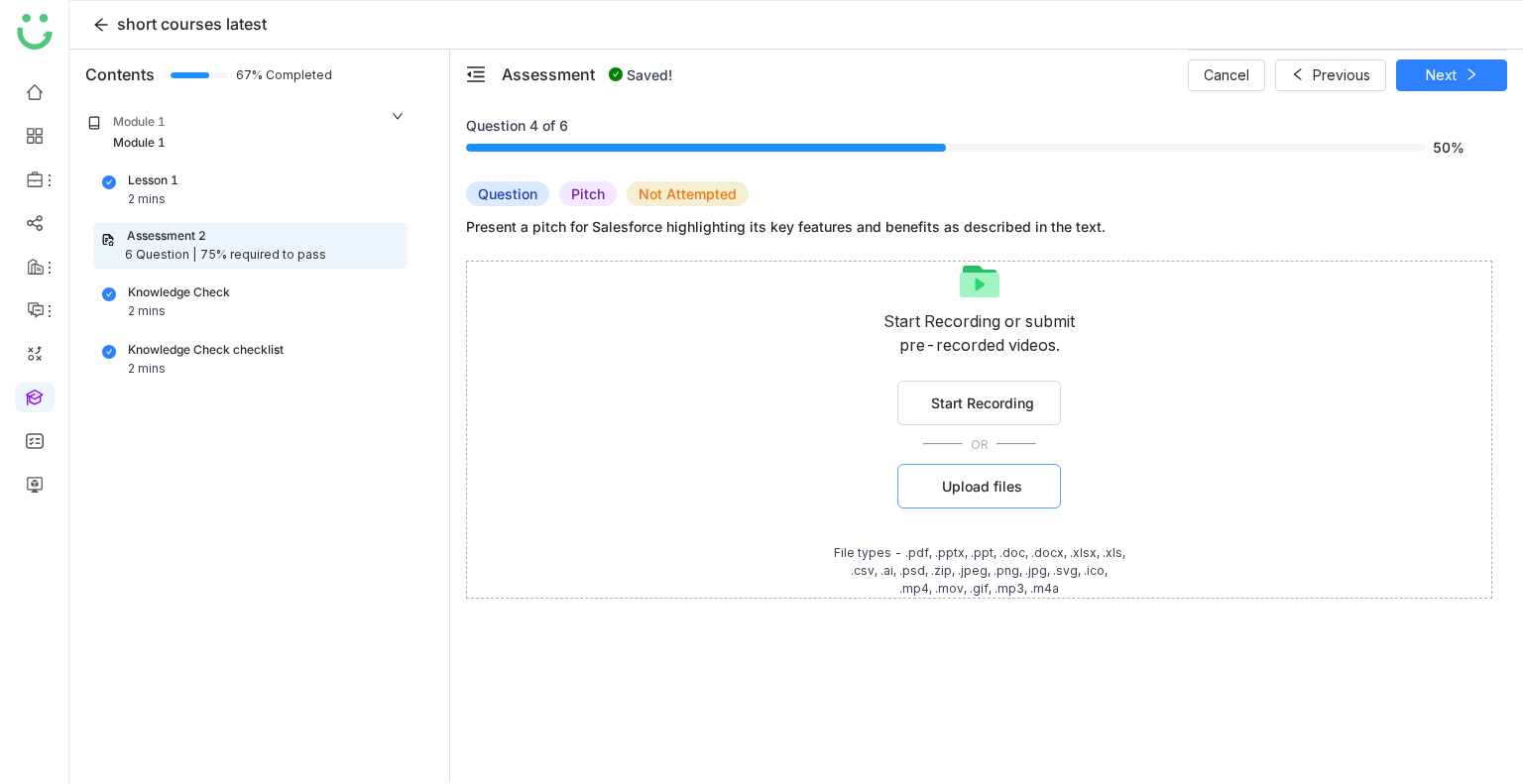 click on "Upload files" 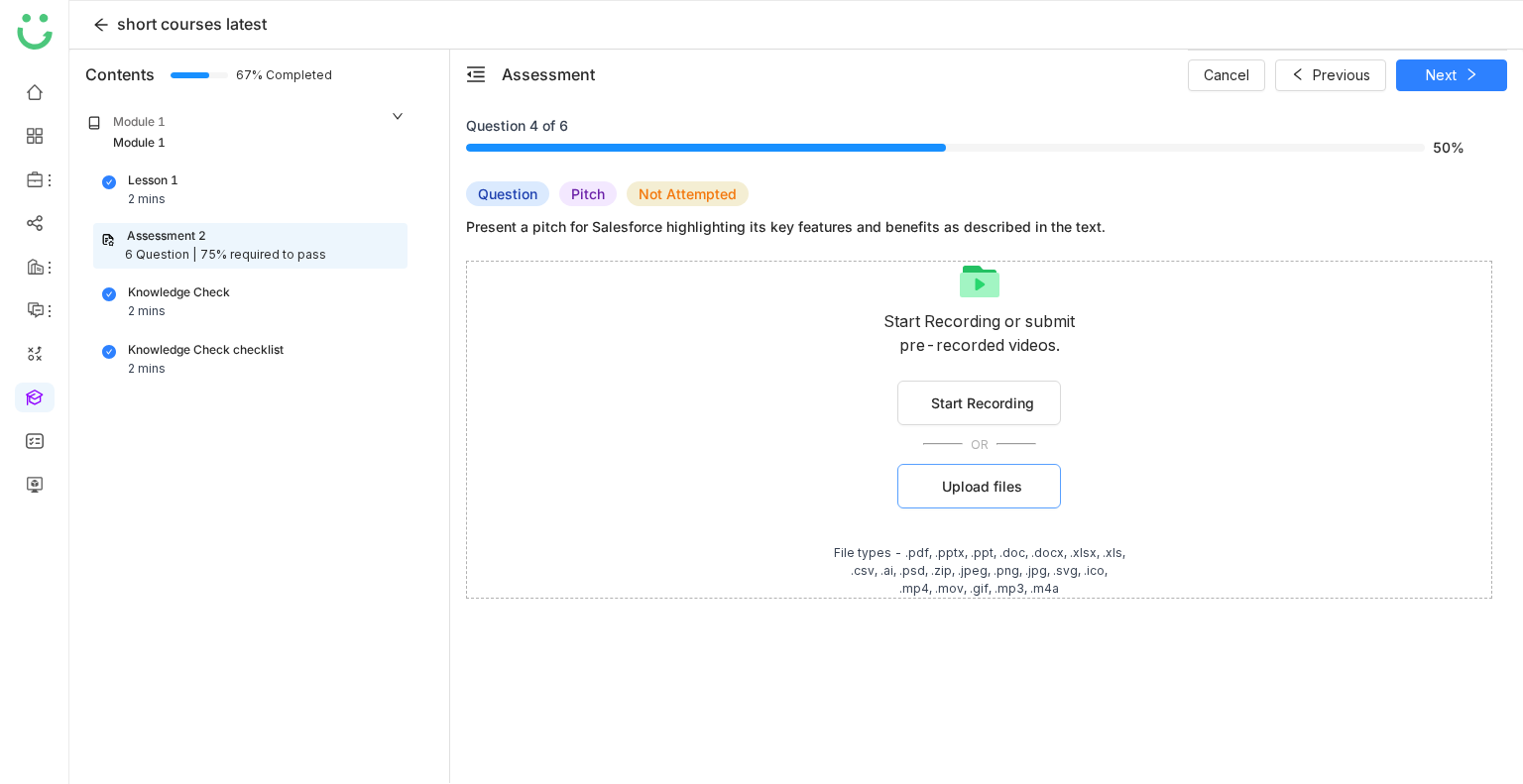 click on "Upload files" 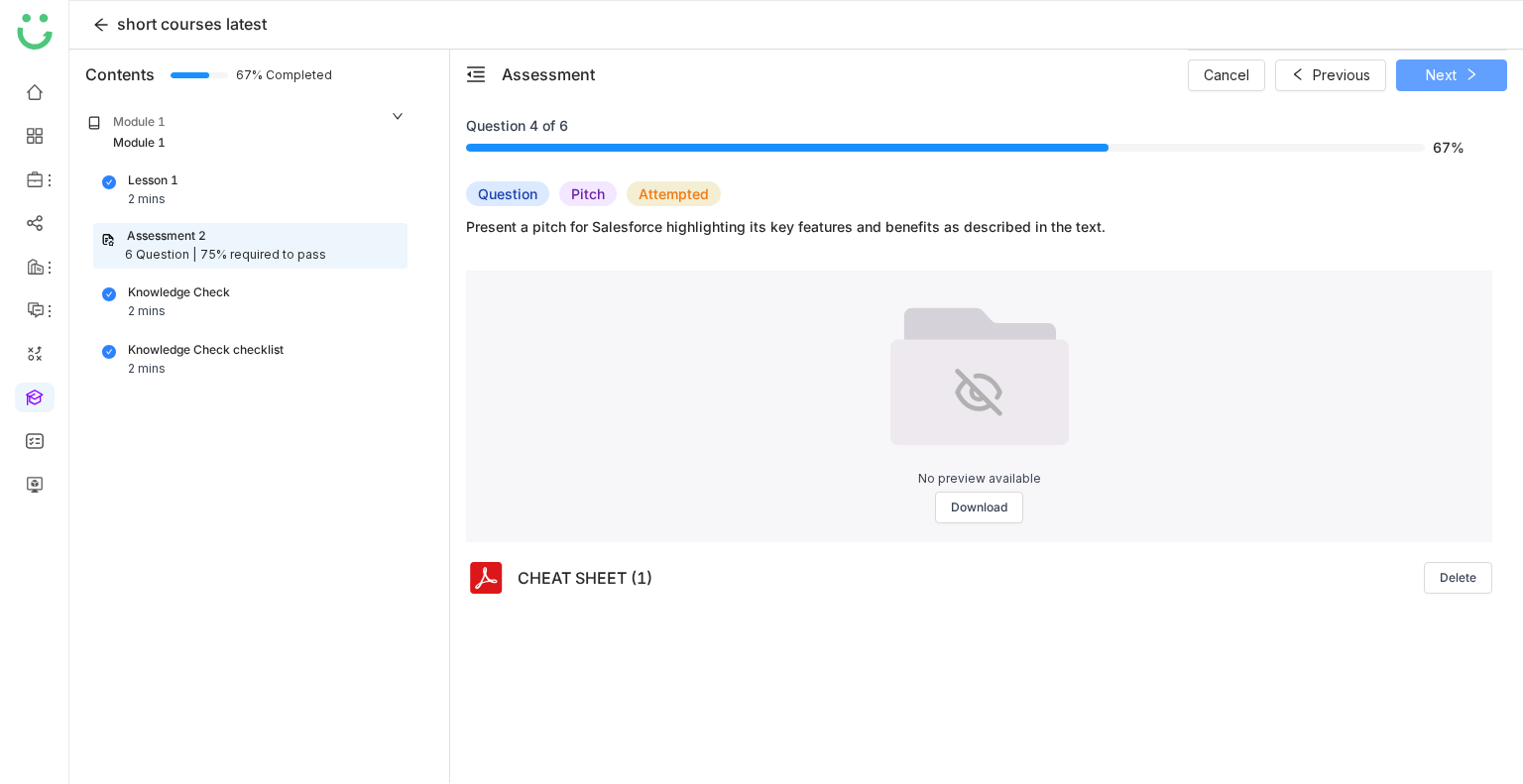 click on "Next" at bounding box center (1441, 75) 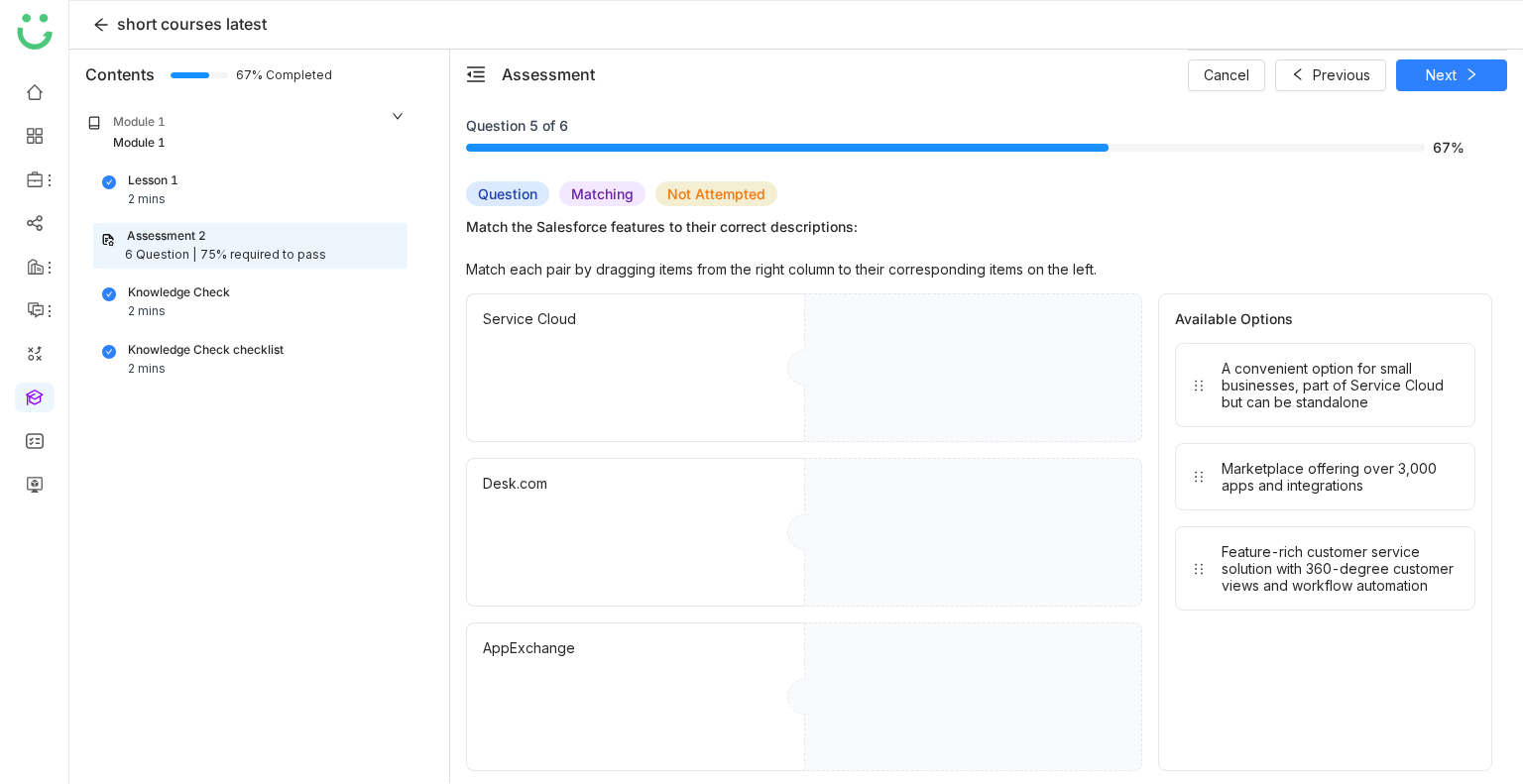 drag, startPoint x: 1387, startPoint y: 429, endPoint x: 1044, endPoint y: 380, distance: 346.48232 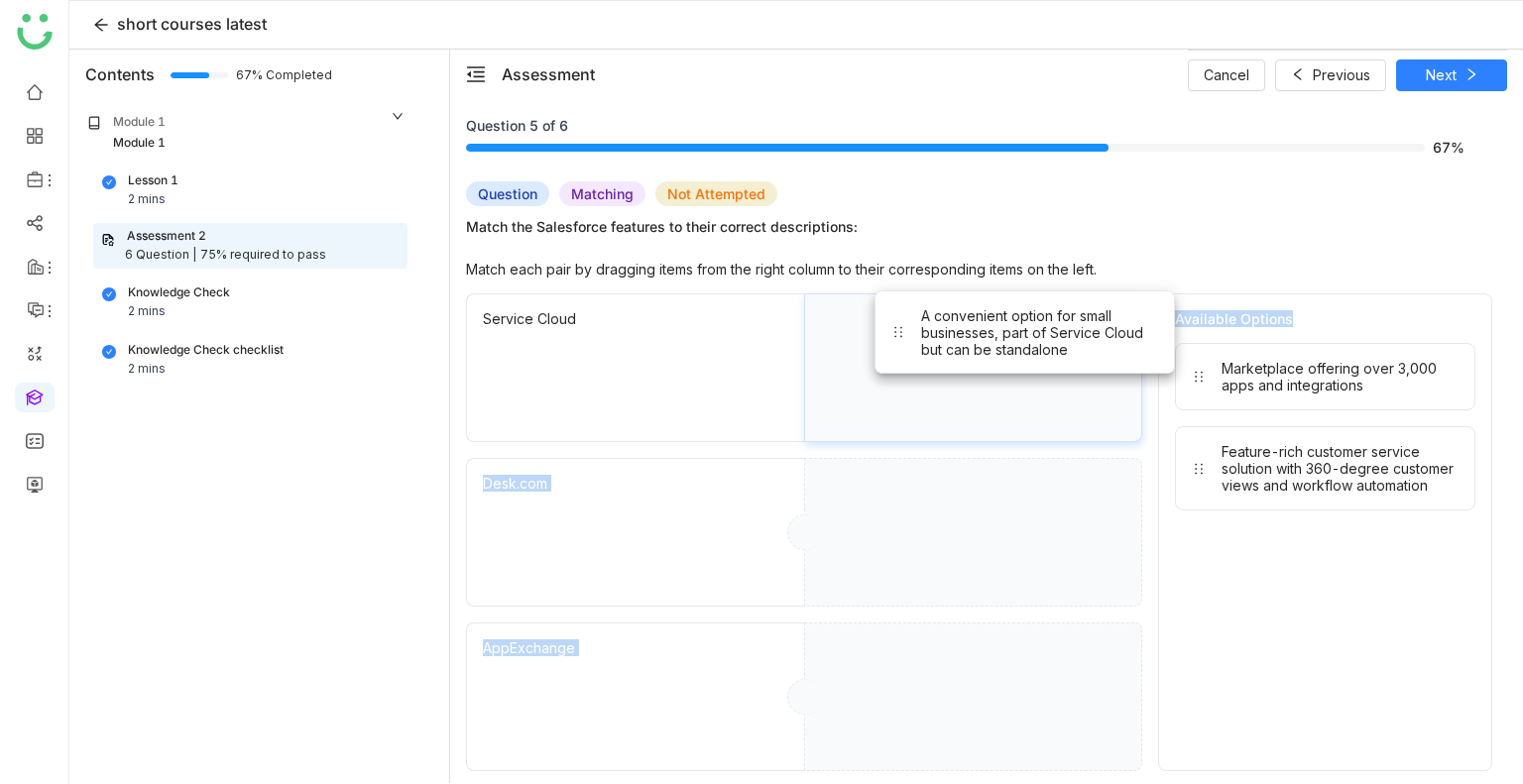 click on "A convenient option for small businesses, part of Service Cloud but can be standalone" at bounding box center [973, 368] 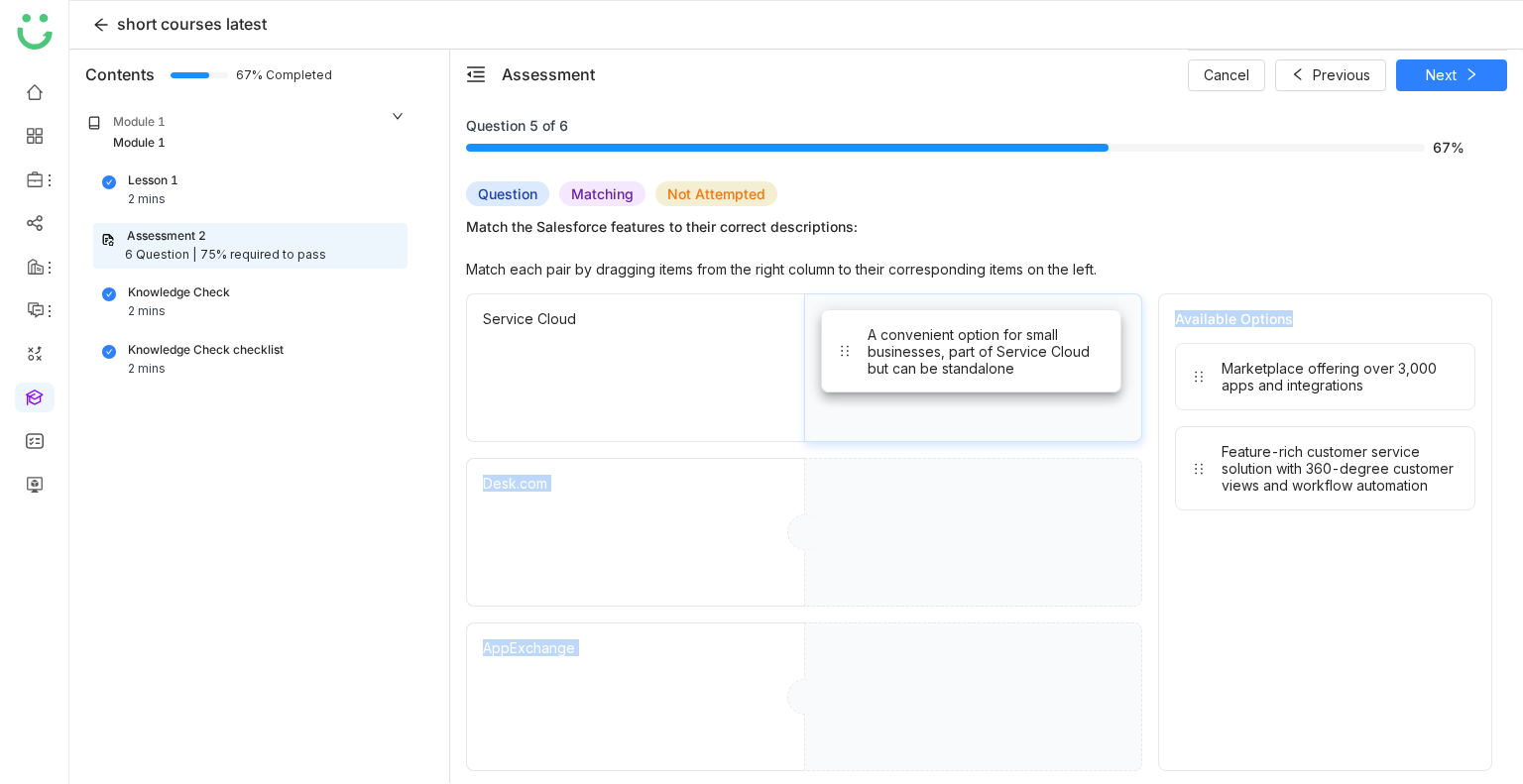 click on "A convenient option for small businesses, part of Service Cloud but can be standalone" at bounding box center (973, 368) 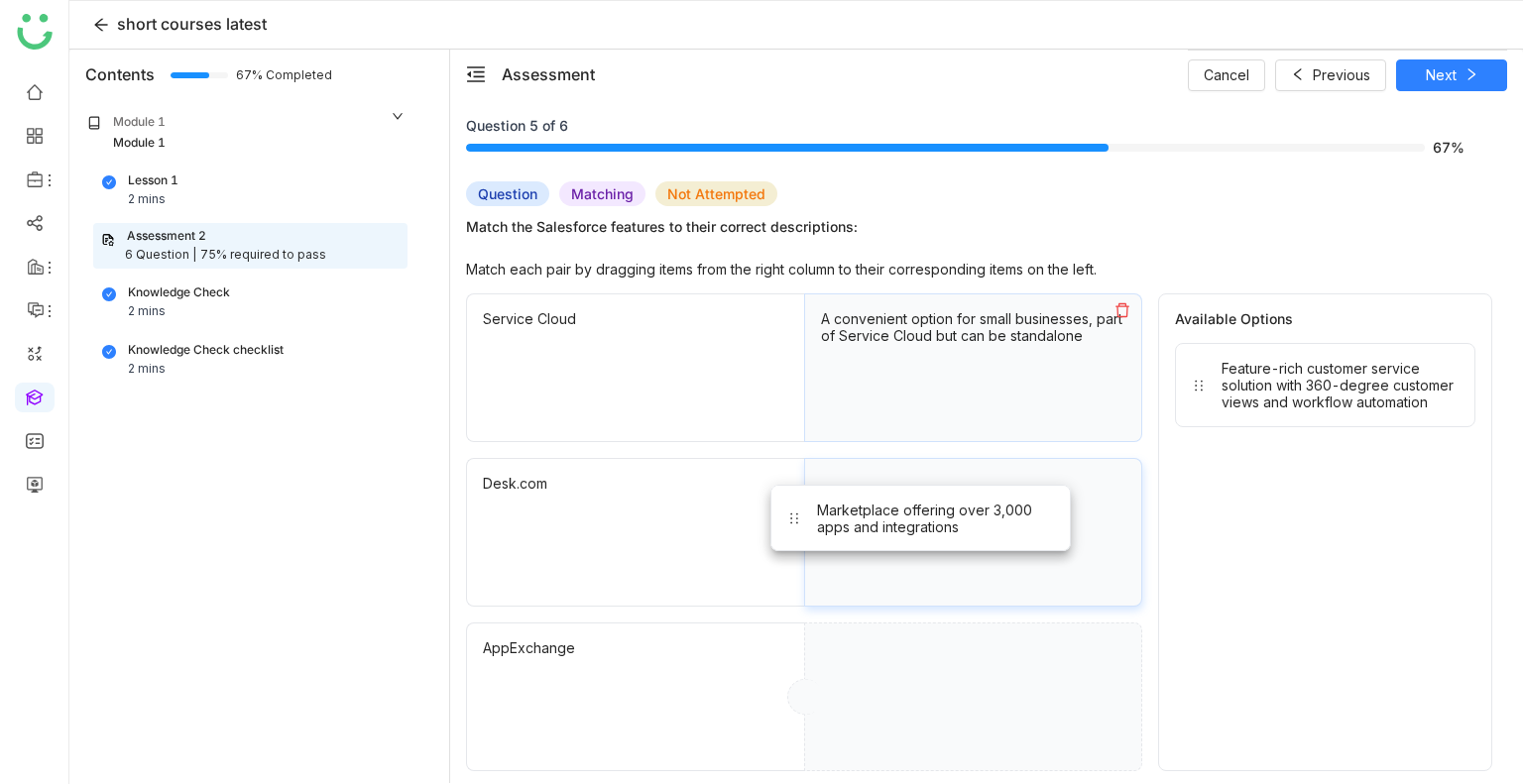 click on "Marketplace offering over 3,000 apps and integrations" at bounding box center (973, 532) 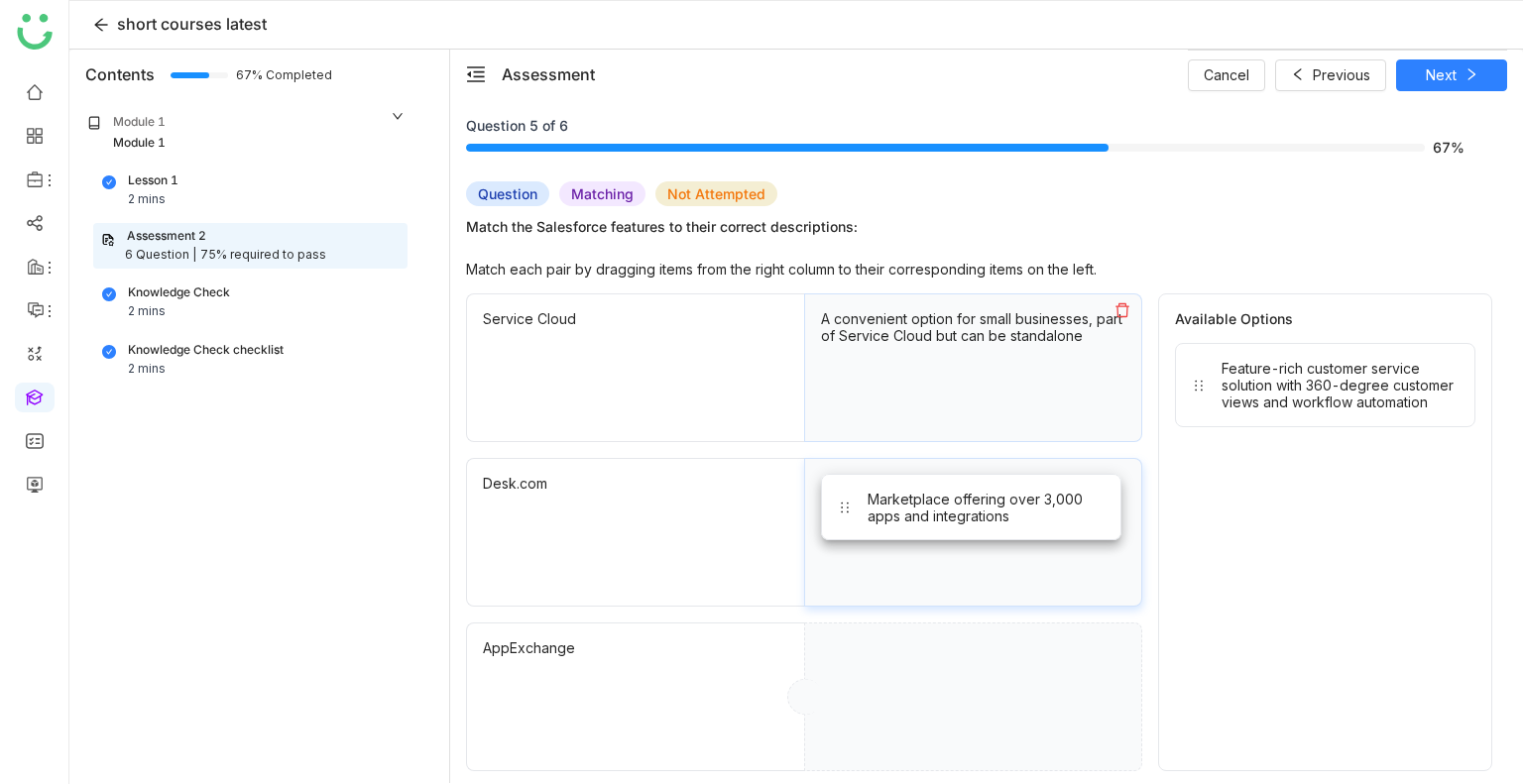 click on "Marketplace offering over 3,000 apps and integrations" at bounding box center [973, 532] 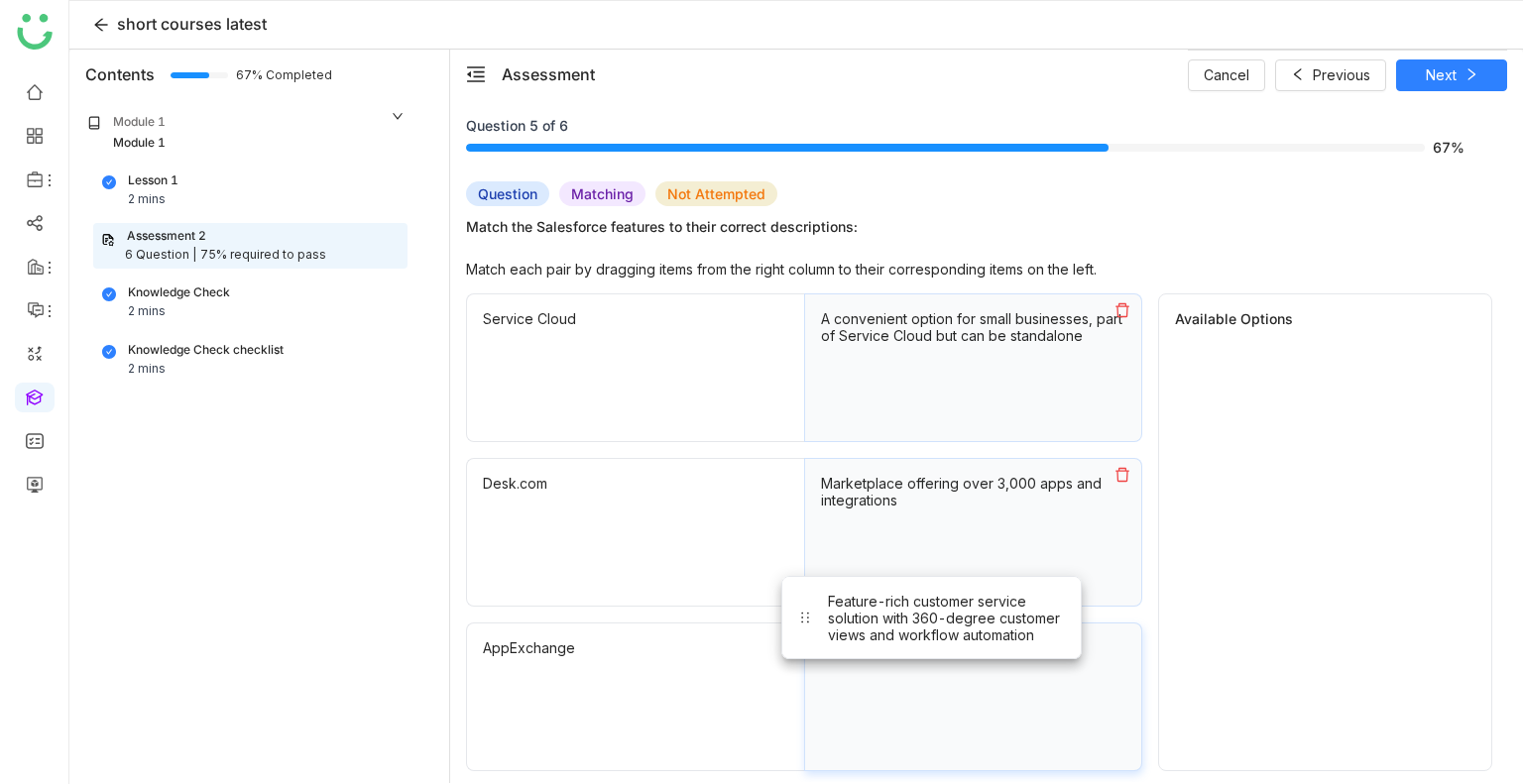 drag, startPoint x: 1237, startPoint y: 392, endPoint x: 818, endPoint y: 662, distance: 498.45862 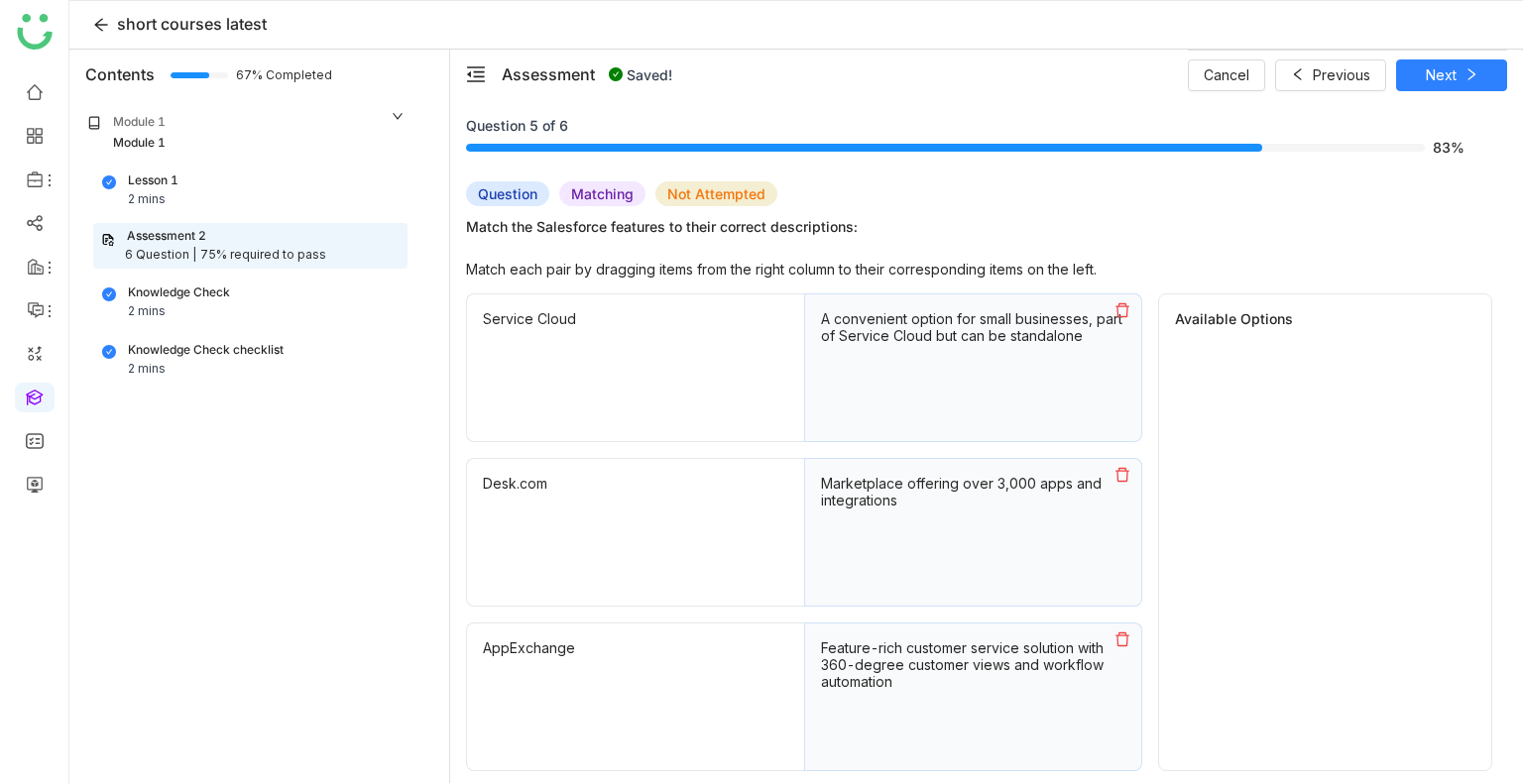 click on "Cancel   Previous   Next" at bounding box center (1347, 74) 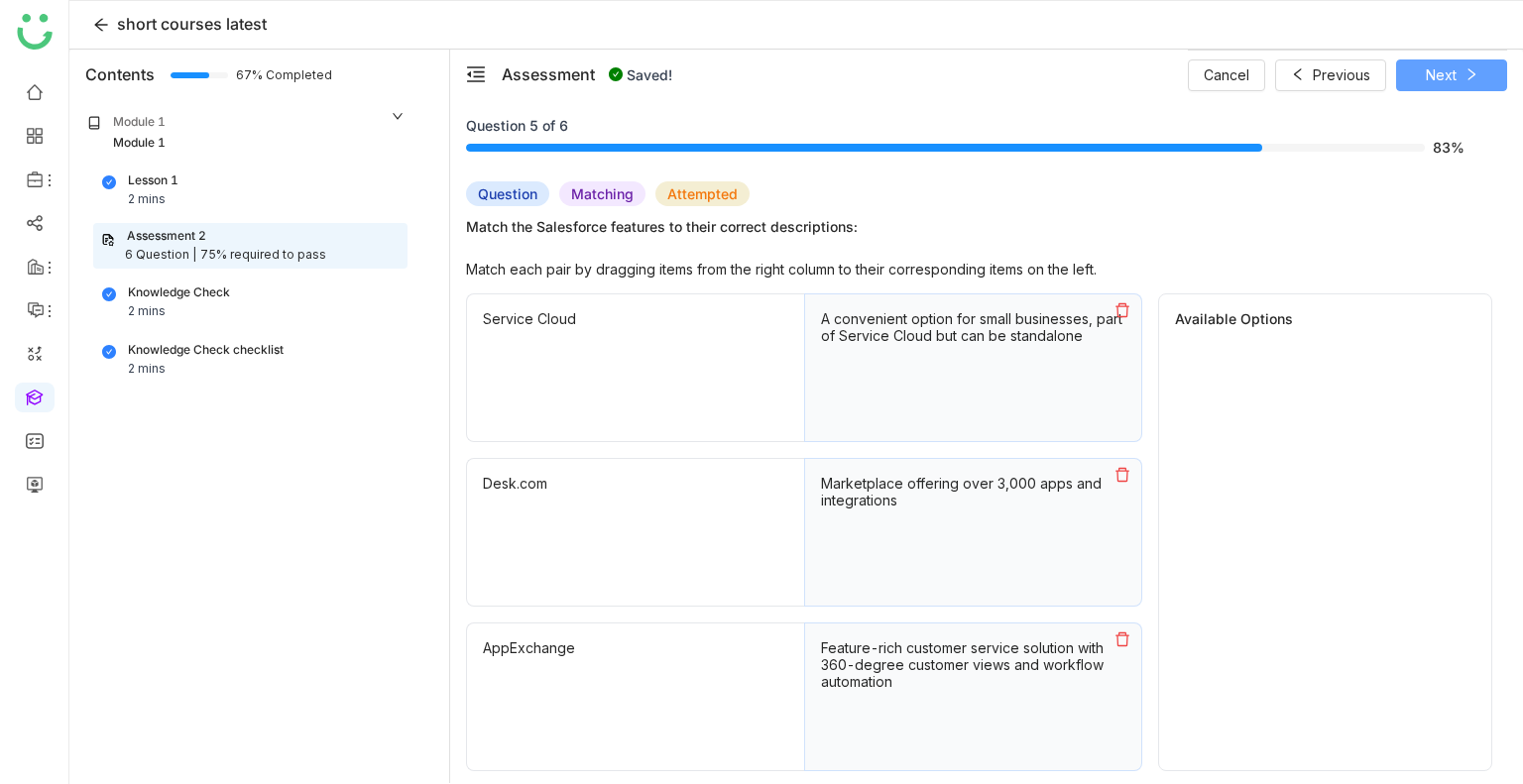 click on "Next" at bounding box center [1441, 75] 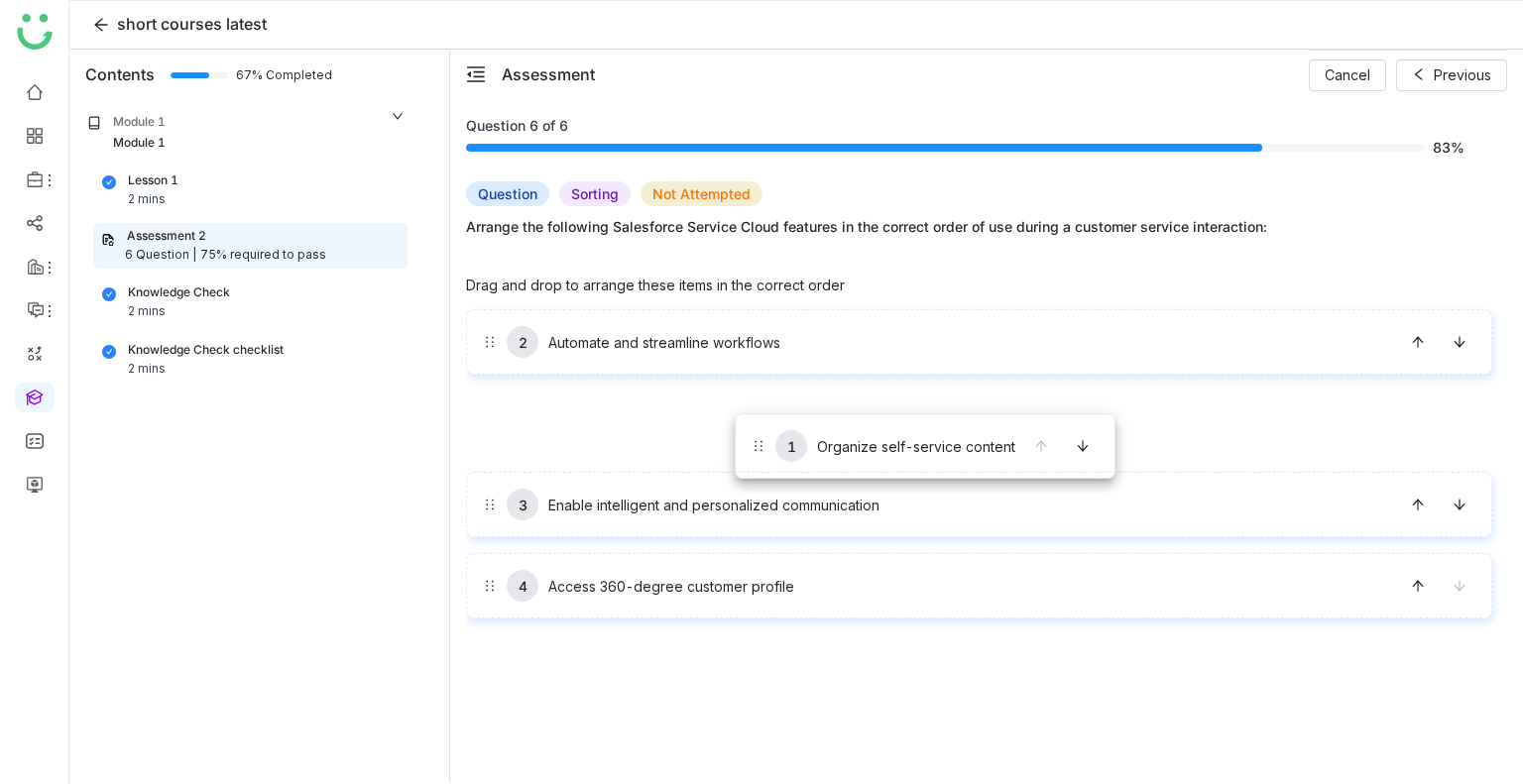 drag, startPoint x: 738, startPoint y: 367, endPoint x: 736, endPoint y: 502, distance: 135.01481 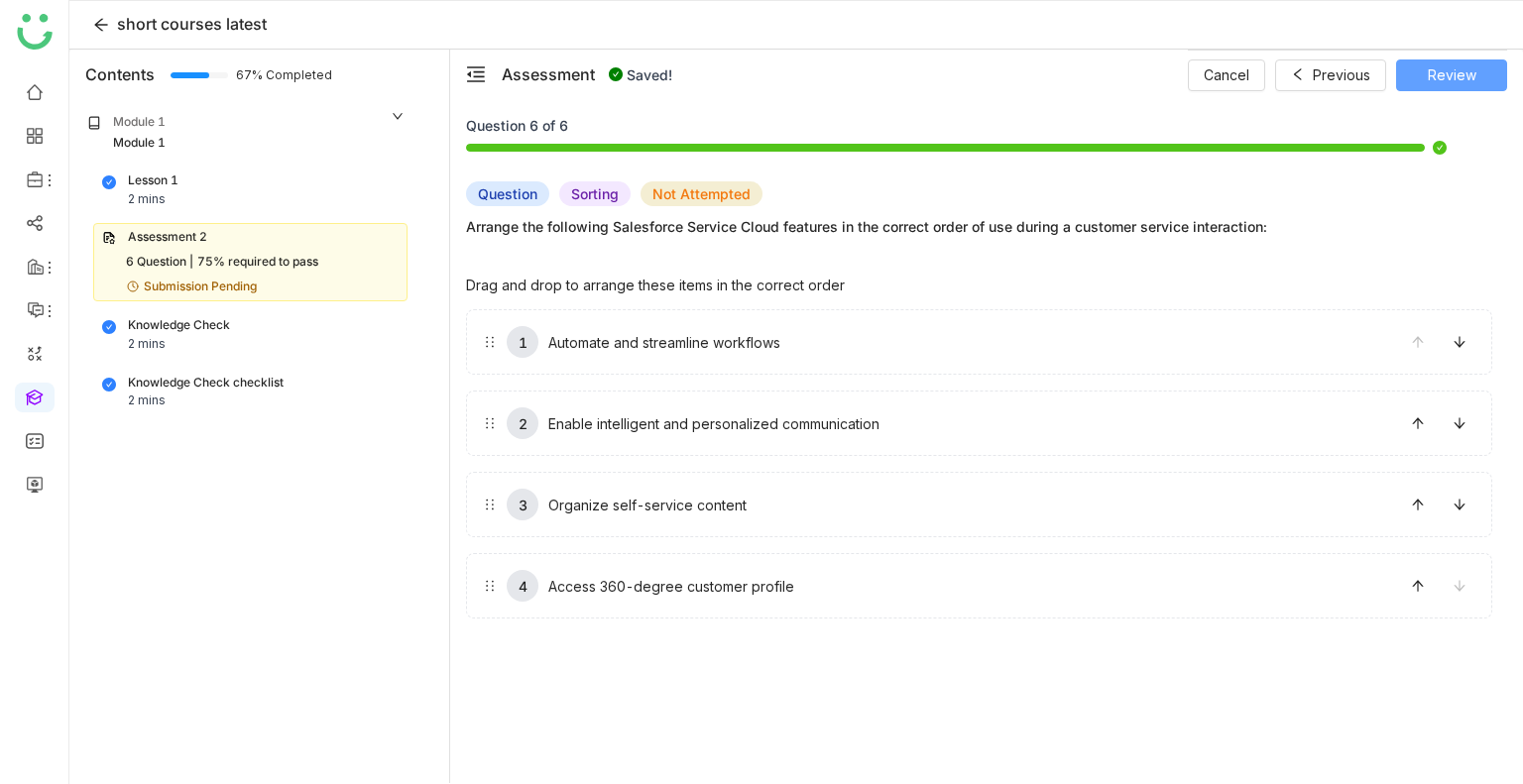 click on "Review" at bounding box center [1452, 75] 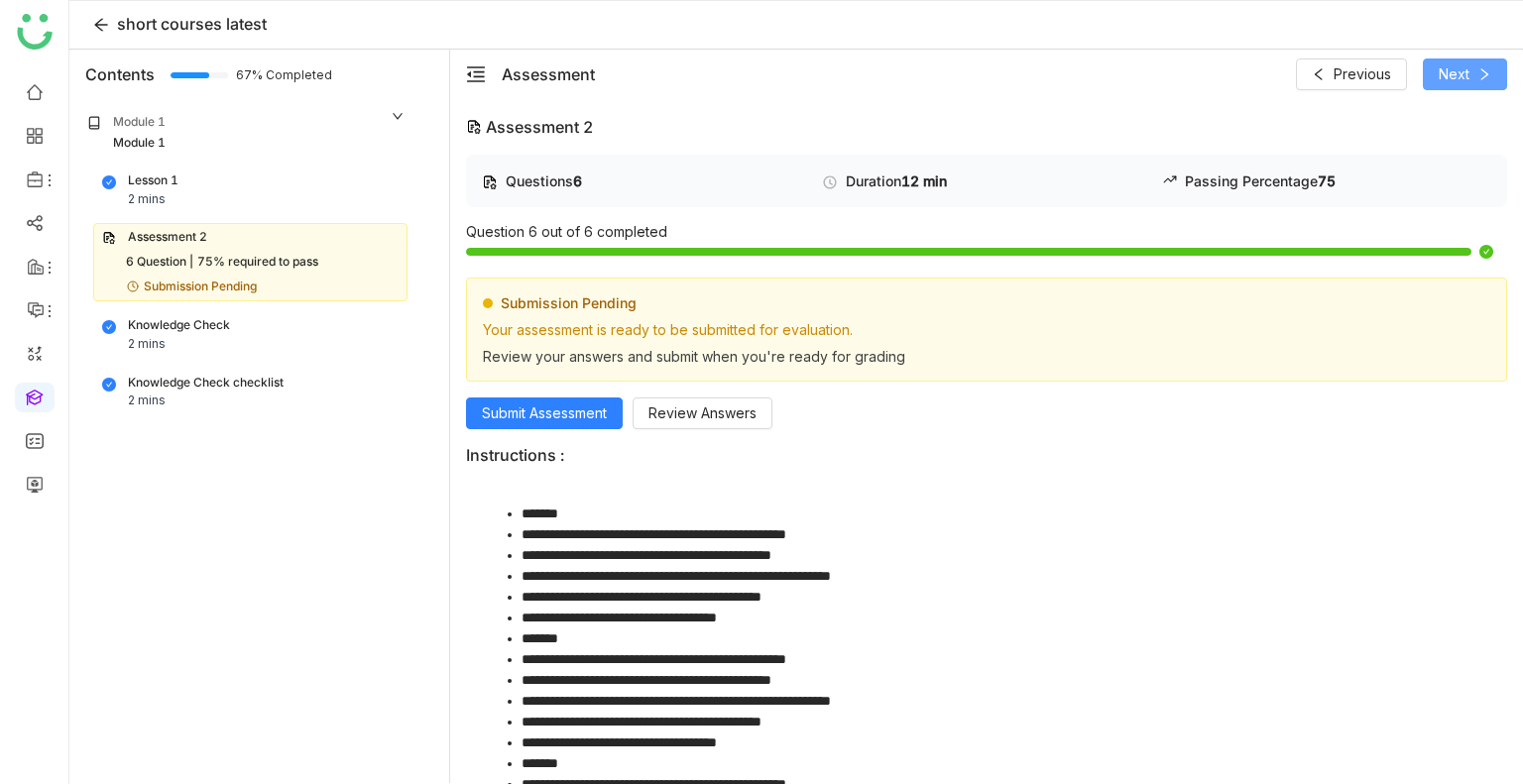 click on "Next" 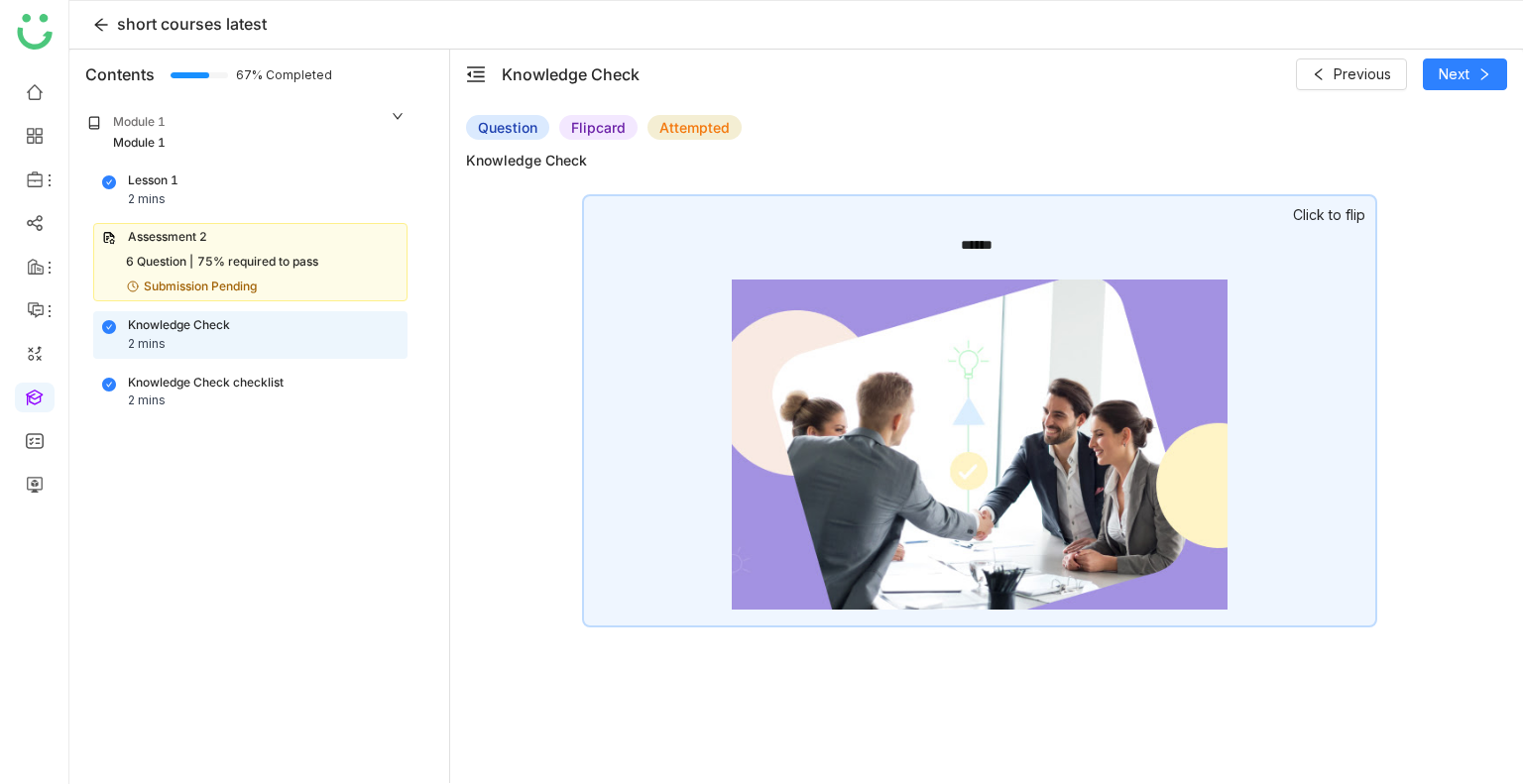 click on "Knowledge Check checklist 2 mins" at bounding box center (250, 392) 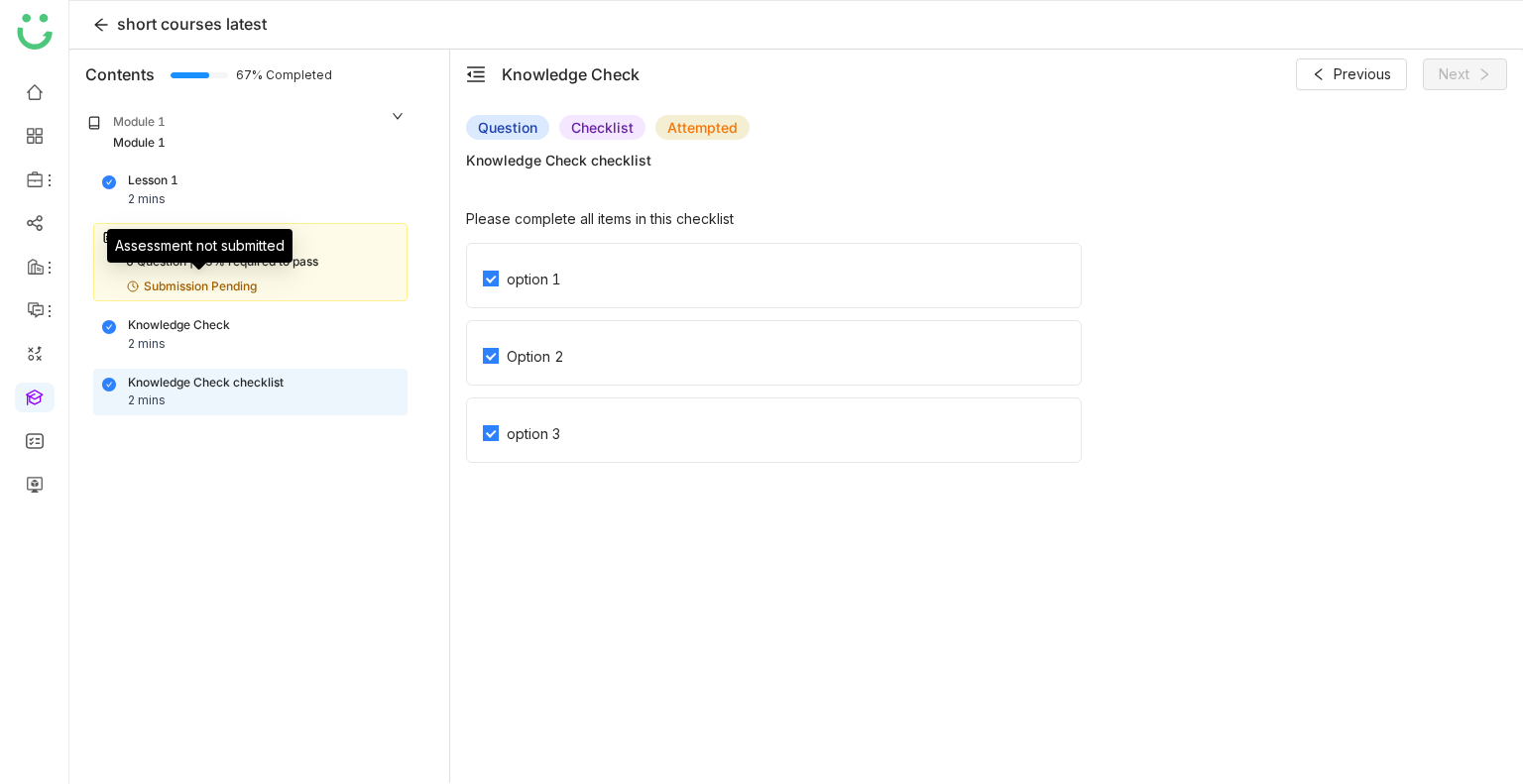 click on "Submission Pending" at bounding box center [200, 286] 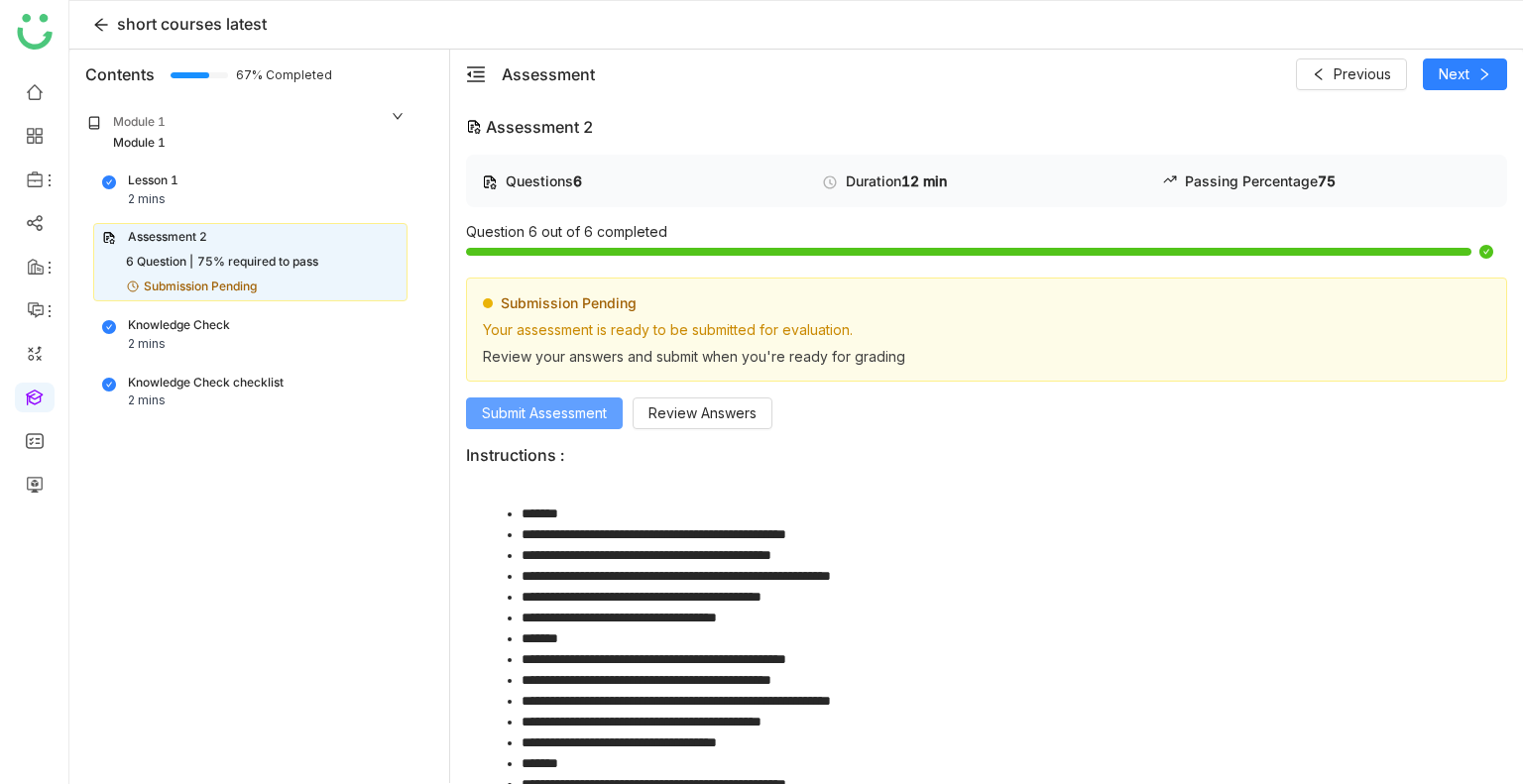 click on "Submit Assessment" 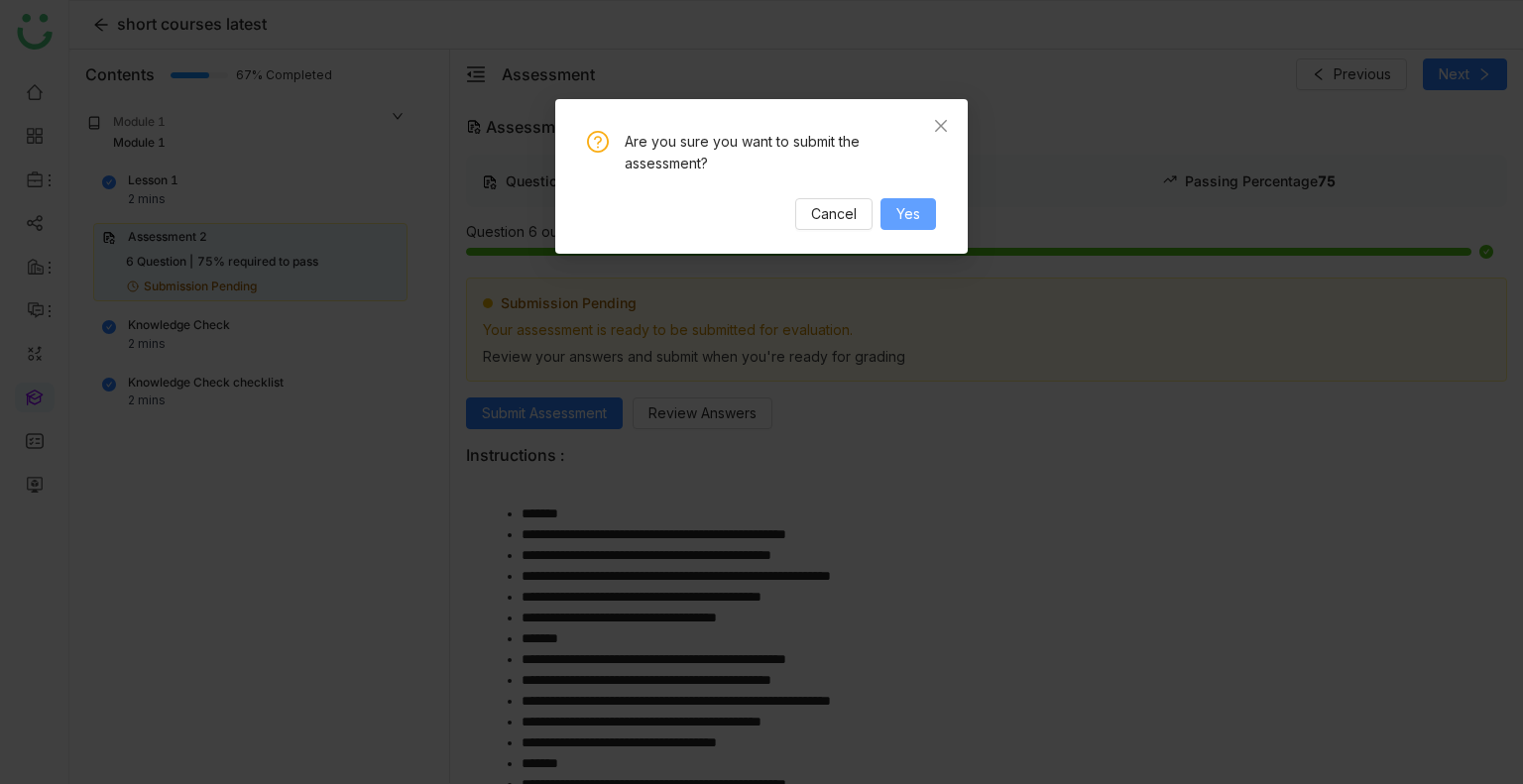 click on "Yes" at bounding box center (908, 214) 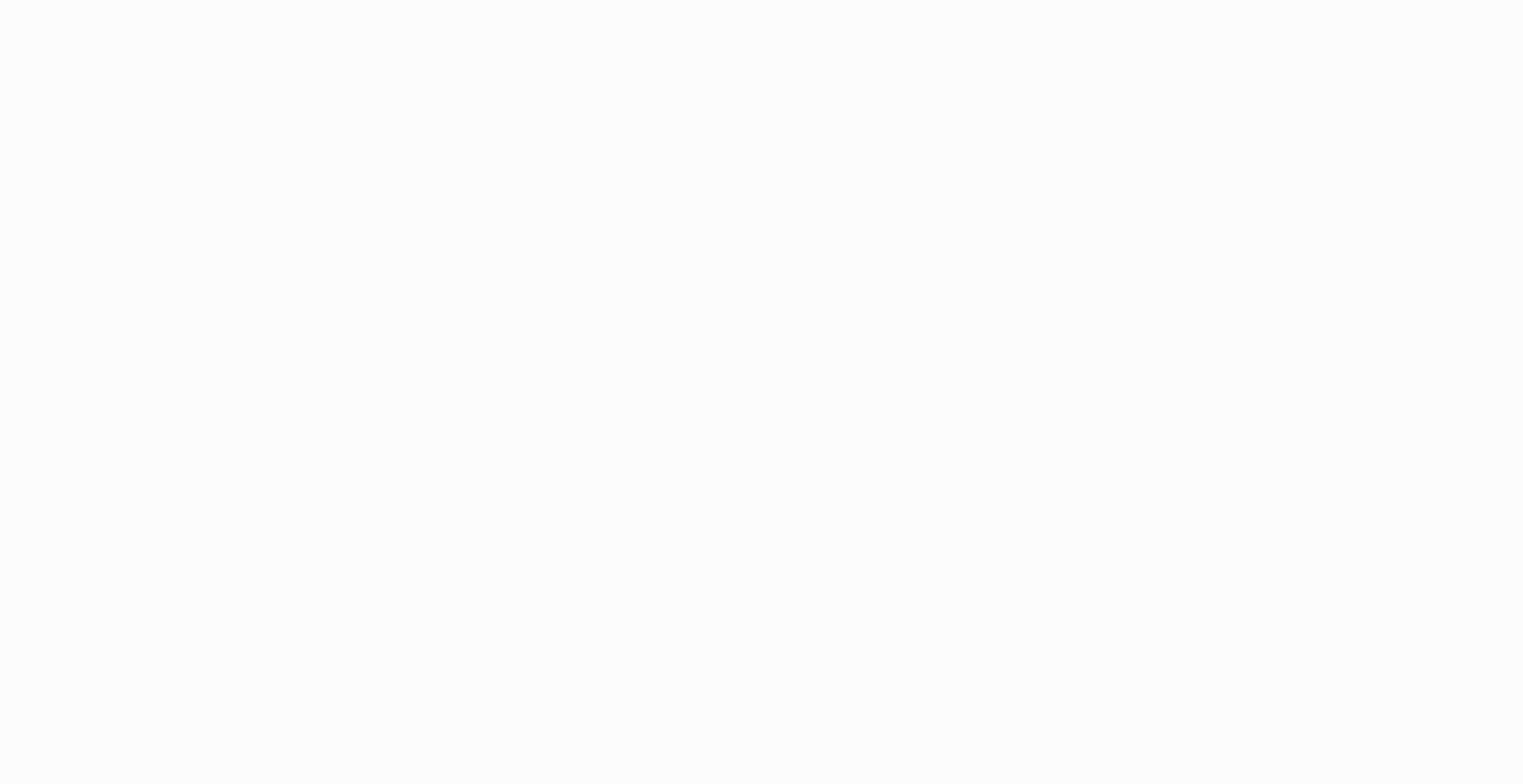 scroll, scrollTop: 0, scrollLeft: 0, axis: both 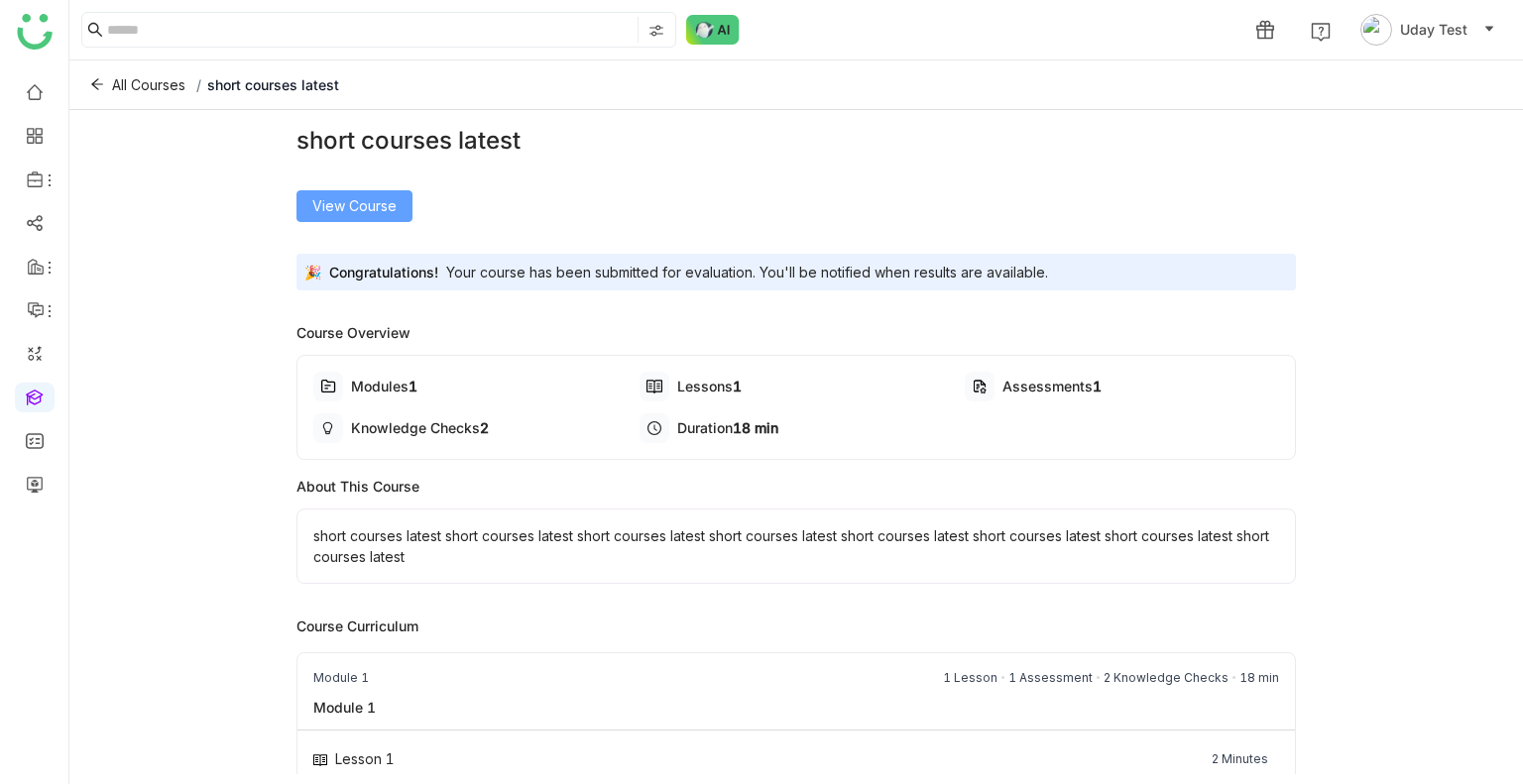 click on "View Course" 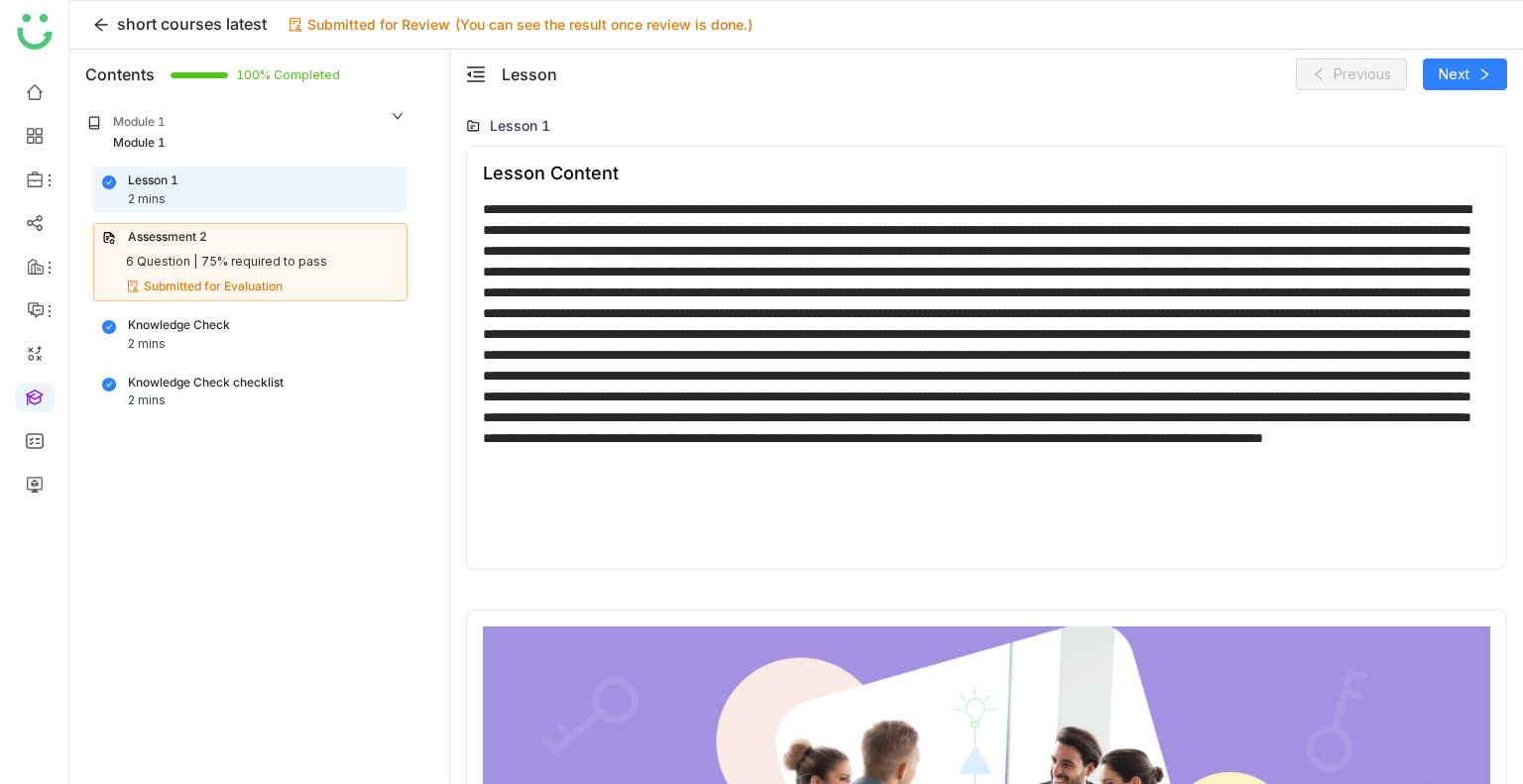 click on "Assessment 2   6 Question |   75% required to pass   Submitted for Evaluation" at bounding box center [250, 262] 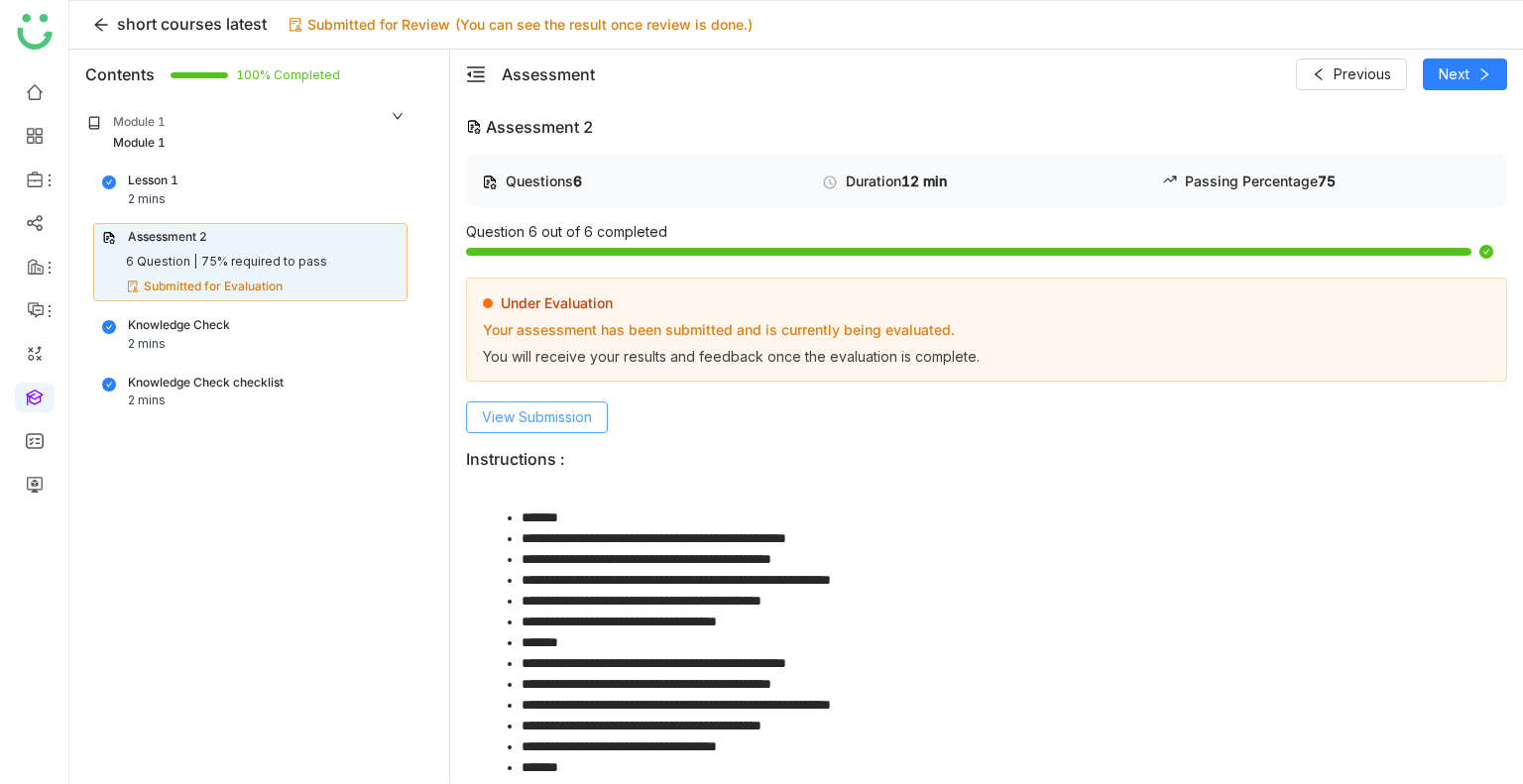 click on "View Submission" 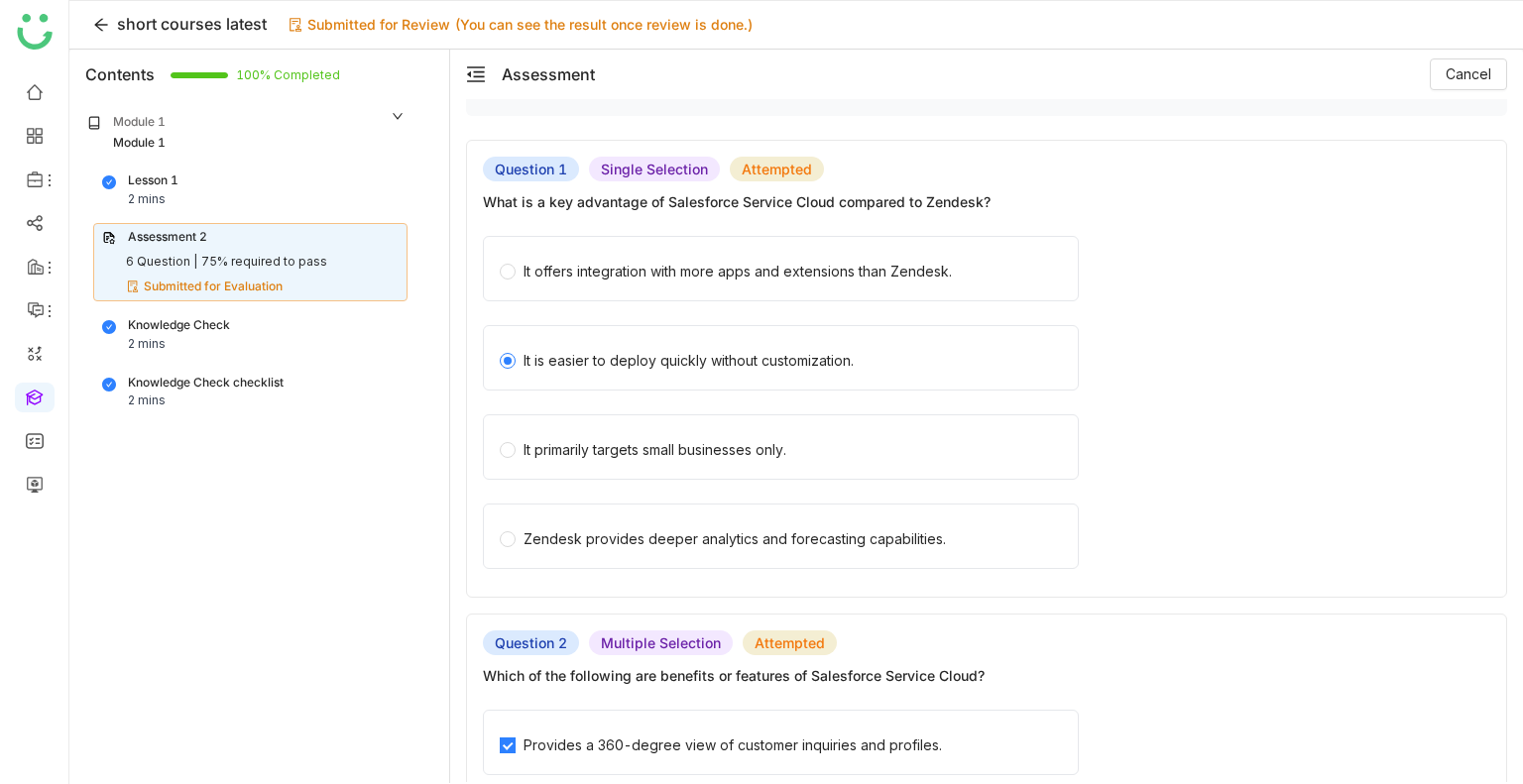 scroll, scrollTop: 0, scrollLeft: 0, axis: both 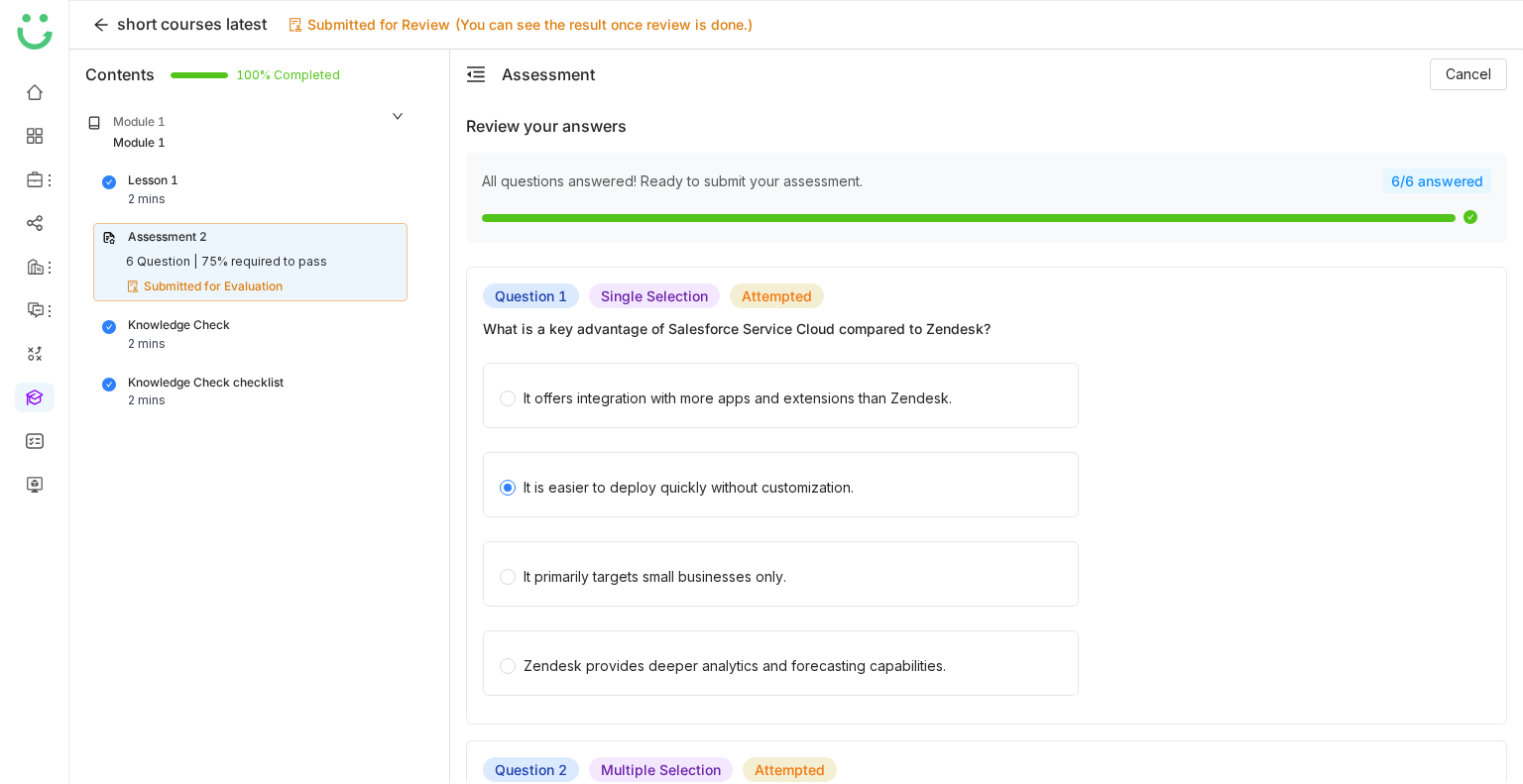 click on "short courses latest" 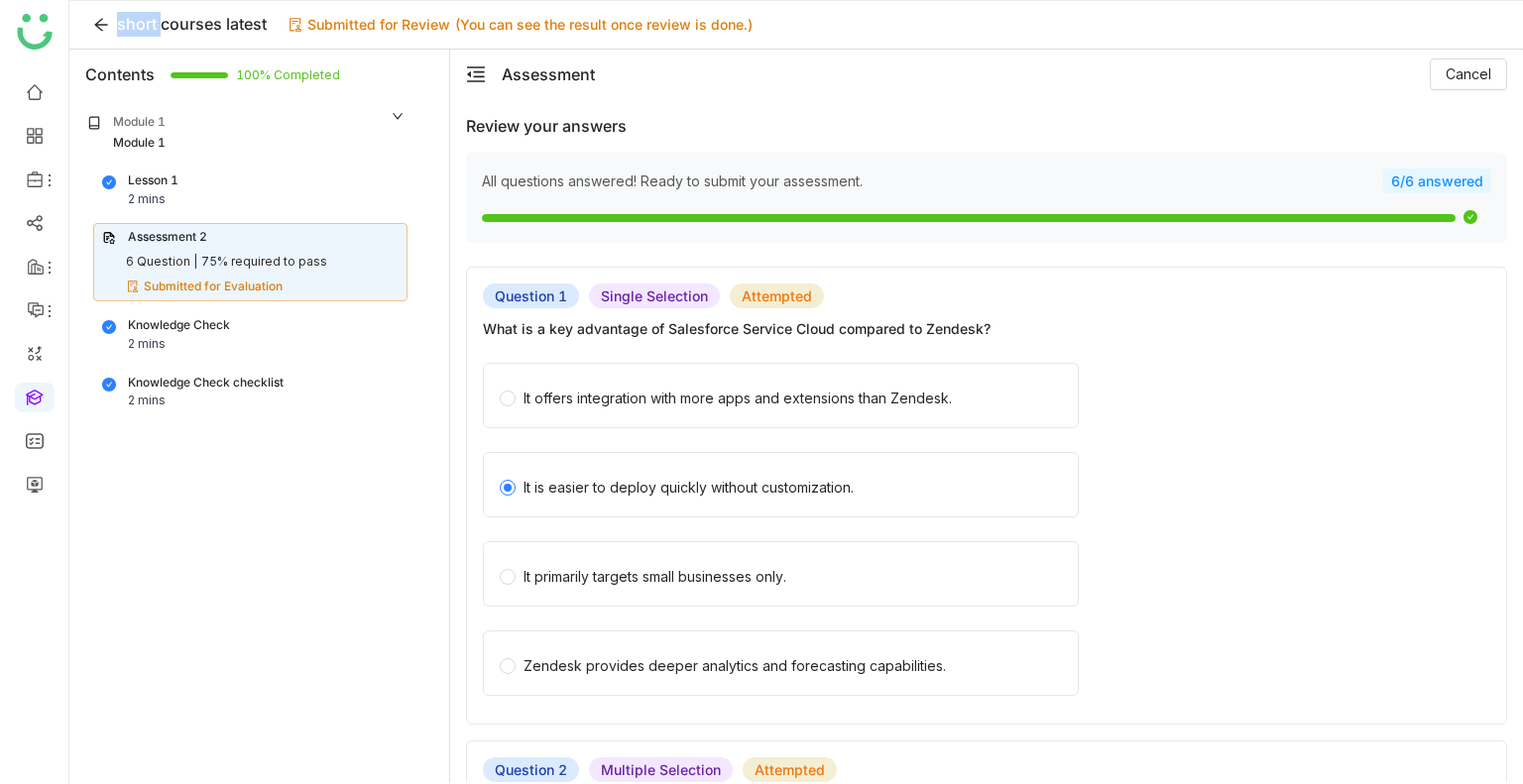 click on "short courses latest" 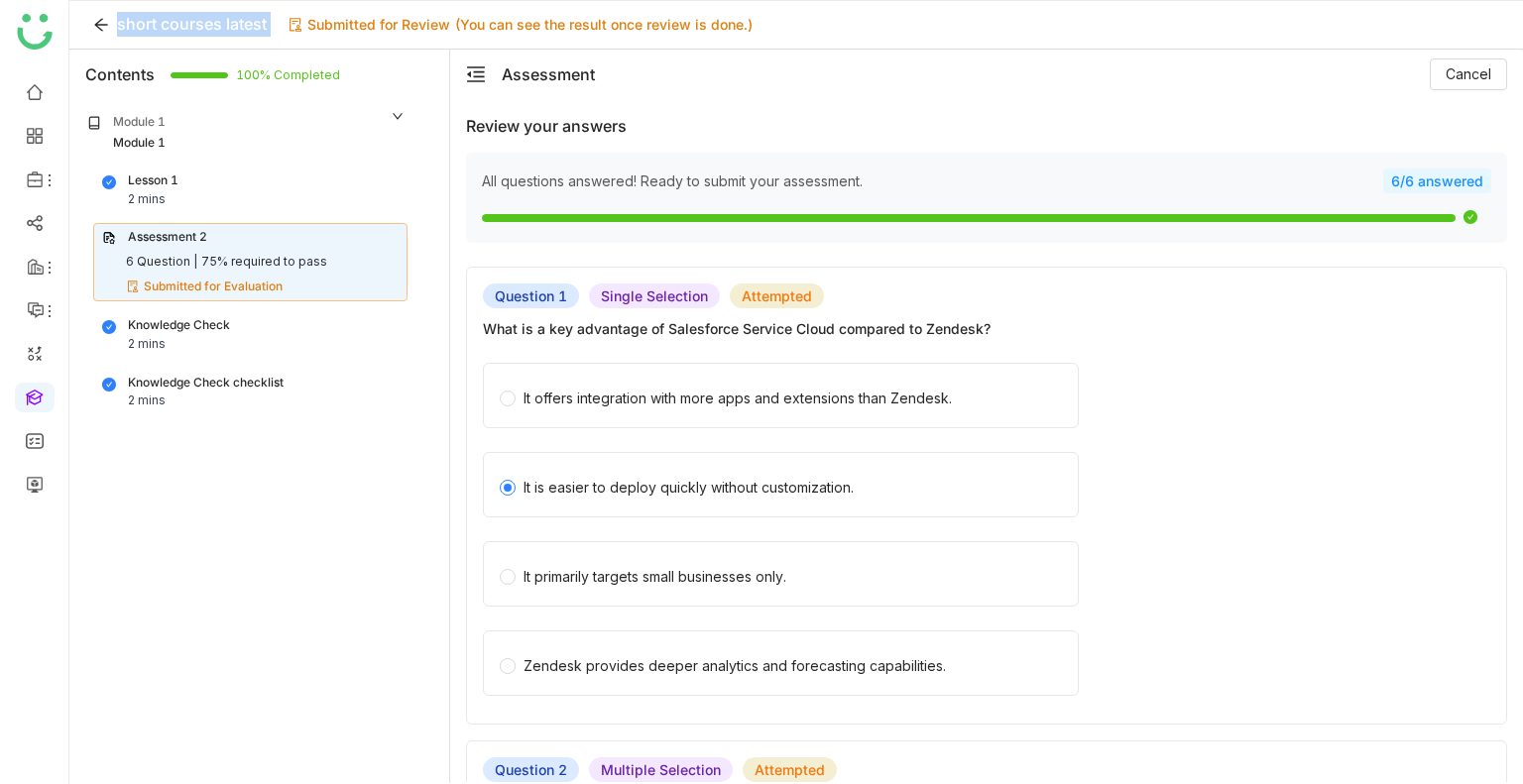 click on "short courses latest" 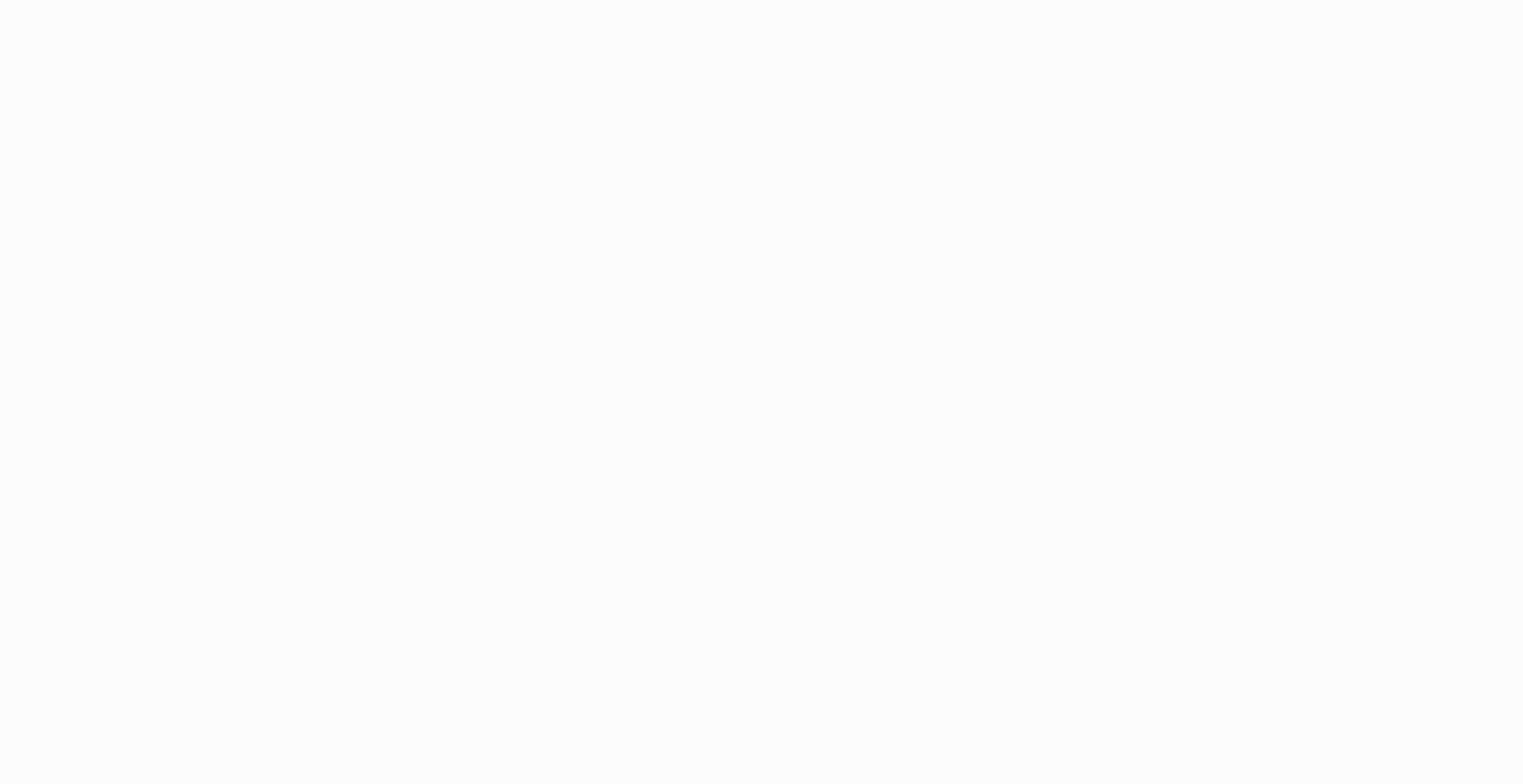 scroll, scrollTop: 0, scrollLeft: 0, axis: both 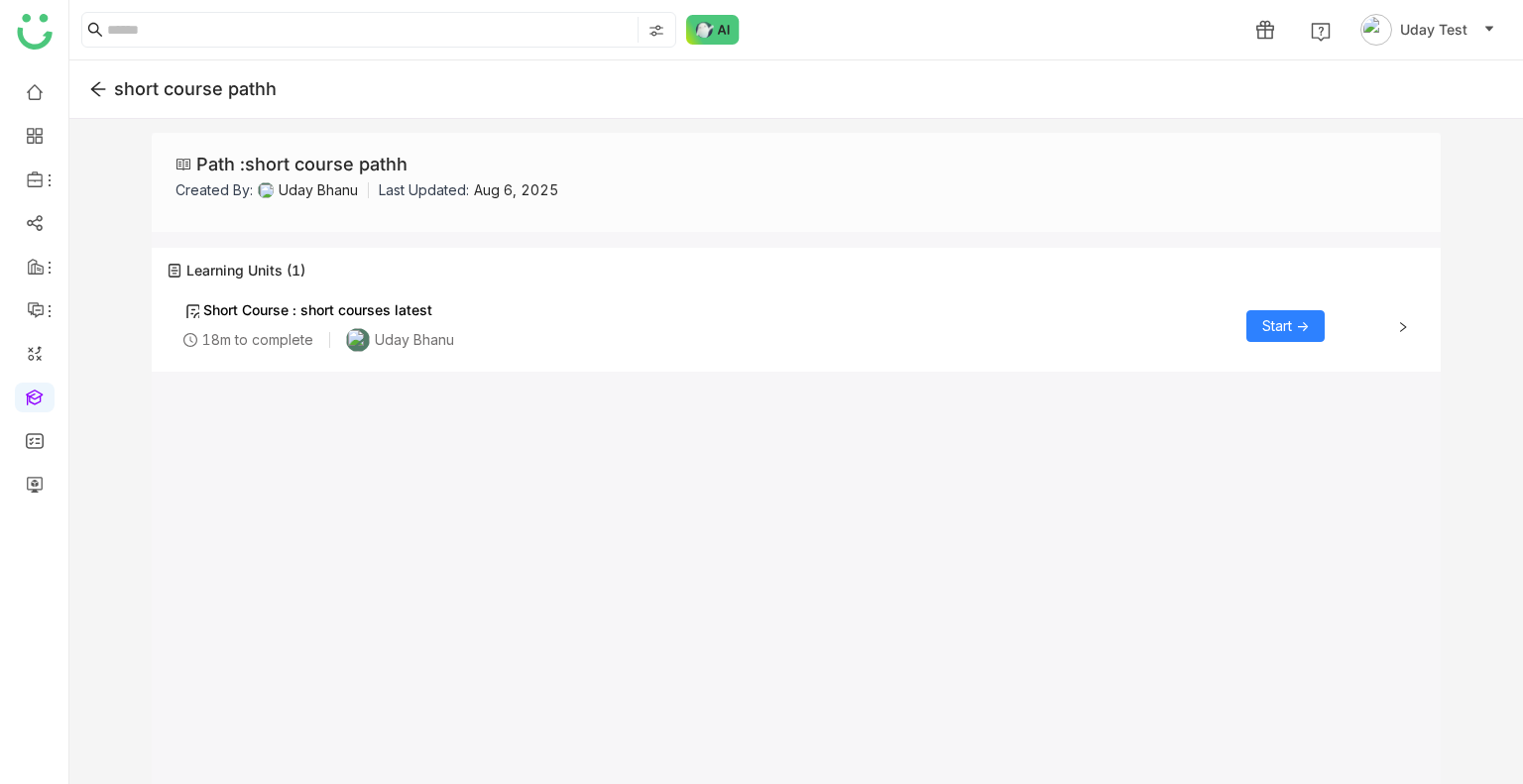 click 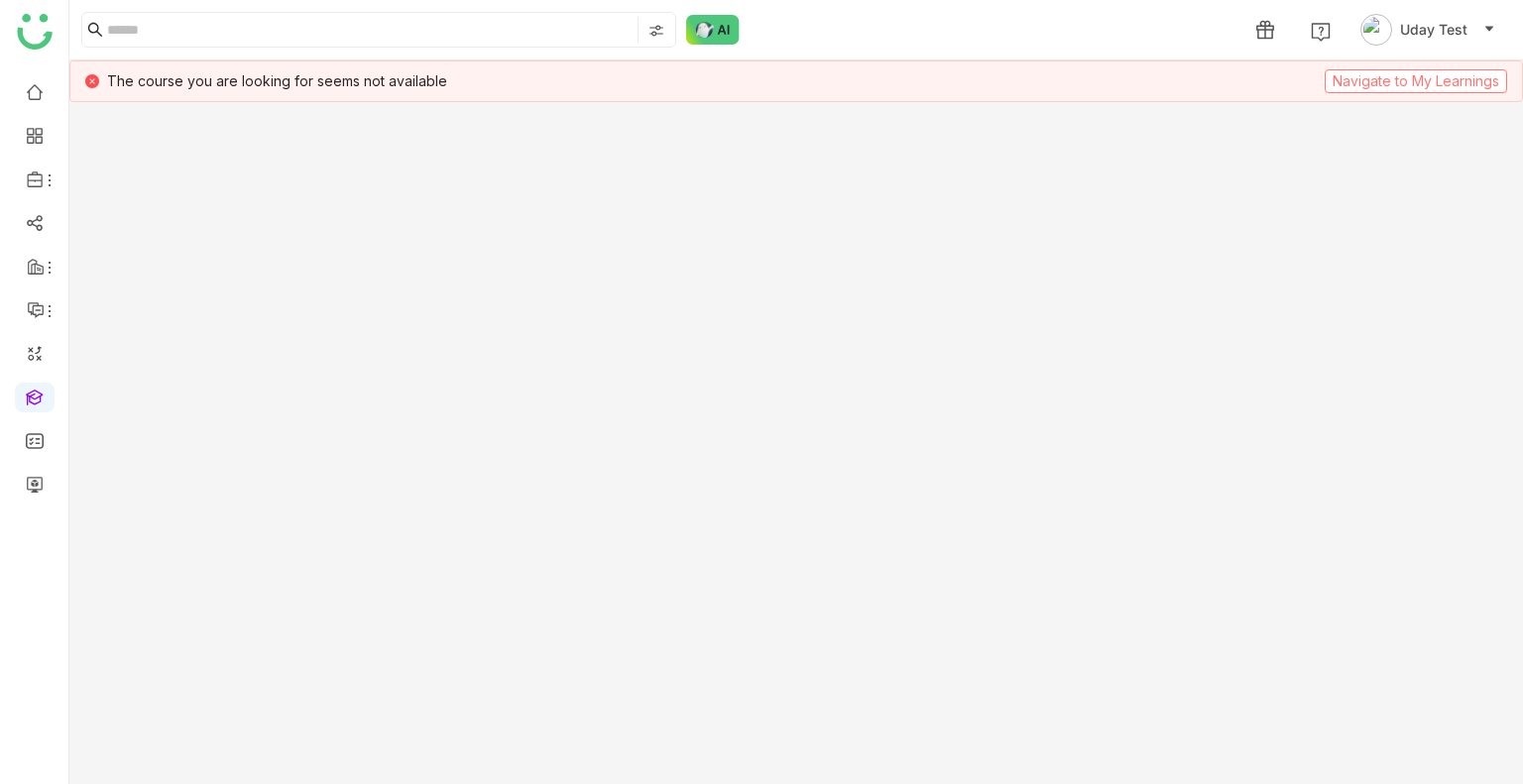 click on "Navigate to My Learnings" 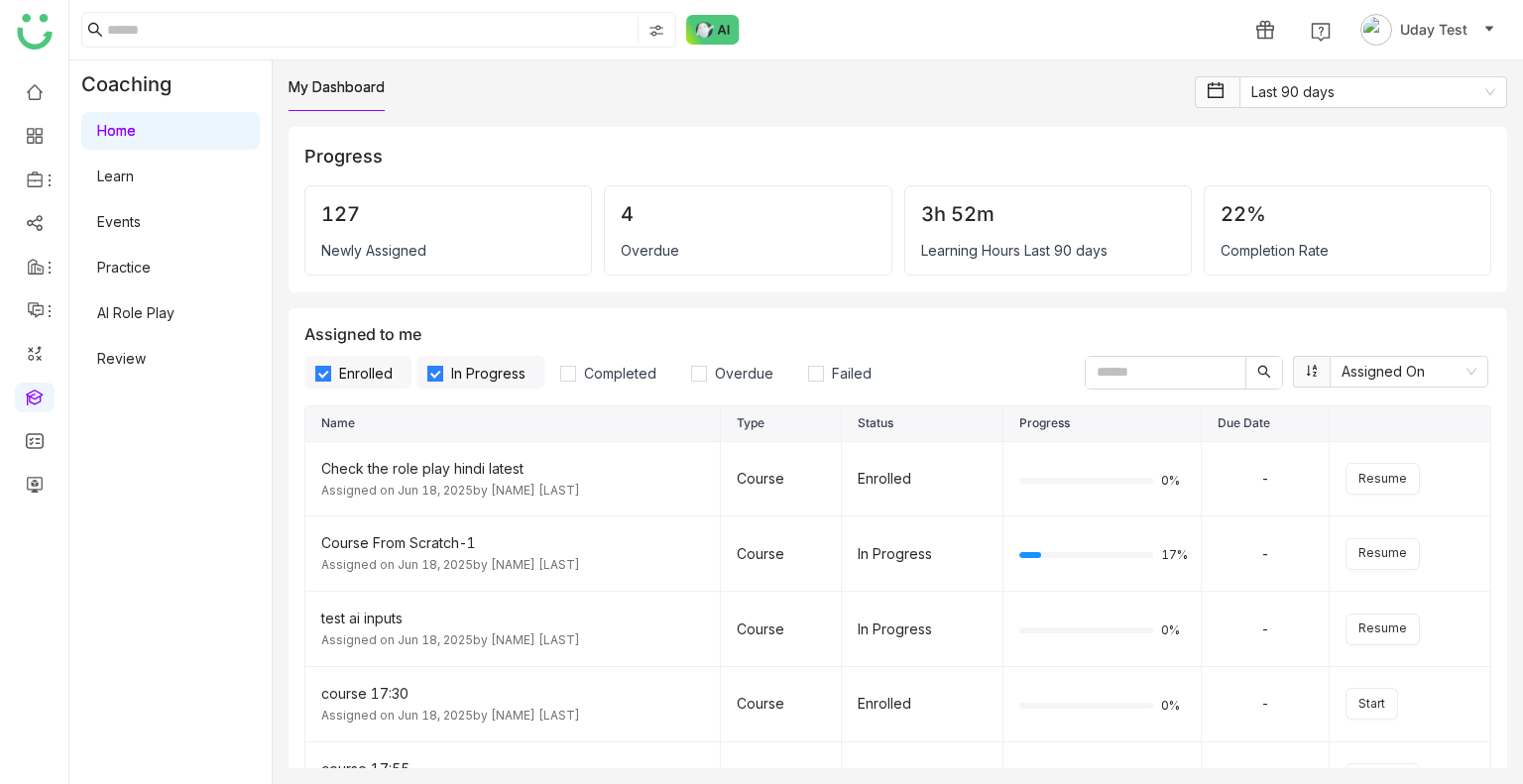 click on "Learn" at bounding box center [115, 175] 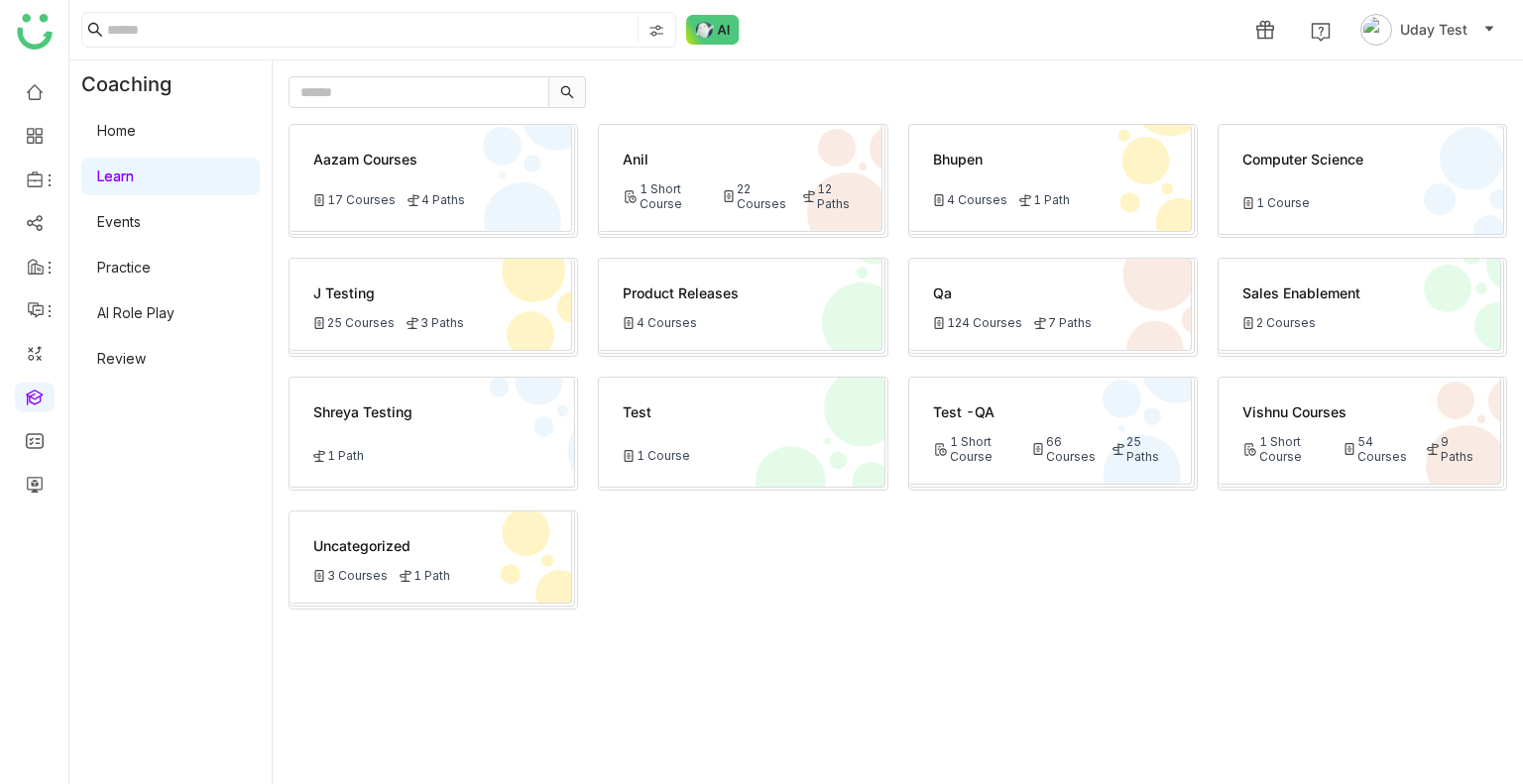 click on "Test -QA" 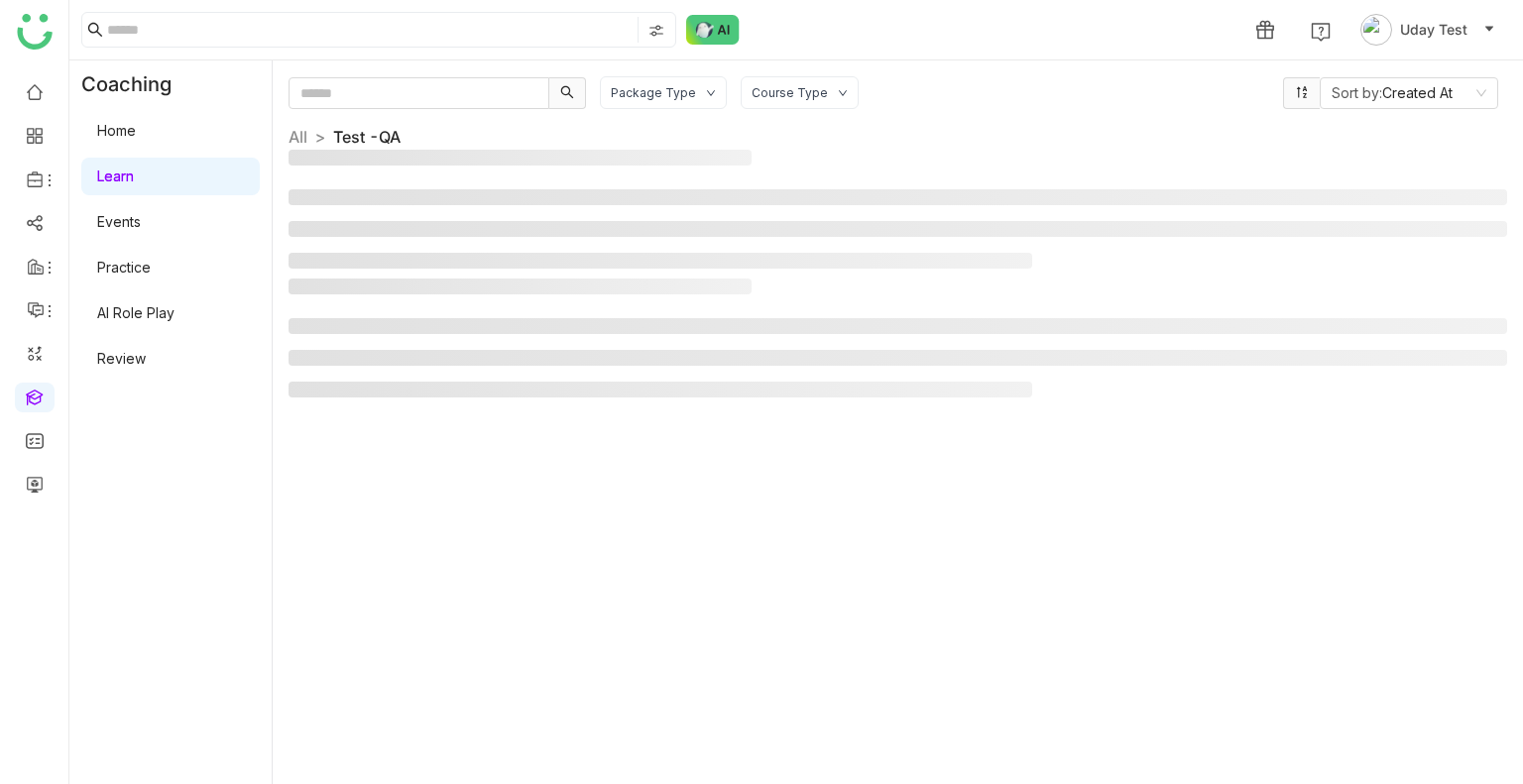click 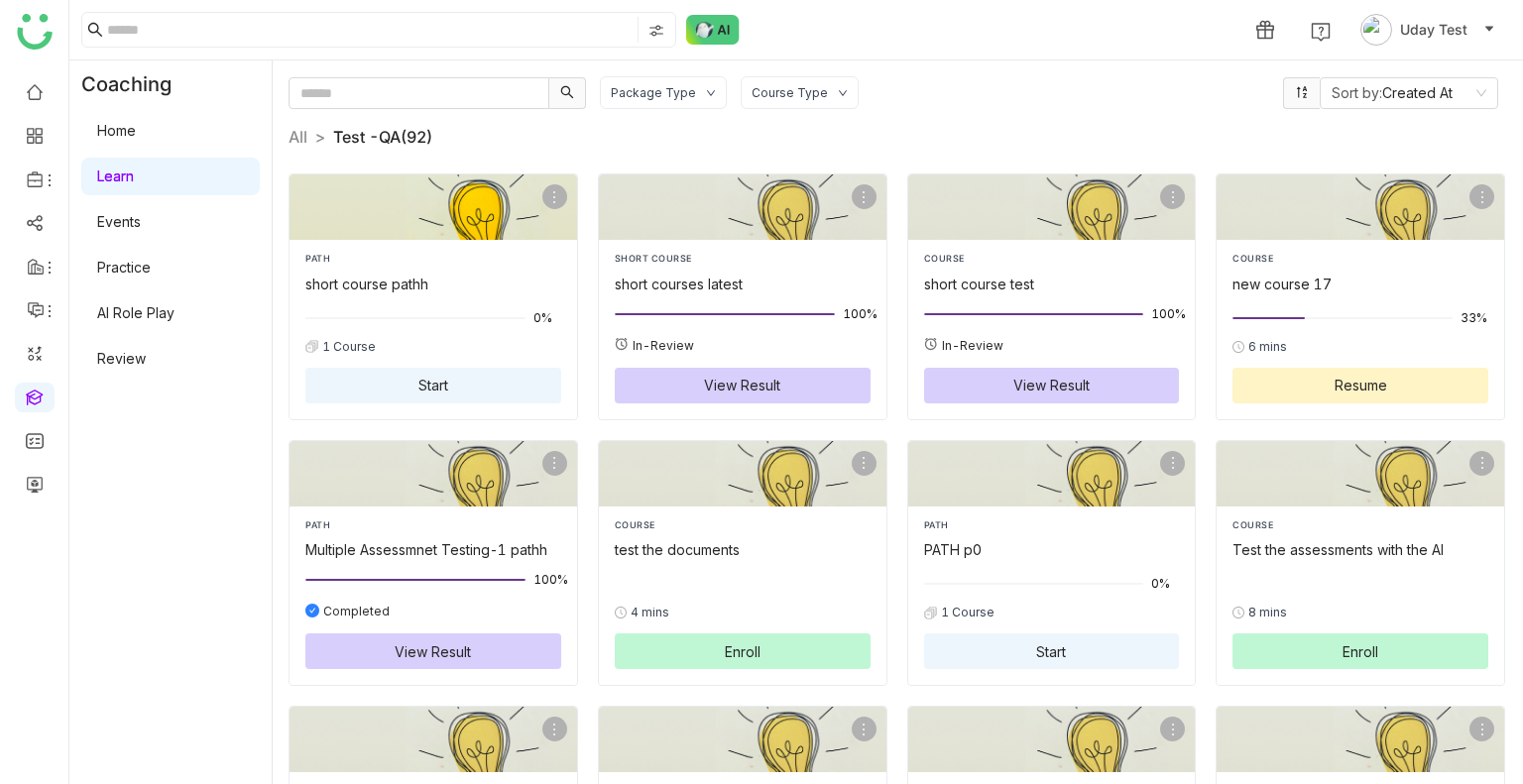 click 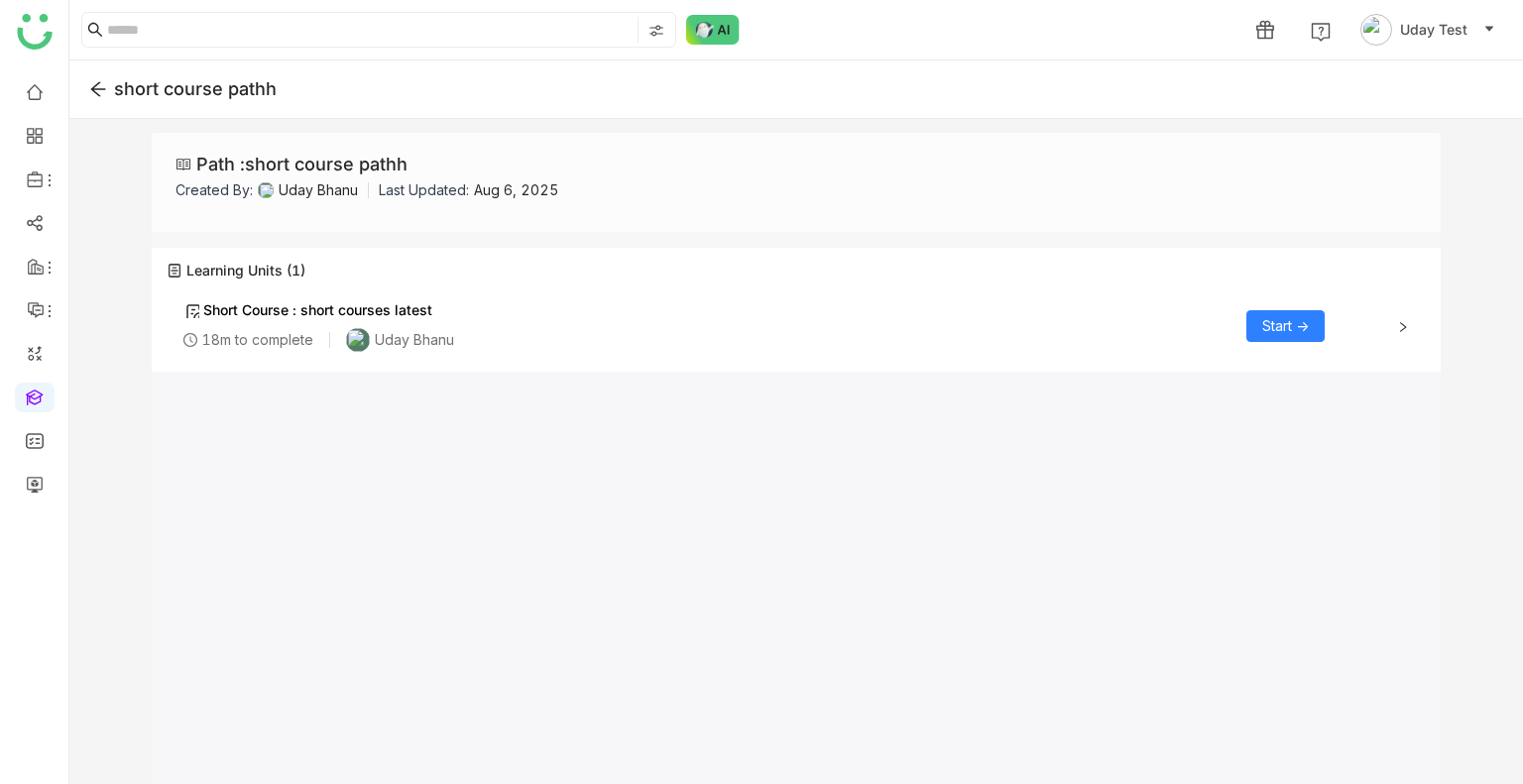 click on "Start ->" 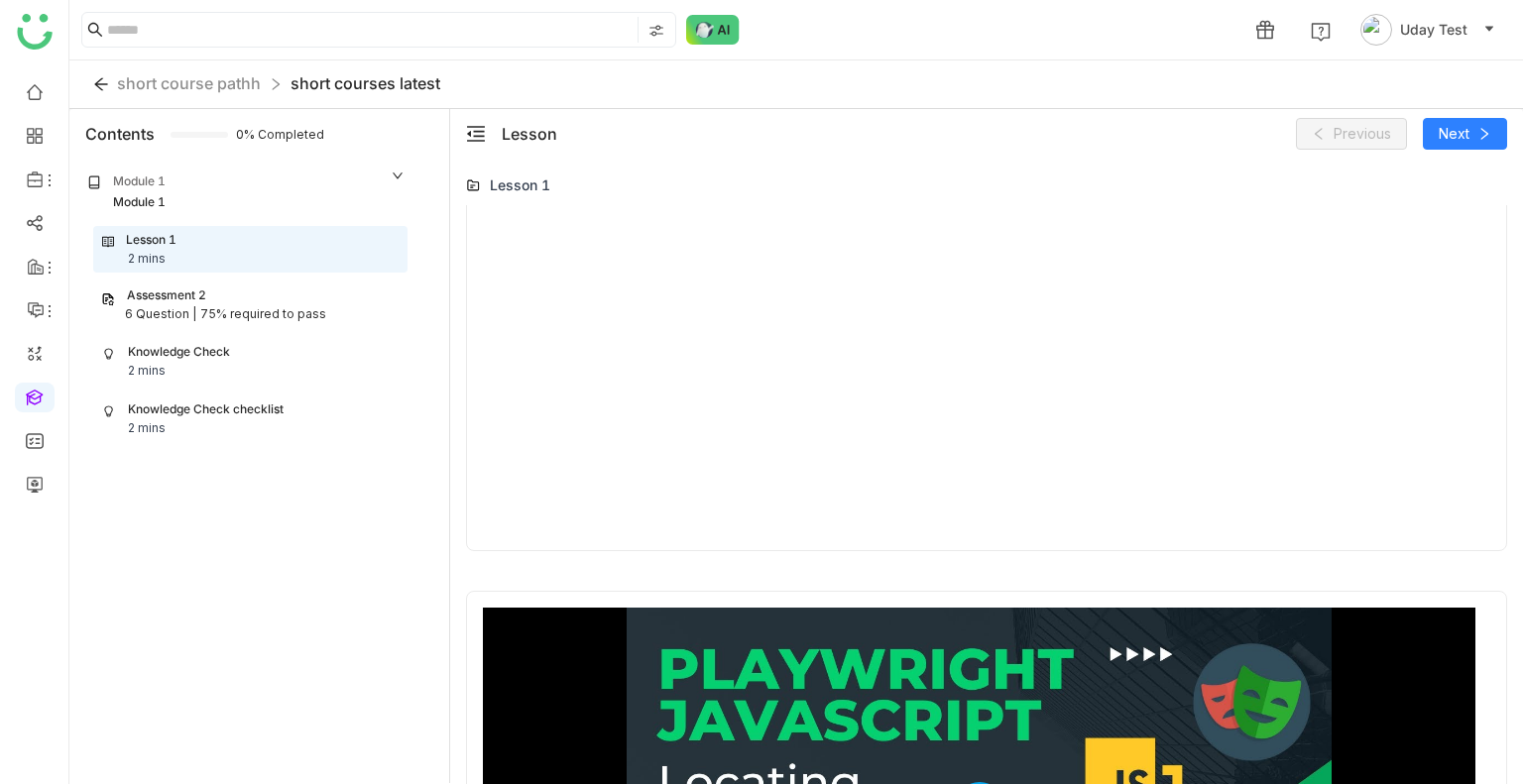 type on "*" 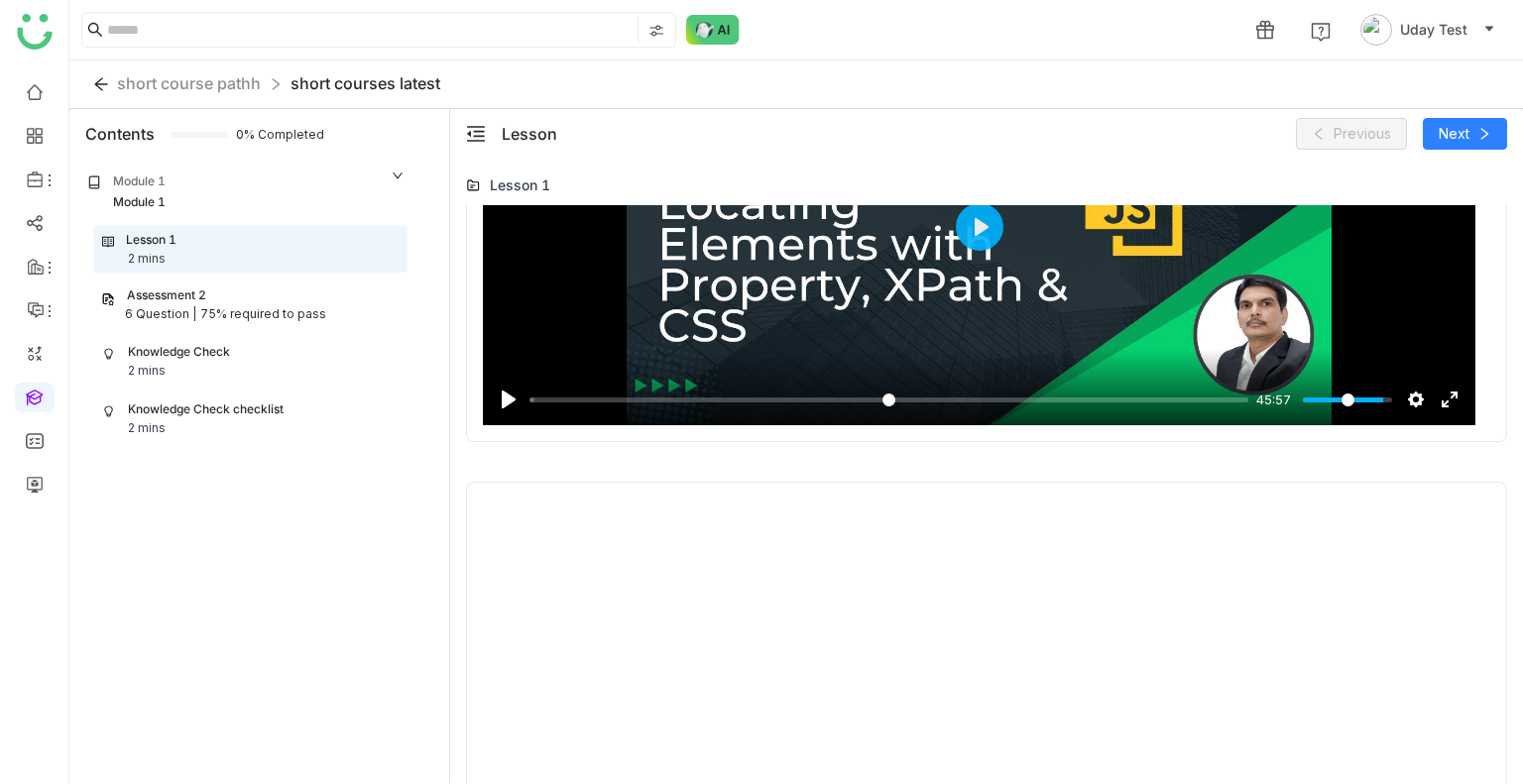 scroll, scrollTop: 1752, scrollLeft: 0, axis: vertical 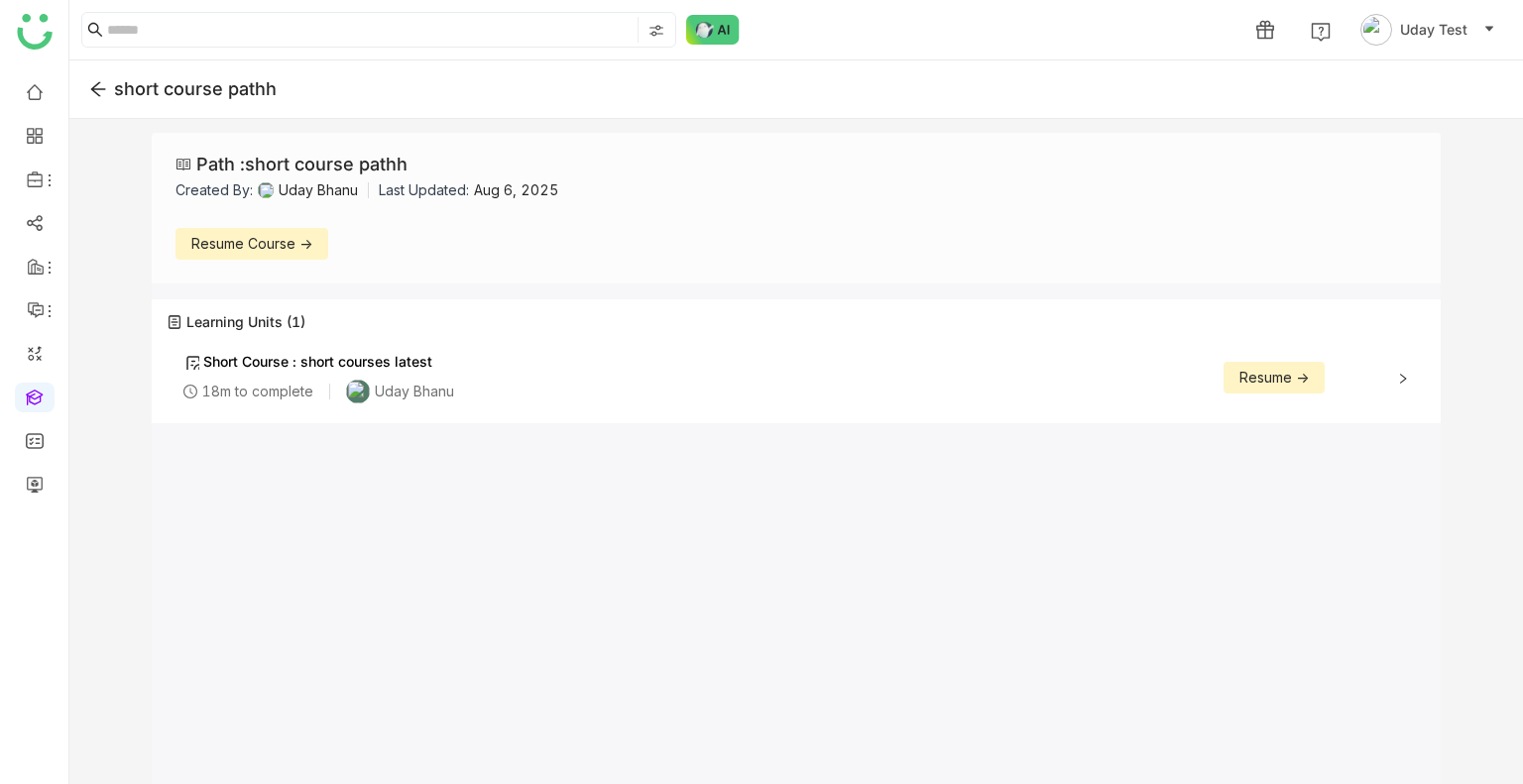 click on "Resume ->" 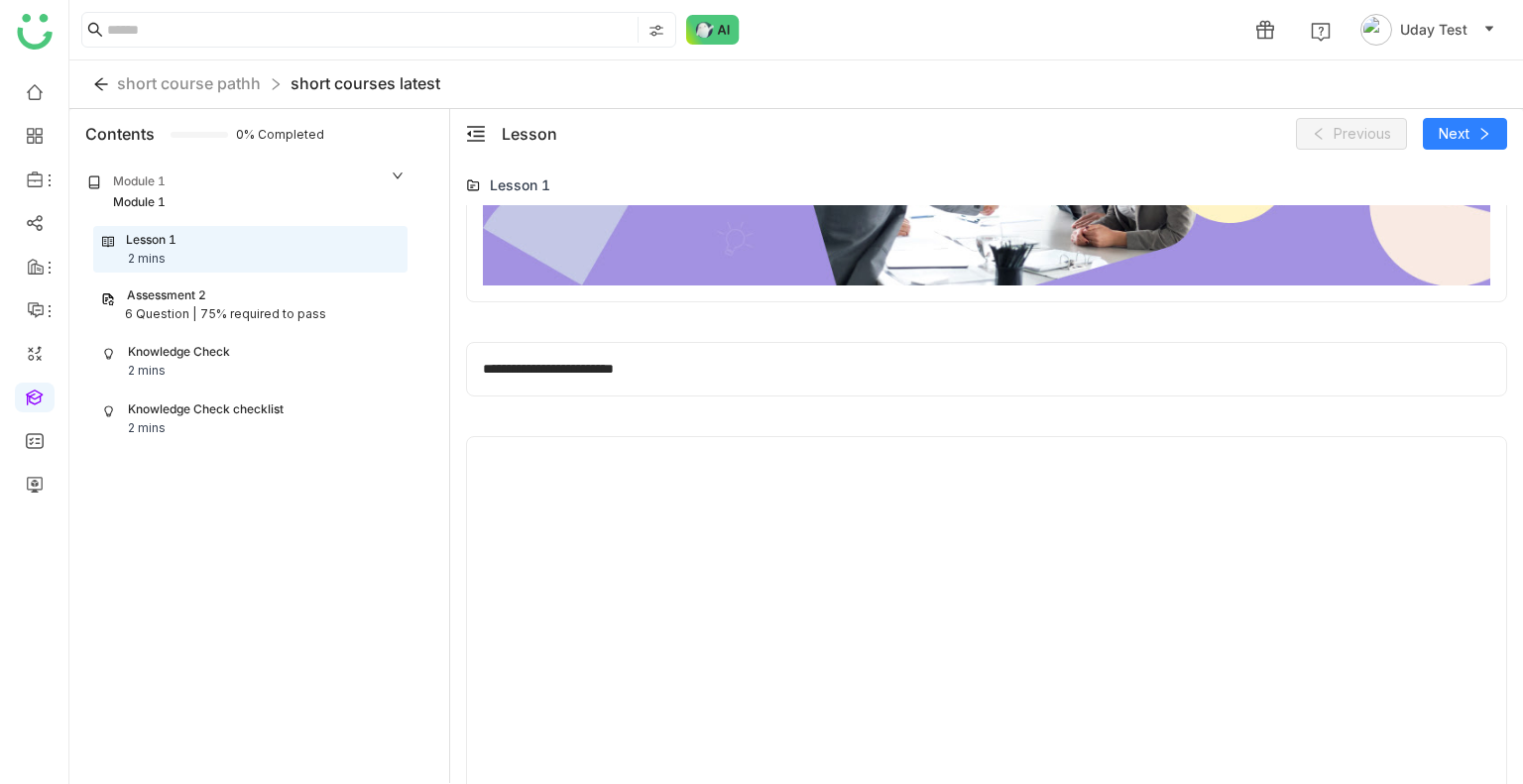 scroll, scrollTop: 1606, scrollLeft: 0, axis: vertical 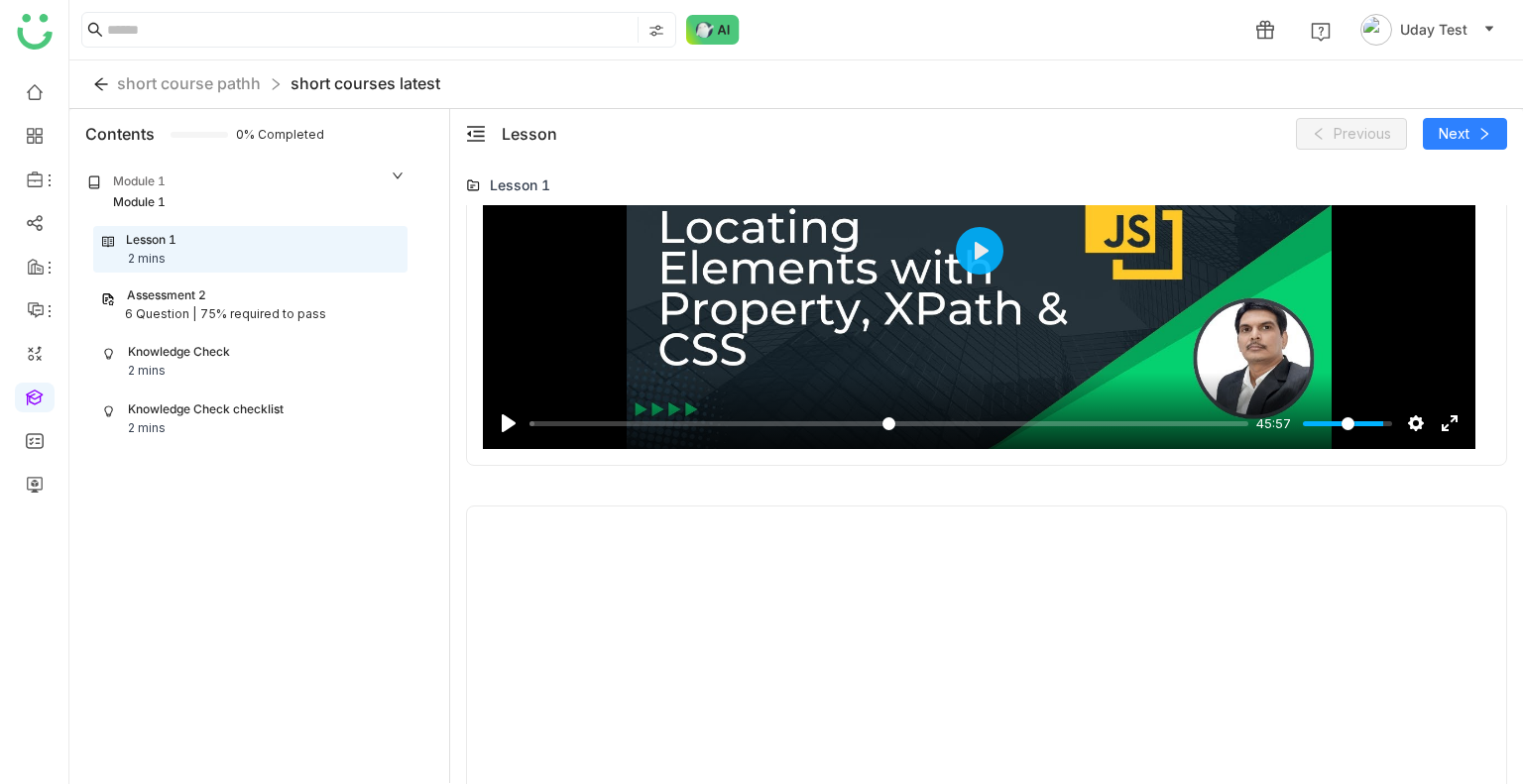 click on "6 Question |   75% required to pass" at bounding box center (250, 314) 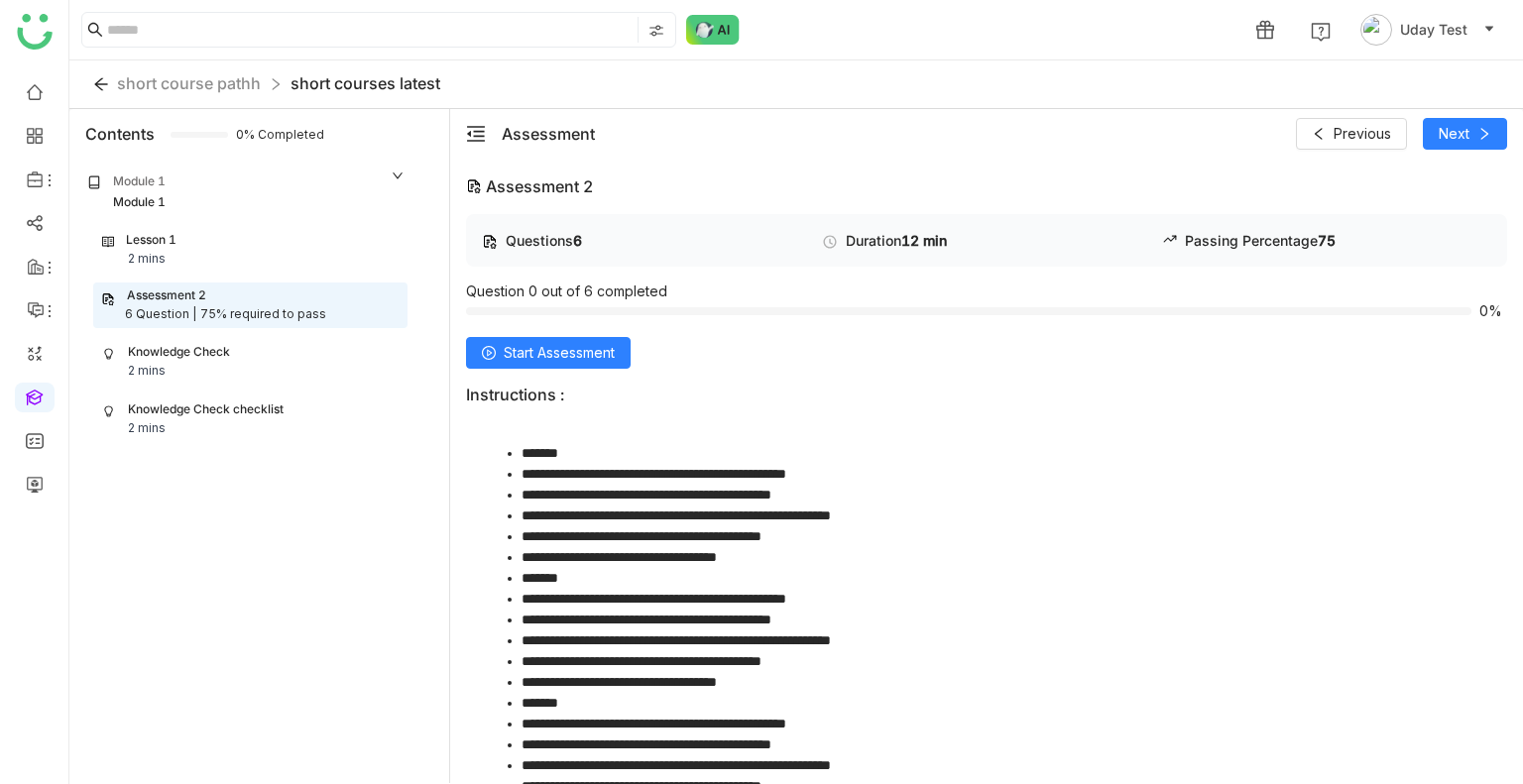 click on "Knowledge Check  2 mins" at bounding box center [250, 362] 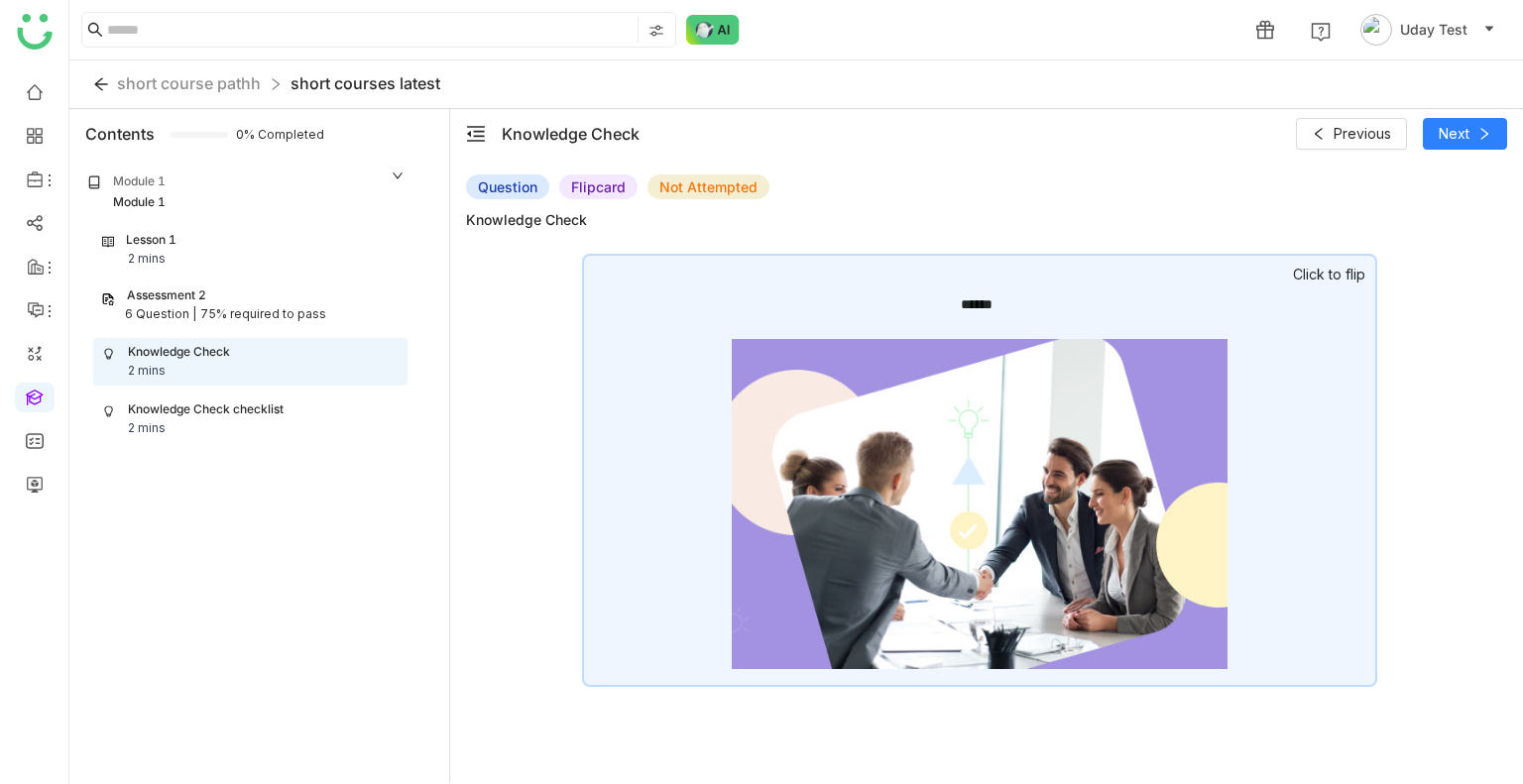 click on "Knowledge Check checklist 2 mins" at bounding box center (250, 419) 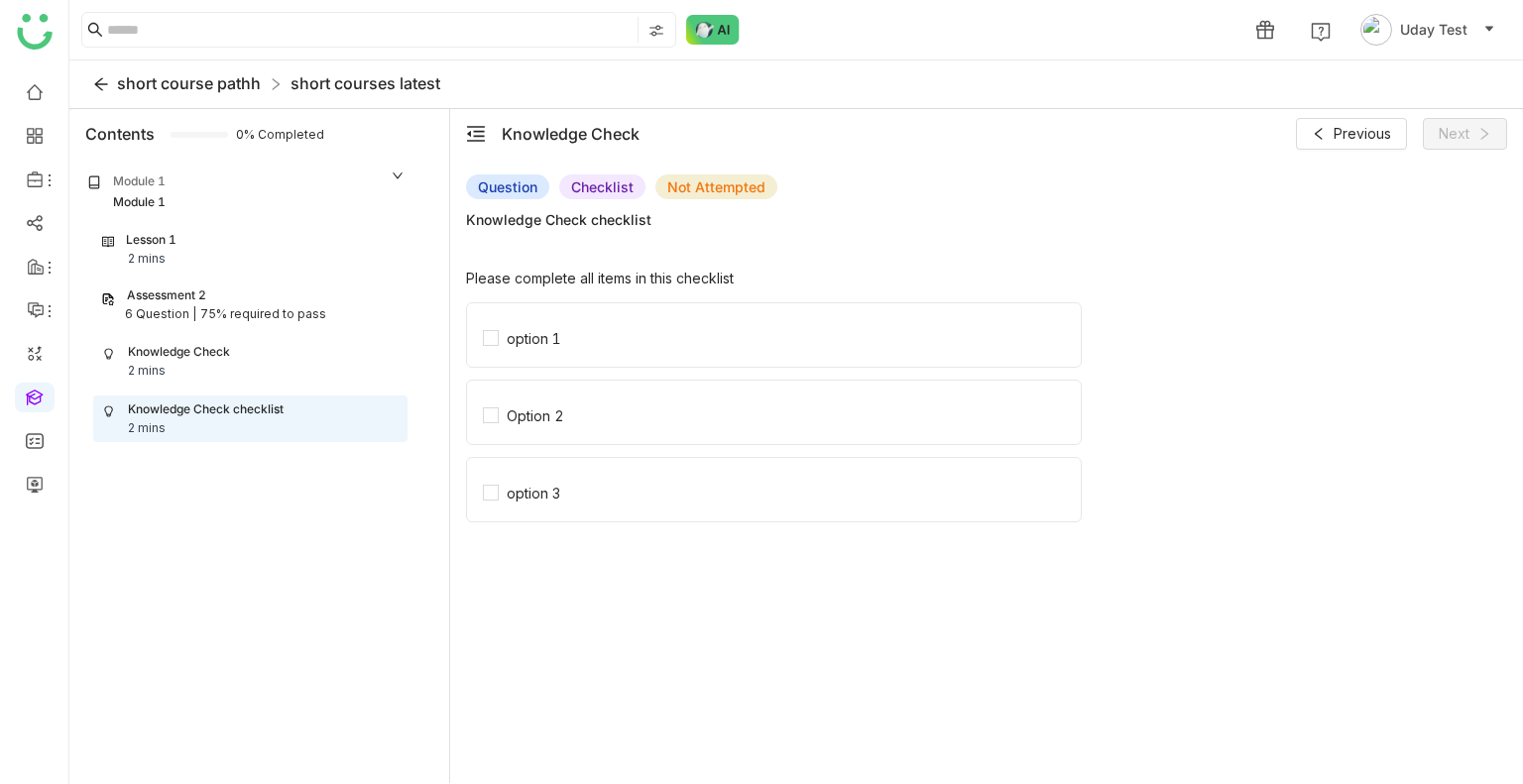 click on "short course pathh" 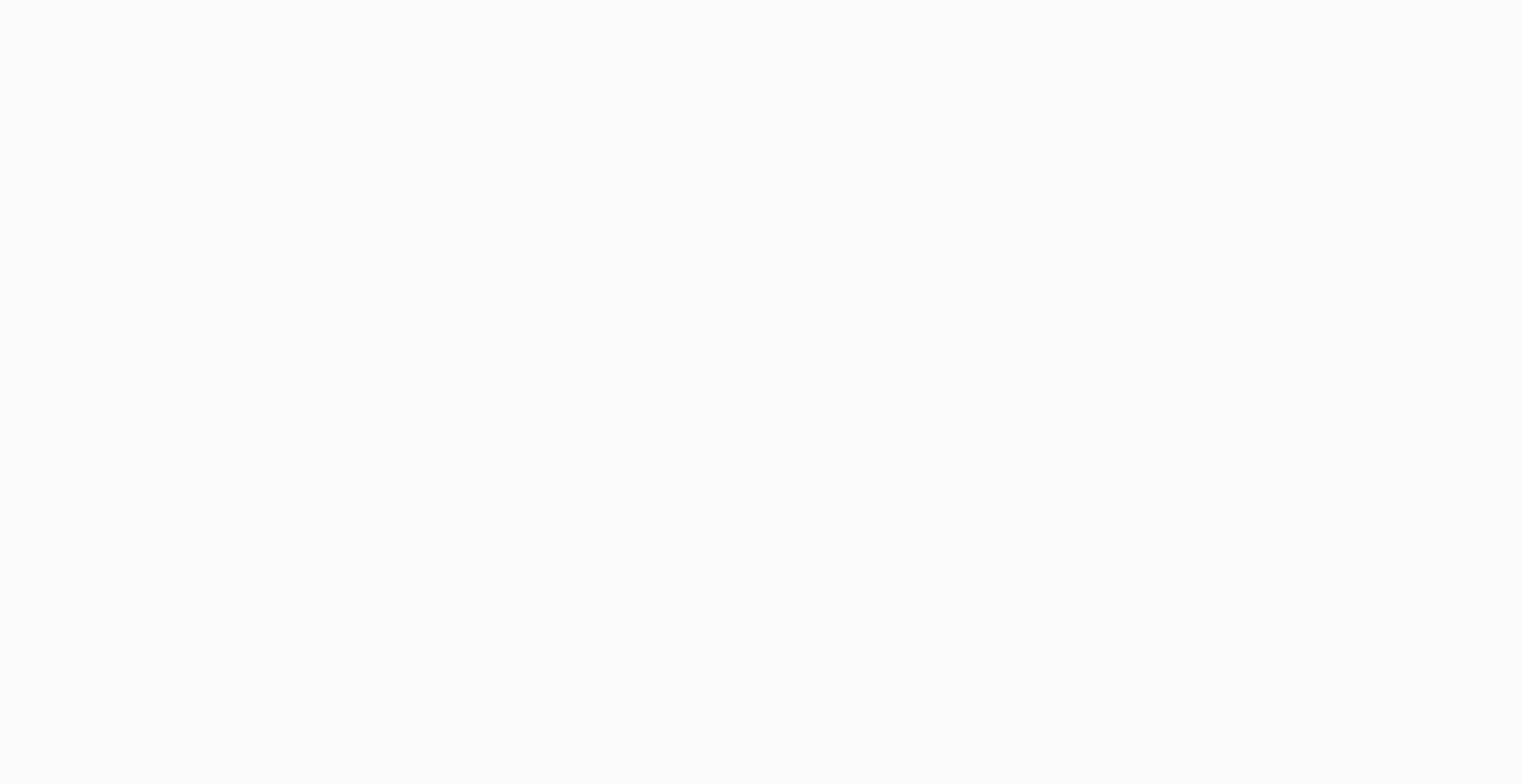 scroll, scrollTop: 0, scrollLeft: 0, axis: both 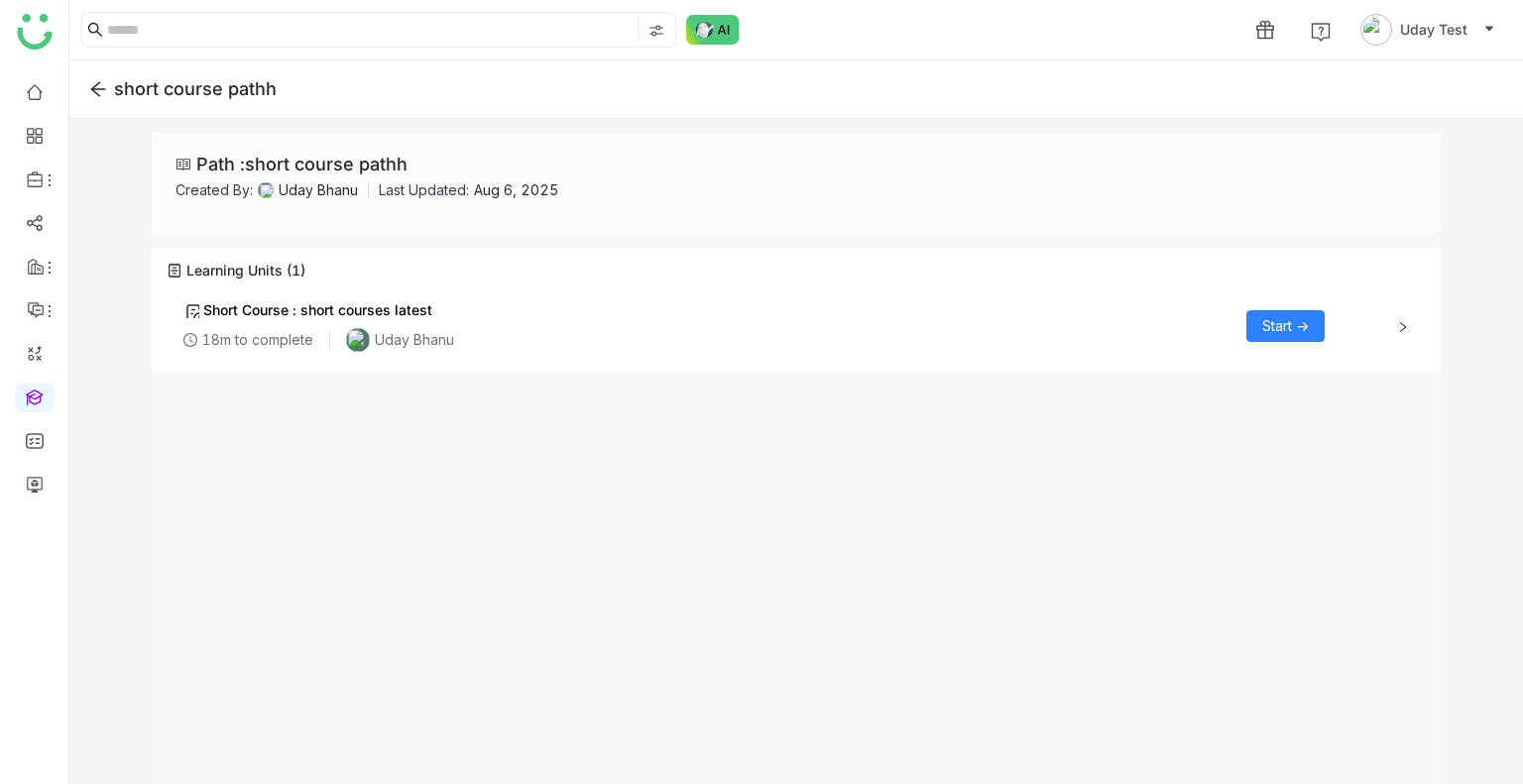 click on "Start ->" 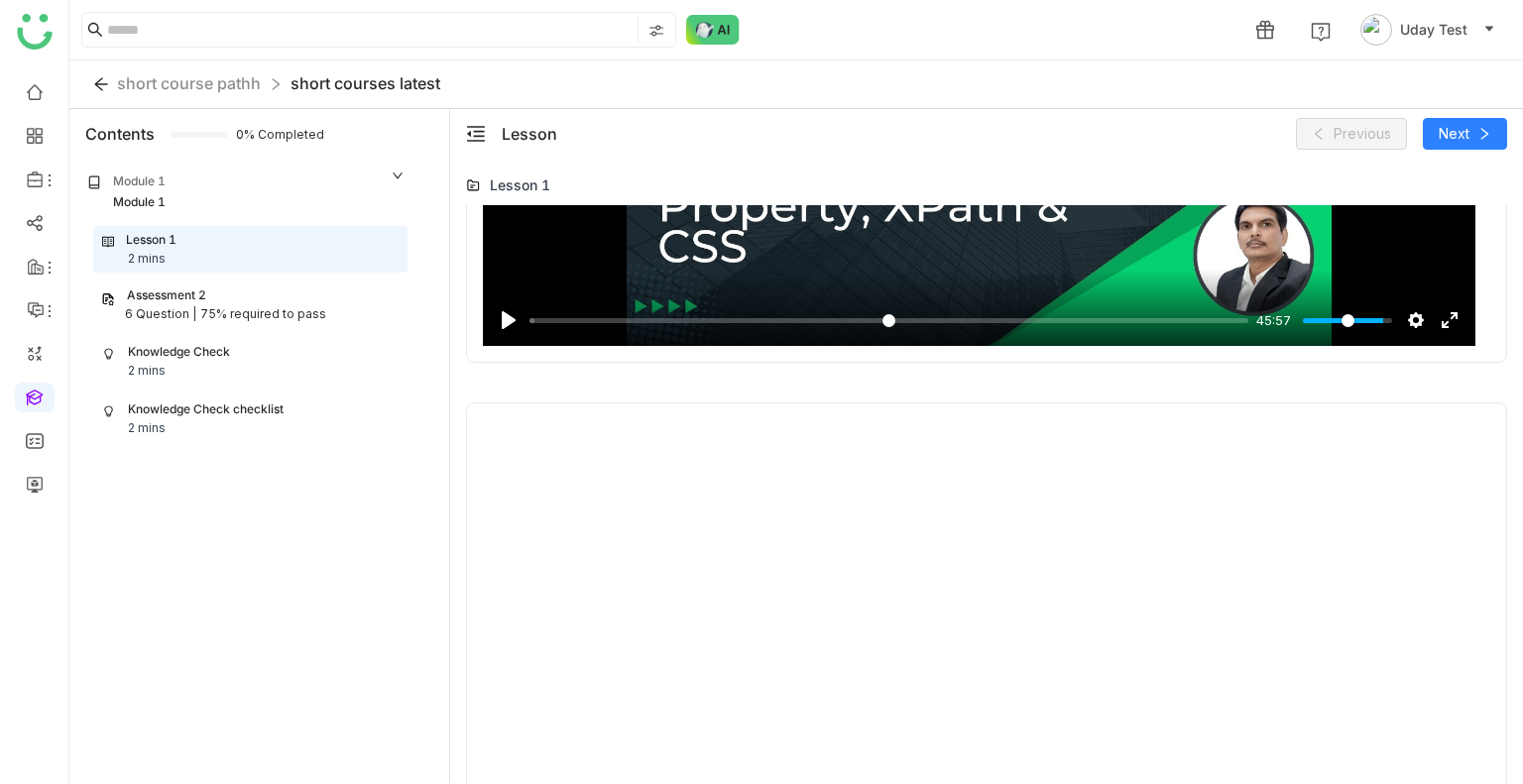 scroll, scrollTop: 1752, scrollLeft: 0, axis: vertical 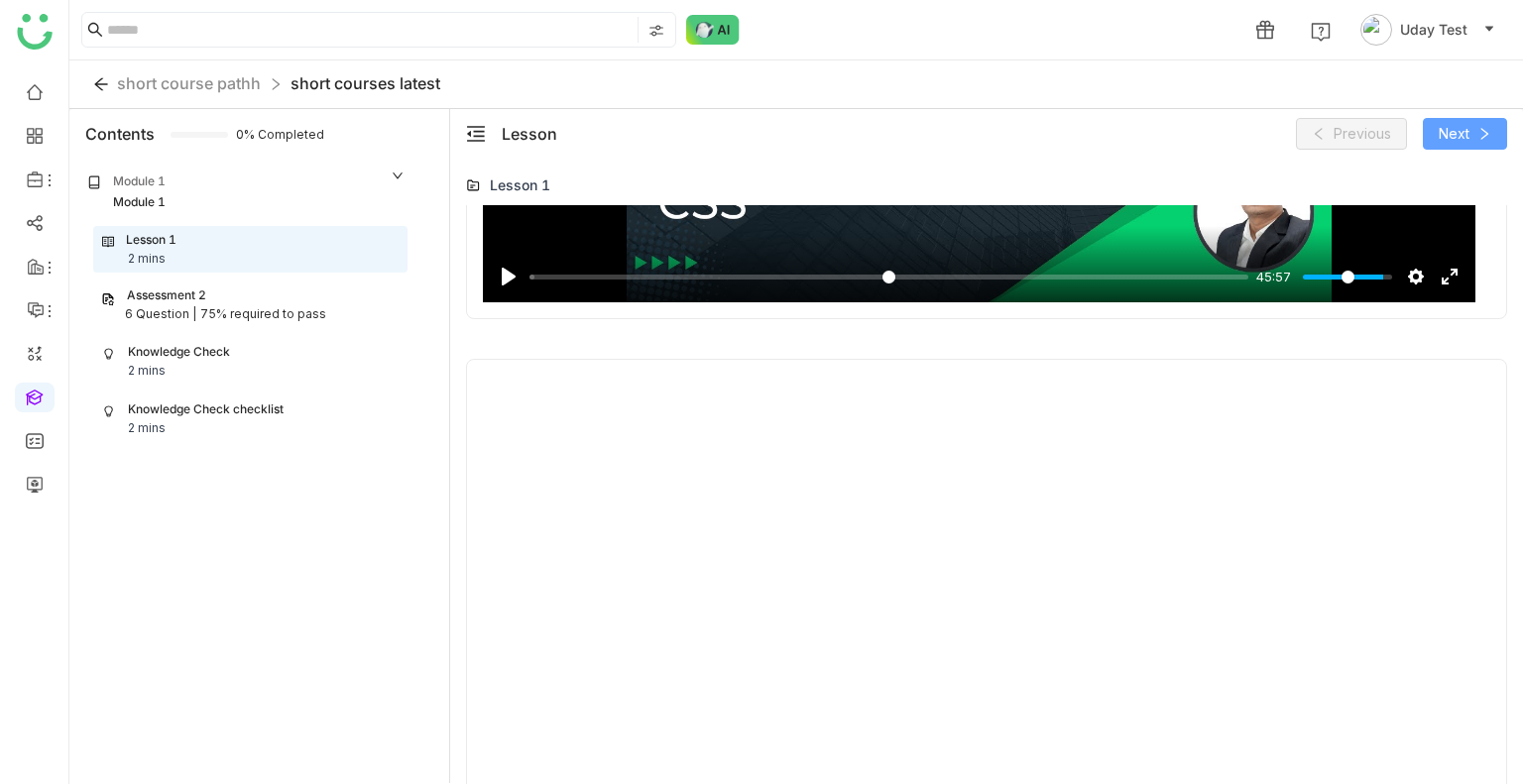 click on "Next" 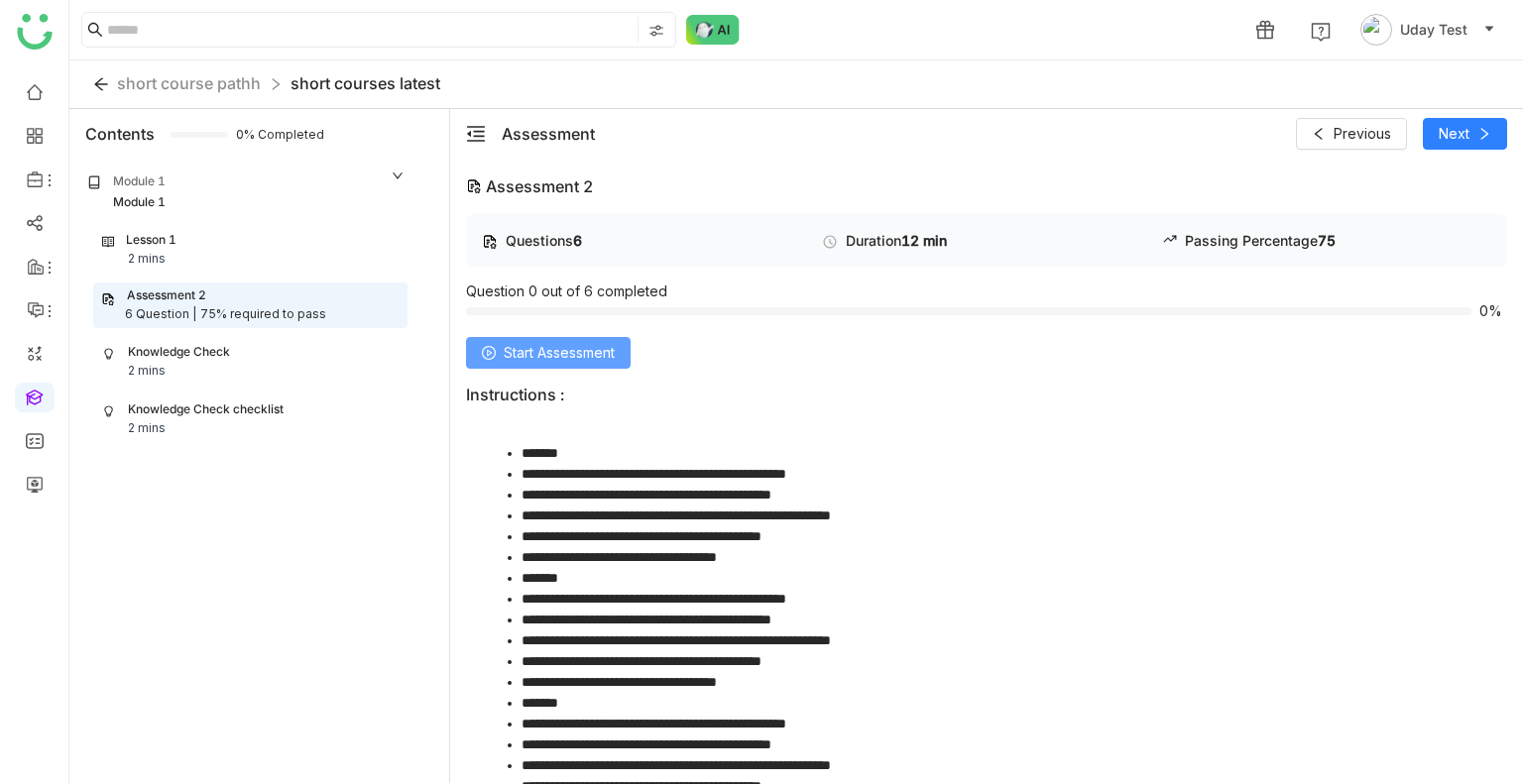 click on "Start Assessment" 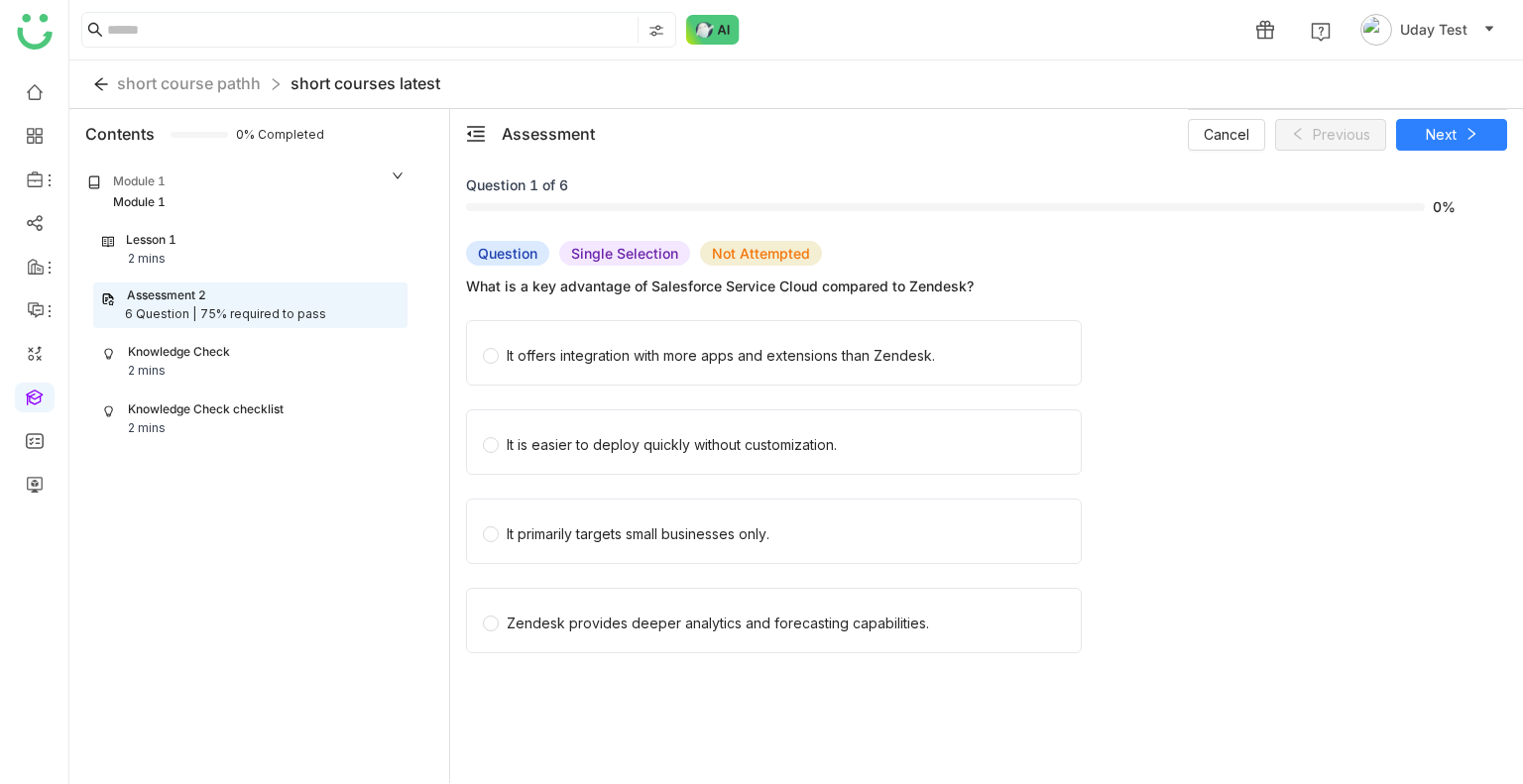 click on "It offers integration with more apps and extensions than Zendesk." 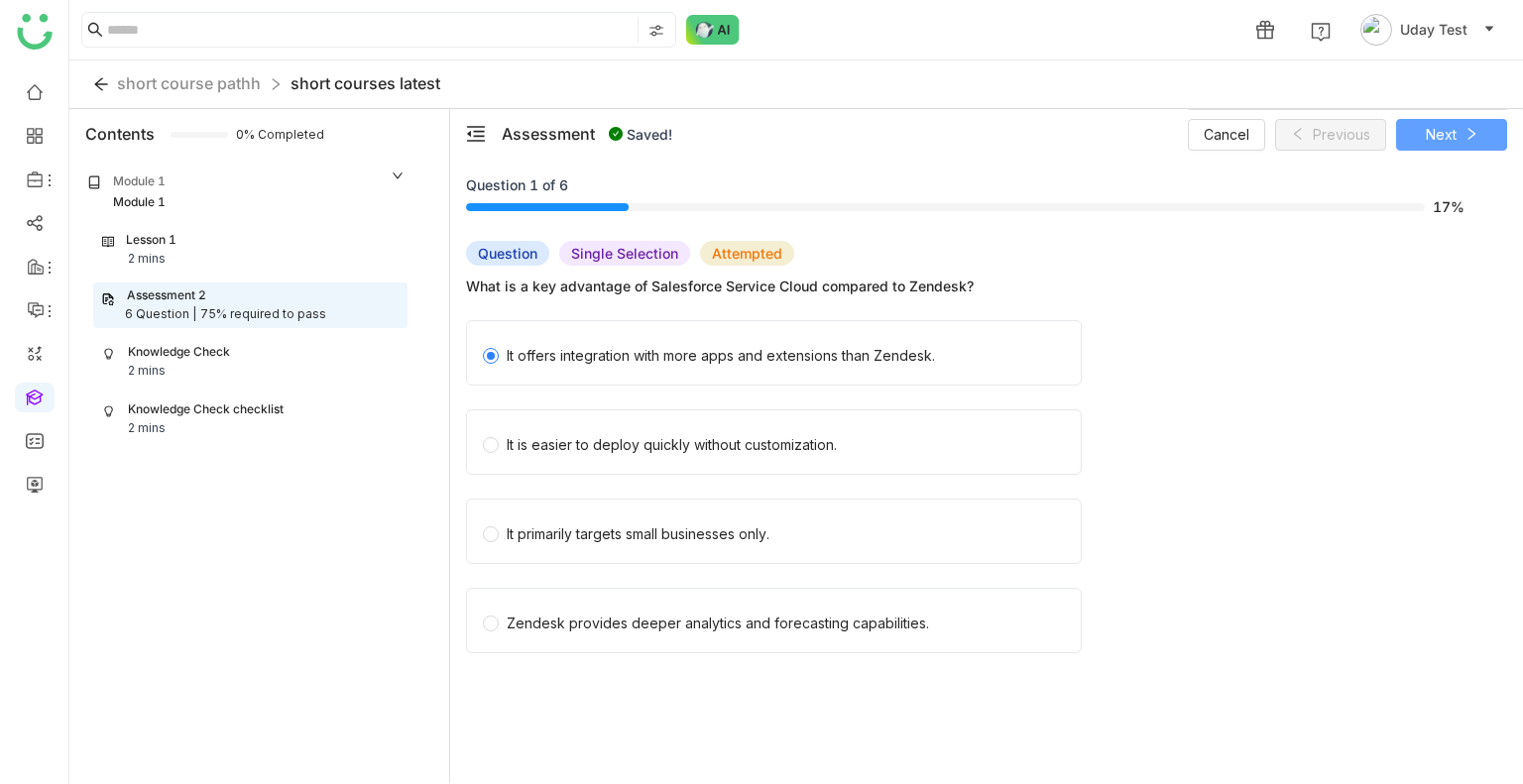 click on "Next" at bounding box center [1441, 135] 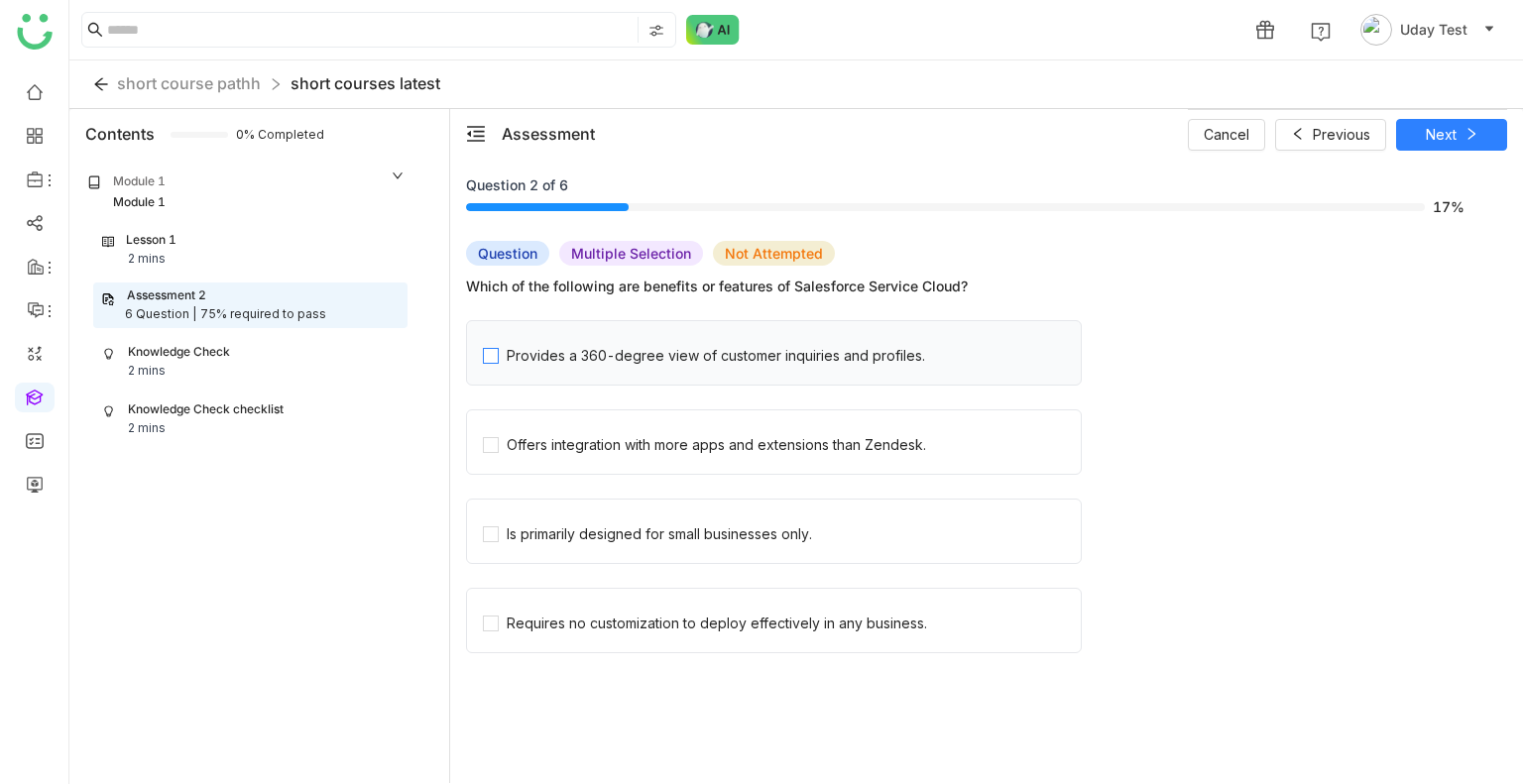 click on "Provides a 360-degree view of customer inquiries and profiles." 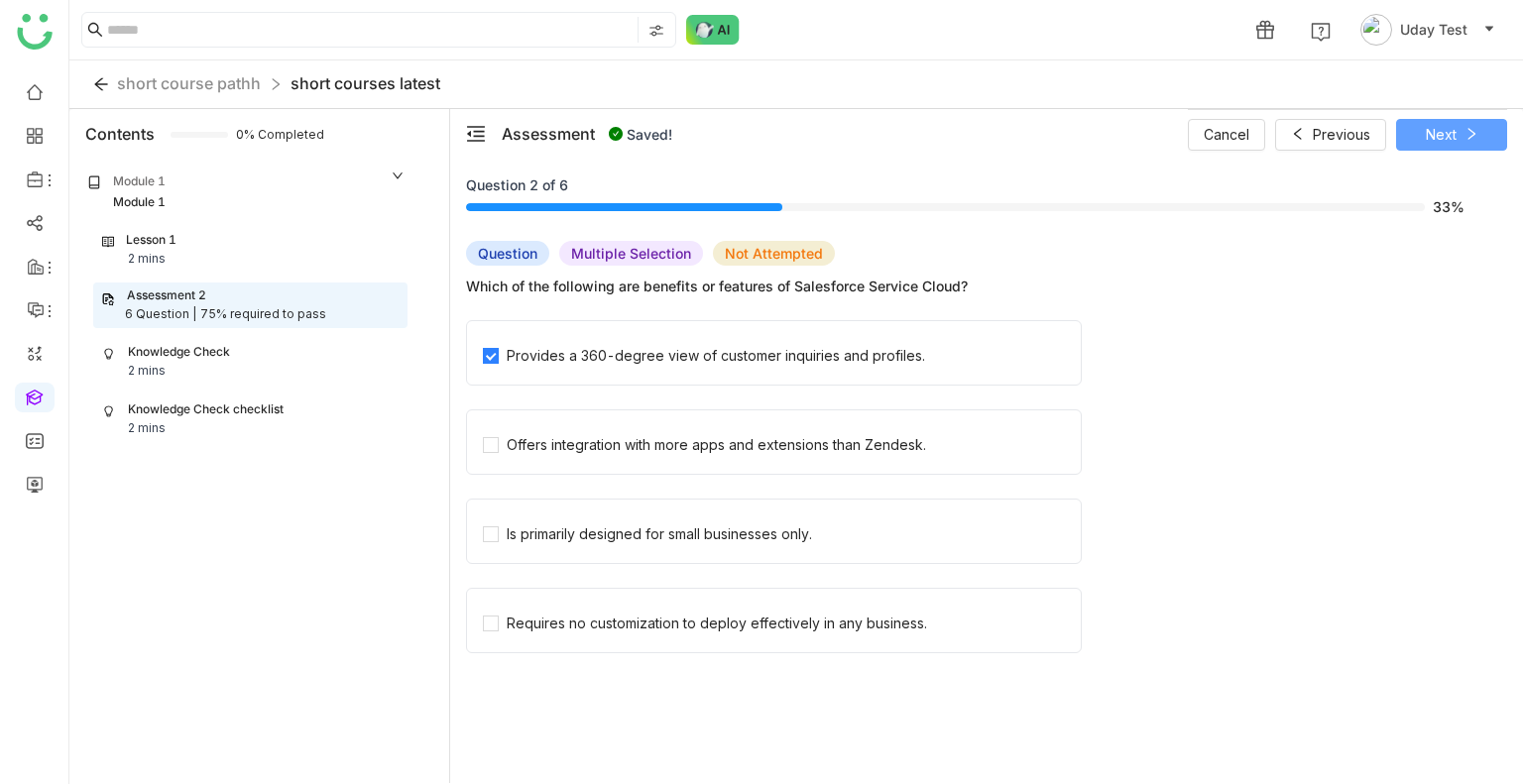 click on "Next" at bounding box center (1441, 135) 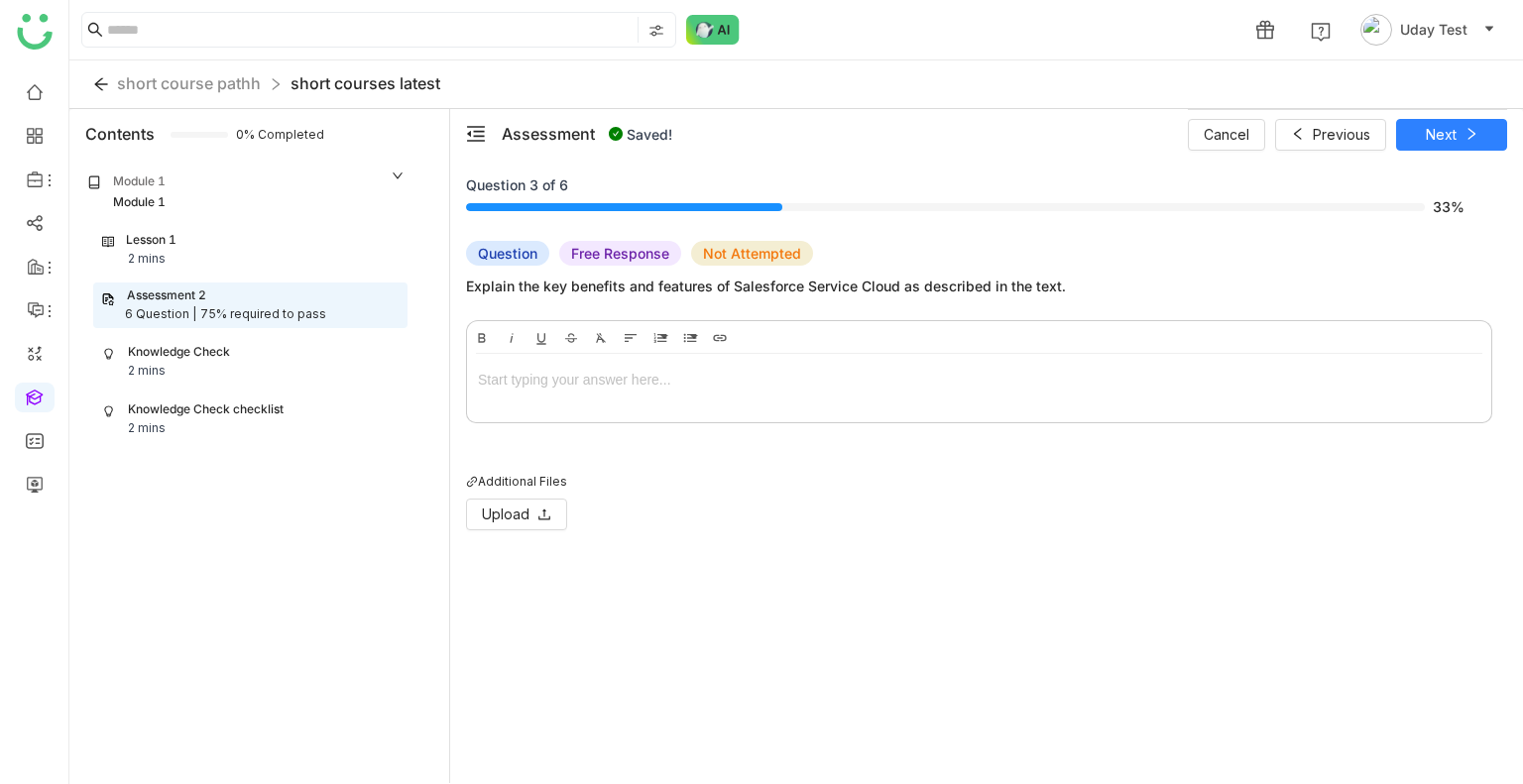 type 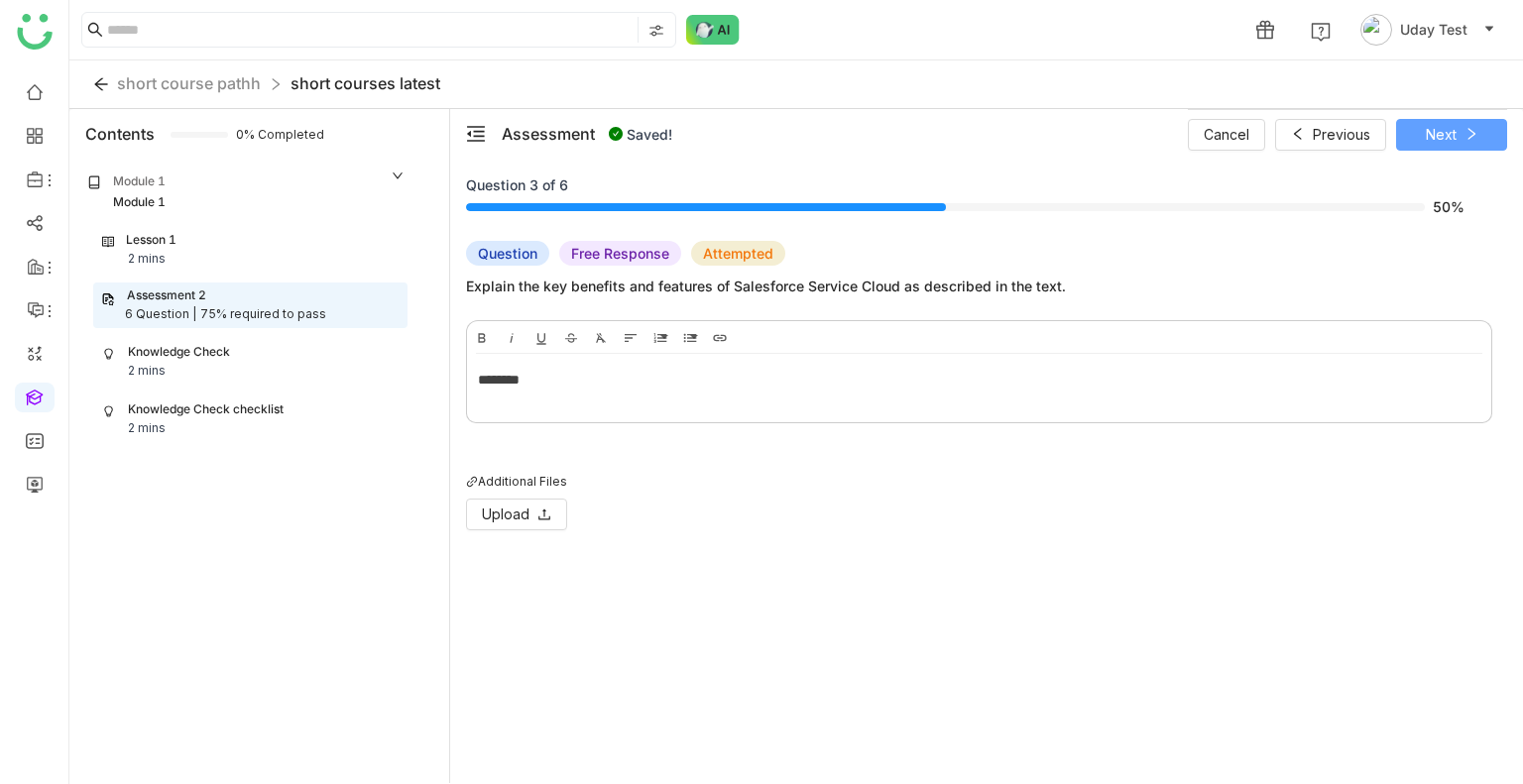 click on "Next" at bounding box center (1441, 135) 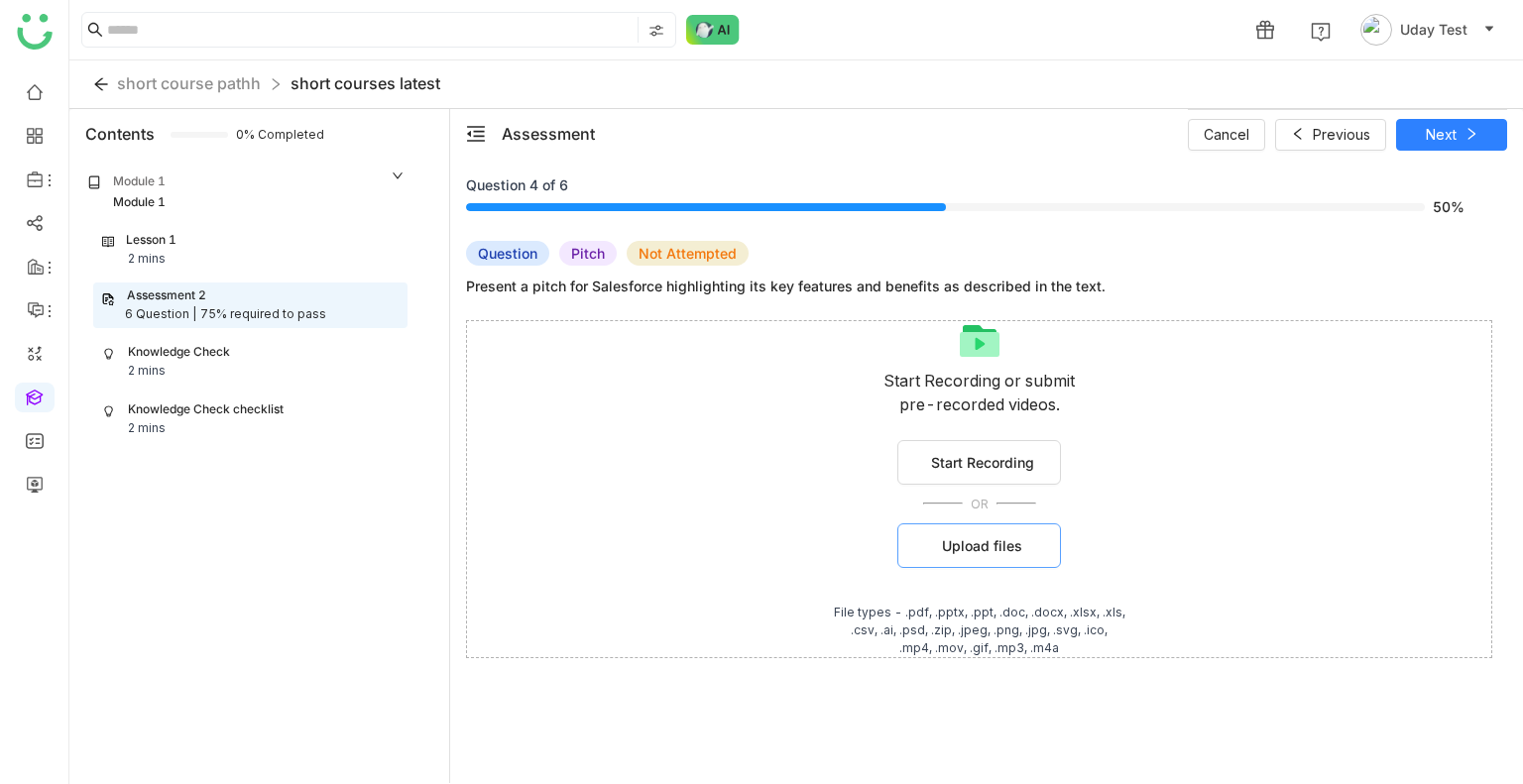 click on "Upload files" 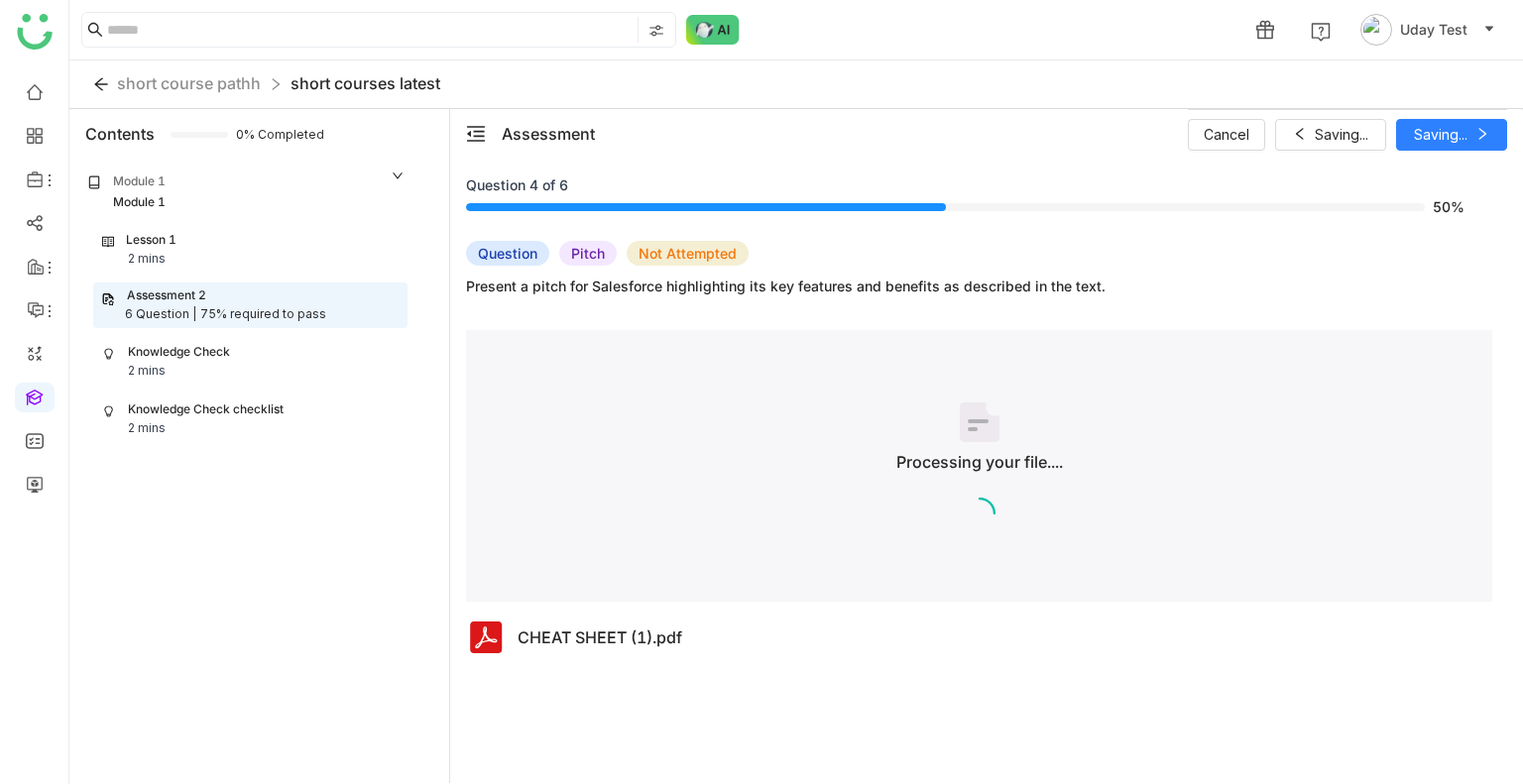 click on "Cancel   Saving...   Saving..." at bounding box center [1347, 134] 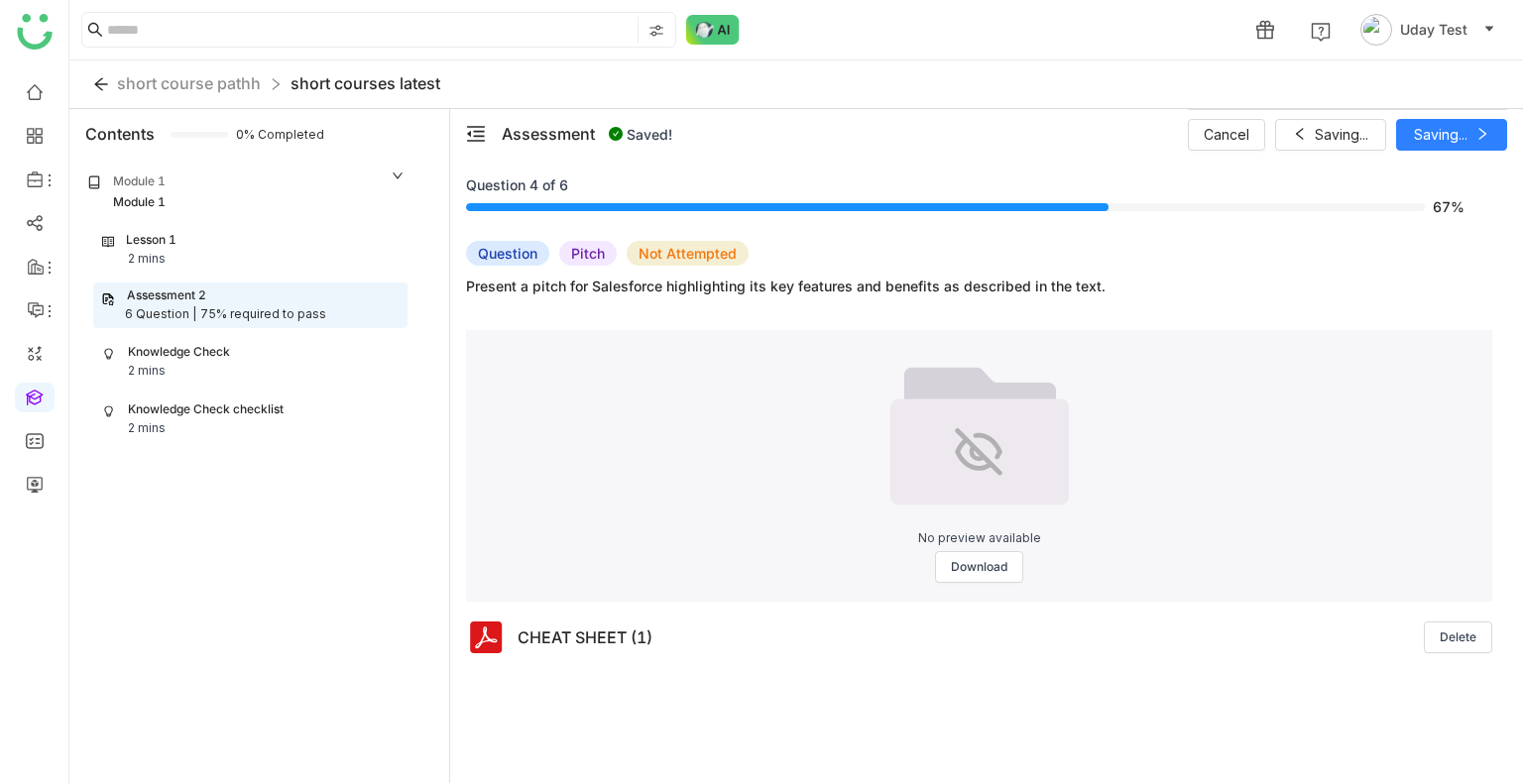 click on "Cancel   Saving...   Saving..." at bounding box center (1347, 134) 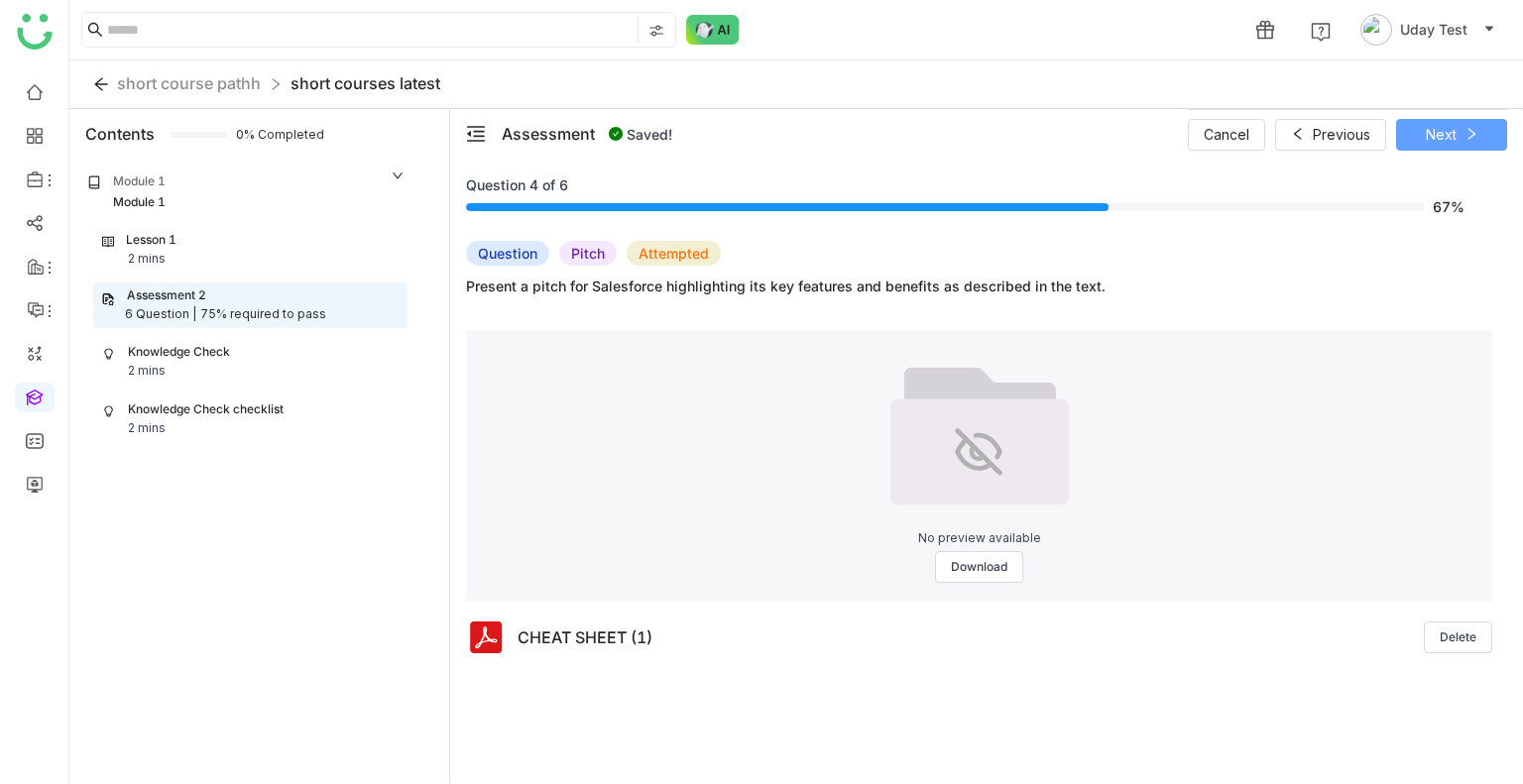 click on "Next" at bounding box center (1441, 135) 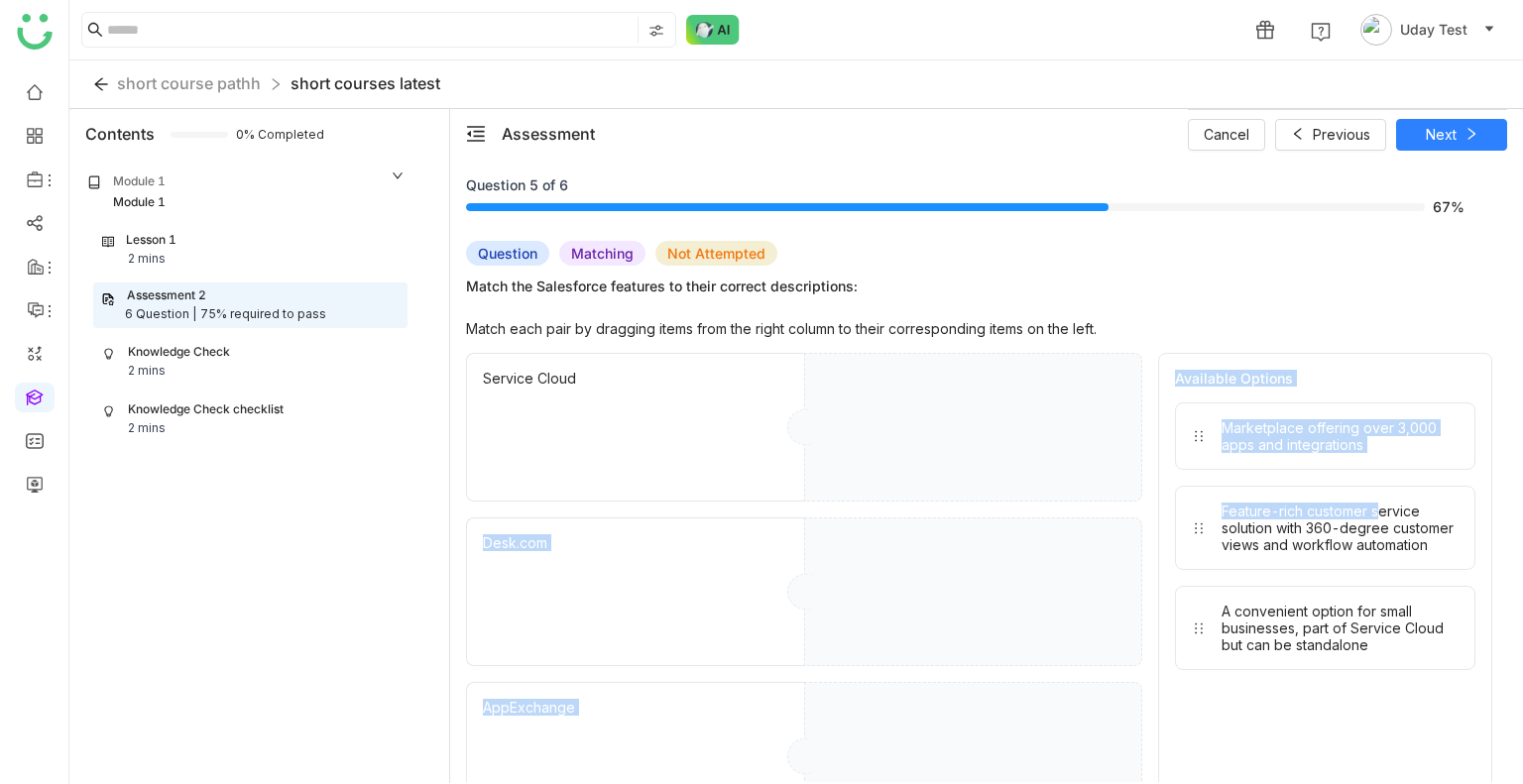 drag, startPoint x: 1375, startPoint y: 481, endPoint x: 1080, endPoint y: 459, distance: 295.8192 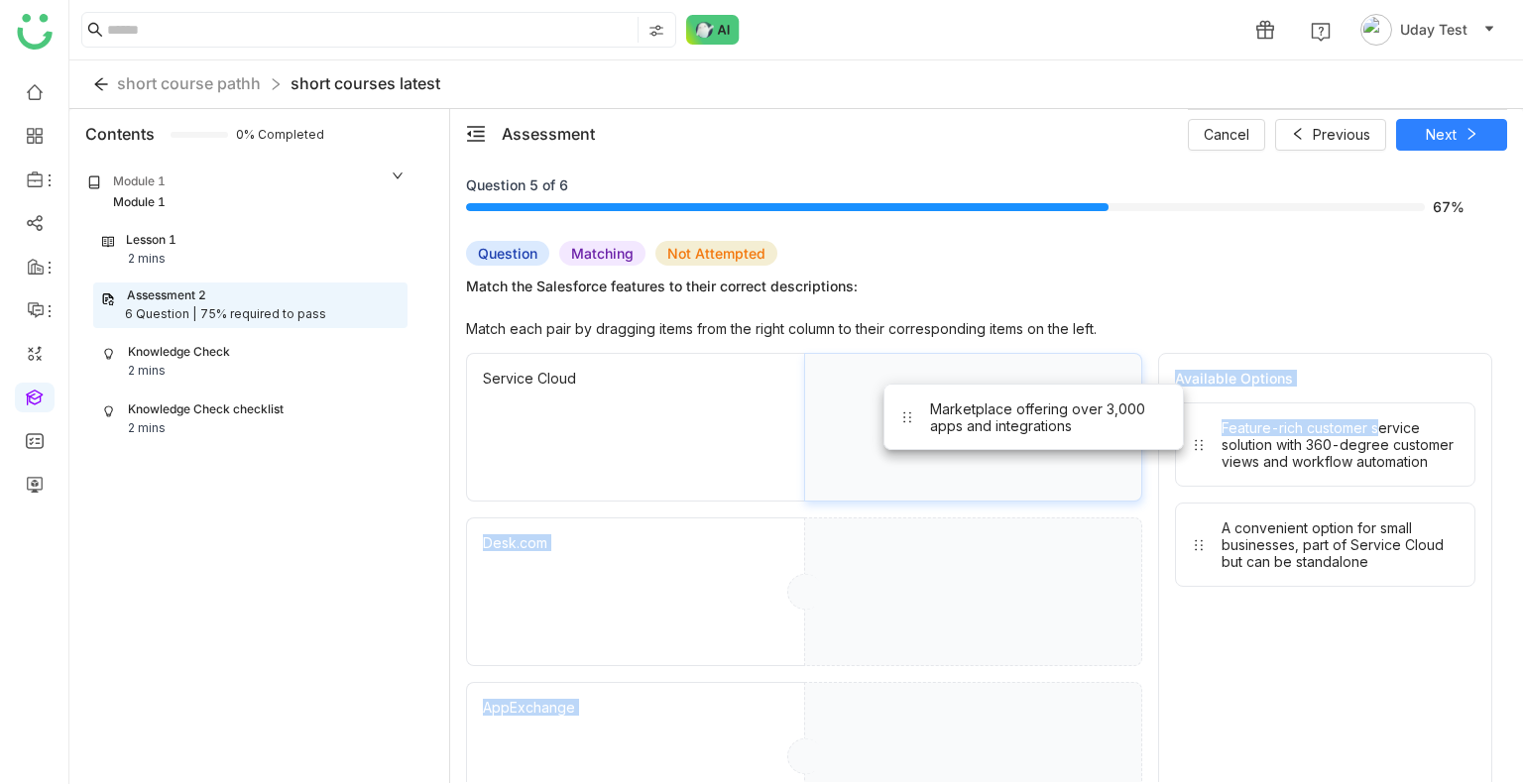 click on "Marketplace offering over 3,000 apps and integrations" at bounding box center (973, 427) 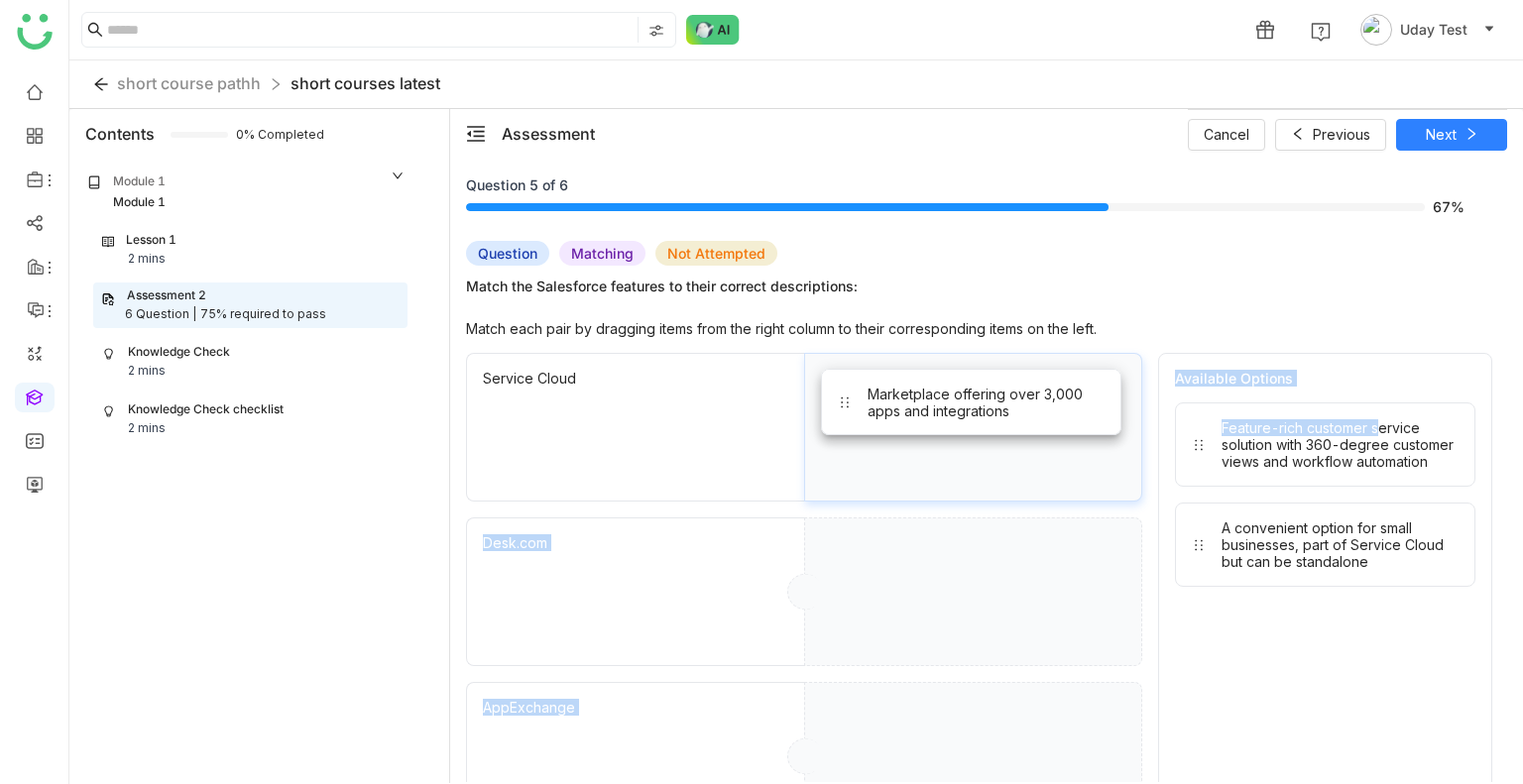 click on "Marketplace offering over 3,000 apps and integrations" at bounding box center (973, 427) 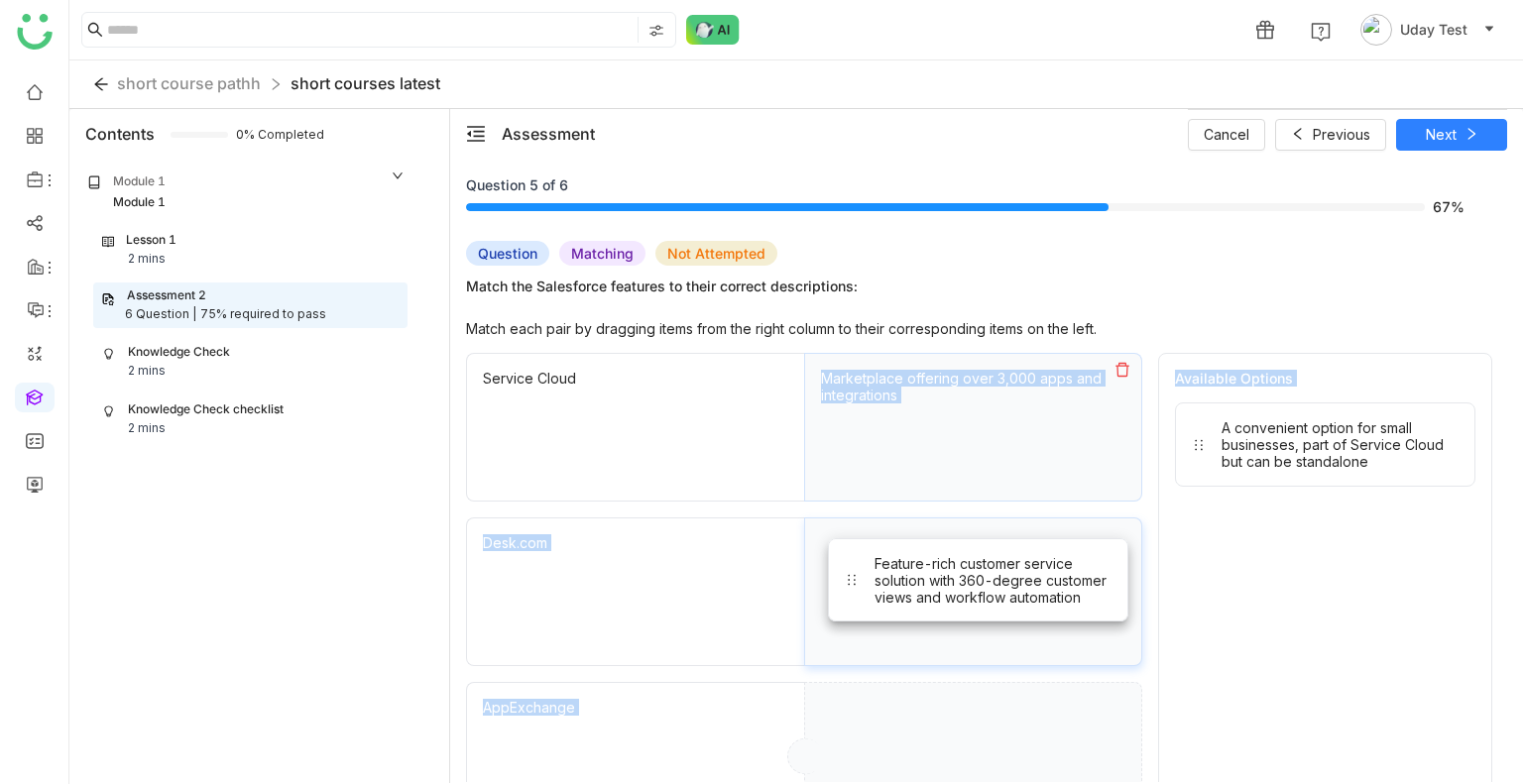 click on "Feature-rich customer service solution with 360-degree customer views and workflow automation" at bounding box center [973, 592] 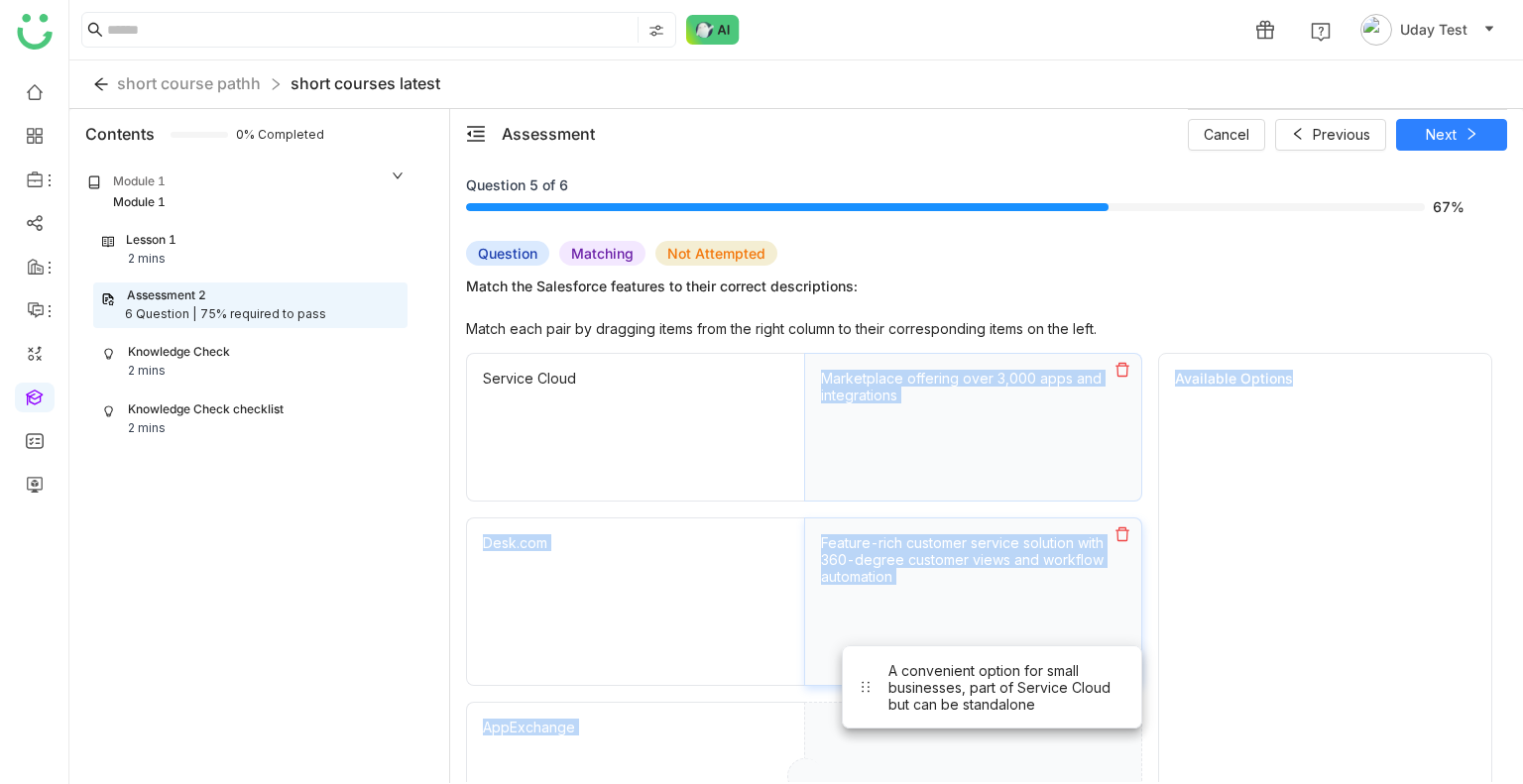drag, startPoint x: 1269, startPoint y: 449, endPoint x: 907, endPoint y: 723, distance: 454.00441 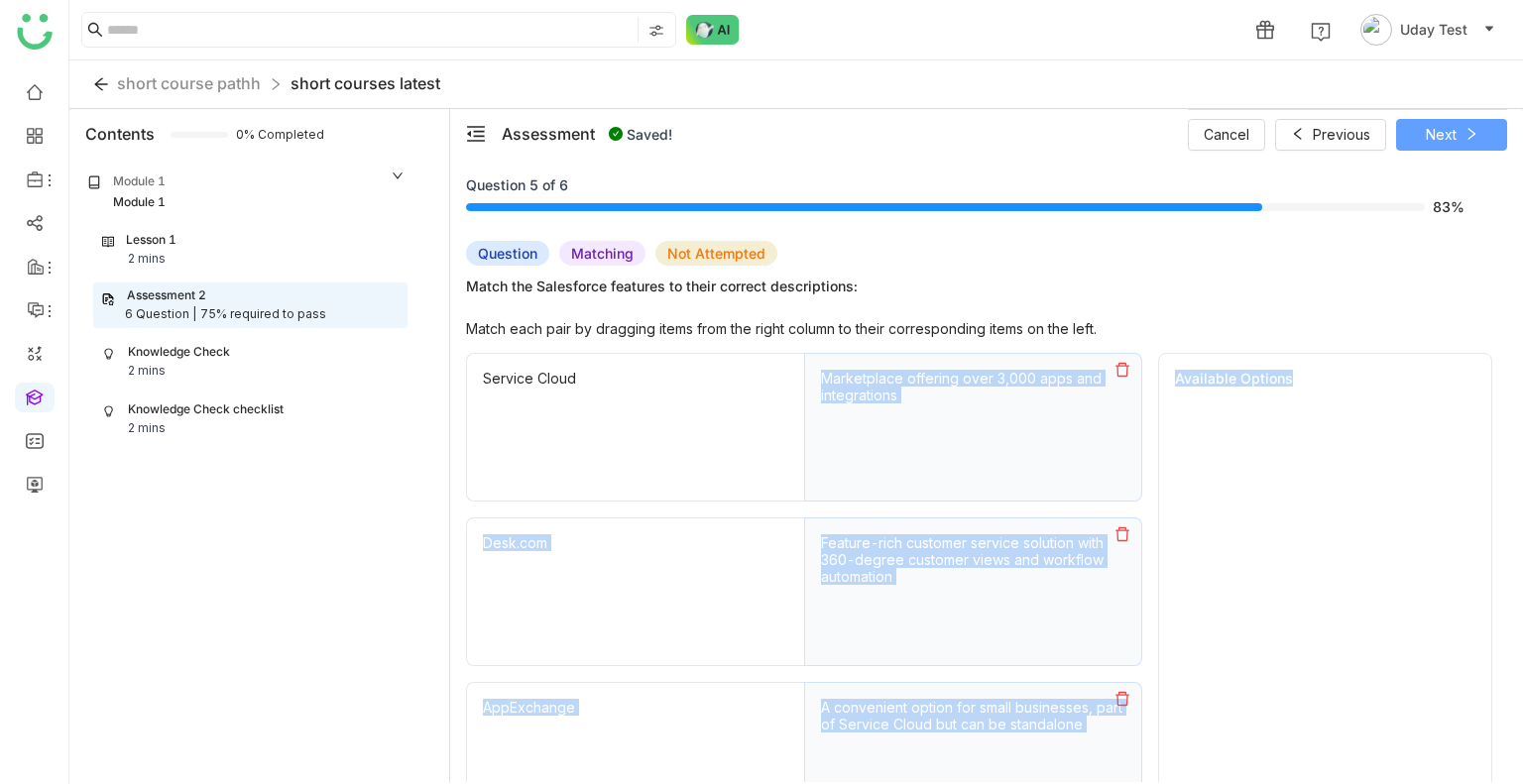 click on "Next" at bounding box center [1441, 135] 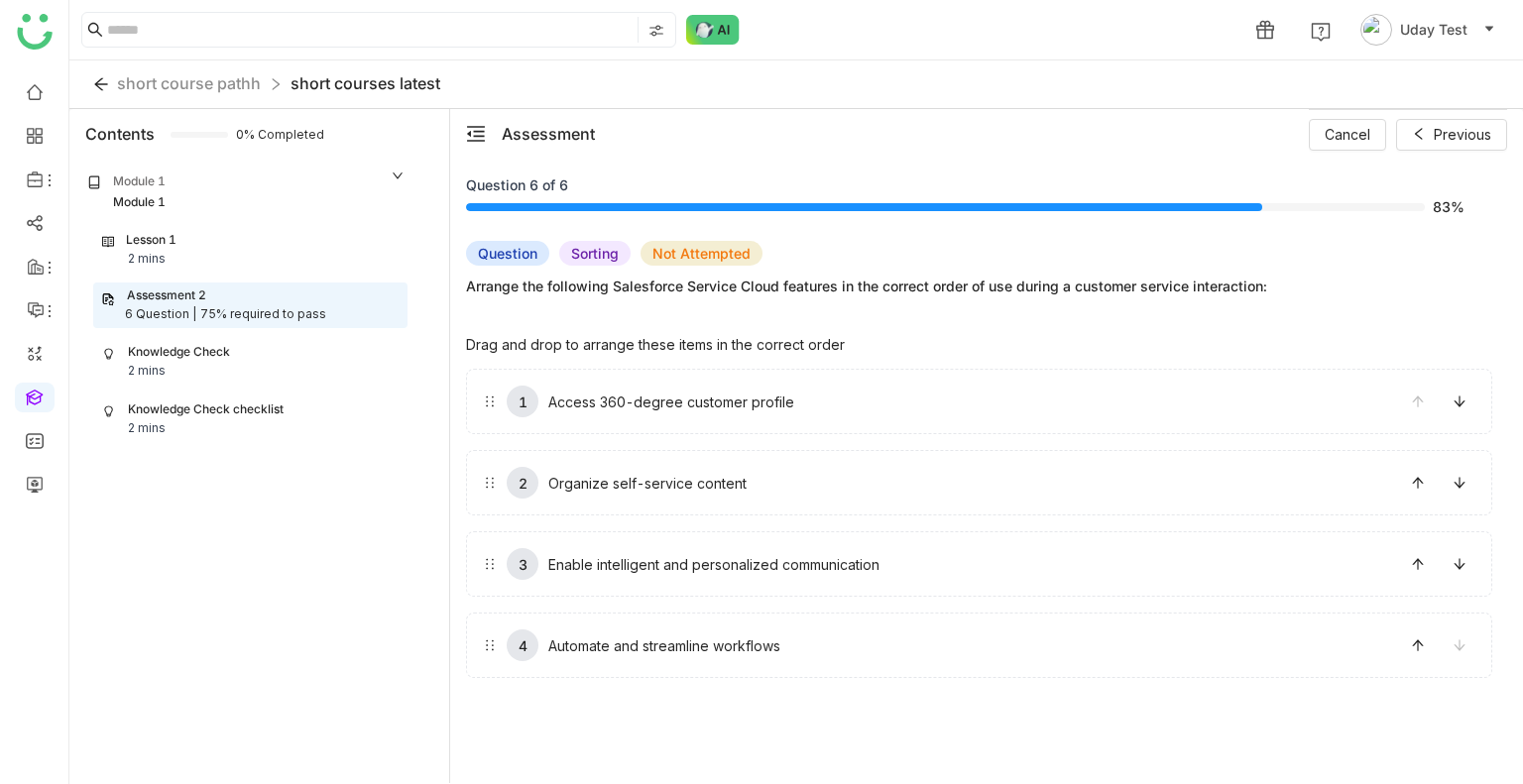 drag, startPoint x: 968, startPoint y: 403, endPoint x: 955, endPoint y: 493, distance: 90.934042 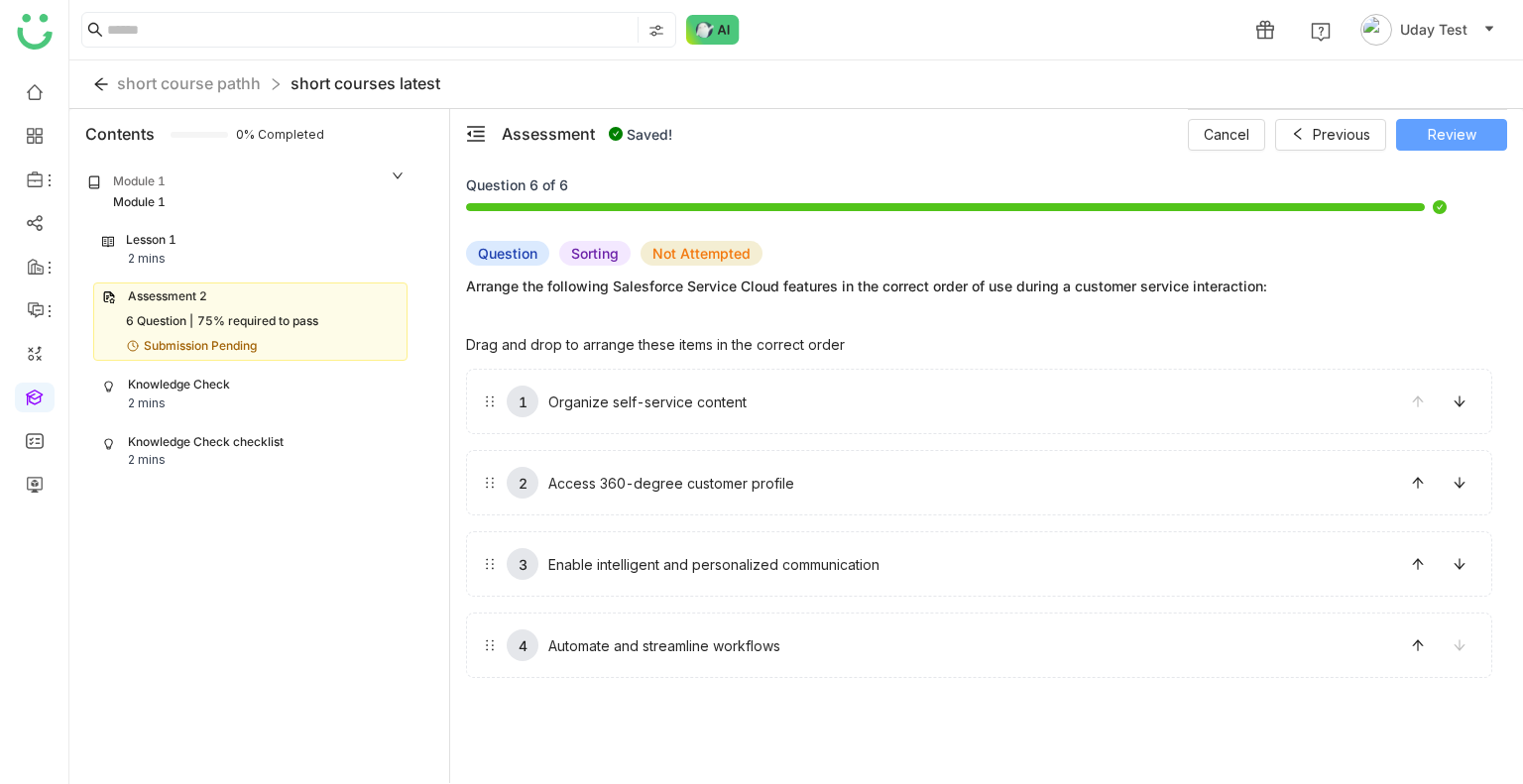 click on "Review" at bounding box center (1452, 135) 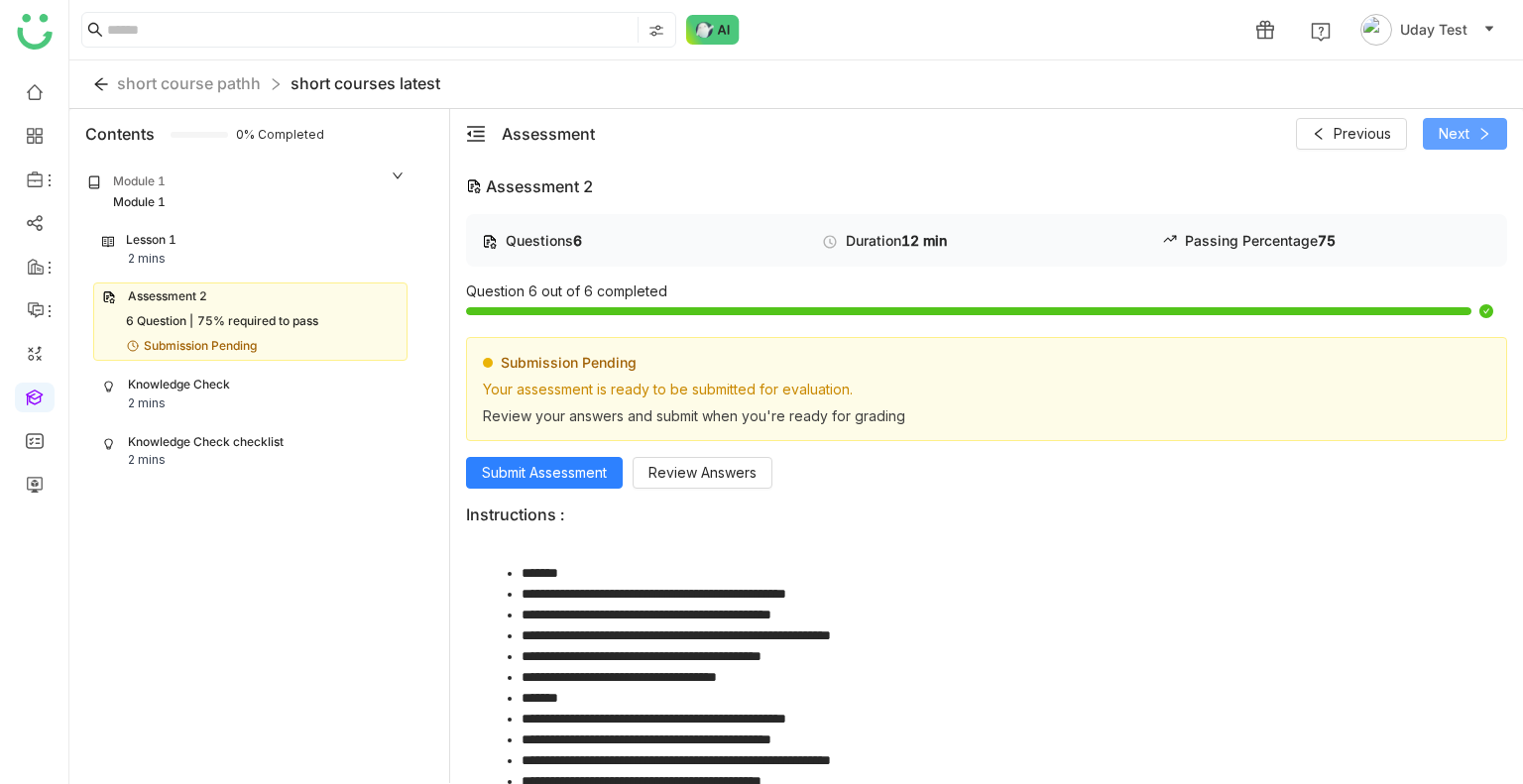 click on "Next" 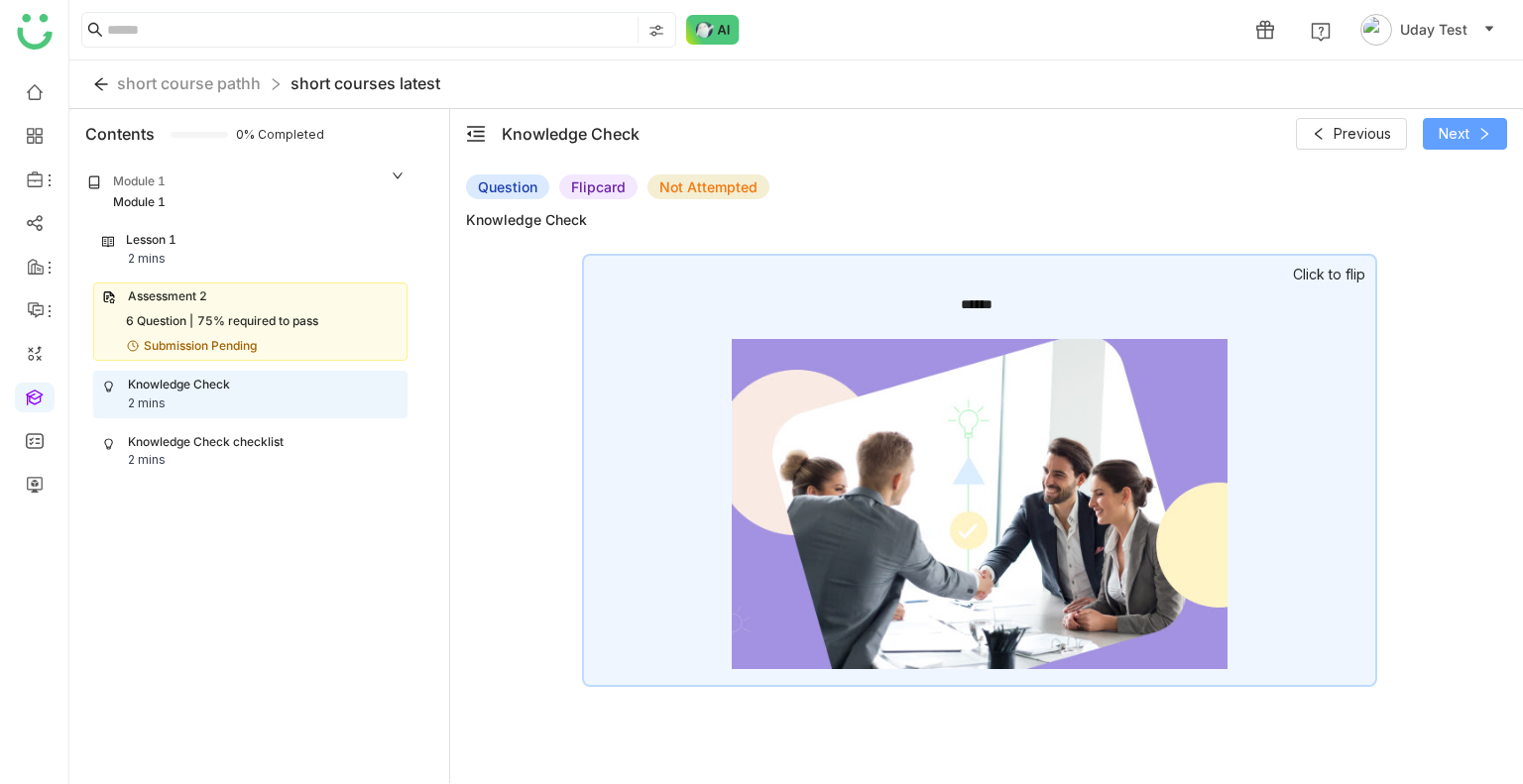 click 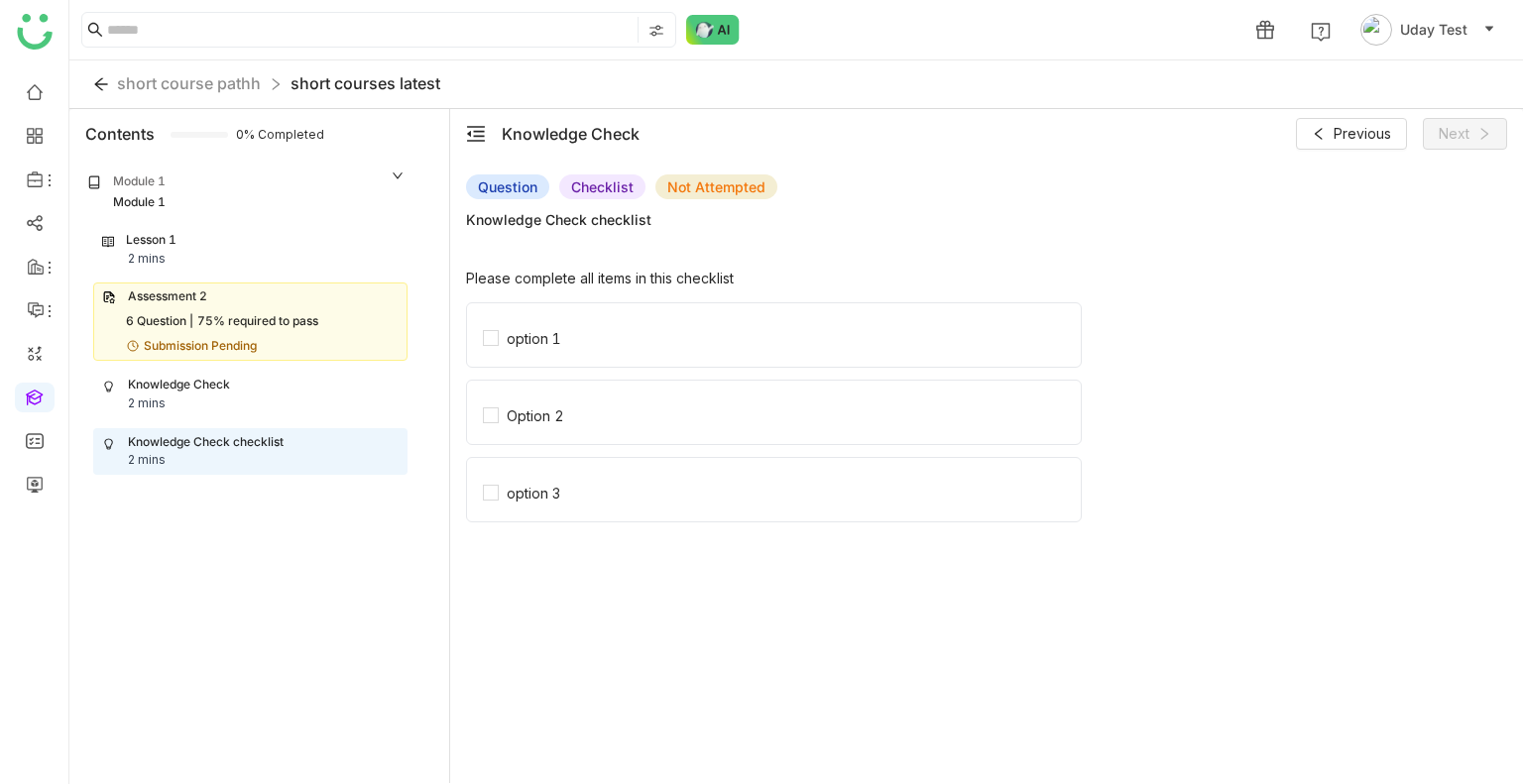 click on "Assessment 2" at bounding box center [250, 296] 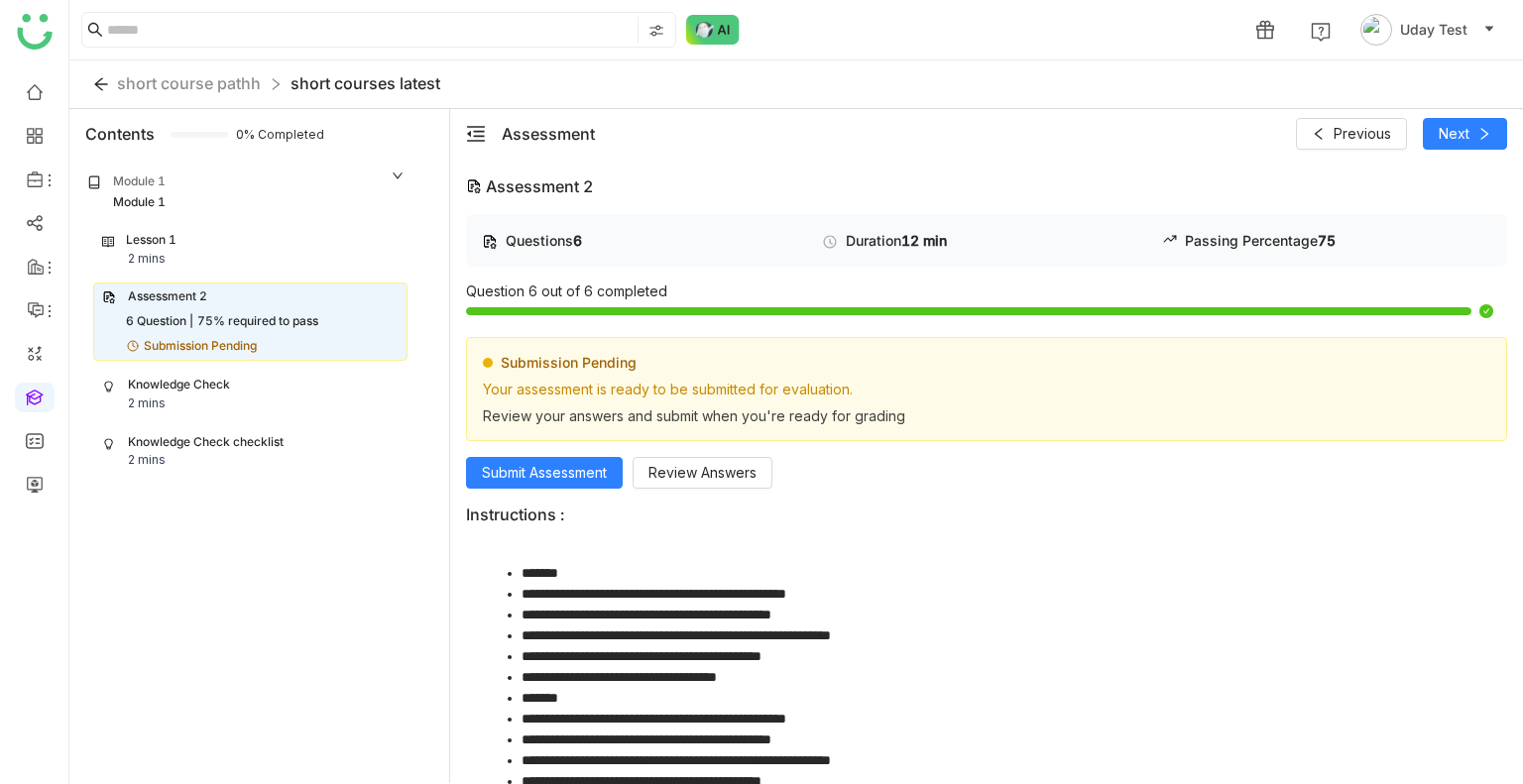 click on "Submission Pending Your assessment is ready to be submitted for evaluation.  Review your answers and submit when you're ready for grading Submit Assessment Review Answers" 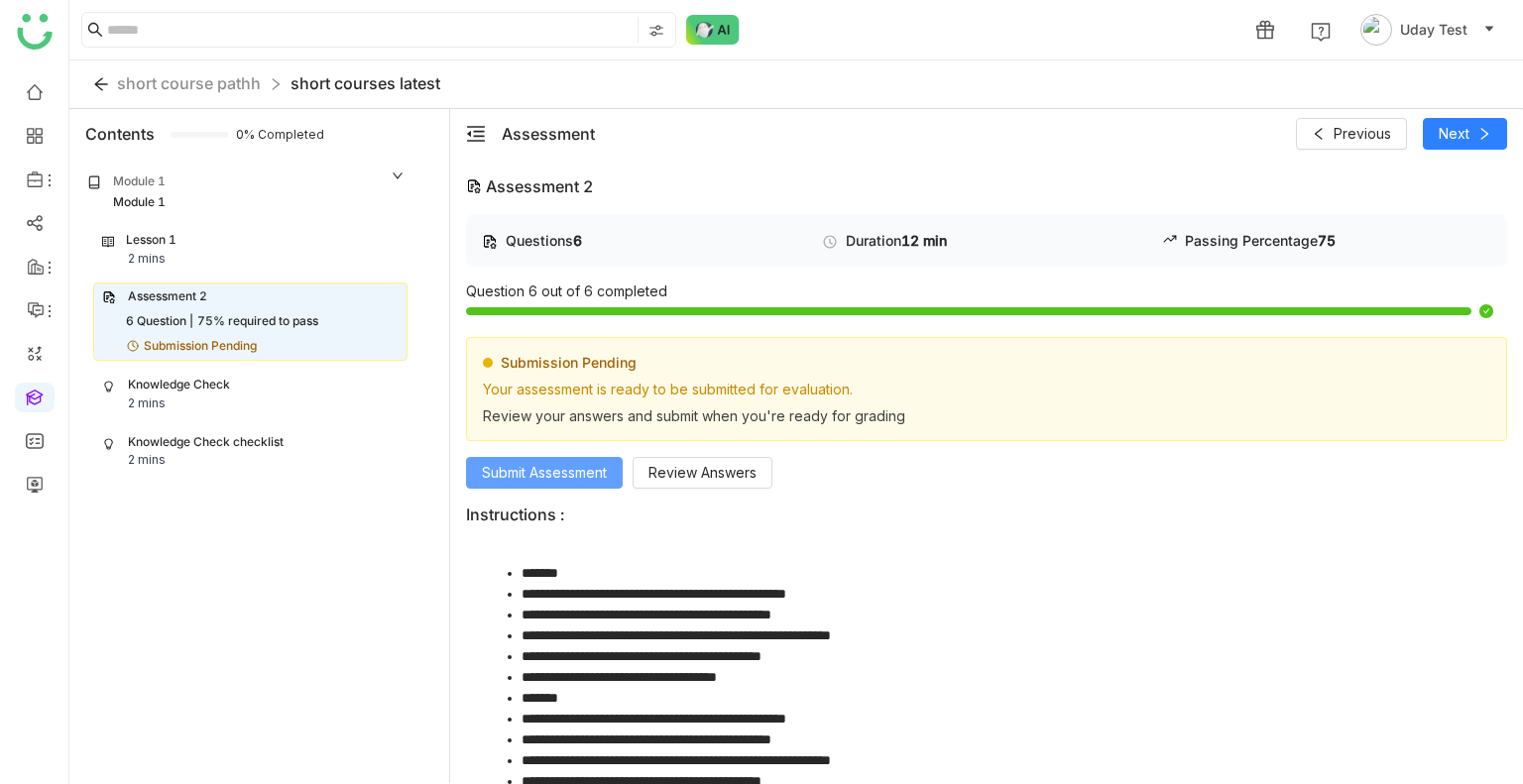 click on "Submit Assessment" 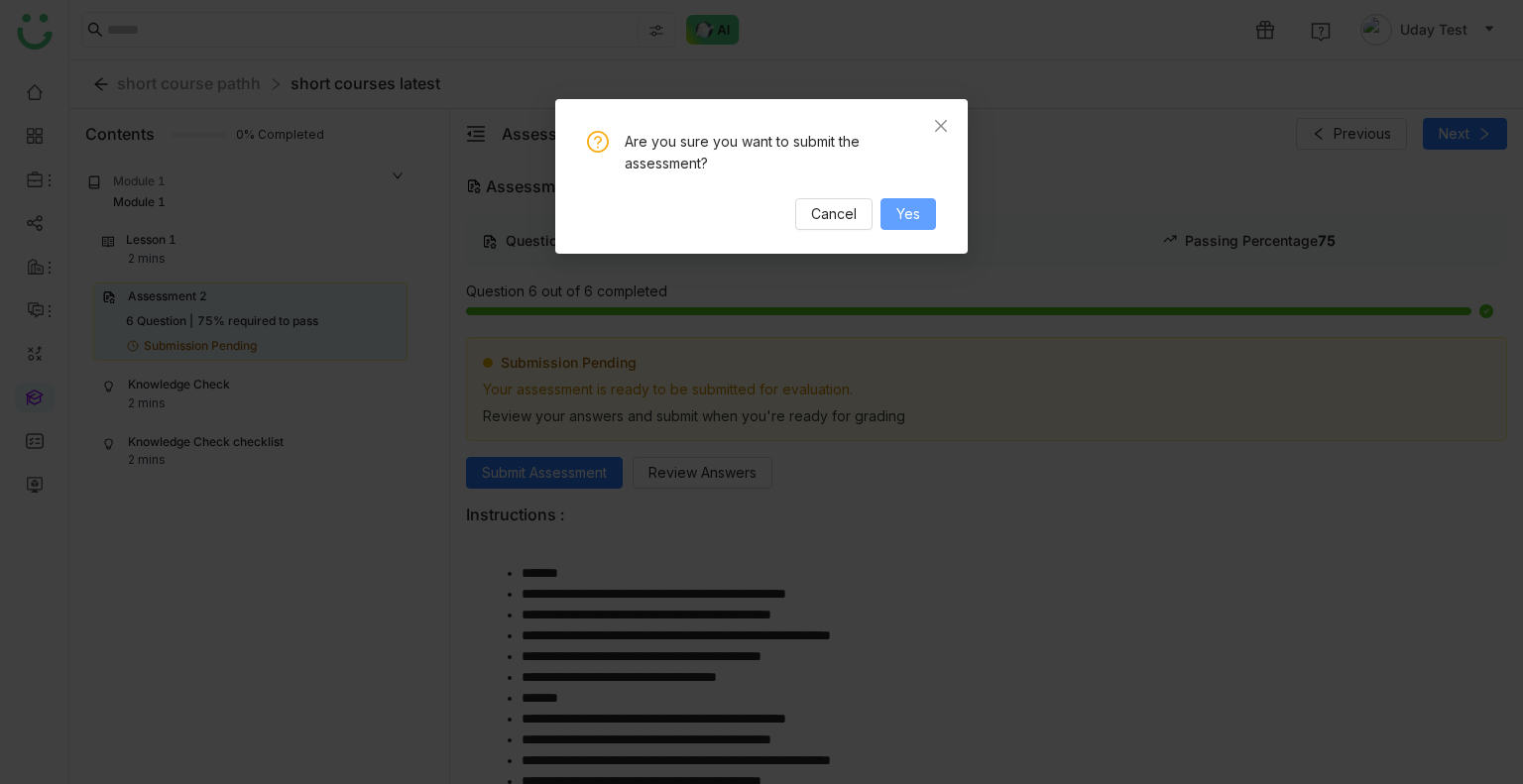 click on "Yes" at bounding box center [908, 214] 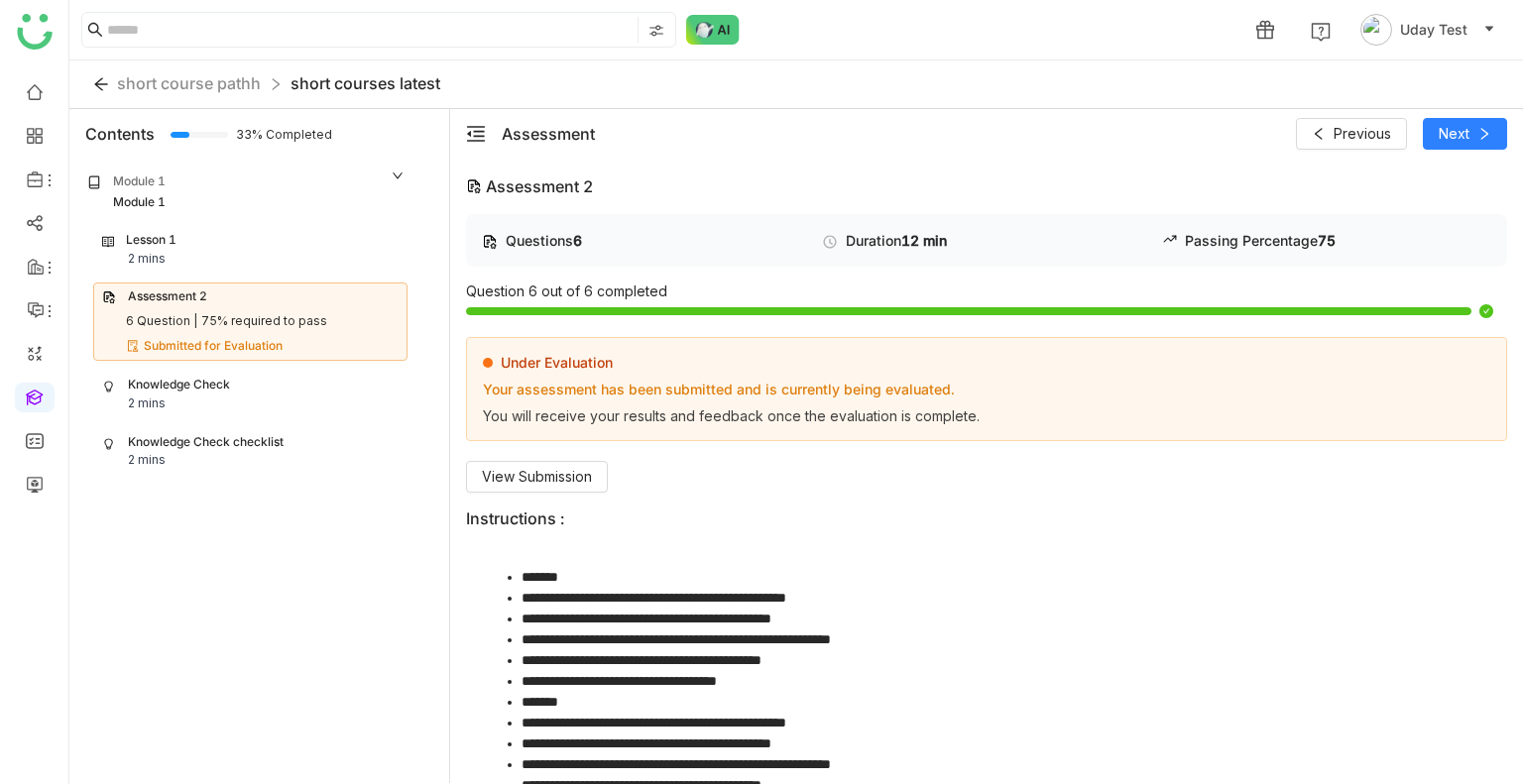 click on "Knowledge Check  2 mins" at bounding box center (250, 394) 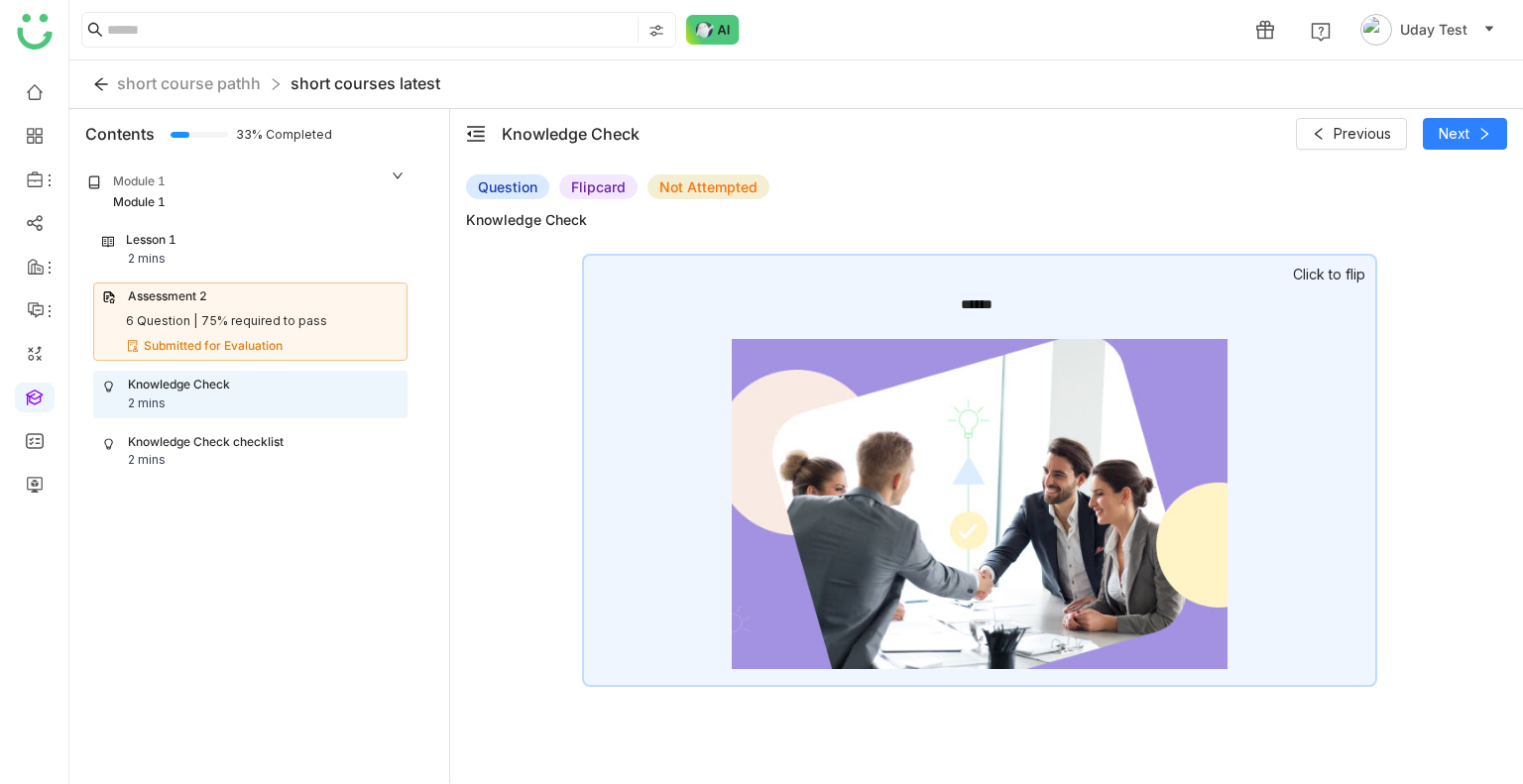 click 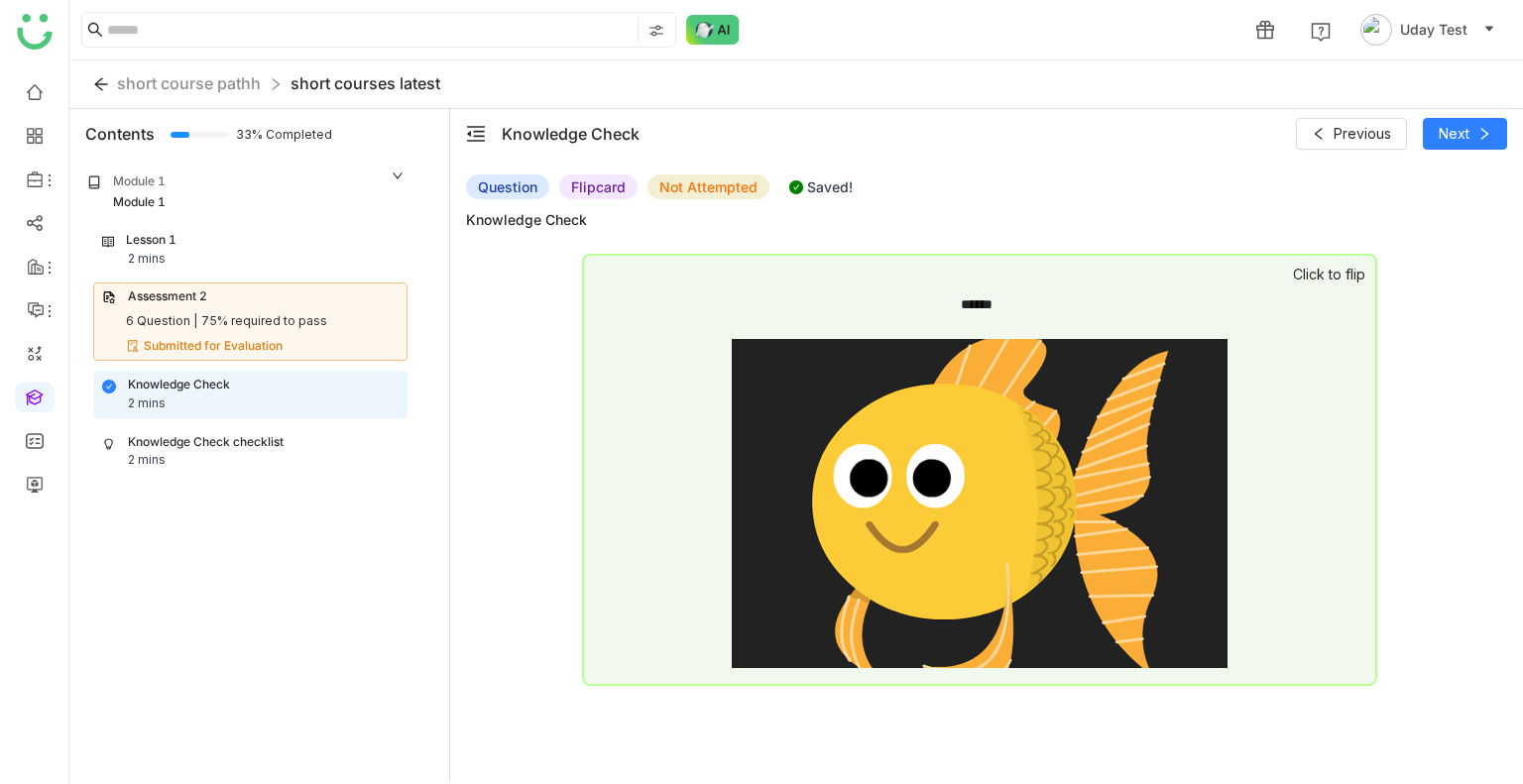 click on "Knowledge Check checklist" at bounding box center [205, 442] 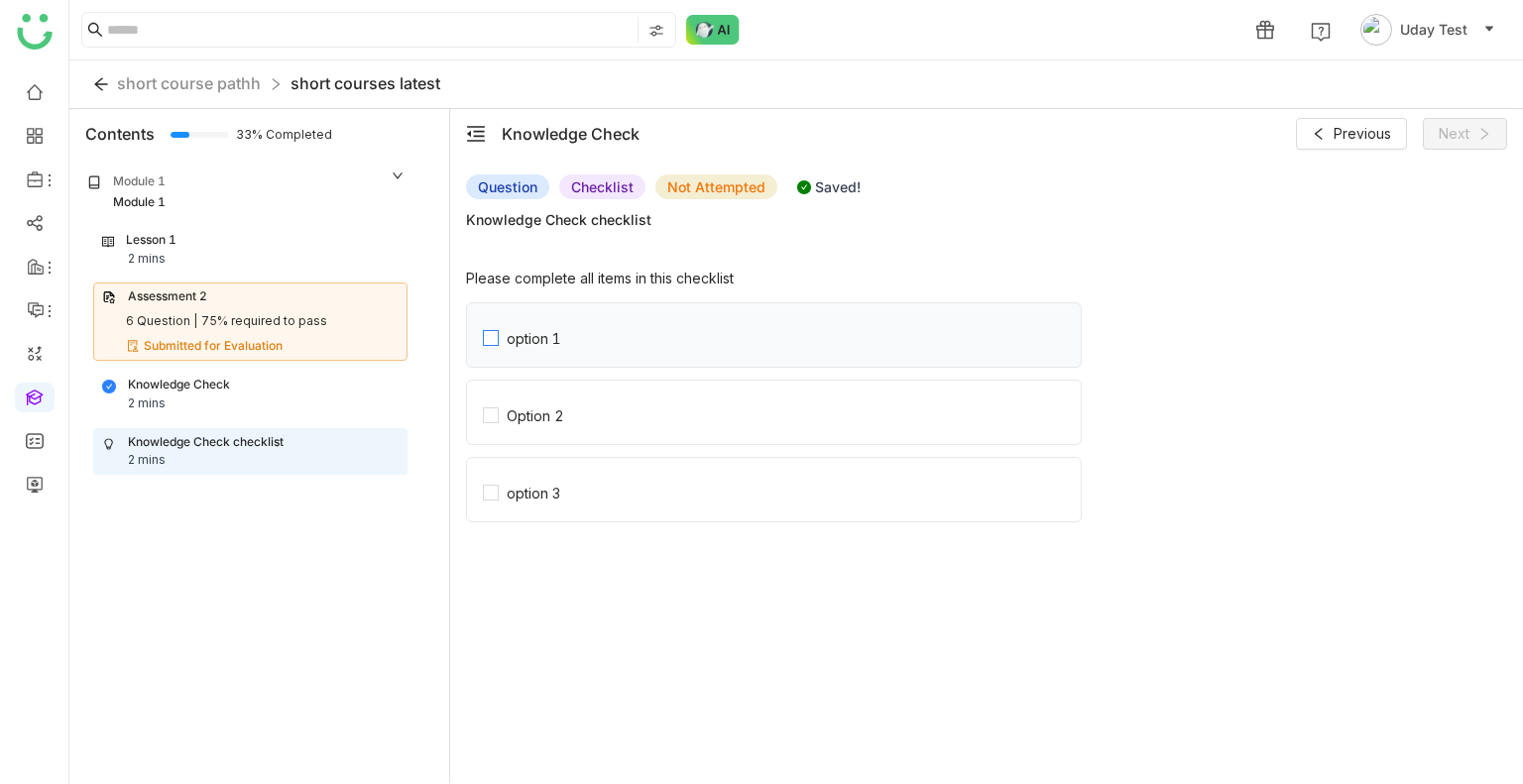 click on "option 1" 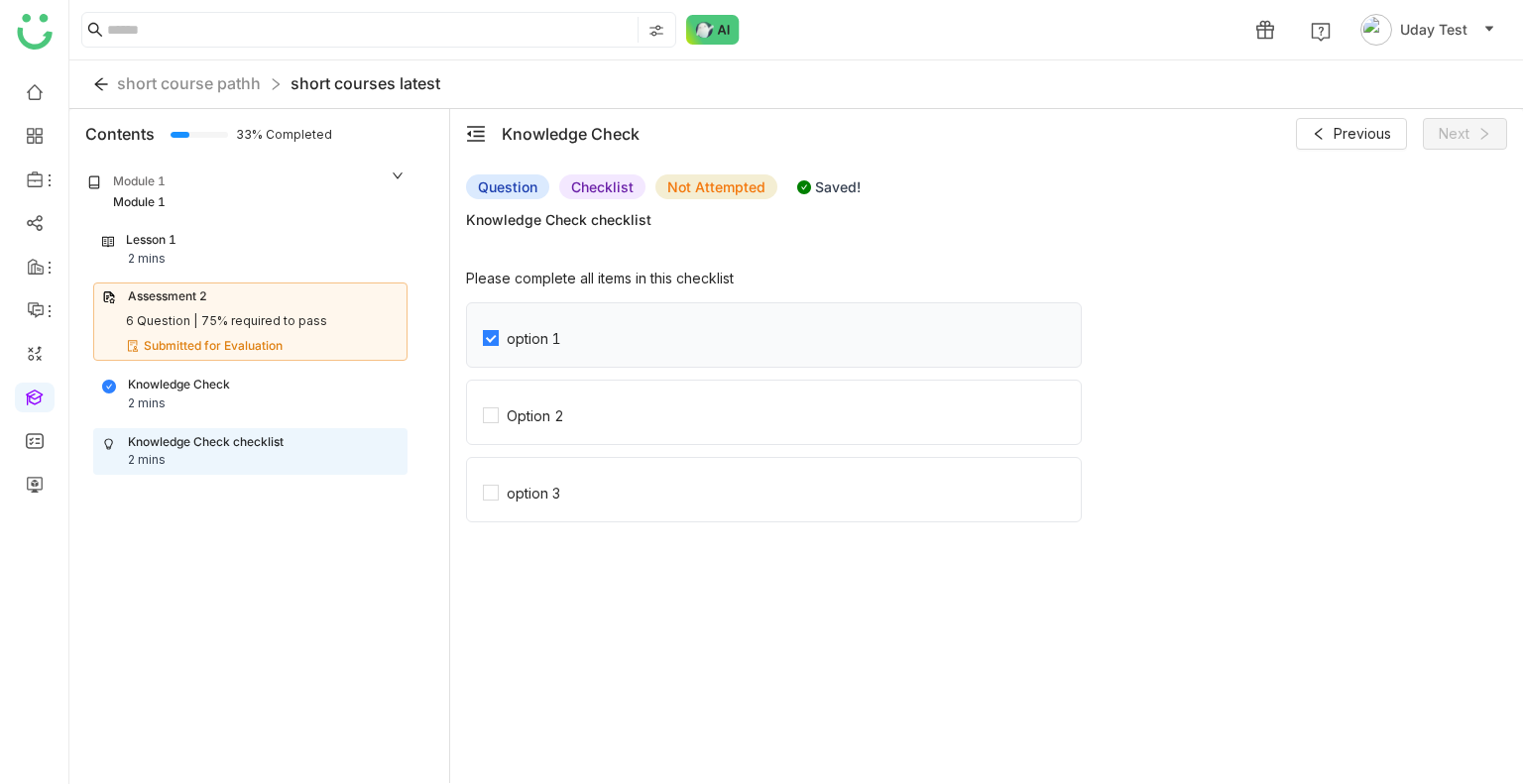 click on "option 1" 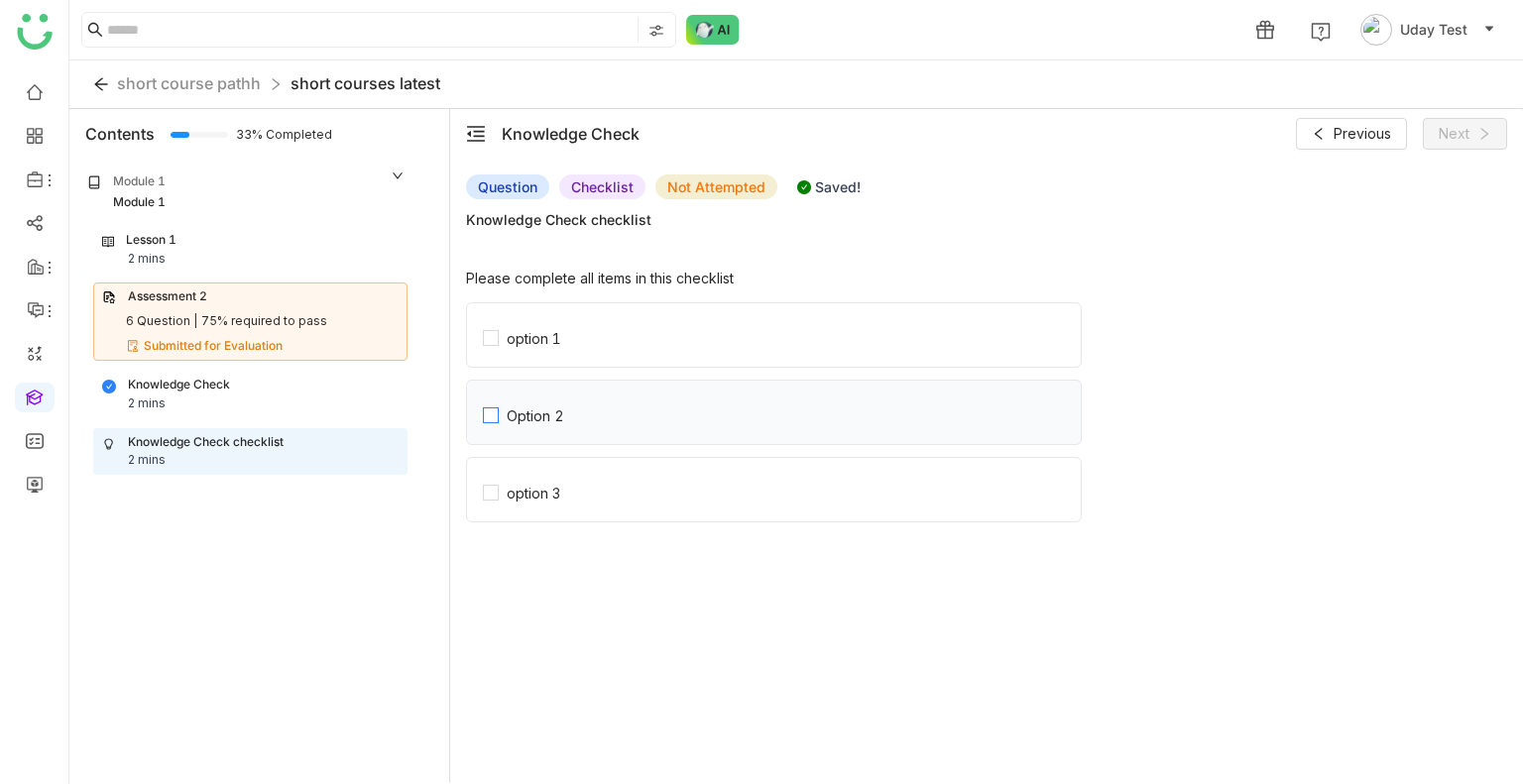 click on "Option 2" 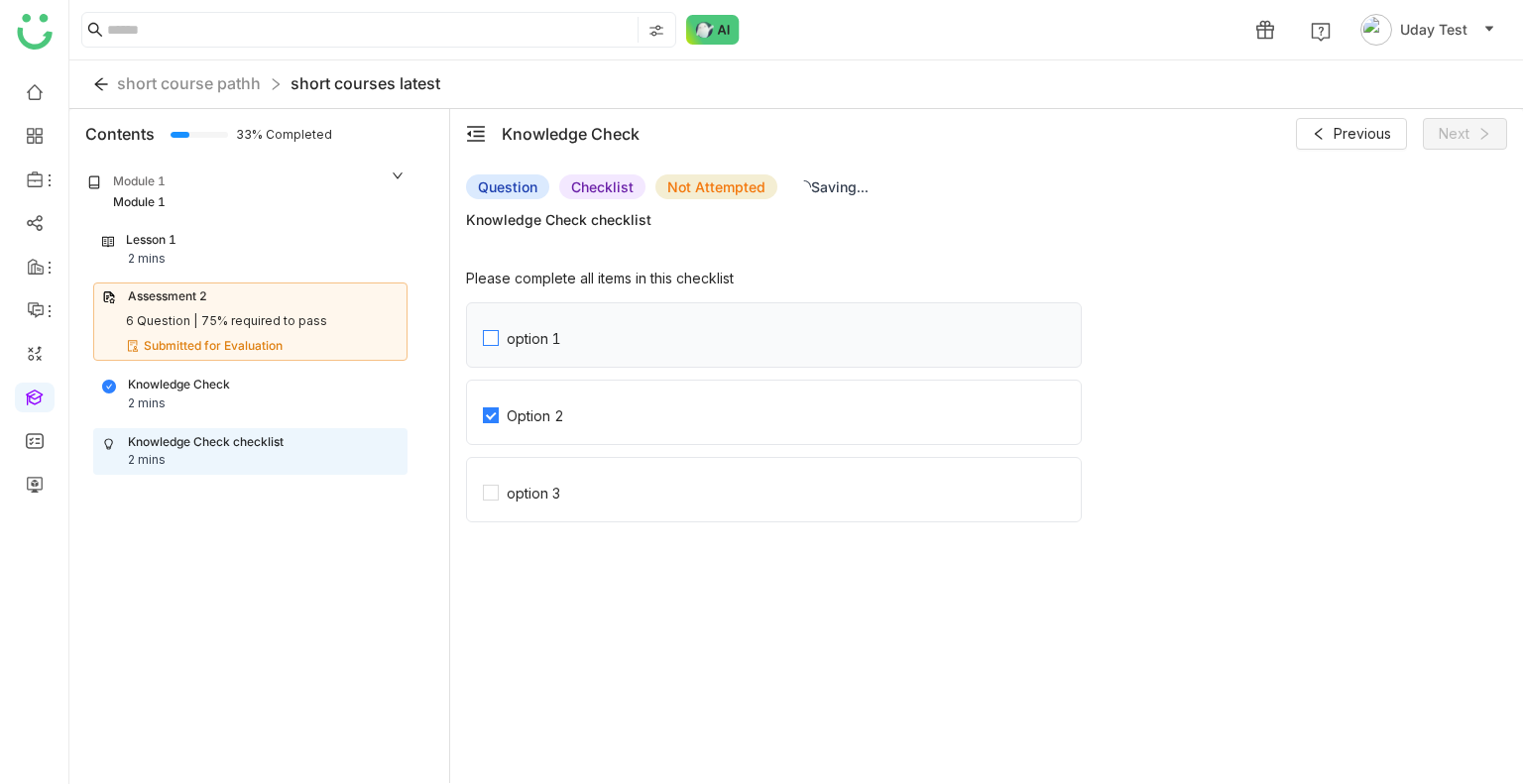 click on "option 1" 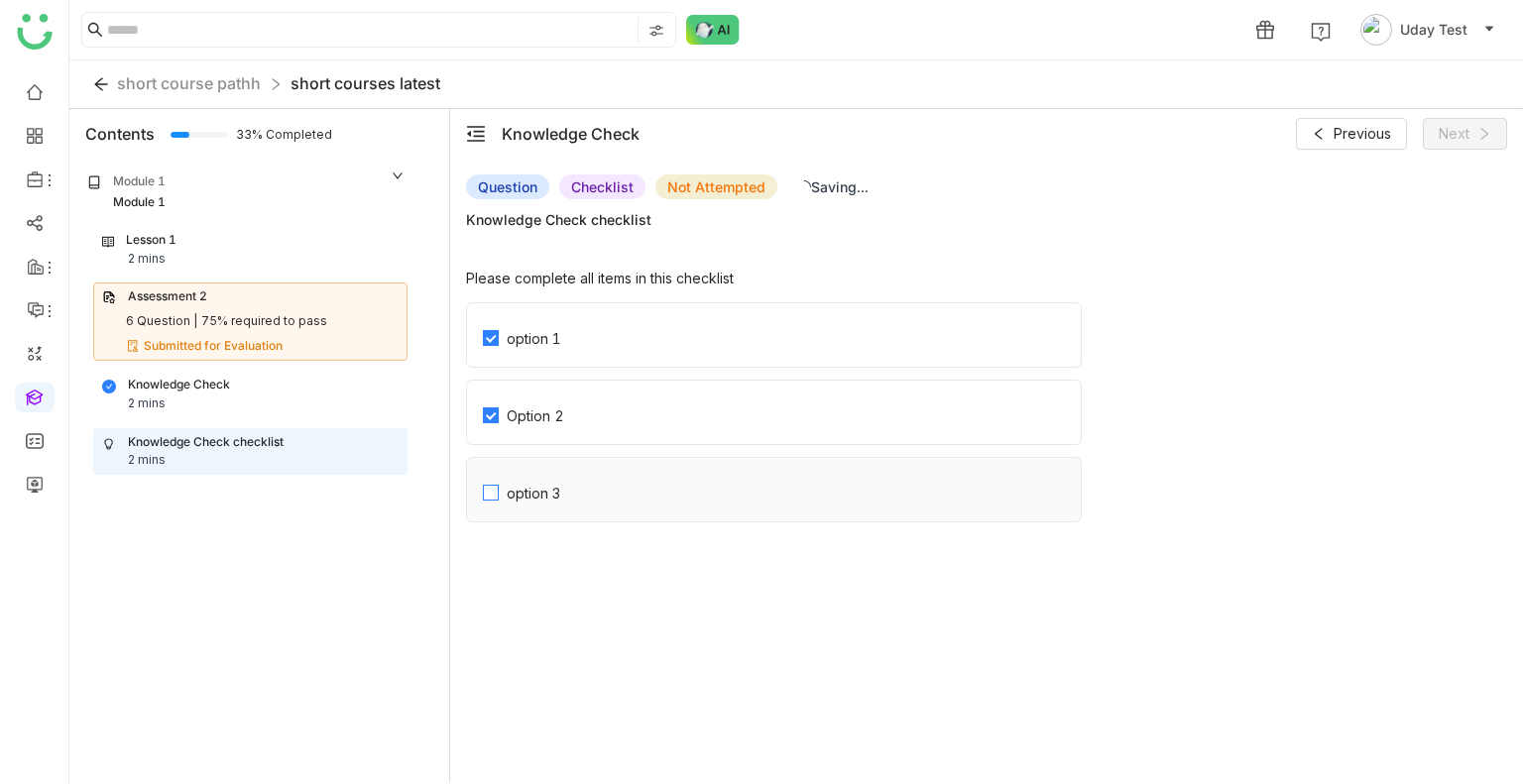 click on "option 3" 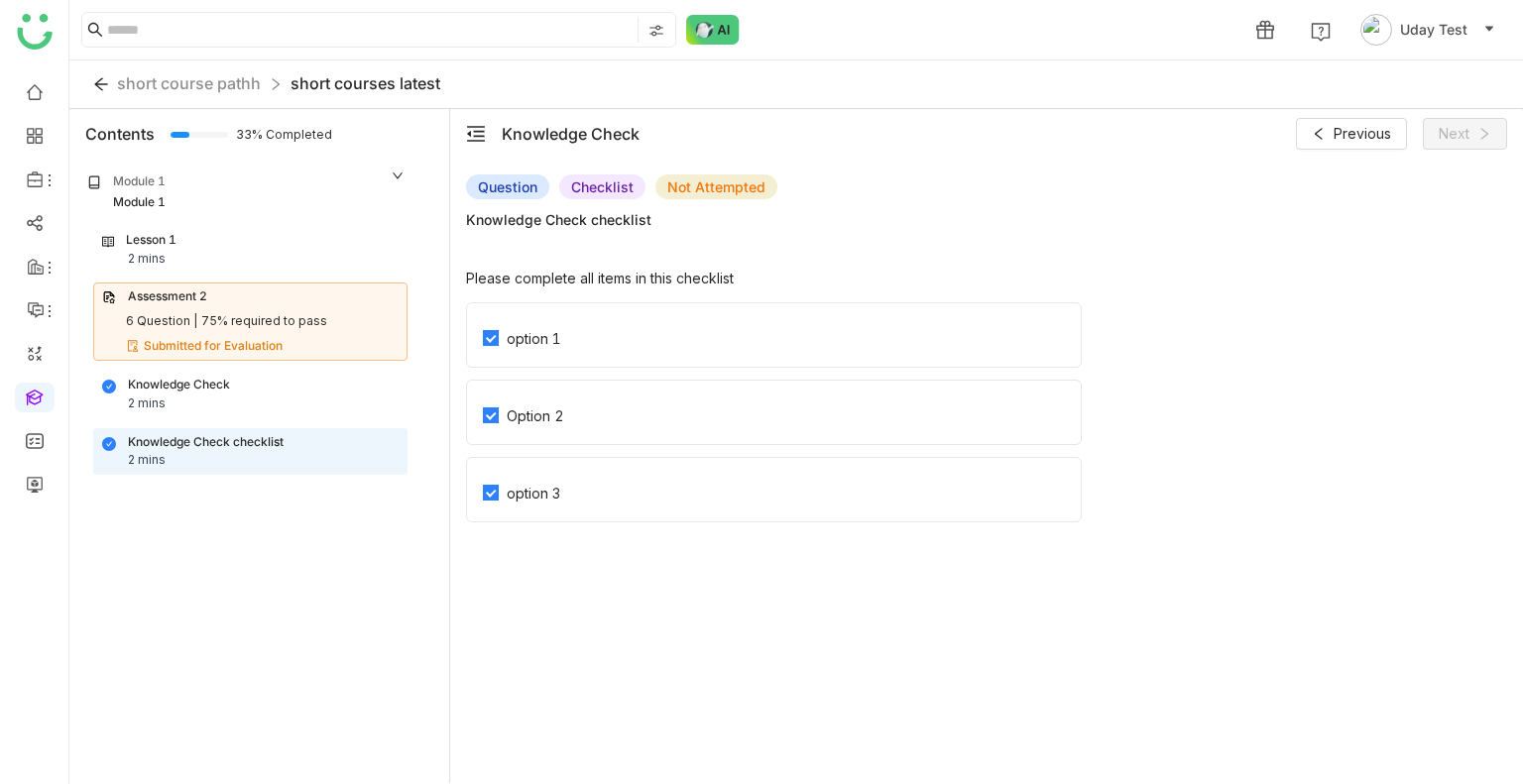 click on "Assessment 2   6 Question |   75% required to pass   Submitted for Evaluation" at bounding box center [250, 321] 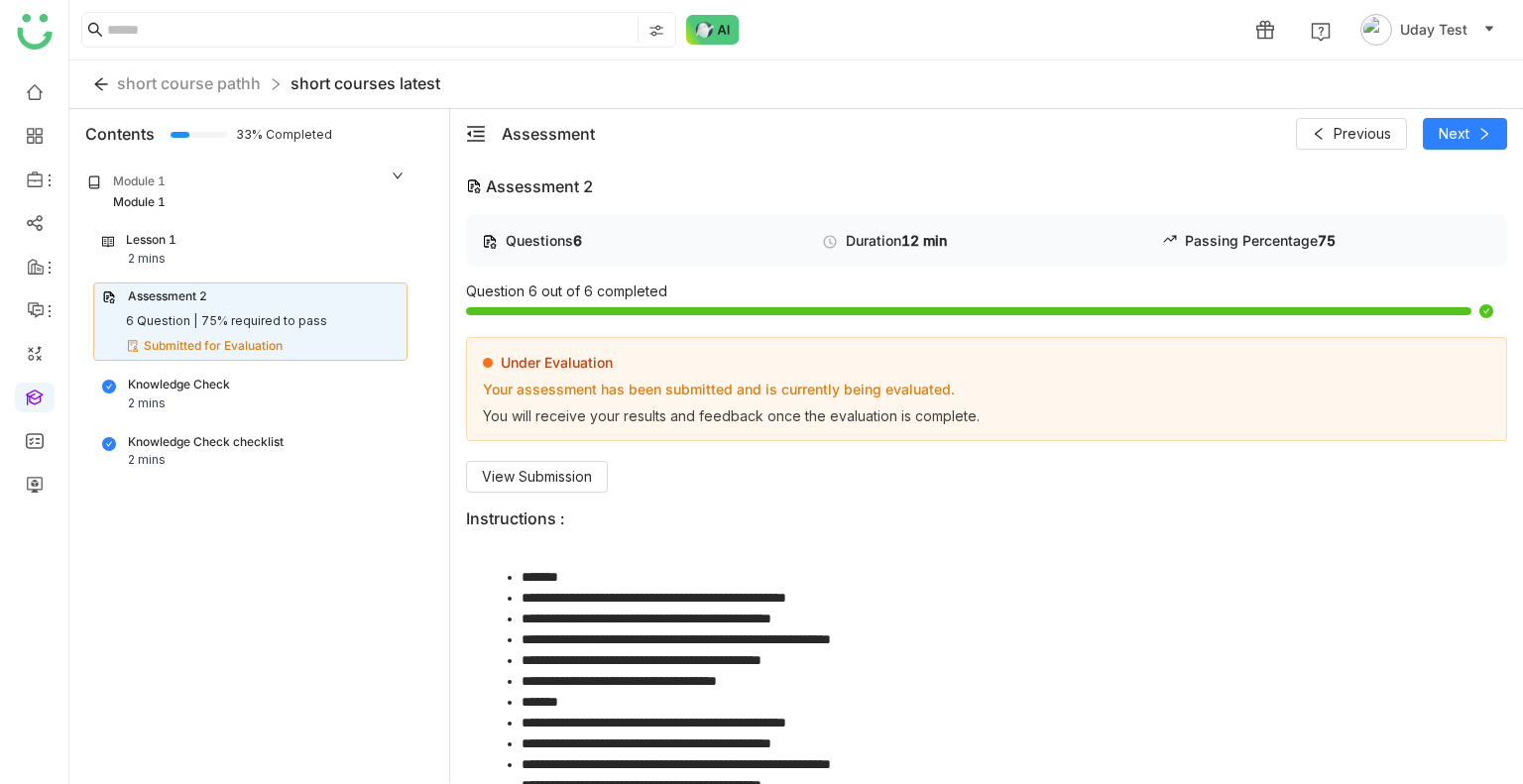 click on "Lesson 1 2 mins" at bounding box center [250, 250] 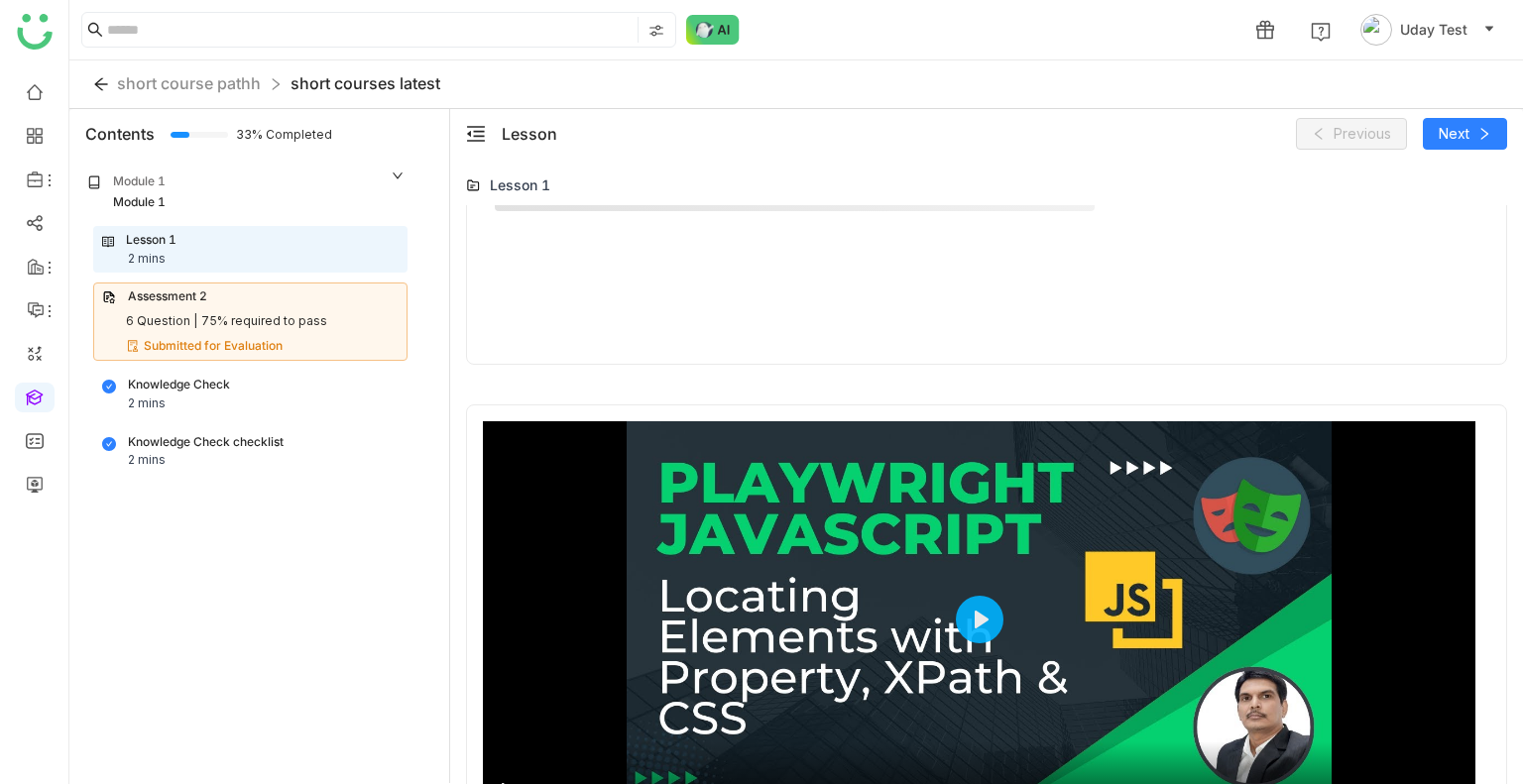 scroll, scrollTop: 1285, scrollLeft: 0, axis: vertical 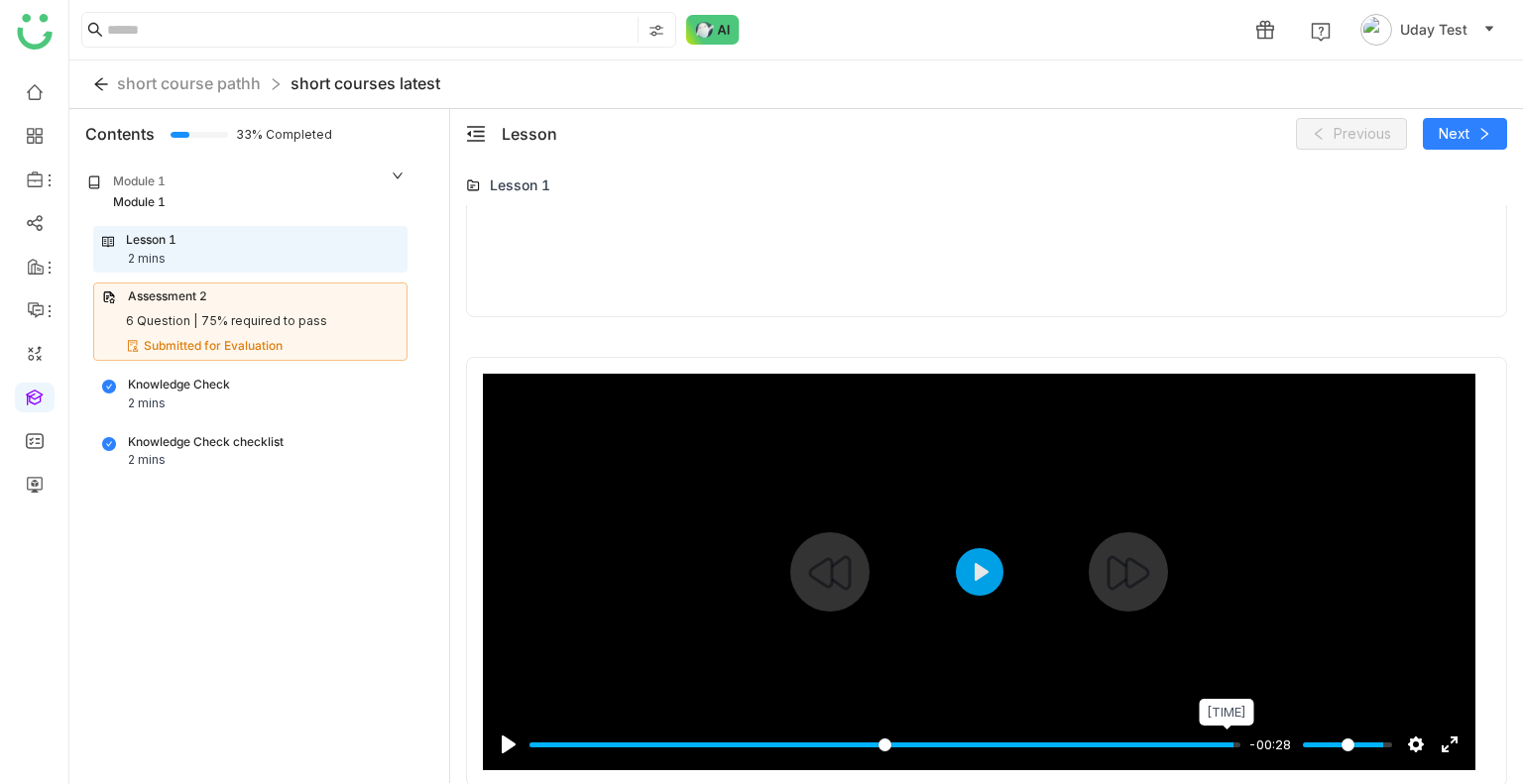 click at bounding box center (884, 744) 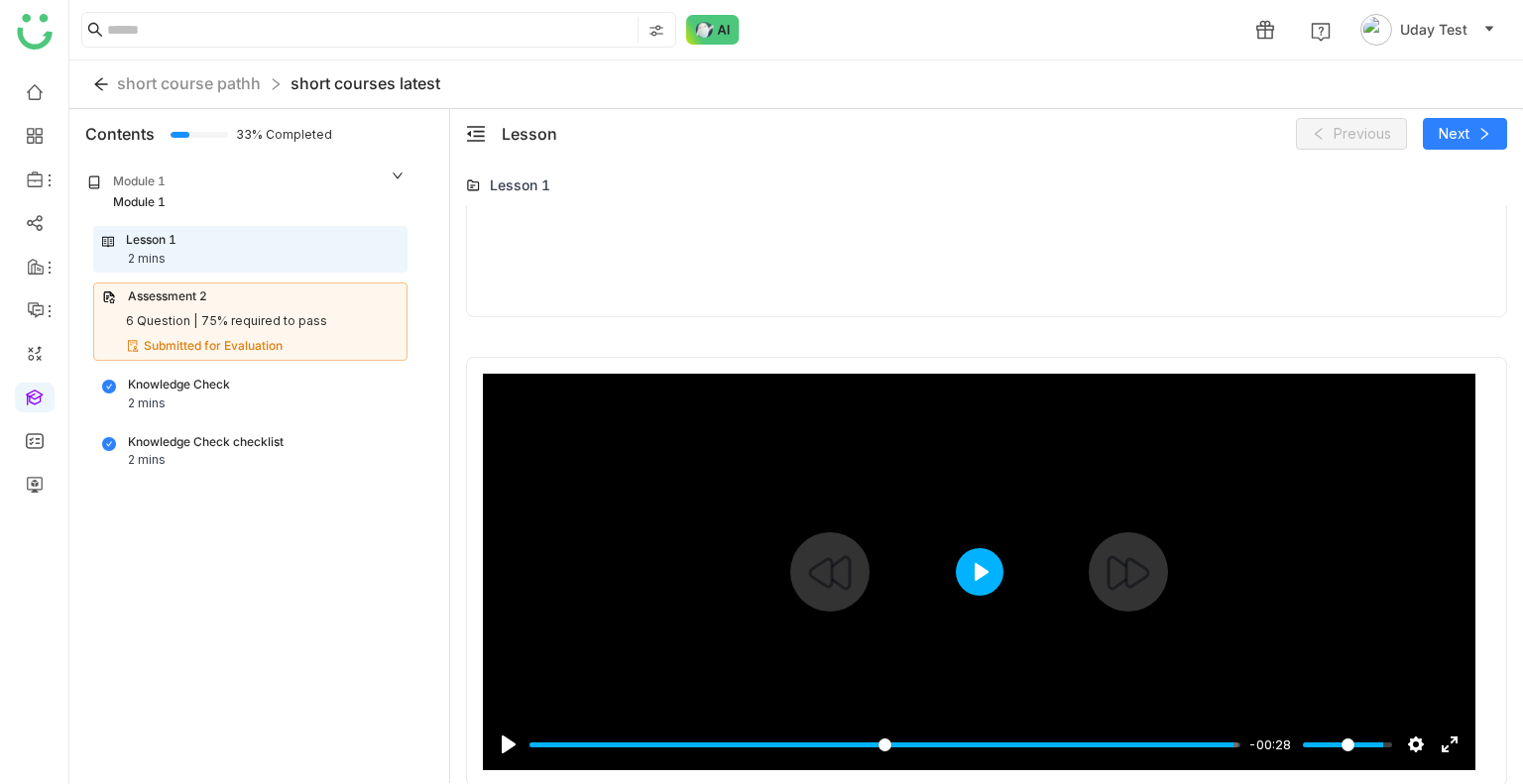 click on "Play" 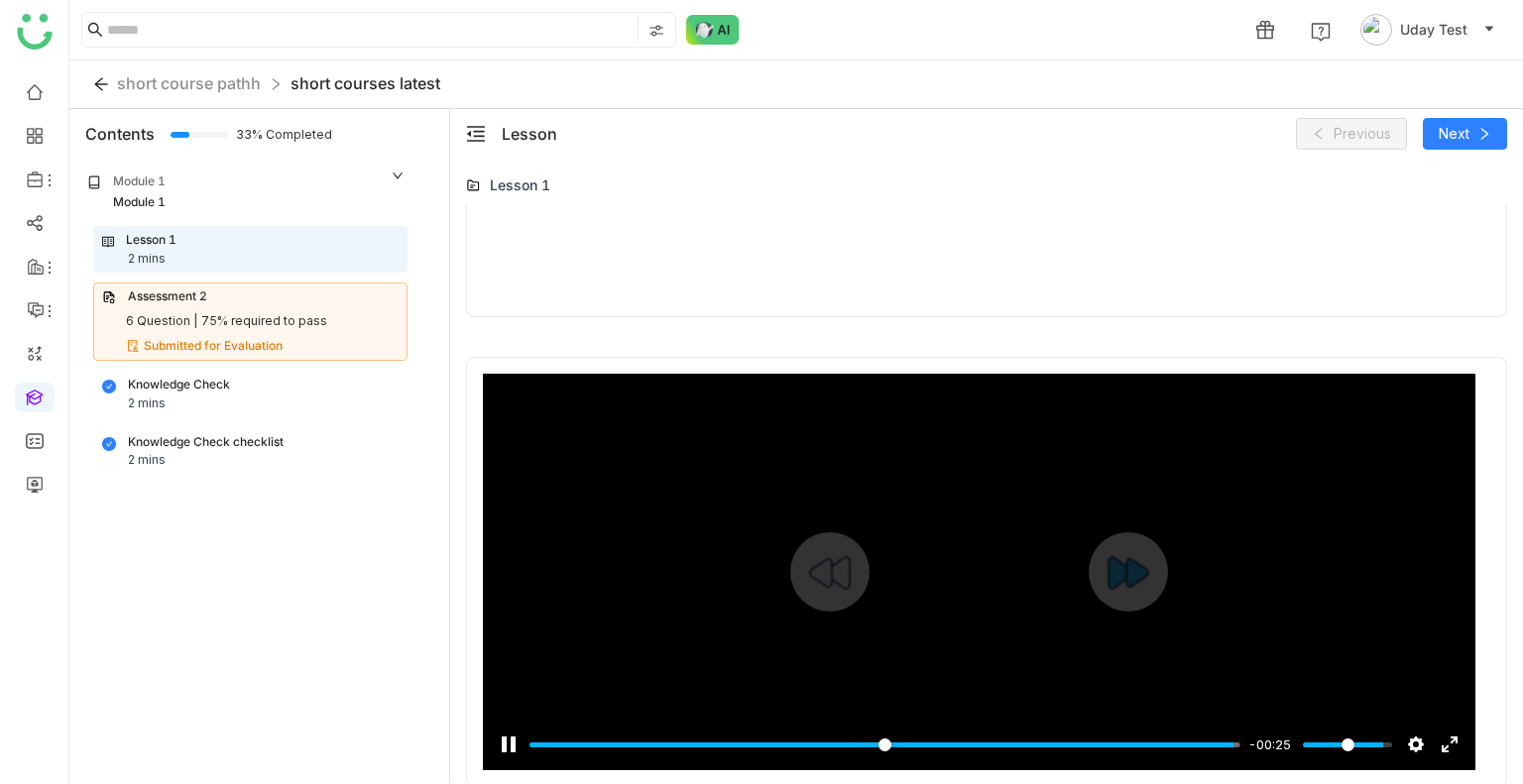click 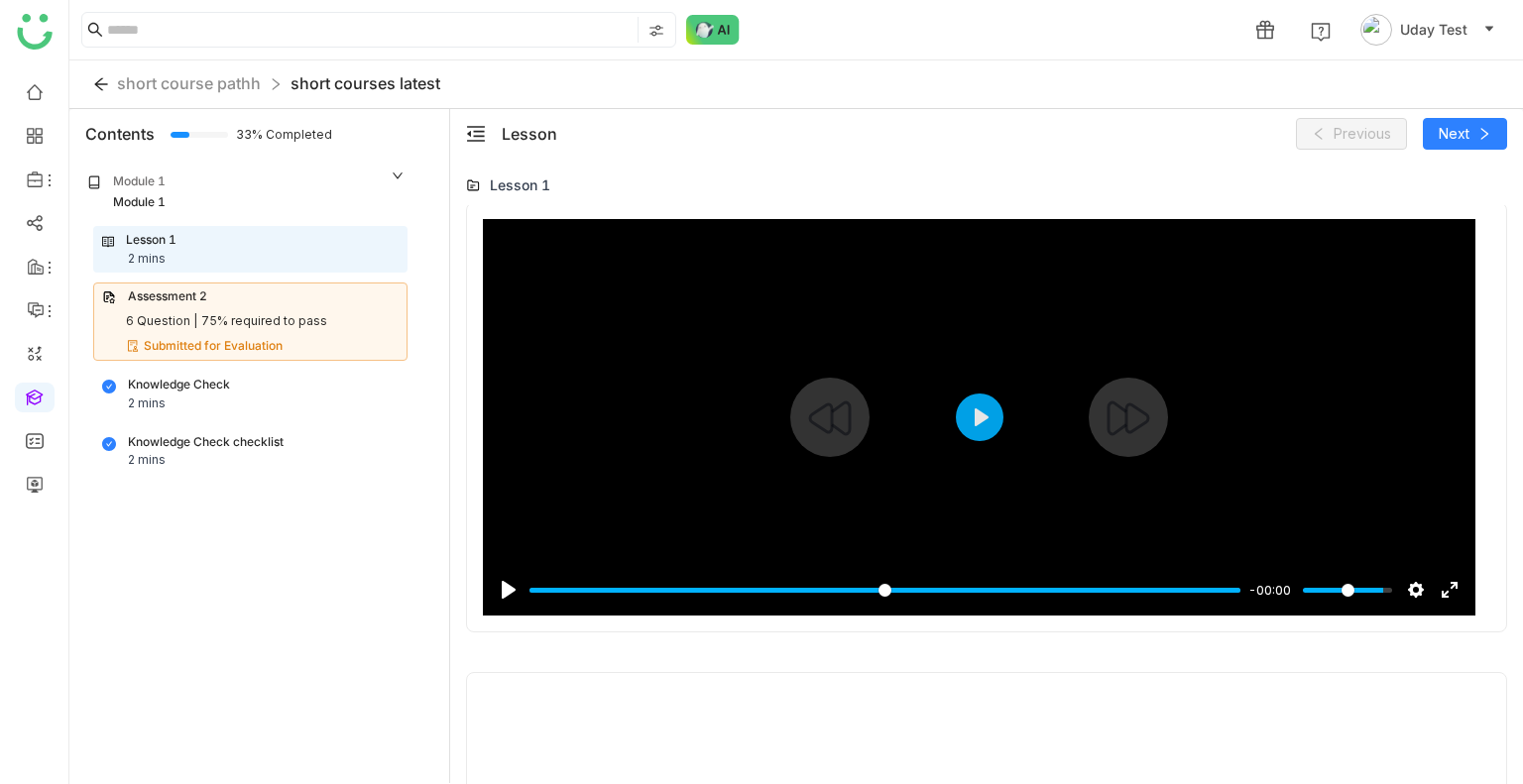scroll, scrollTop: 1443, scrollLeft: 0, axis: vertical 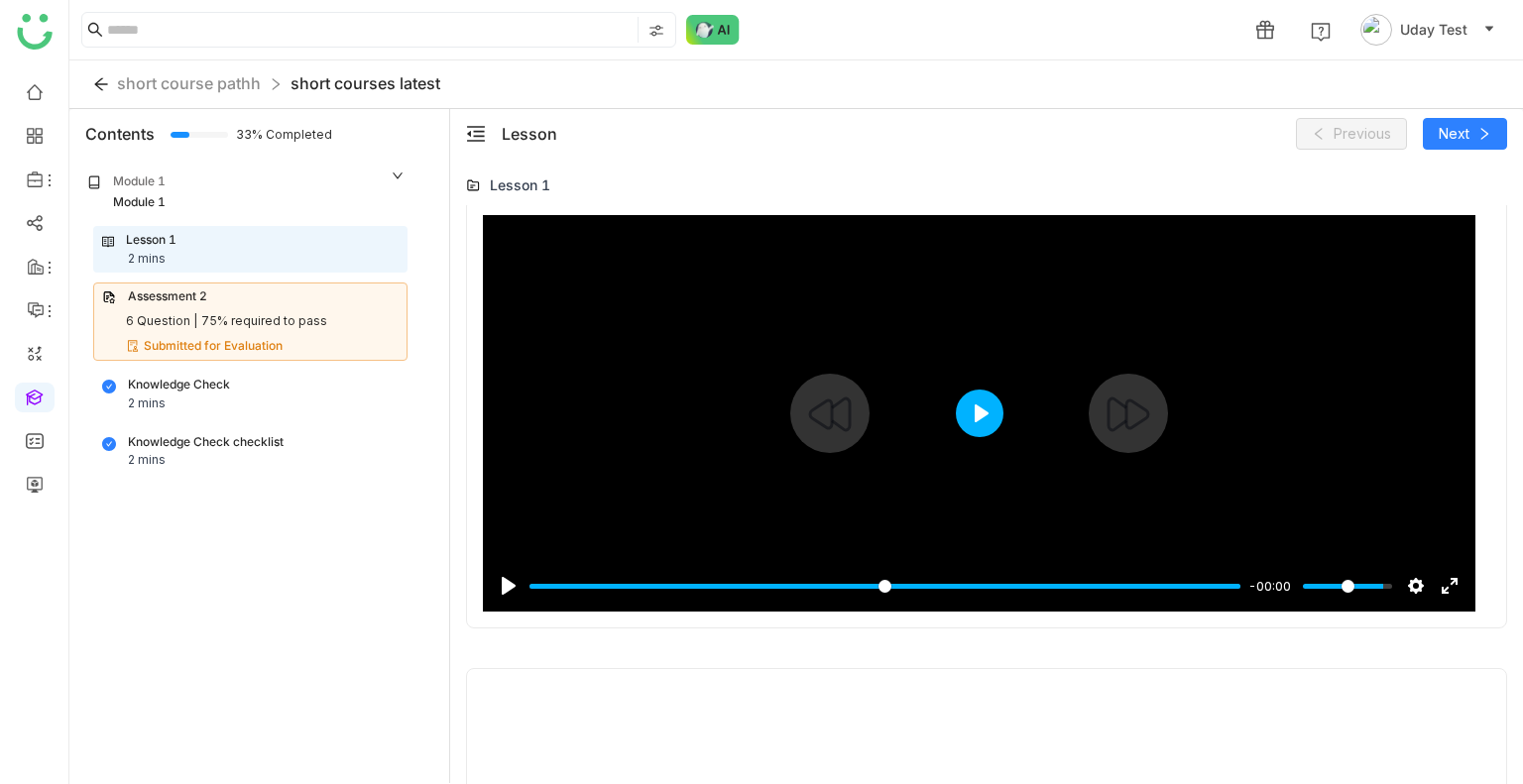 click on "Play" 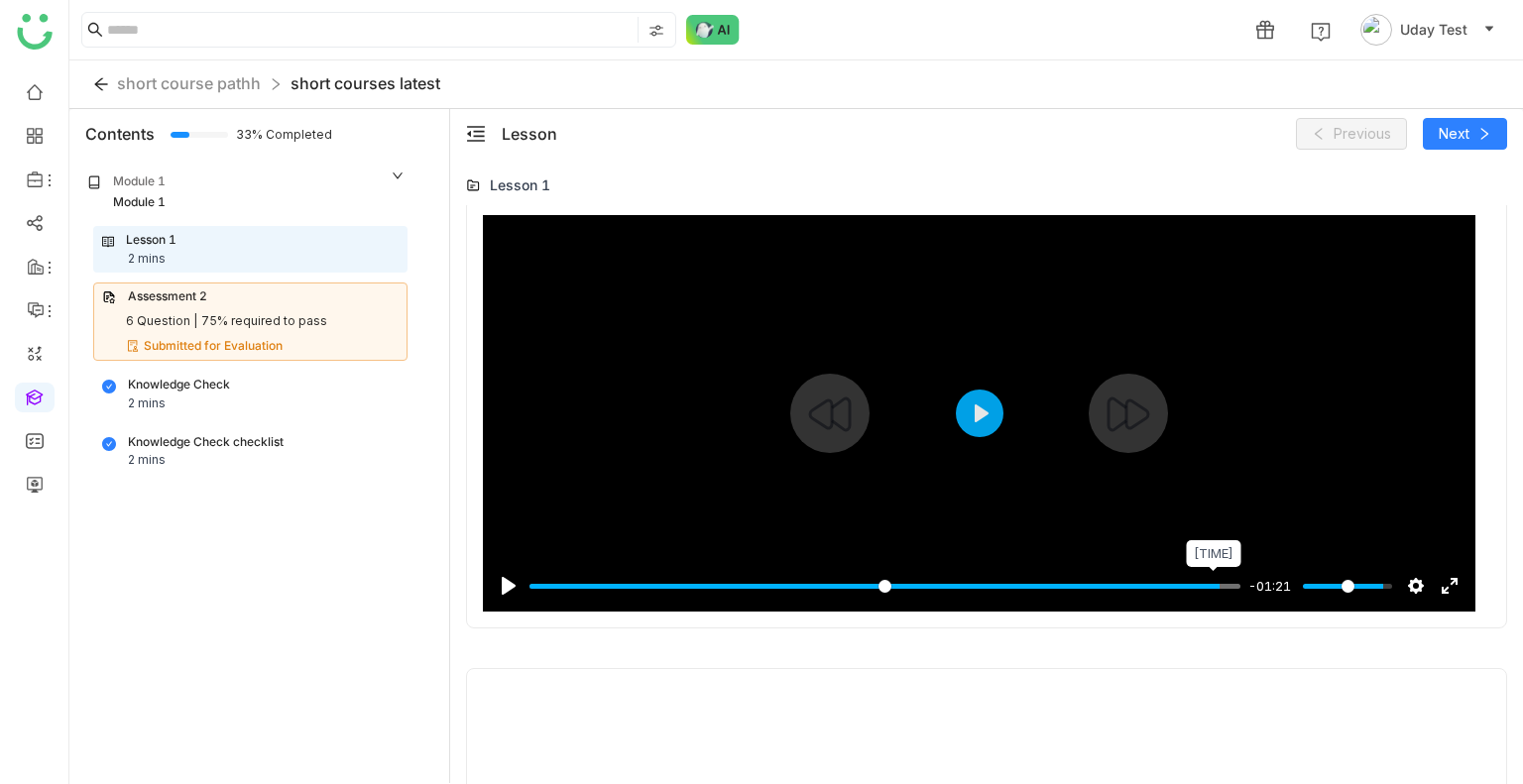 click at bounding box center (884, 586) 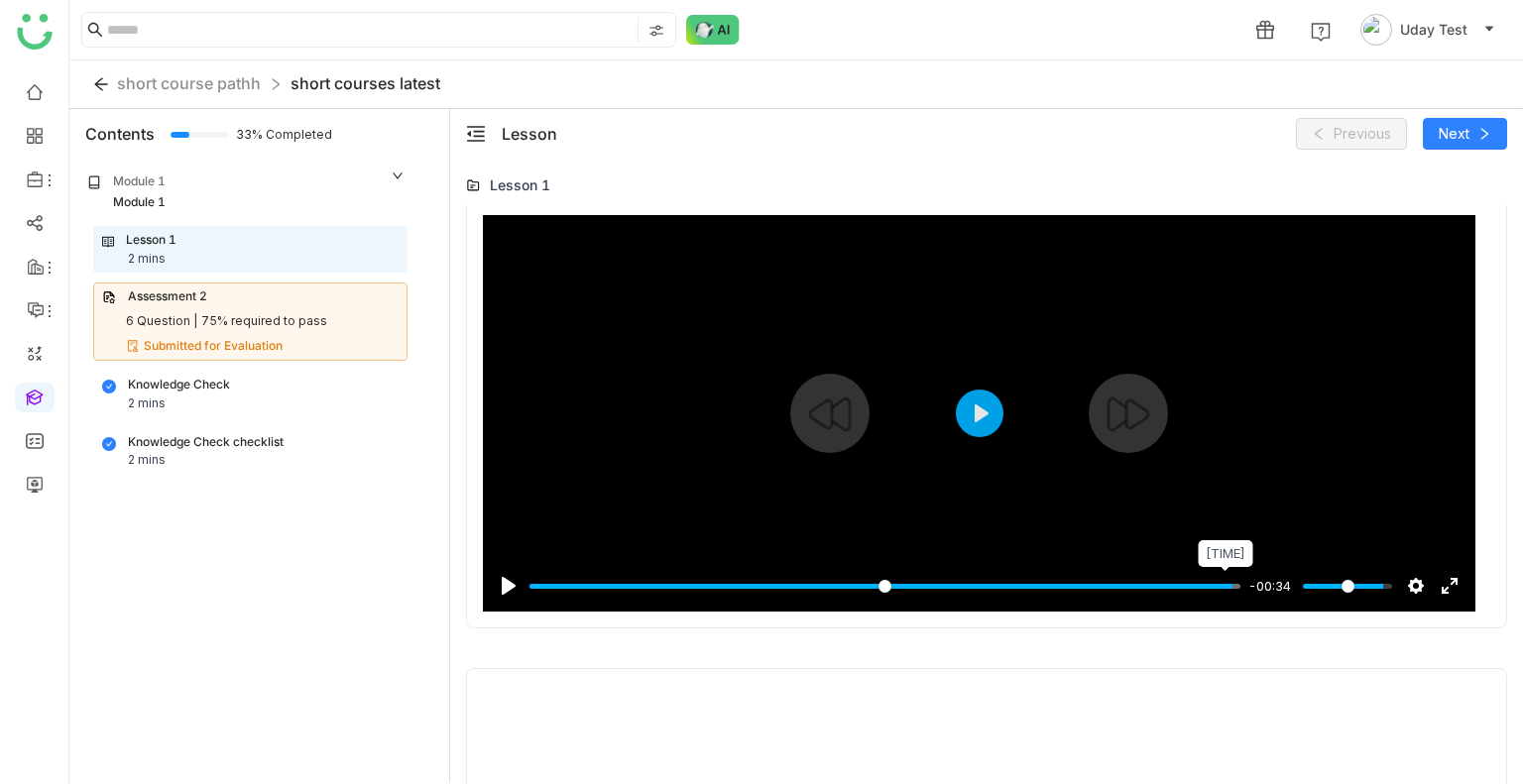 click at bounding box center (884, 586) 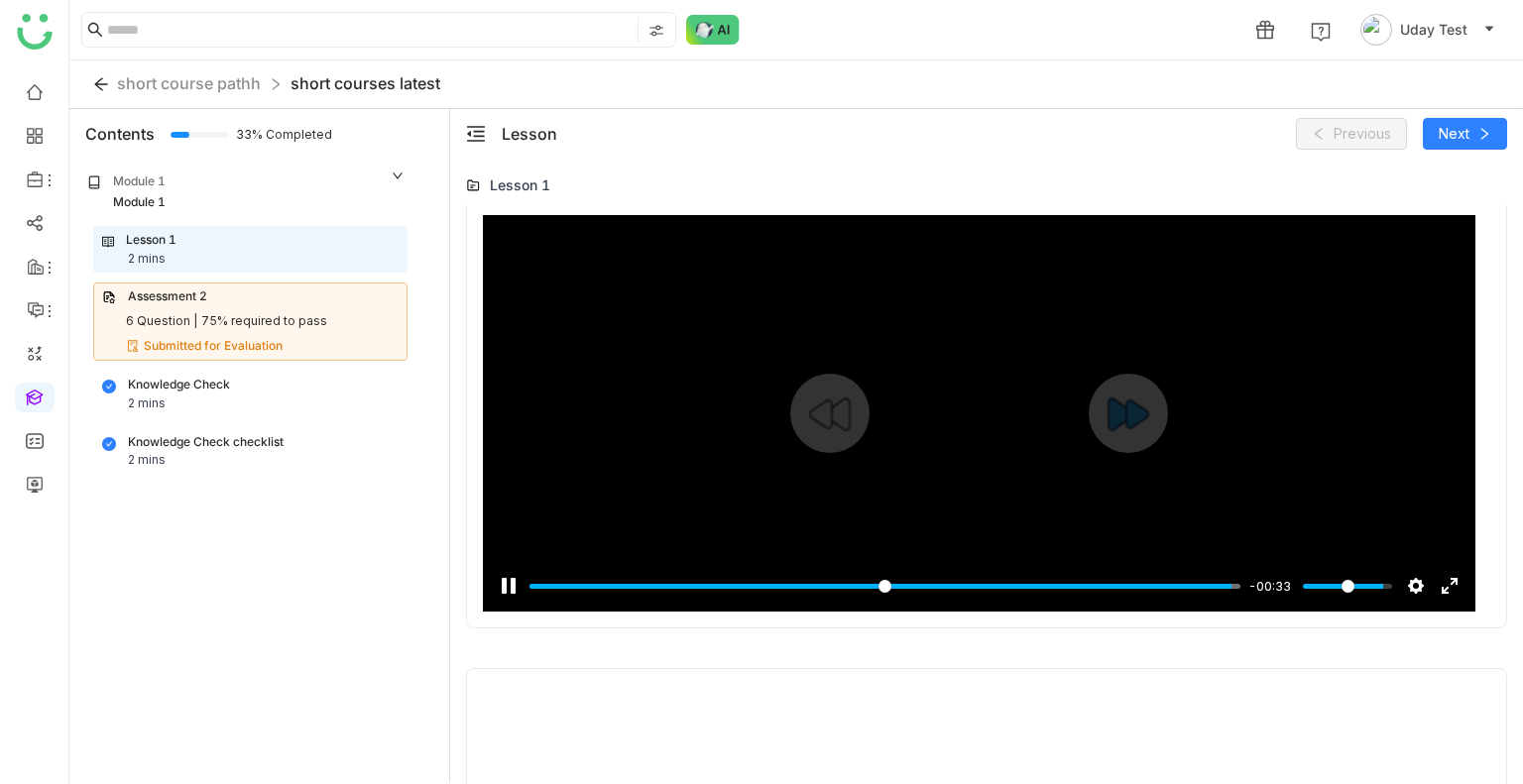 click 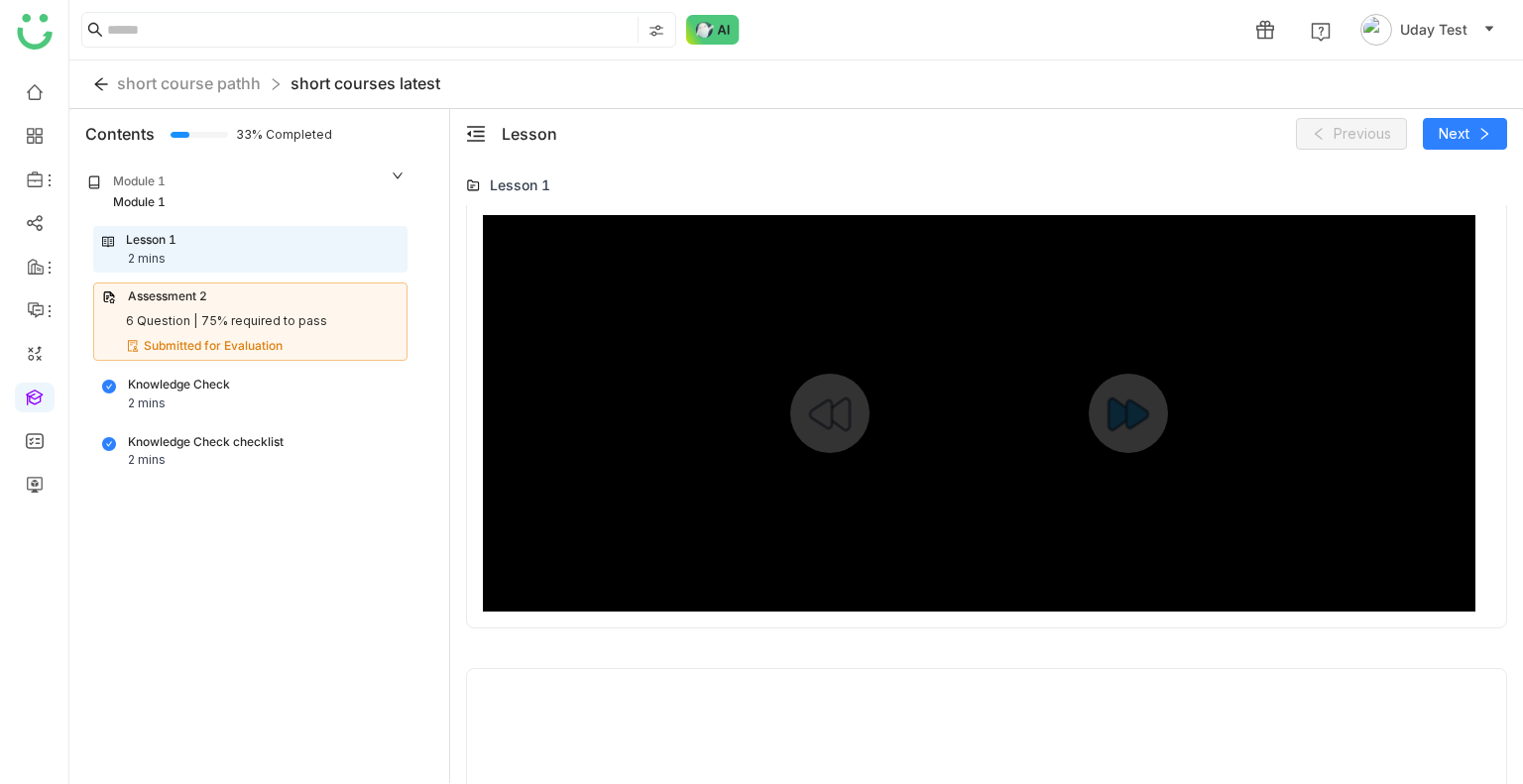 click 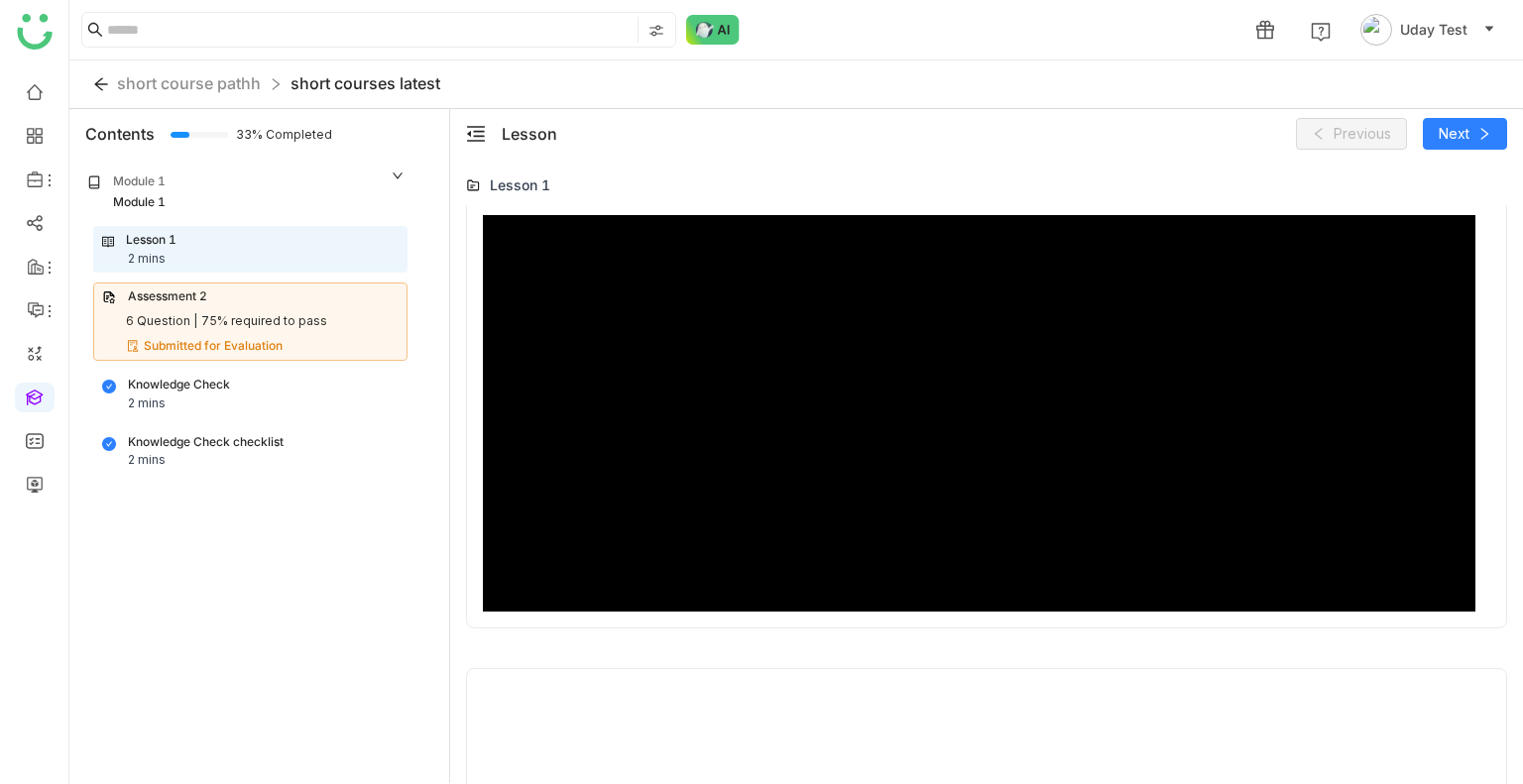 type on "*****" 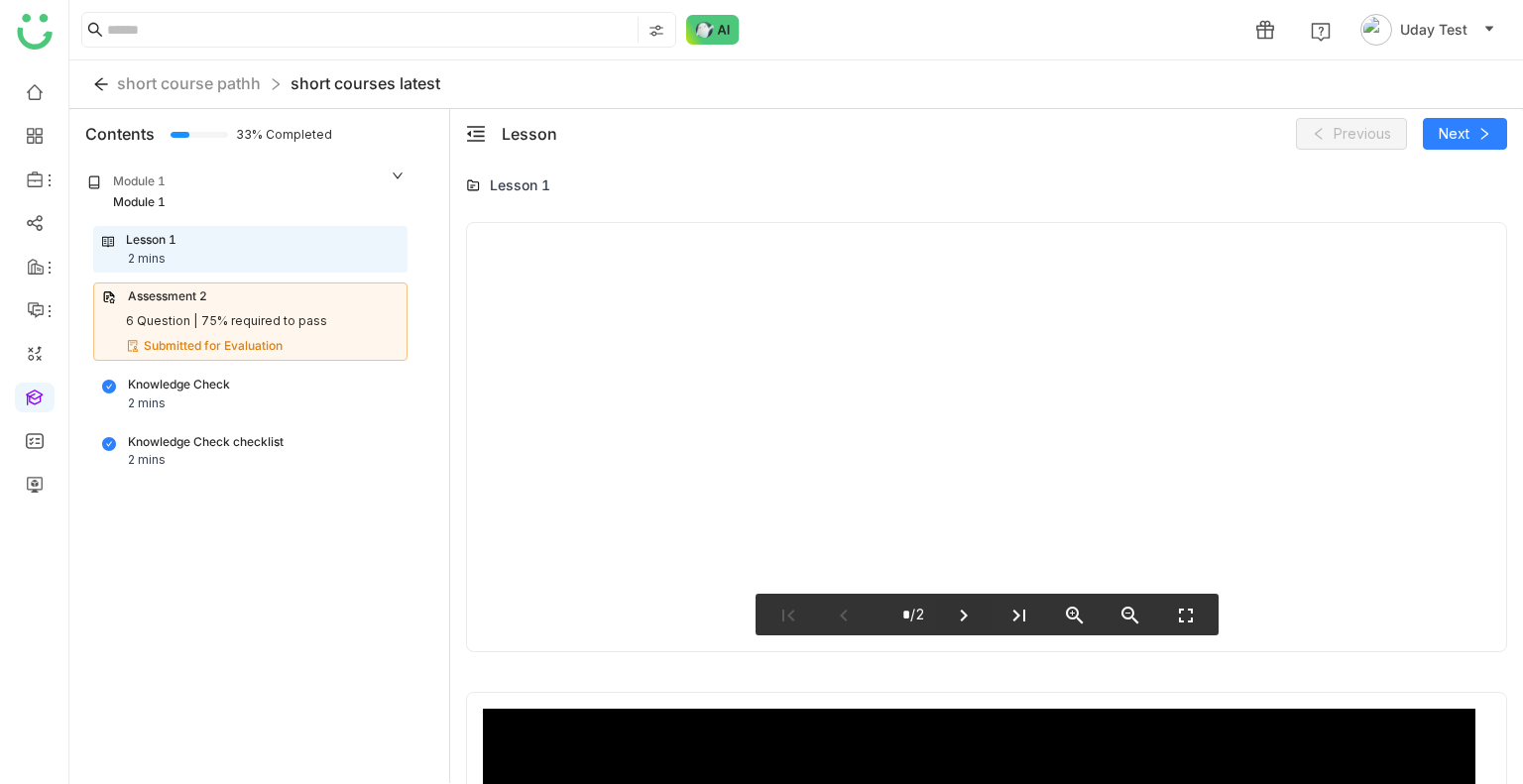 scroll, scrollTop: 946, scrollLeft: 0, axis: vertical 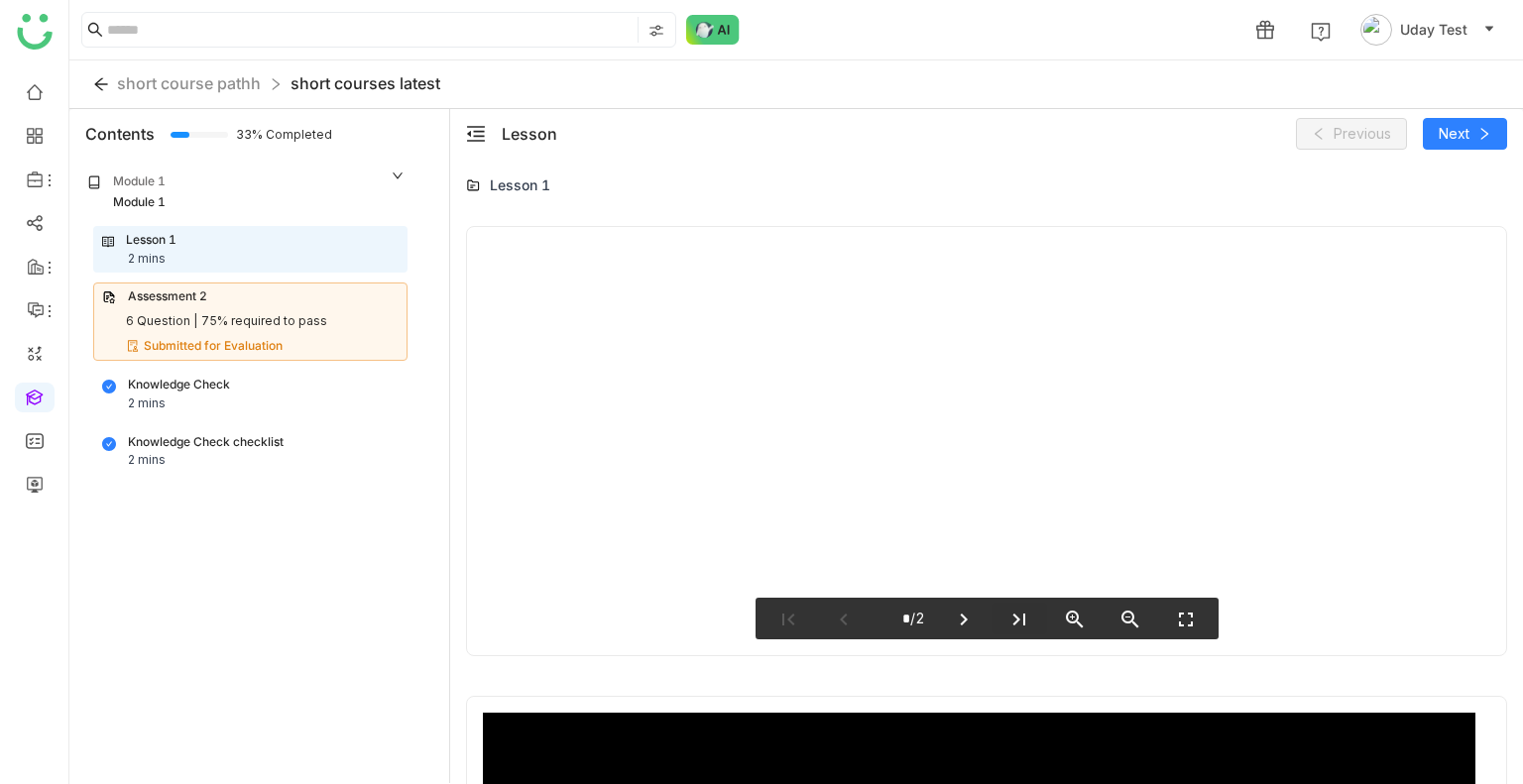 click on "last_page" at bounding box center [1019, 619] 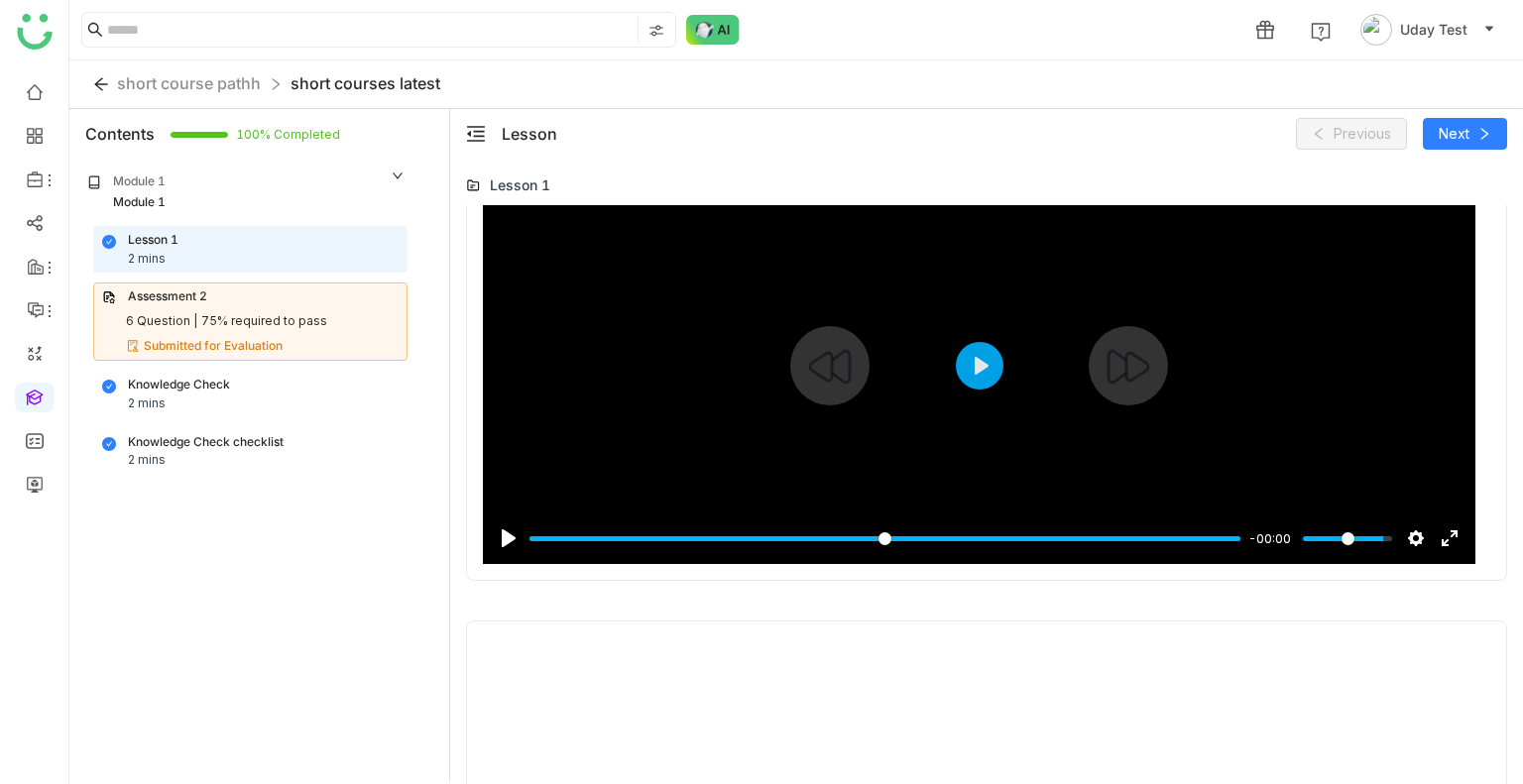 scroll, scrollTop: 1752, scrollLeft: 0, axis: vertical 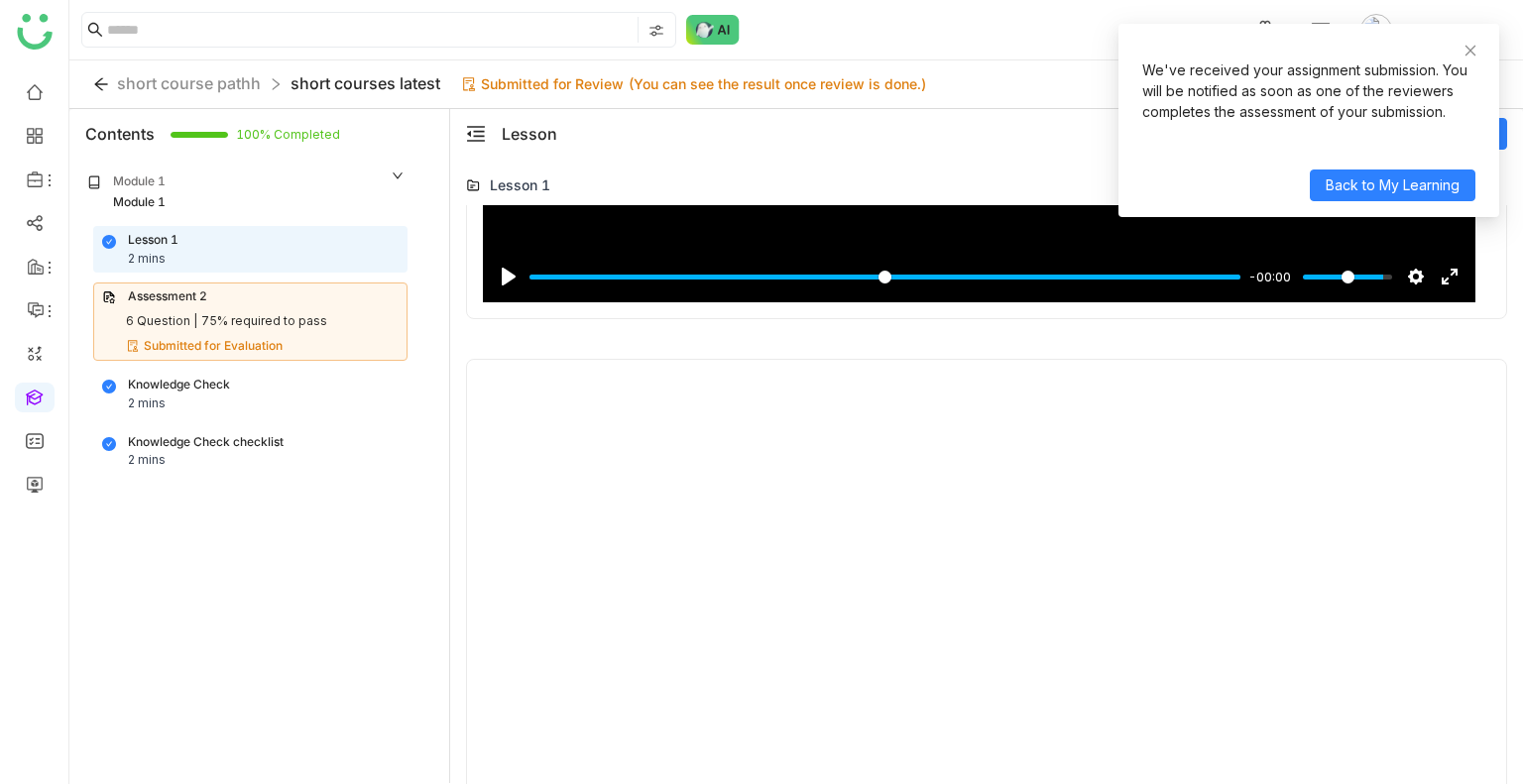 click on "Knowledge Check  2 mins" at bounding box center (250, 394) 